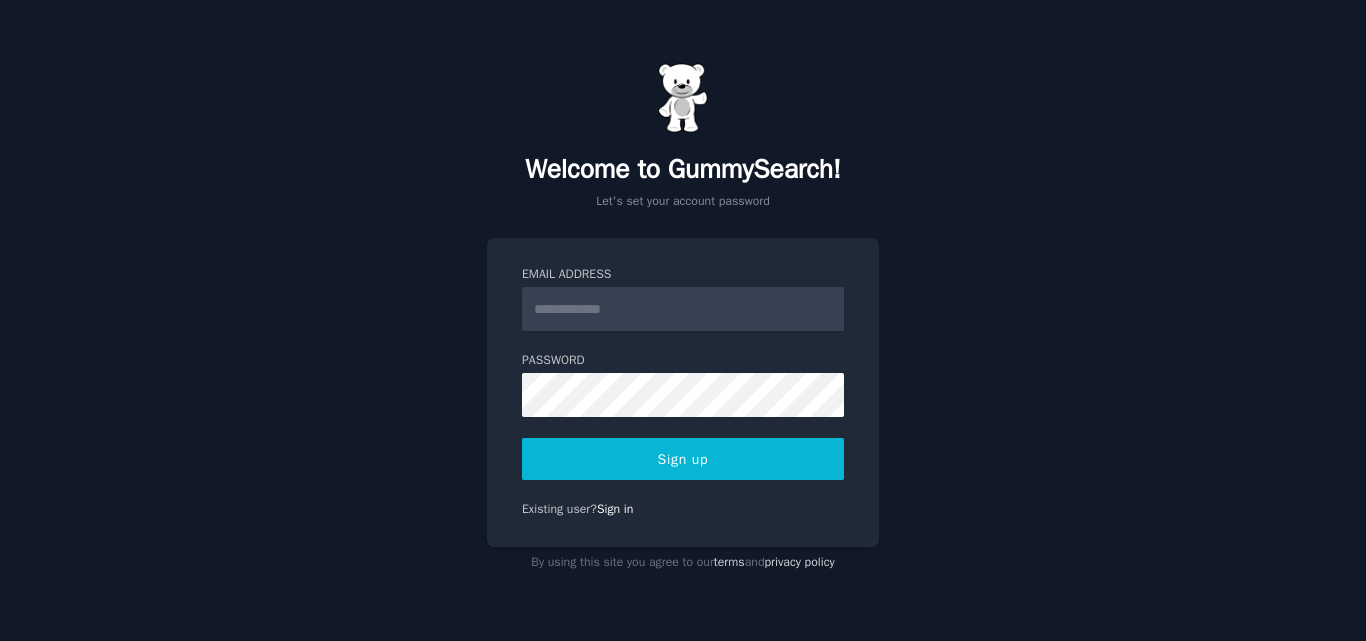 scroll, scrollTop: 0, scrollLeft: 0, axis: both 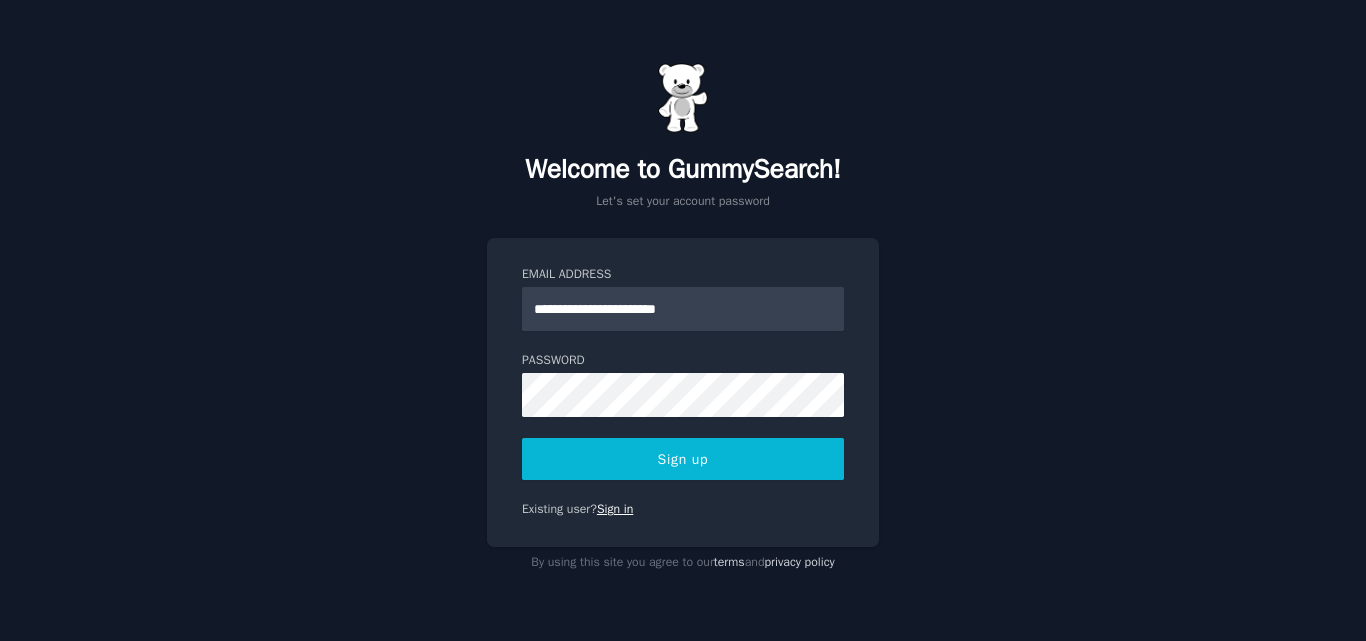 click on "Sign in" at bounding box center (615, 509) 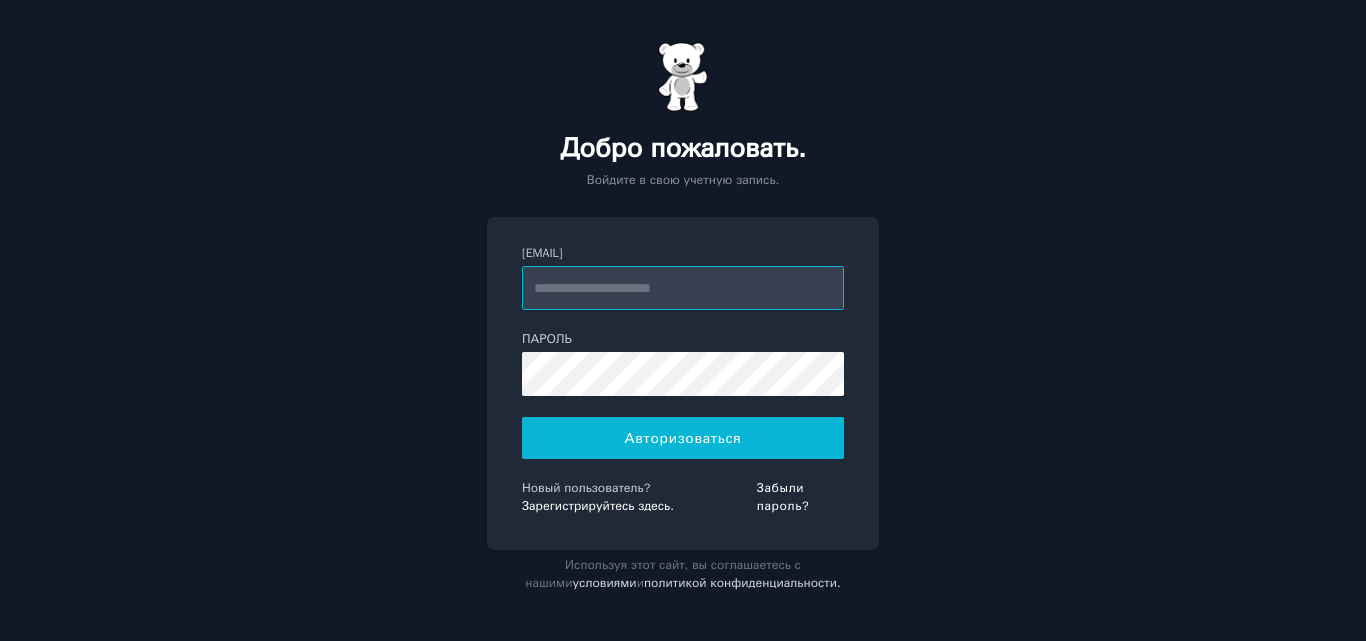 click on "[EMAIL]" at bounding box center [683, 288] 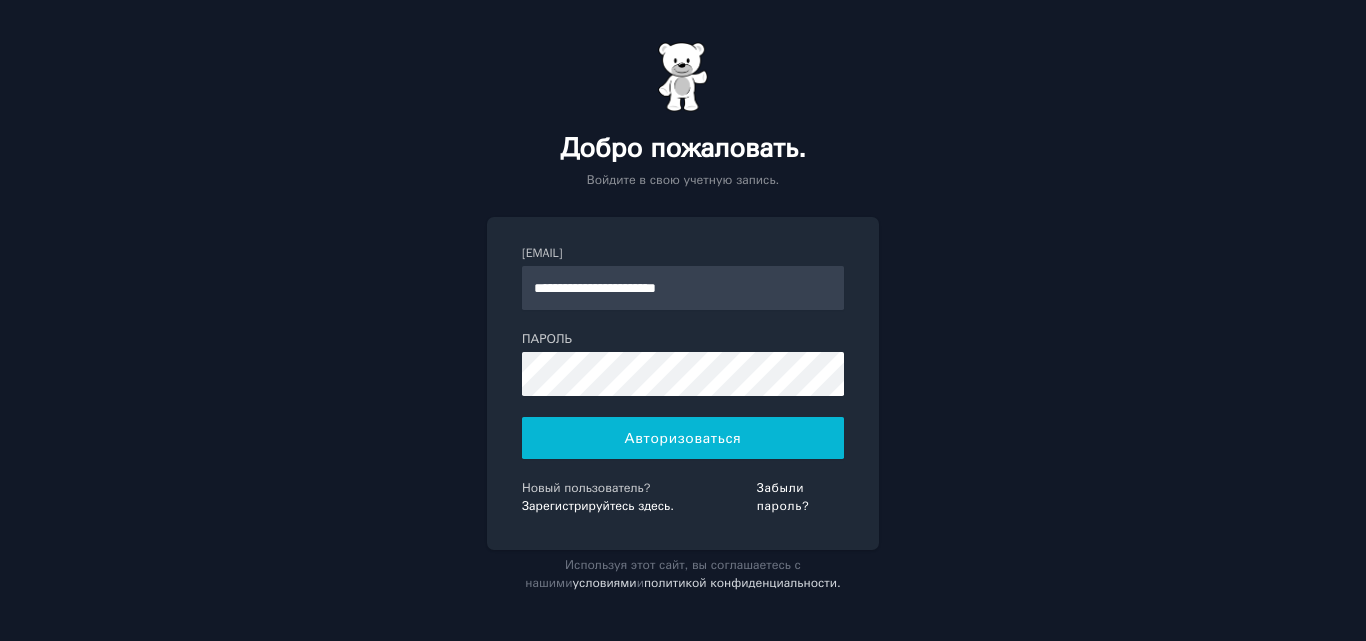 click on "Авторизоваться" at bounding box center (683, 438) 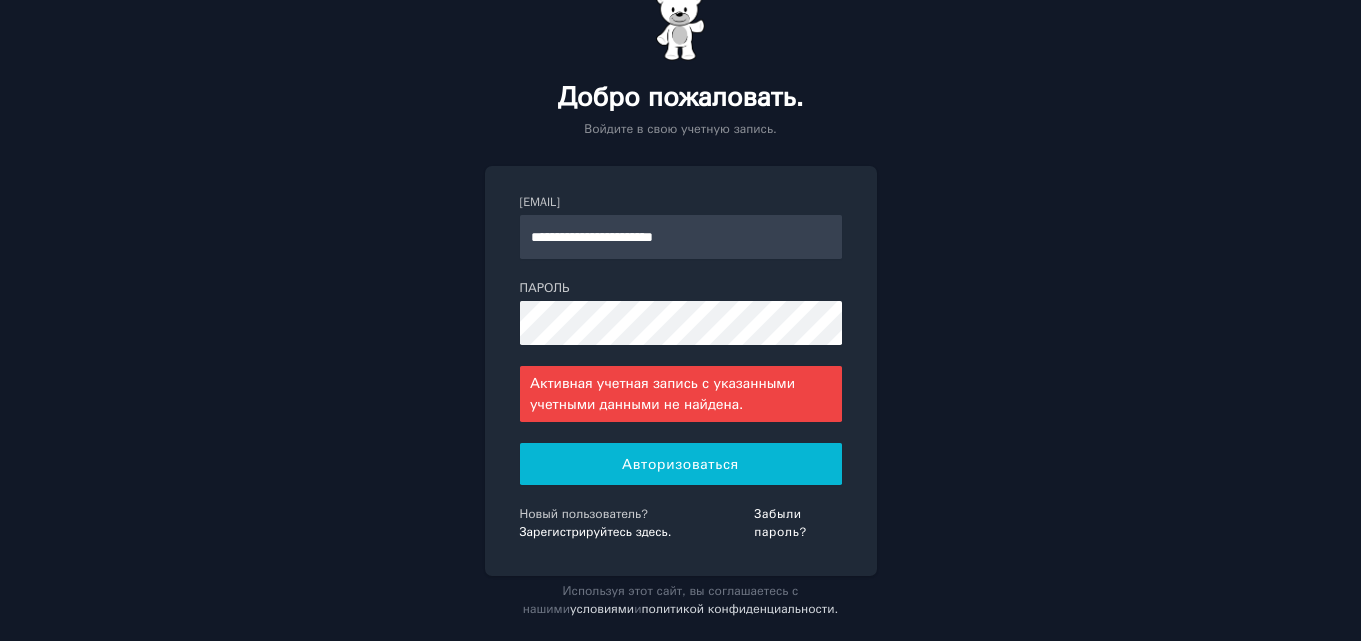scroll, scrollTop: 77, scrollLeft: 0, axis: vertical 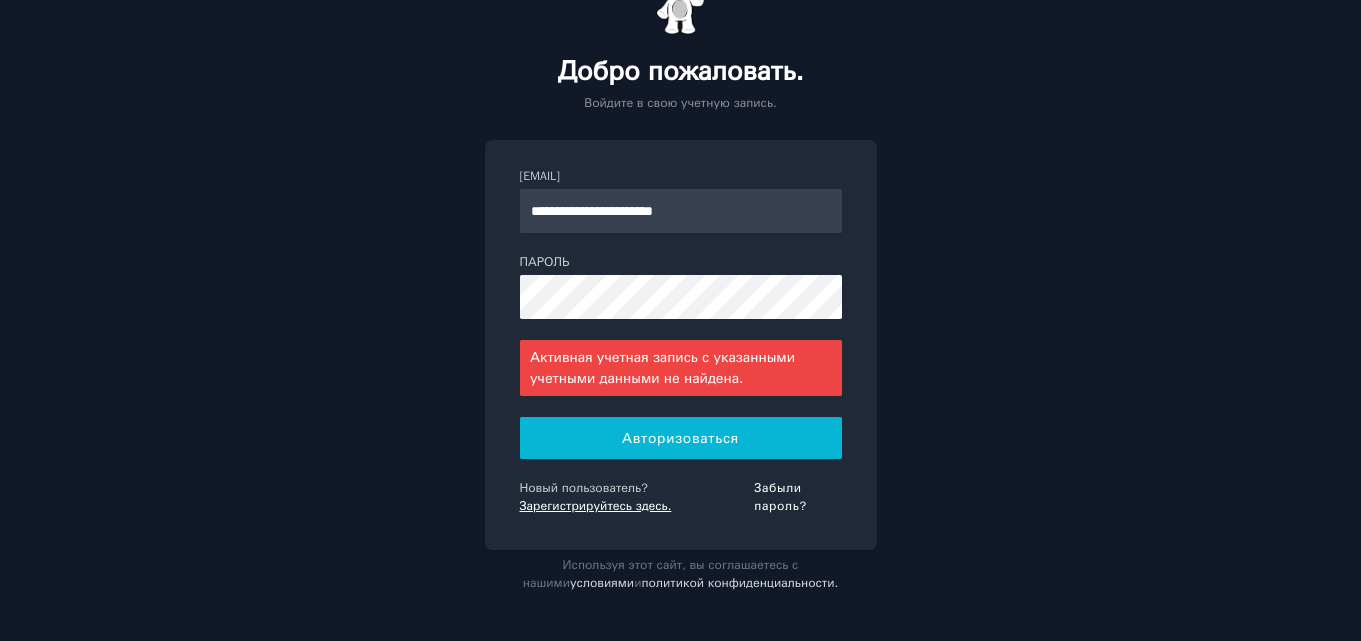 click on "Зарегистрируйтесь здесь." at bounding box center (596, 506) 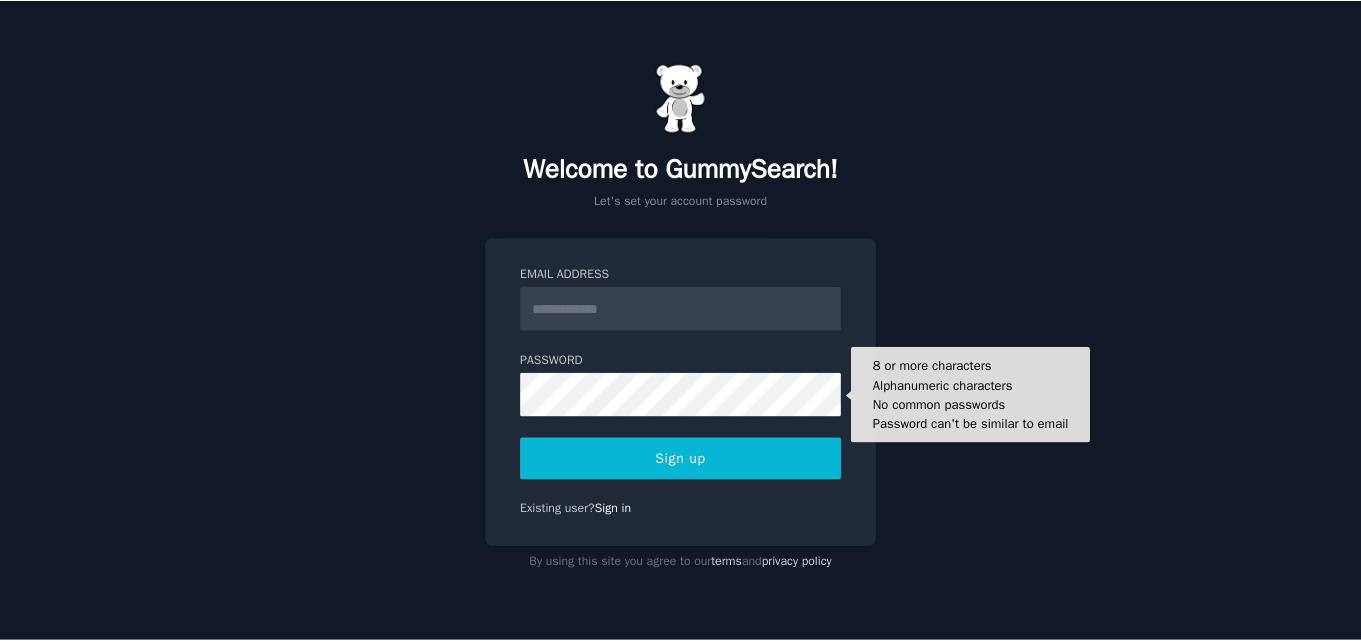 scroll, scrollTop: 0, scrollLeft: 0, axis: both 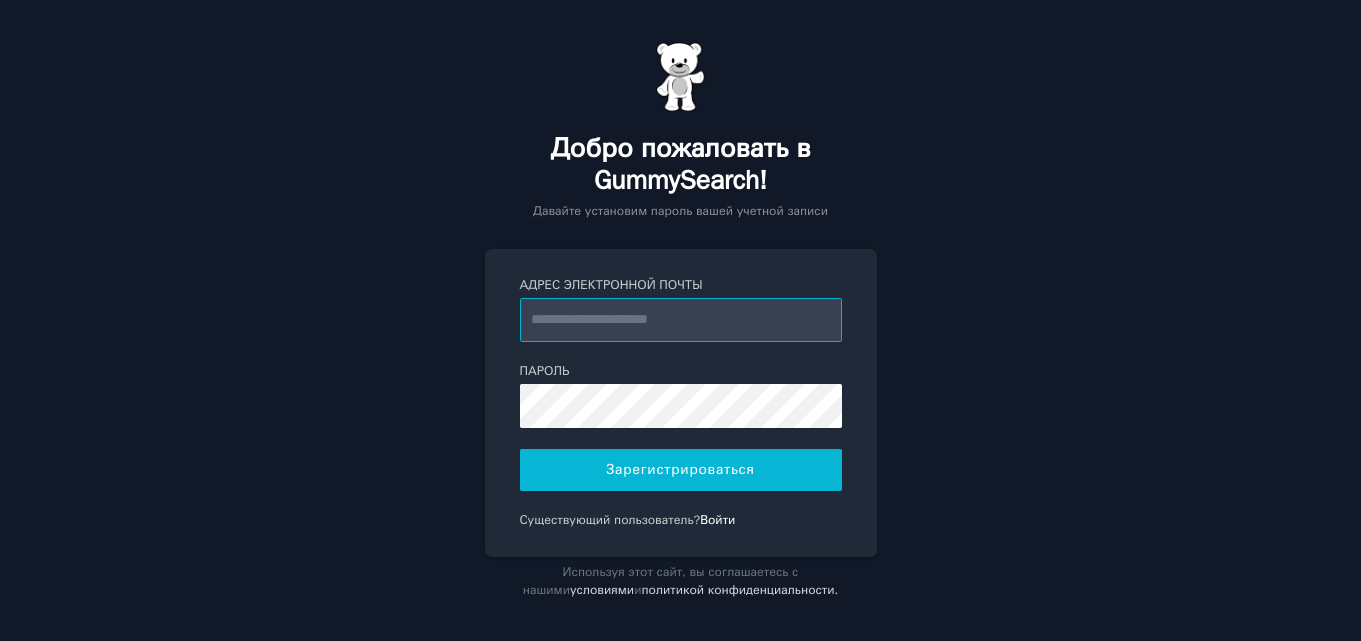 click on "Адрес электронной почты" at bounding box center [681, 320] 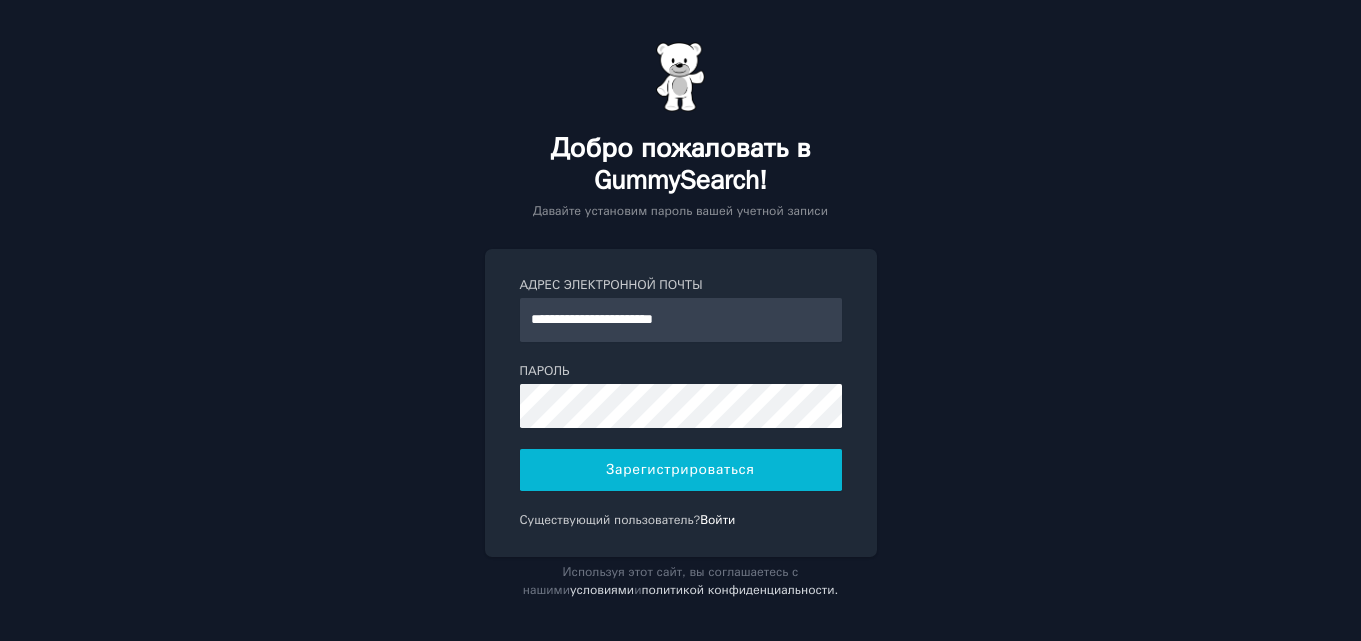 click on "Зарегистрироваться" at bounding box center [680, 469] 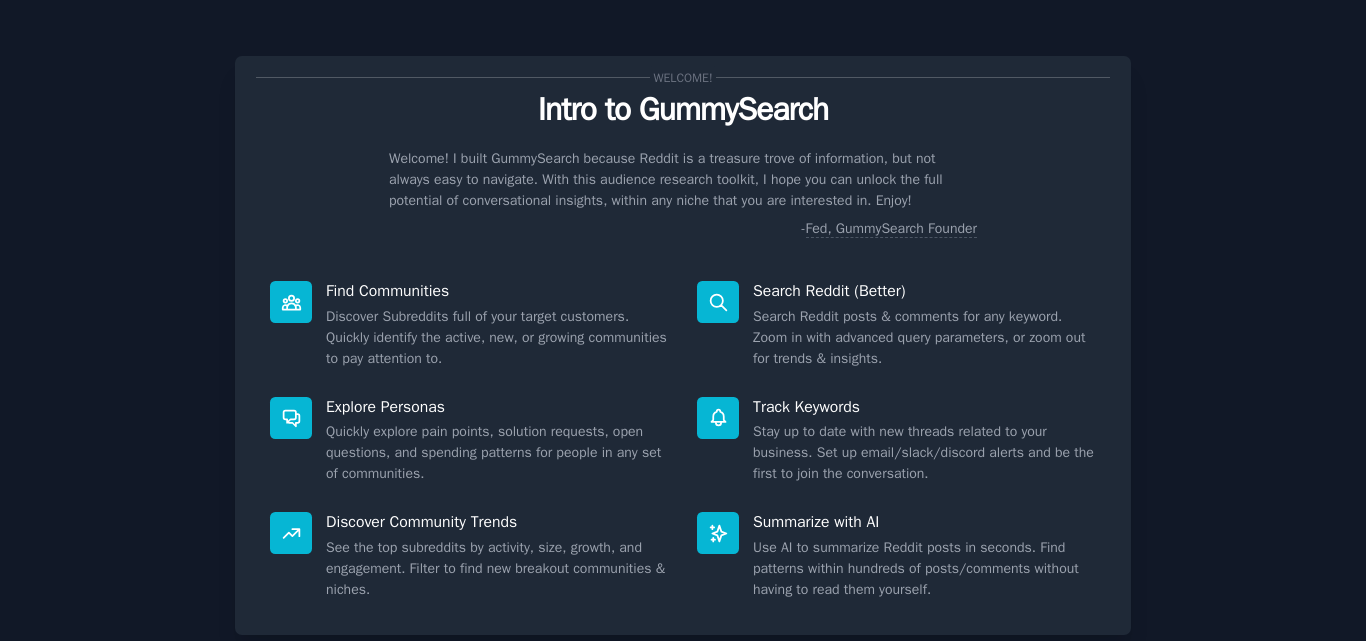 scroll, scrollTop: 0, scrollLeft: 0, axis: both 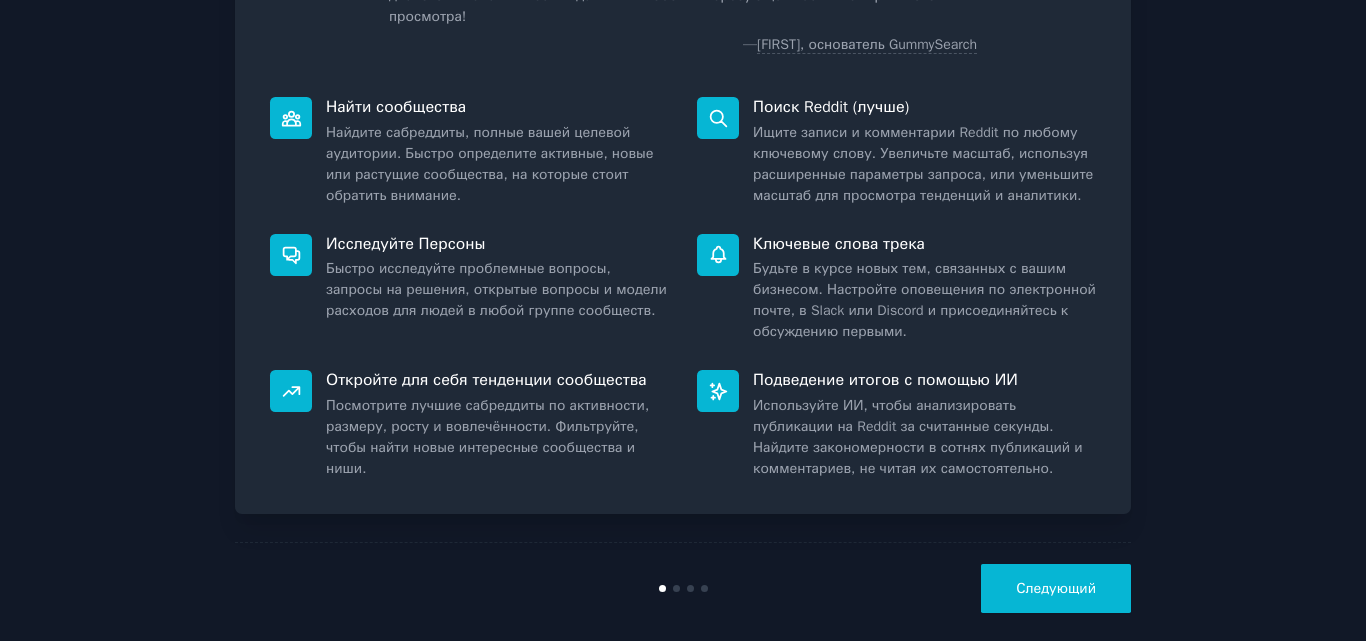 click on "Следующий" at bounding box center (1056, 588) 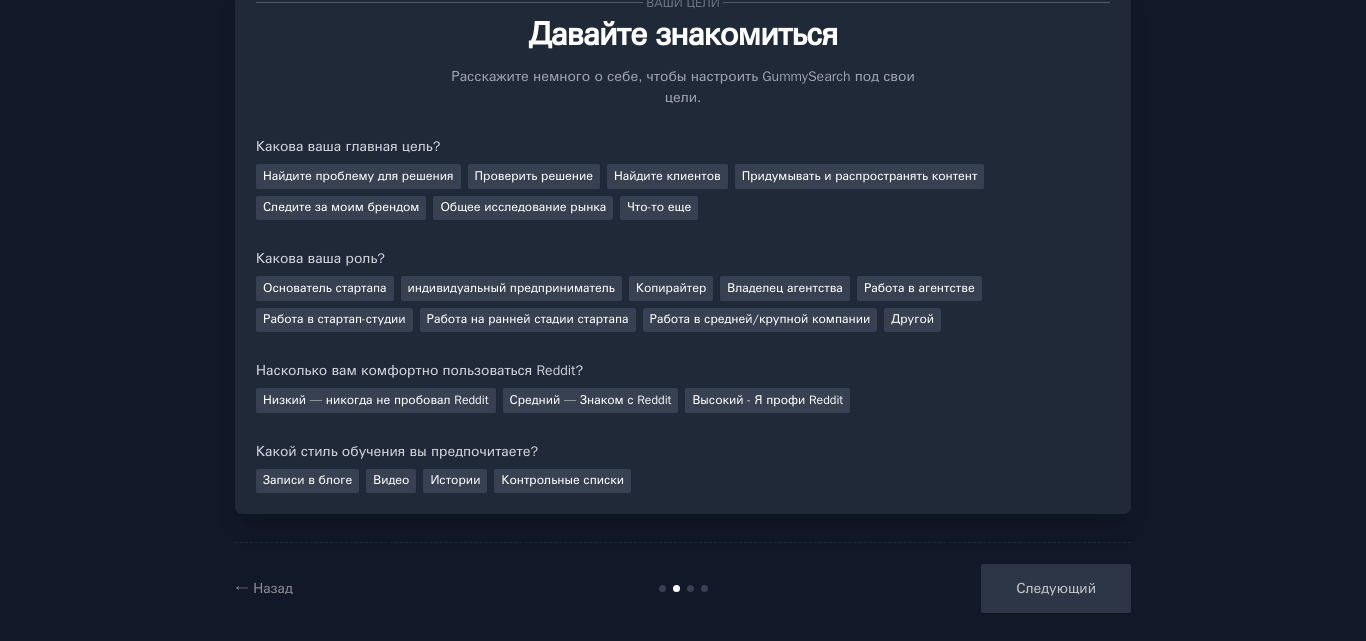 scroll, scrollTop: 0, scrollLeft: 0, axis: both 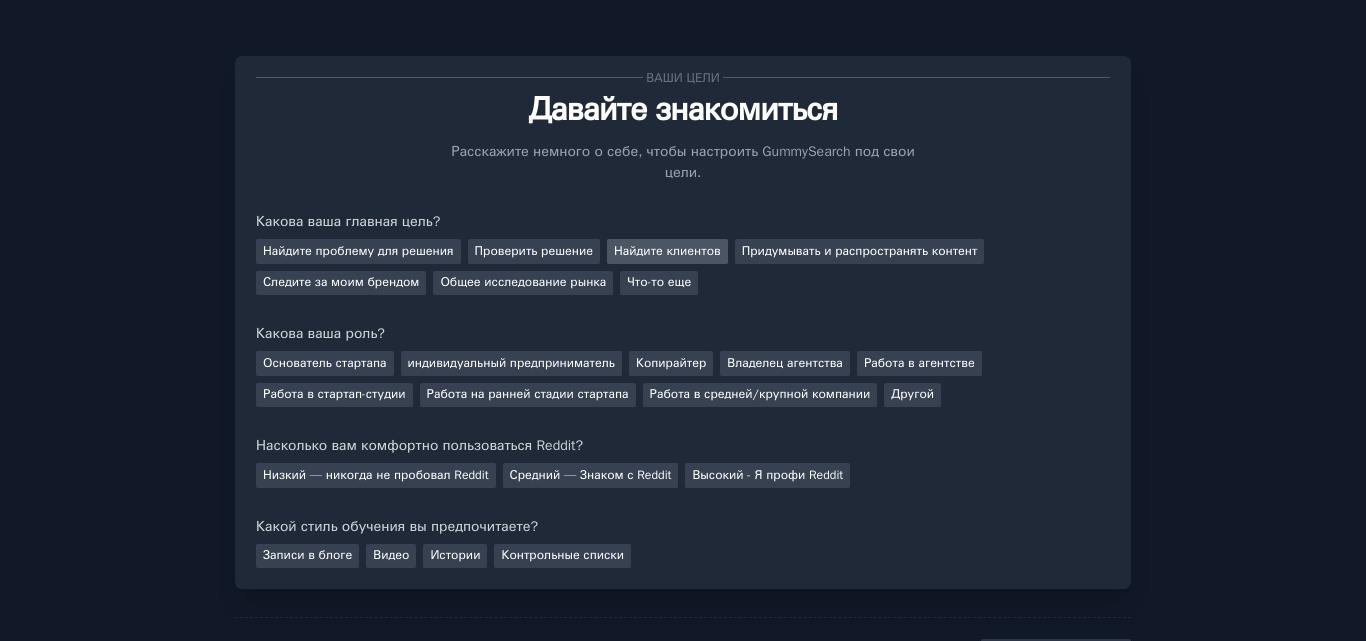 click on "Найдите клиентов" at bounding box center (667, 251) 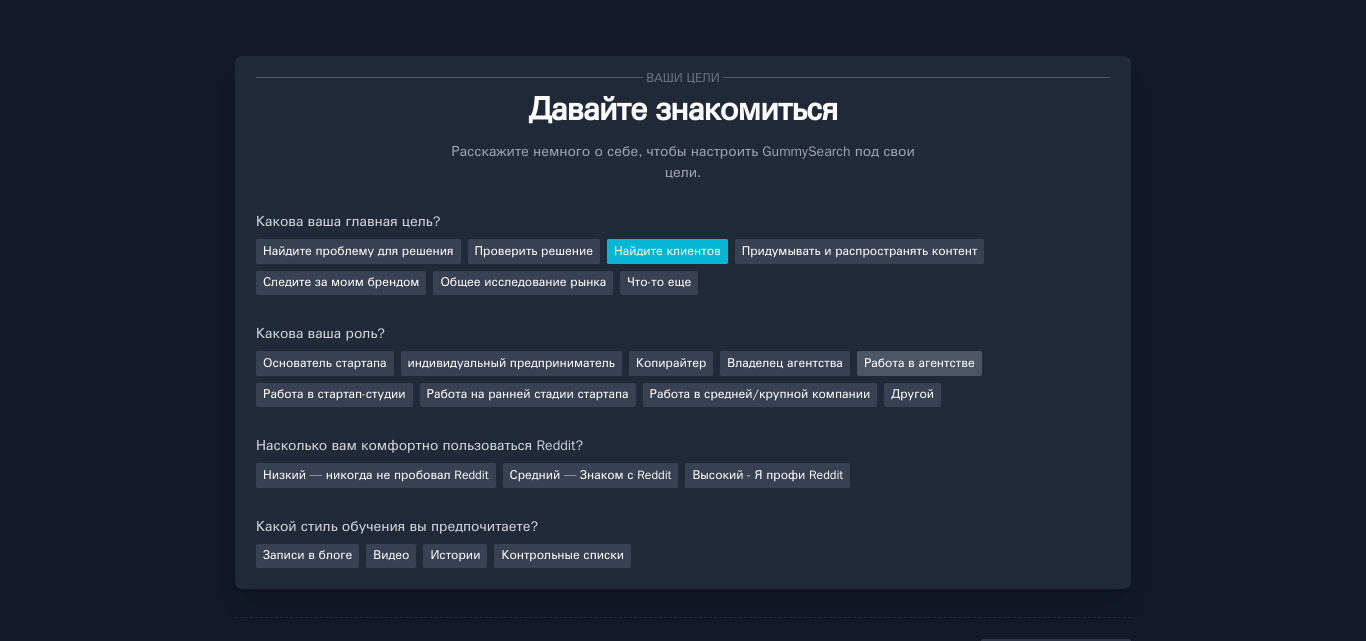 click on "Работа в агентстве" at bounding box center (919, 363) 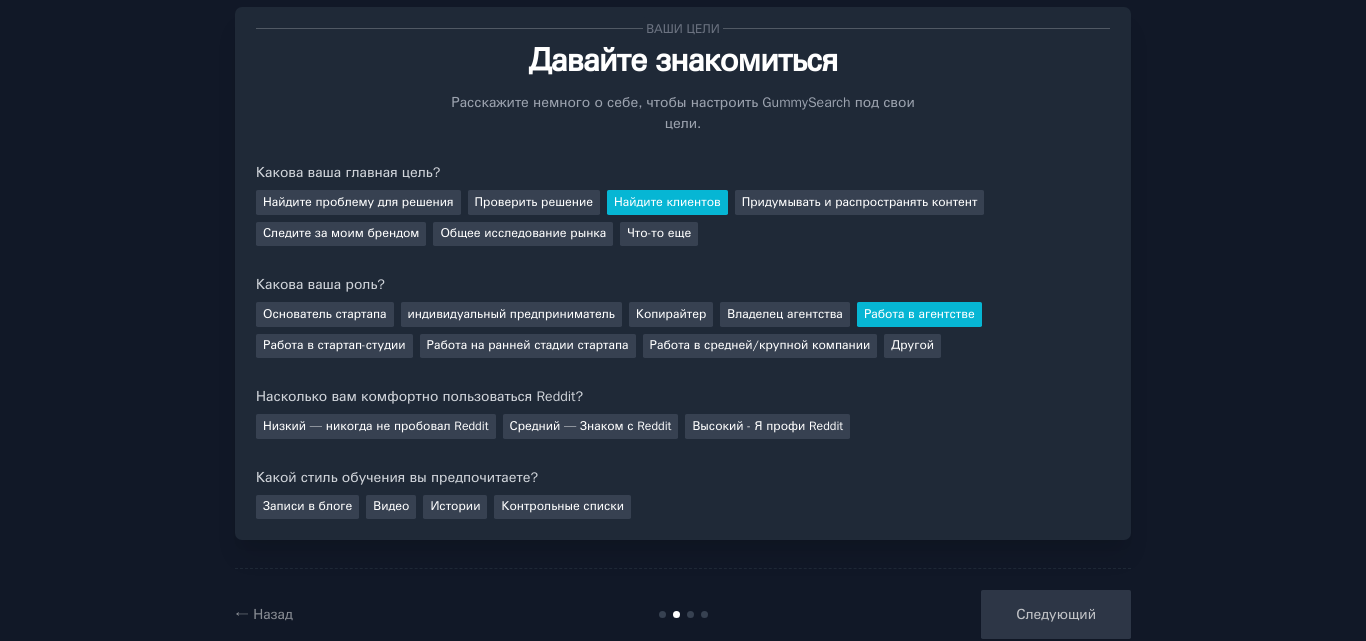 scroll, scrollTop: 75, scrollLeft: 0, axis: vertical 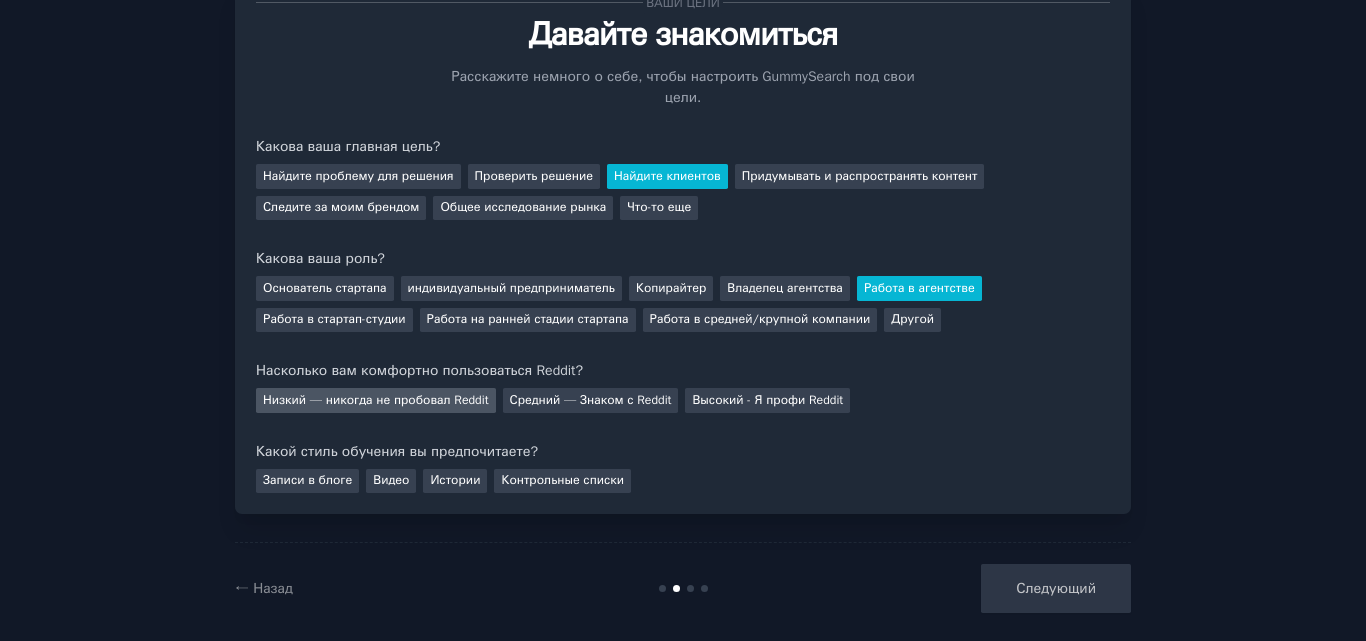 click on "Низкий — никогда не пробовал Reddit" at bounding box center (376, 400) 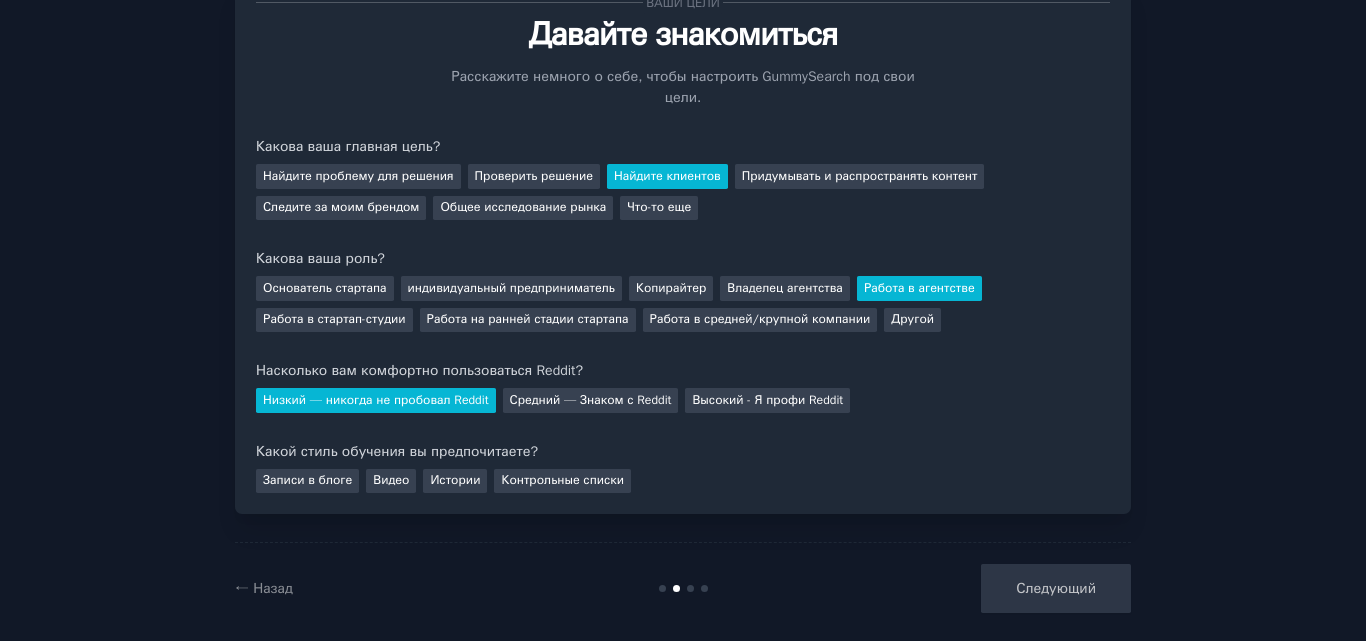 click on "Следующий" at bounding box center [981, 588] 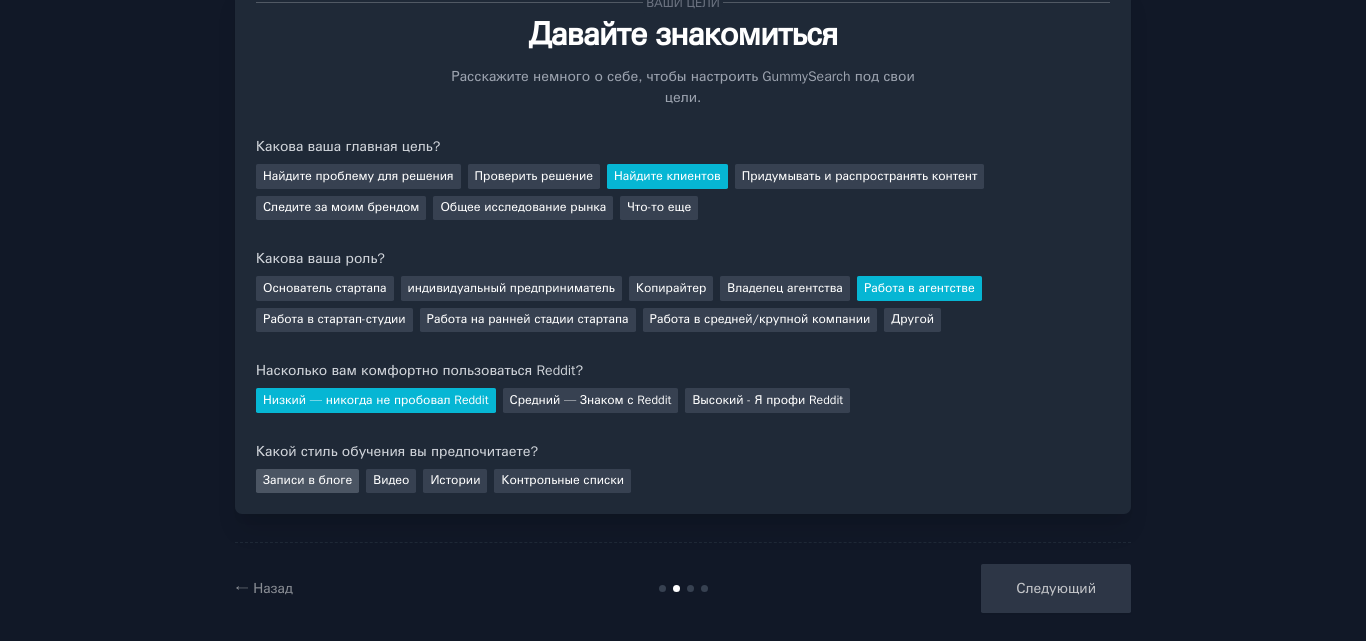 click on "Записи в блоге" at bounding box center [307, 480] 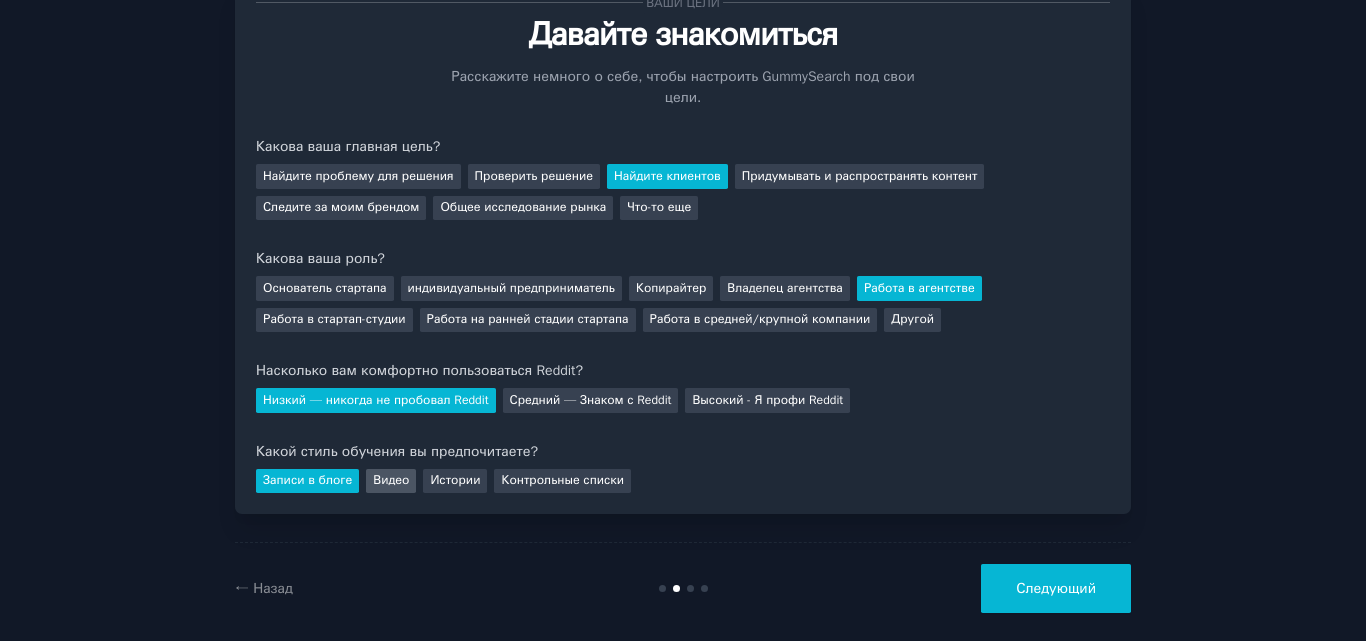 click on "Видео" at bounding box center [391, 480] 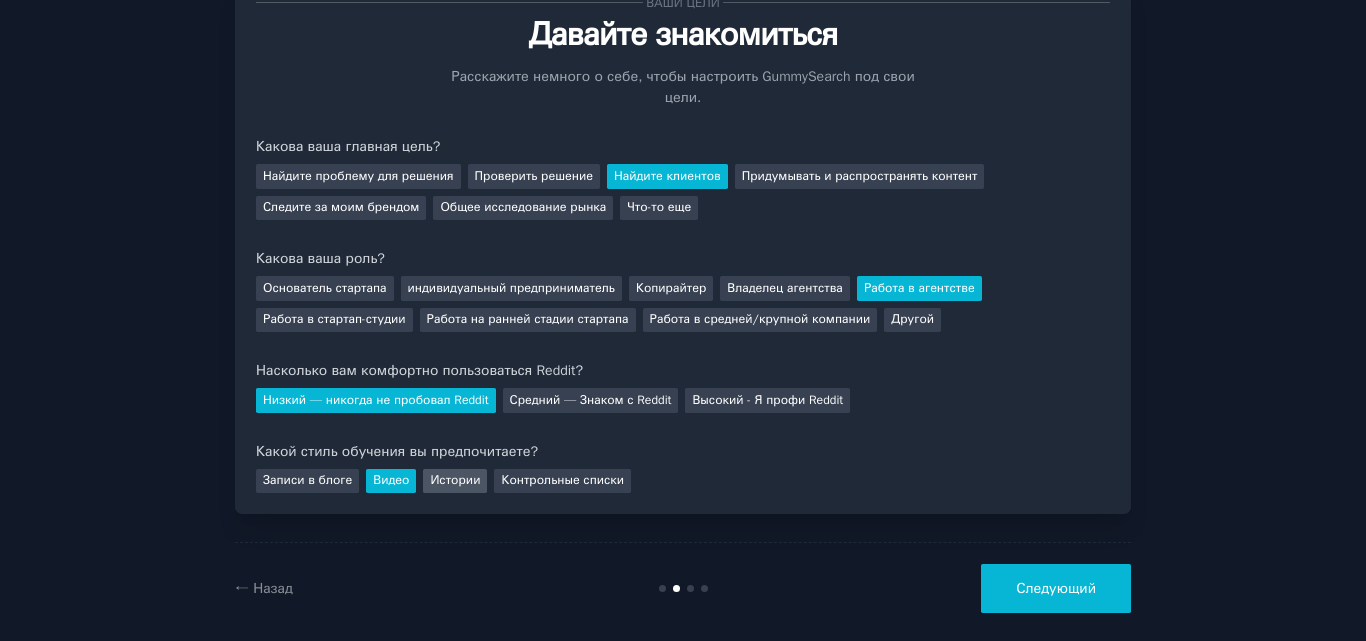 click on "Истории" at bounding box center [455, 480] 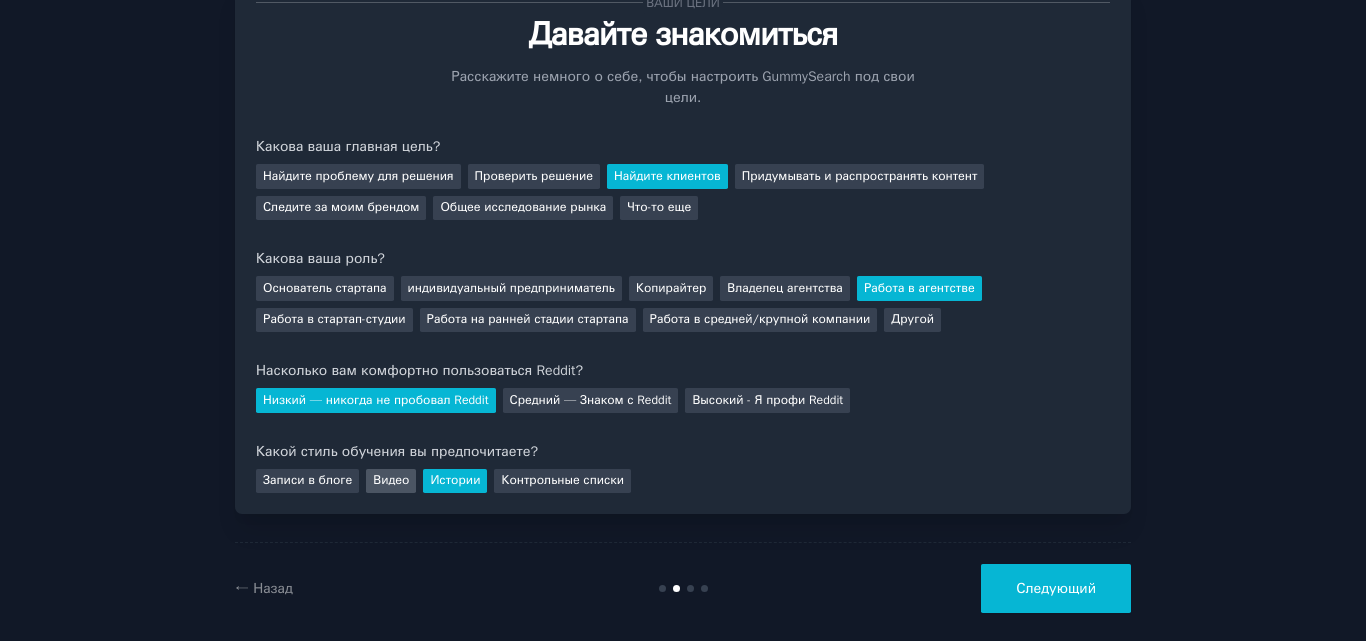 click on "Видео" at bounding box center (391, 480) 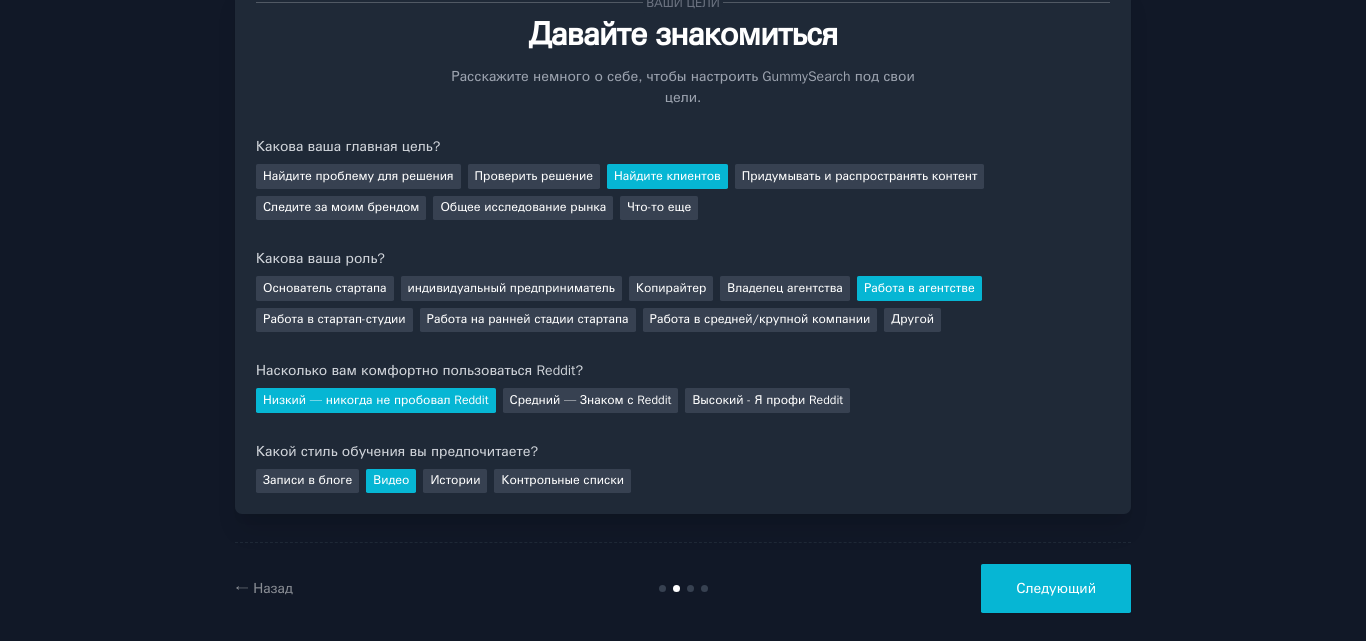 click on "Следующий" at bounding box center (1056, 588) 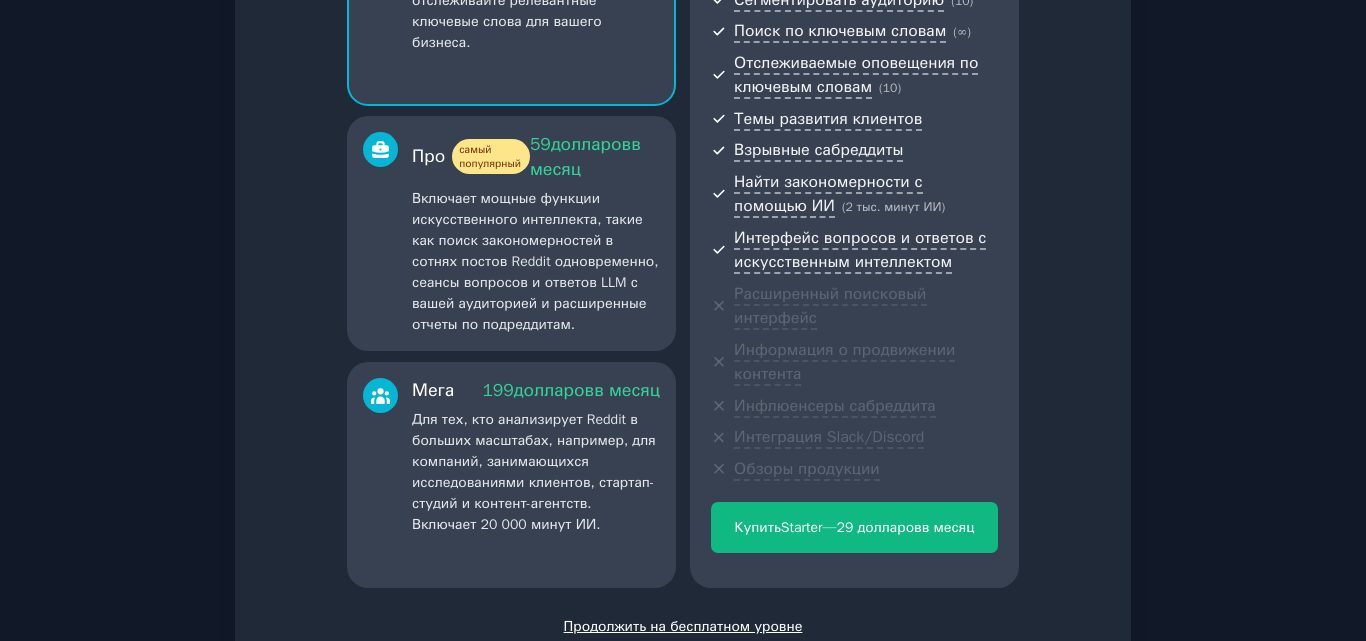 scroll, scrollTop: 400, scrollLeft: 0, axis: vertical 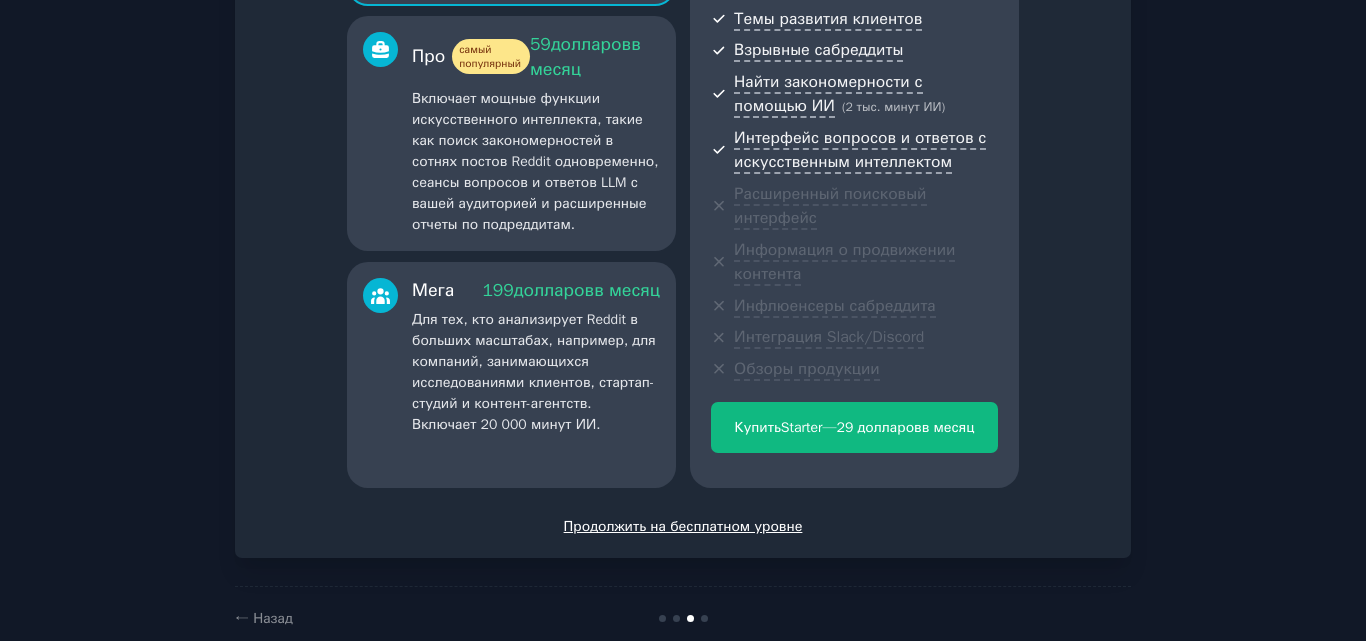 click on "Продолжить на бесплатном уровне" at bounding box center (683, 526) 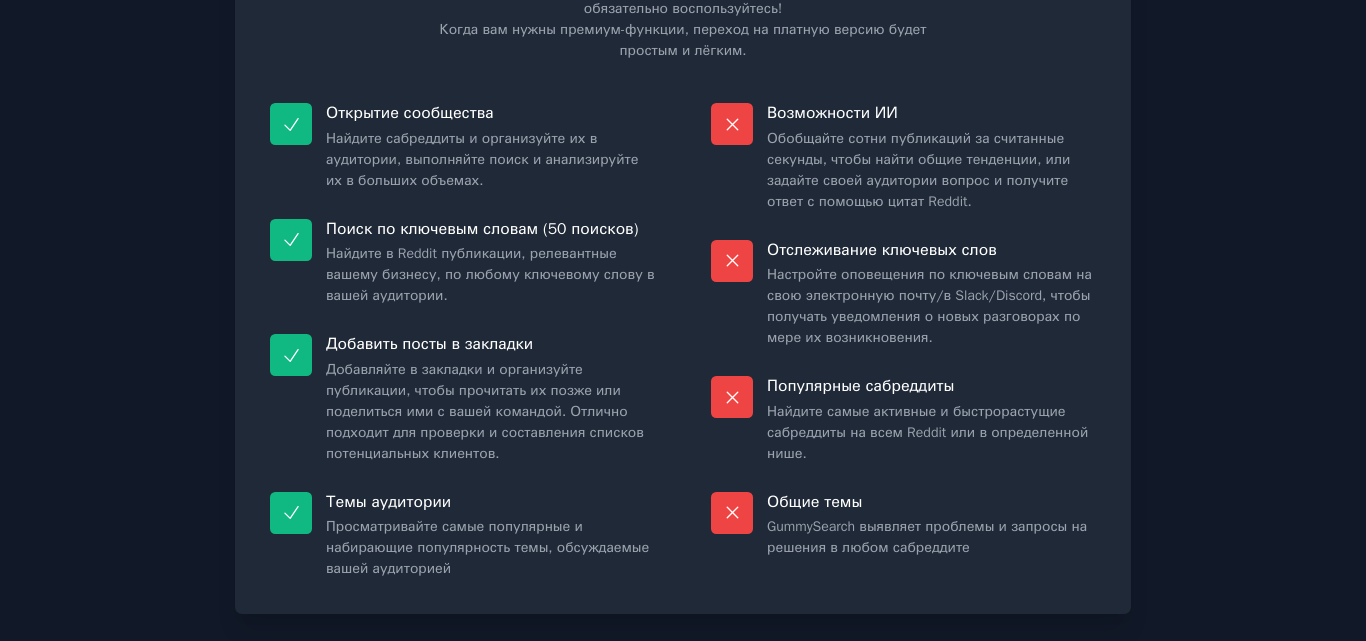 scroll, scrollTop: 264, scrollLeft: 0, axis: vertical 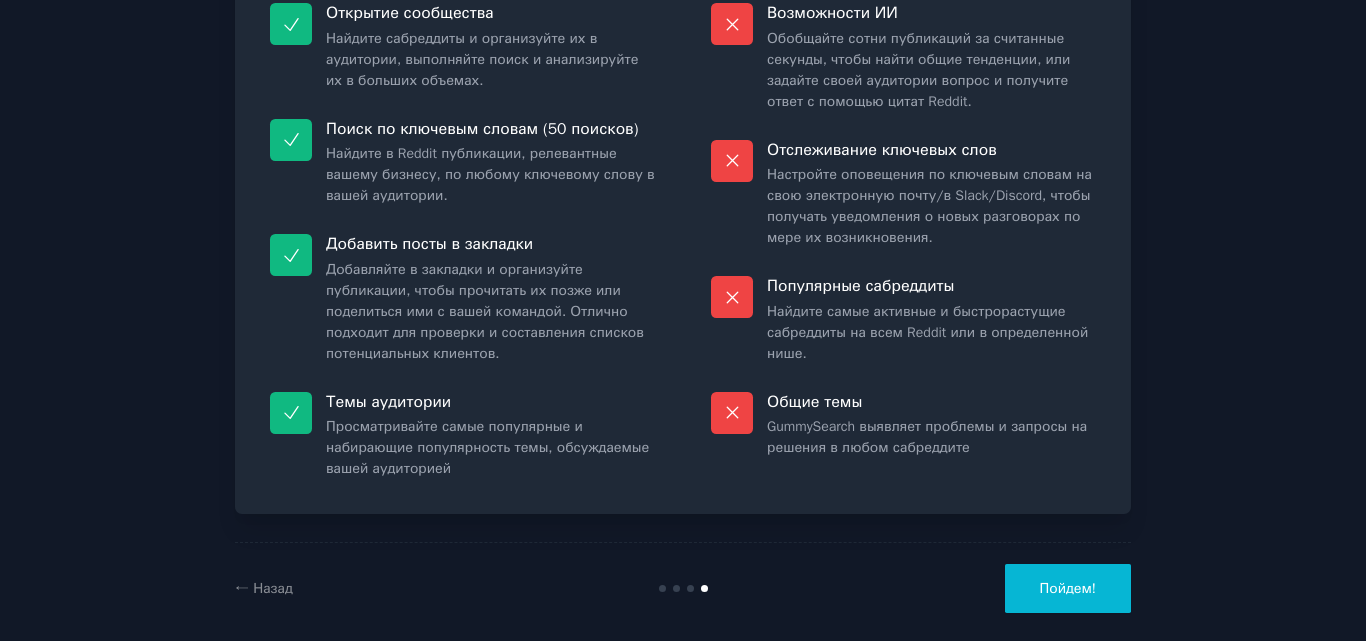 click on "Пойдем!" at bounding box center [1068, 588] 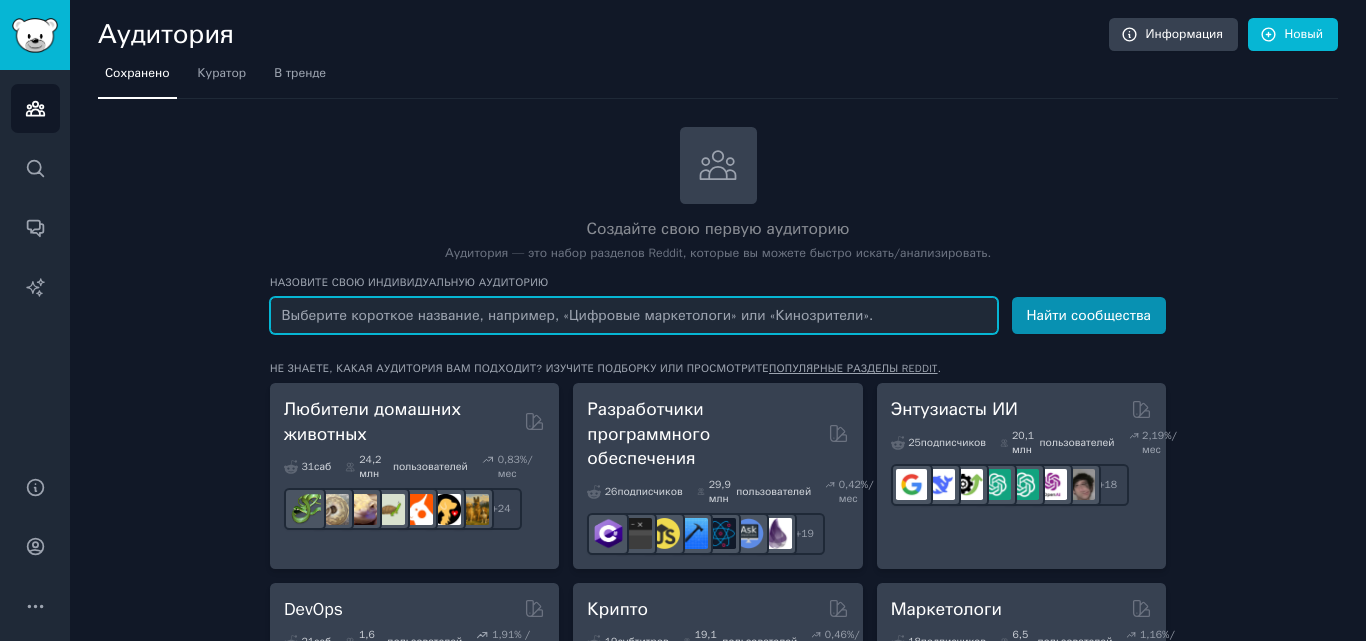 paste on "turn based pvp" 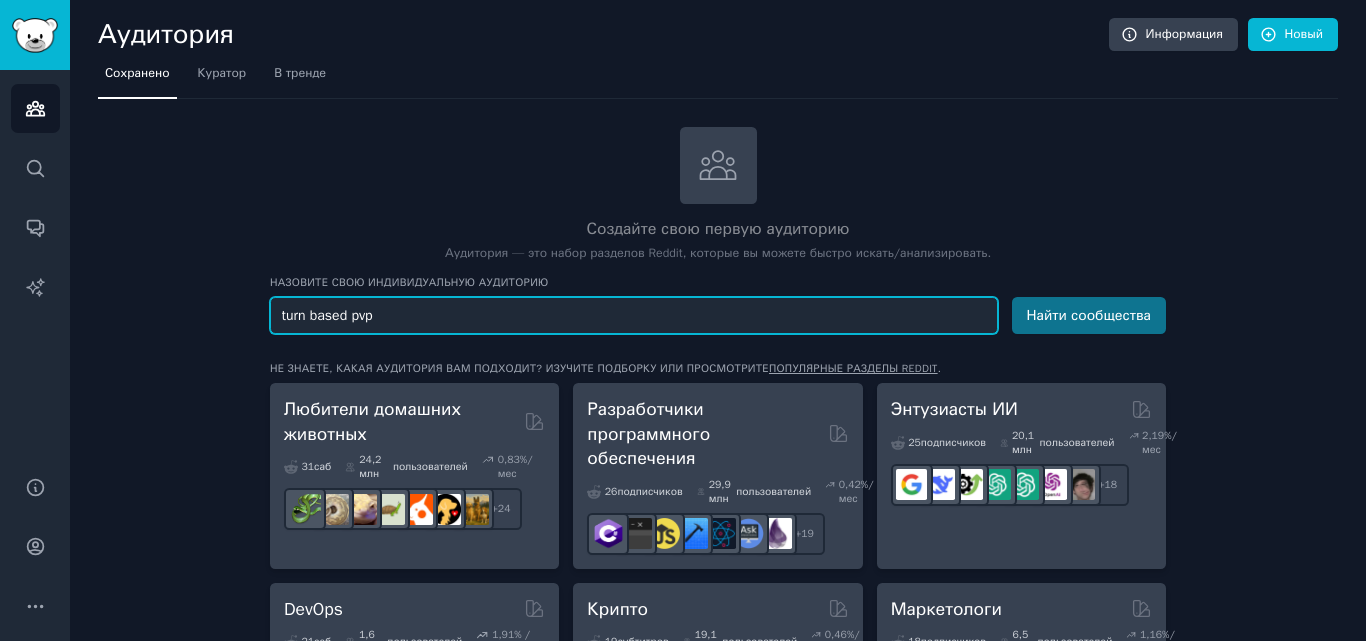 type on "turn based pvp" 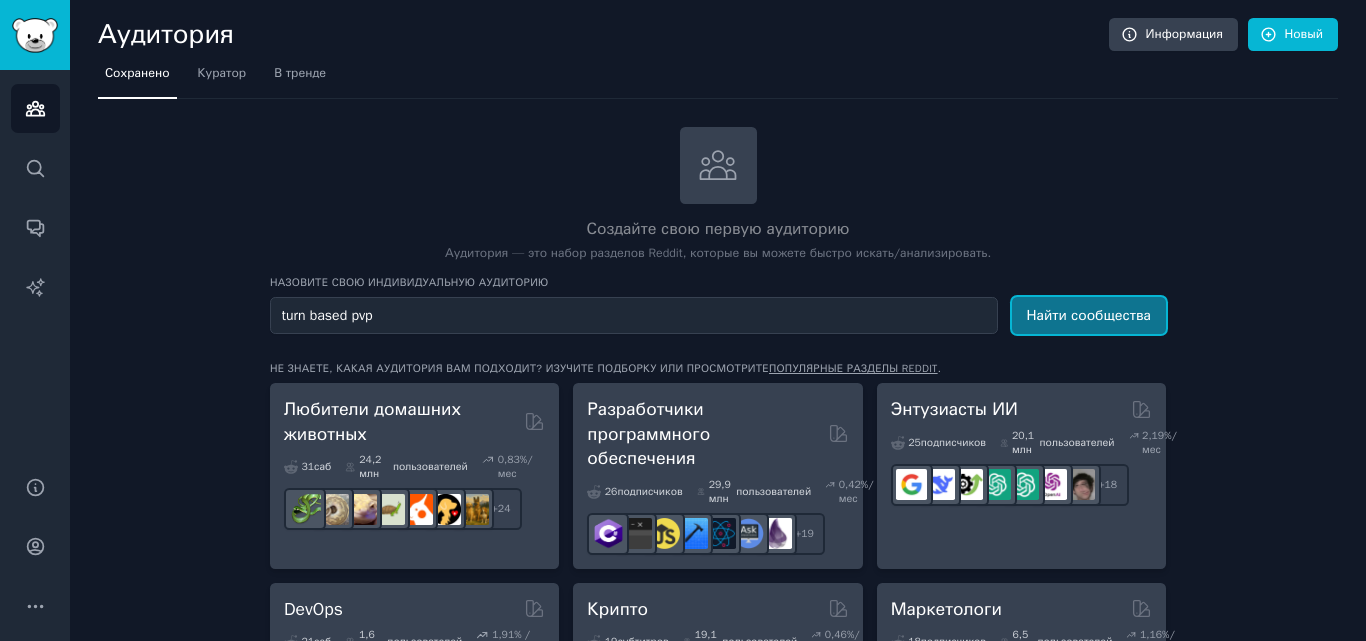 click on "Найти сообщества" at bounding box center (1089, 315) 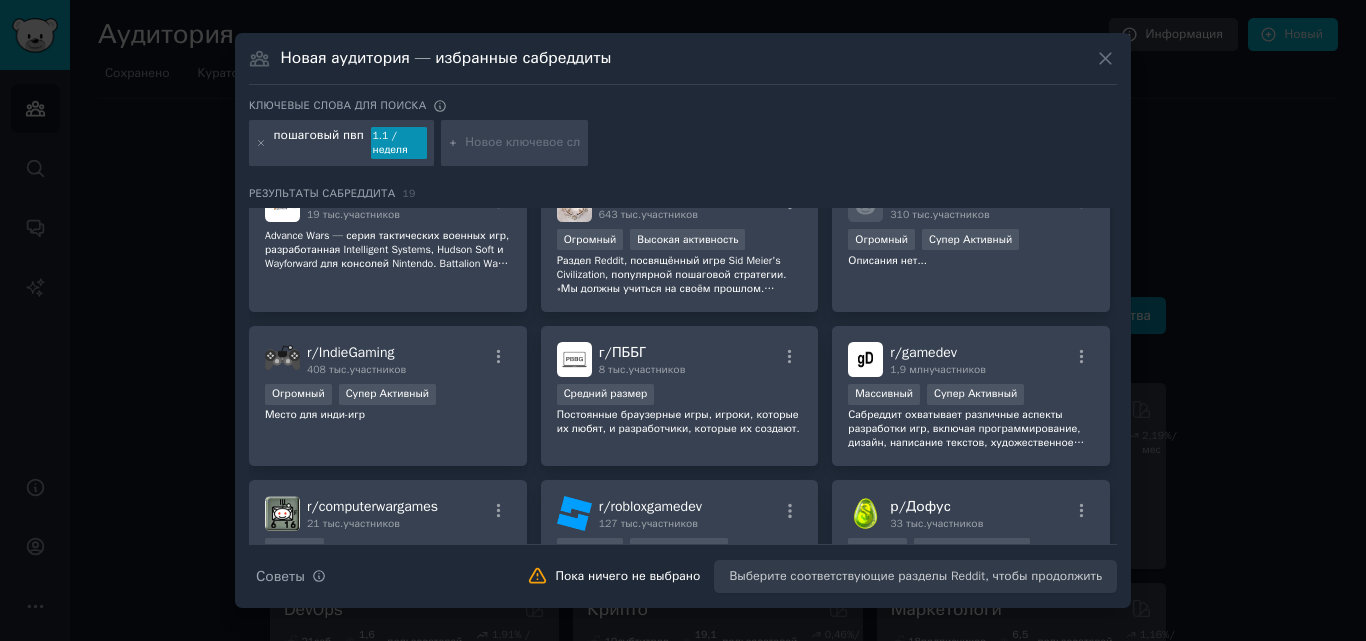 scroll, scrollTop: 0, scrollLeft: 0, axis: both 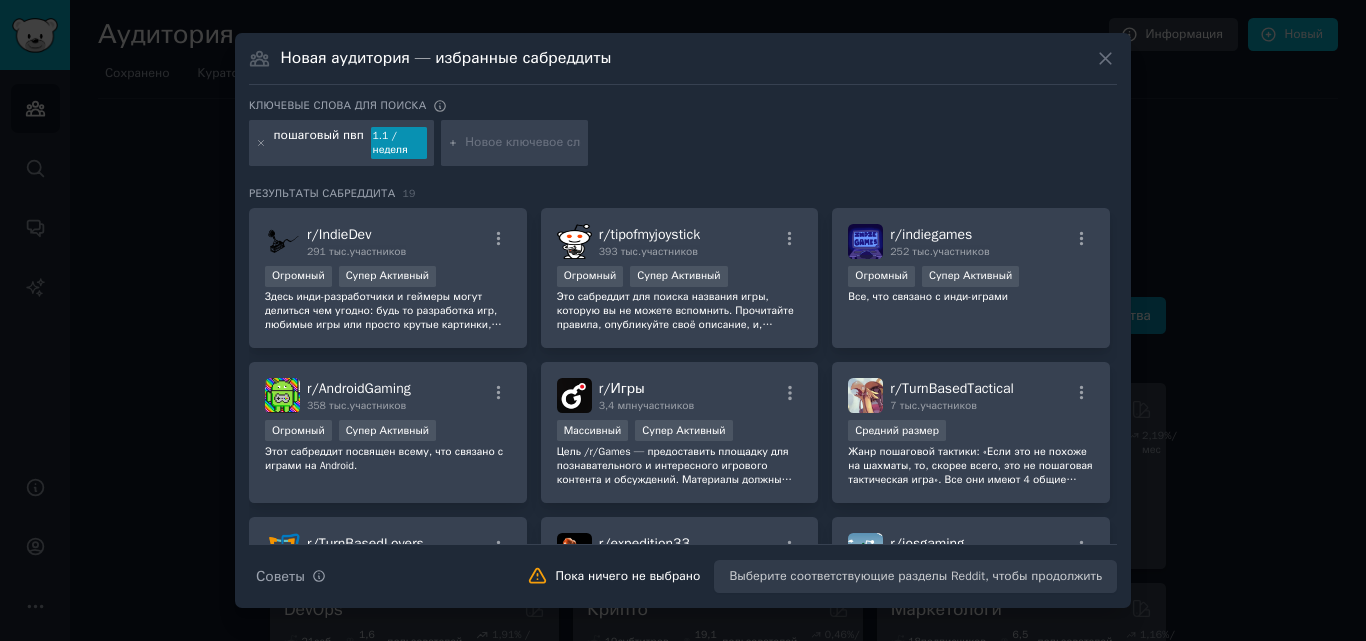 click 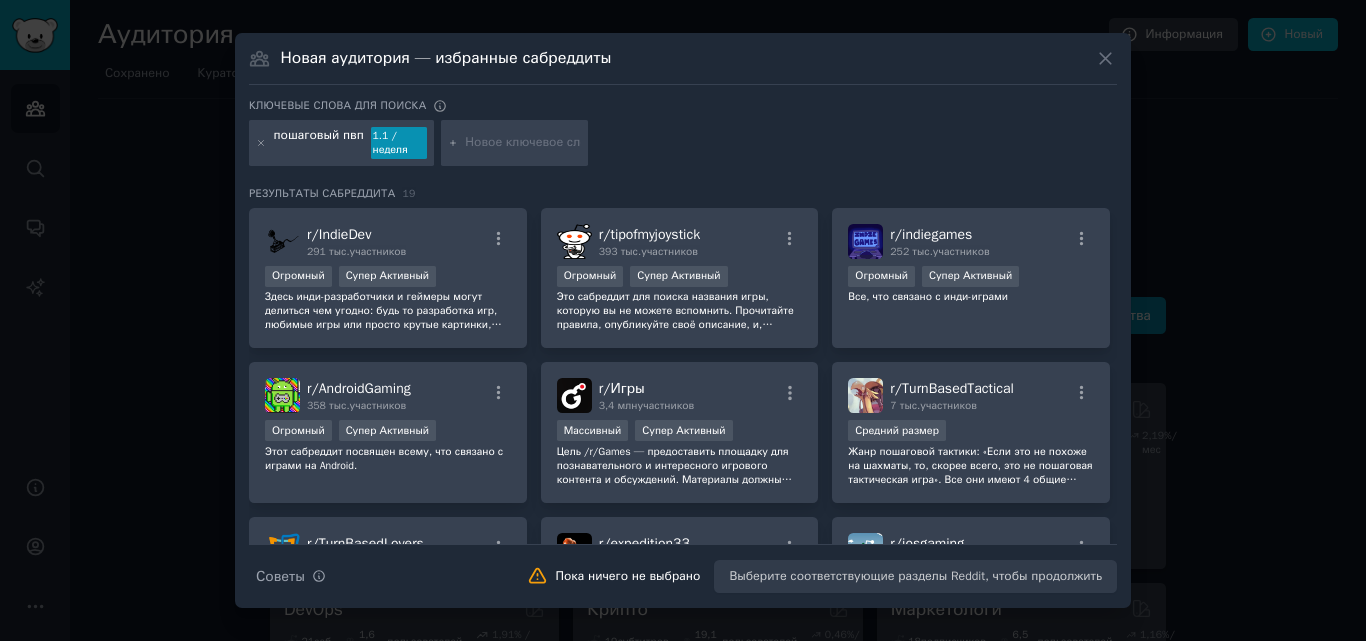 click at bounding box center [523, 143] 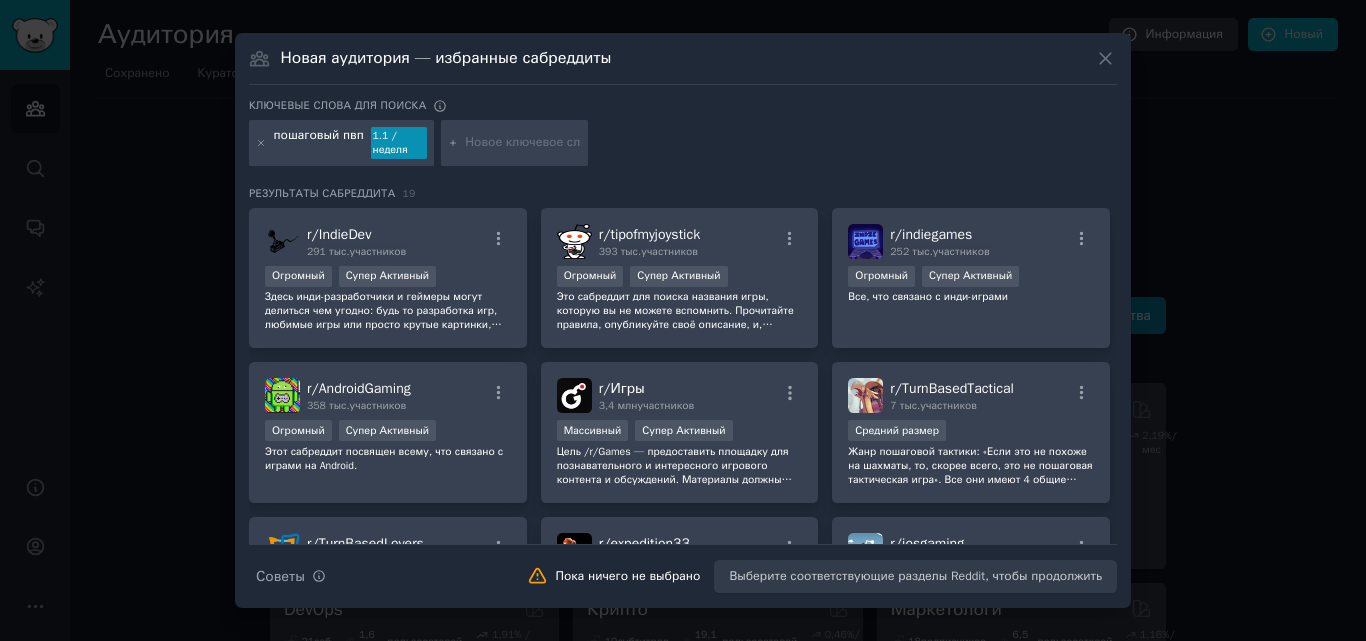 click at bounding box center (523, 143) 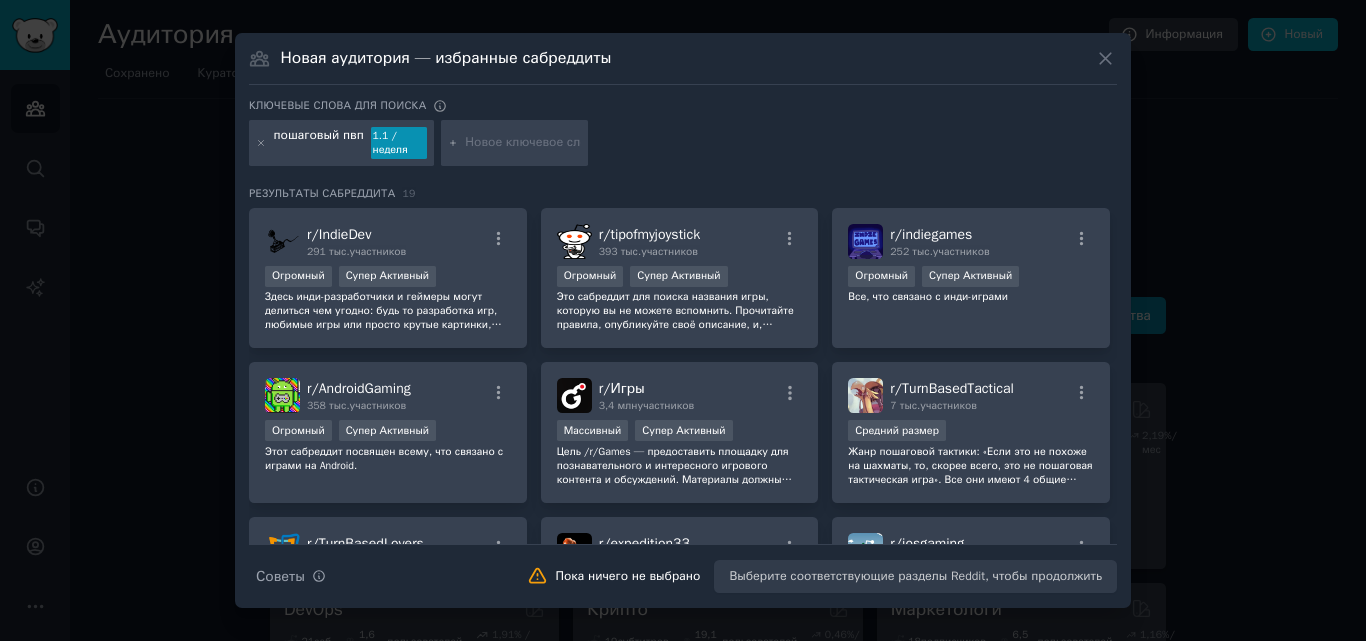 paste on "turn-based tactics" 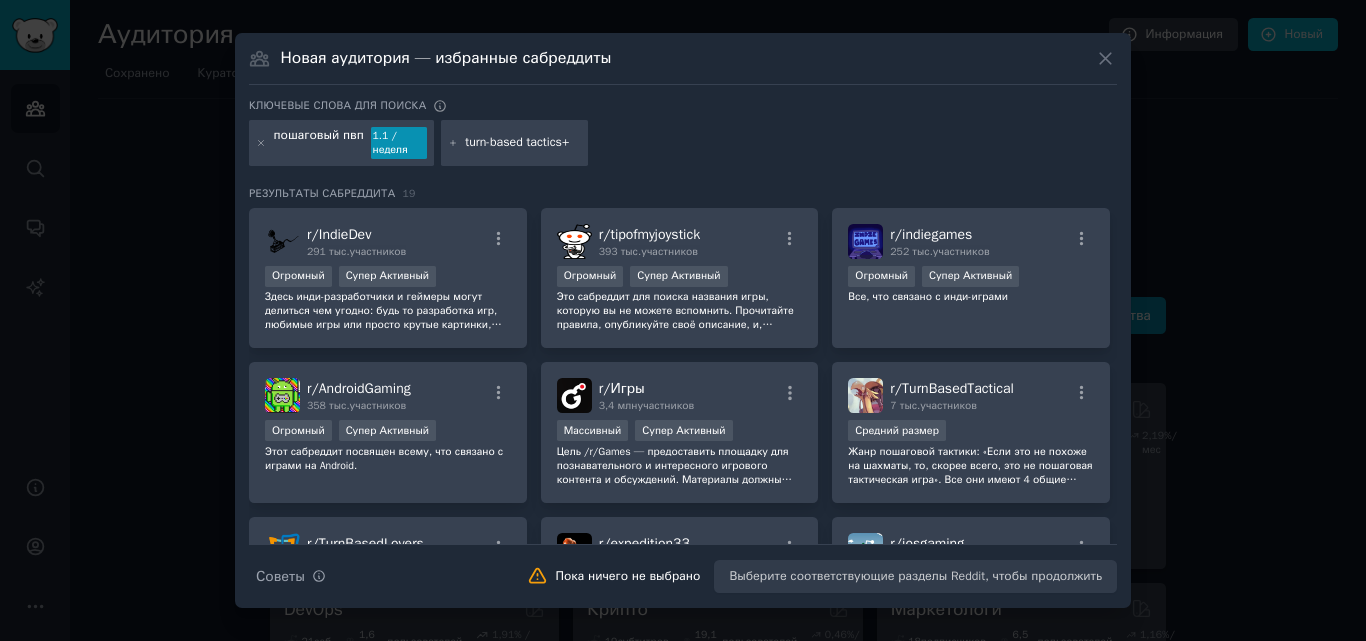click on "turn-based tactics+" at bounding box center [523, 143] 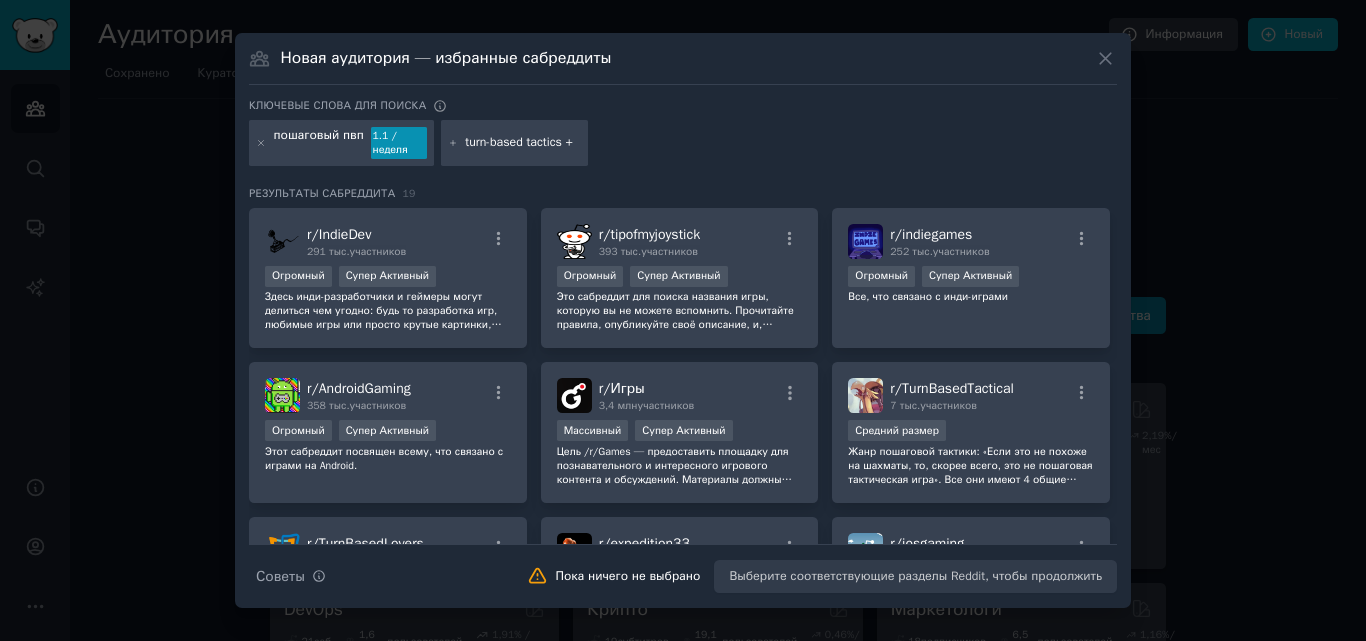 click on "turn-based tactics +" at bounding box center (523, 143) 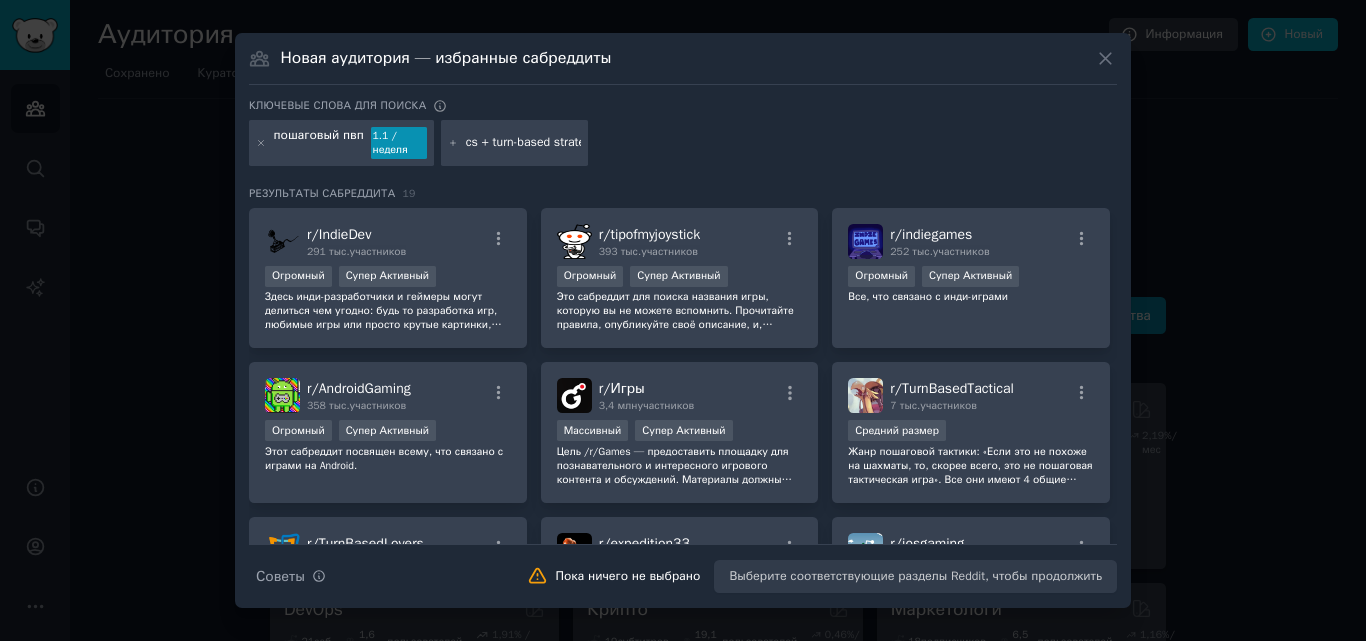 scroll, scrollTop: 0, scrollLeft: 0, axis: both 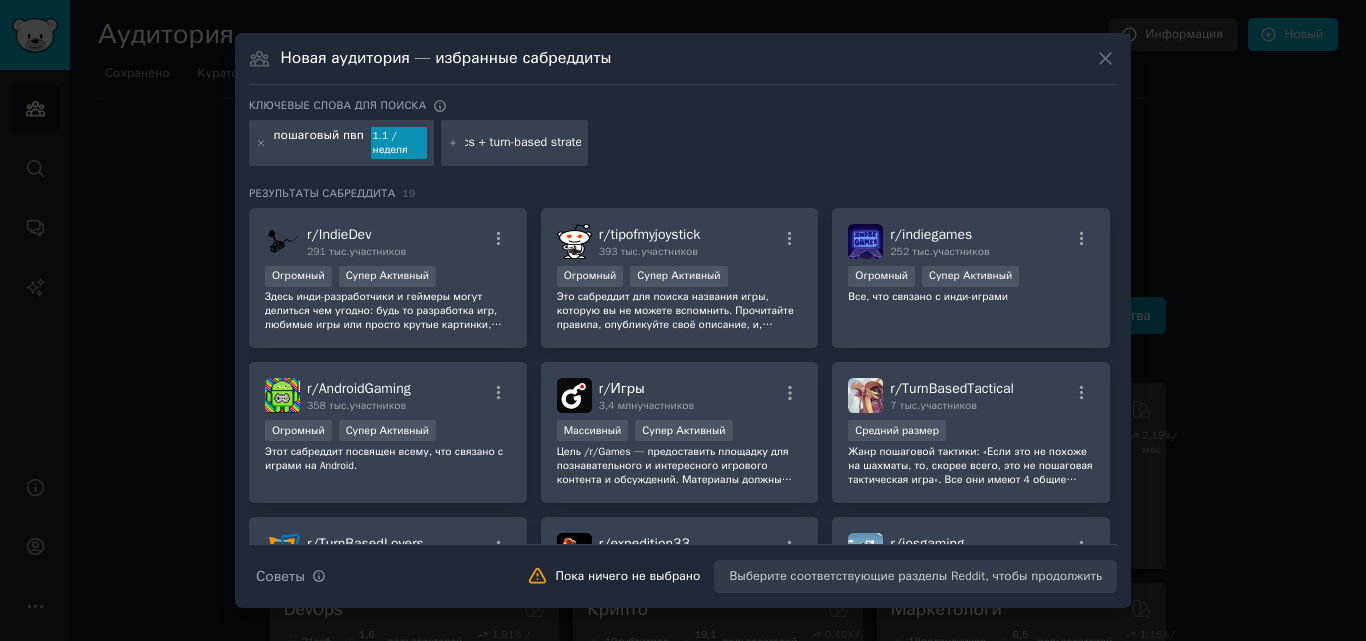 paste on "tactical pvp" 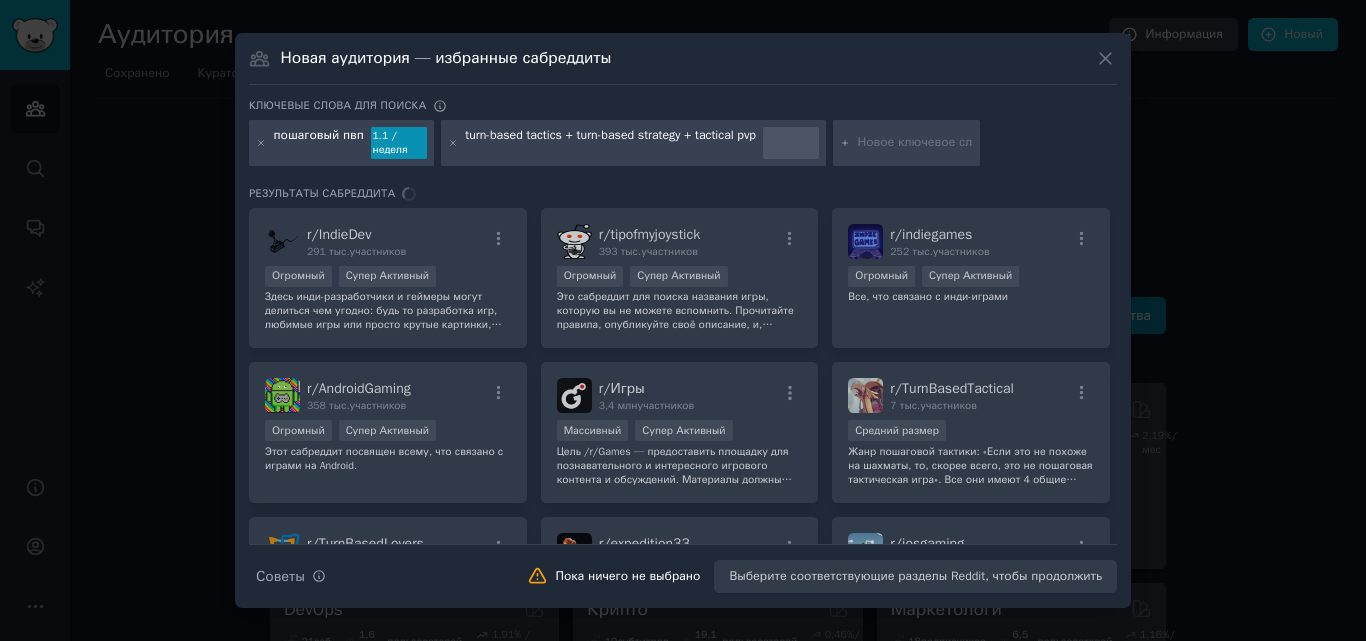 scroll, scrollTop: 0, scrollLeft: 0, axis: both 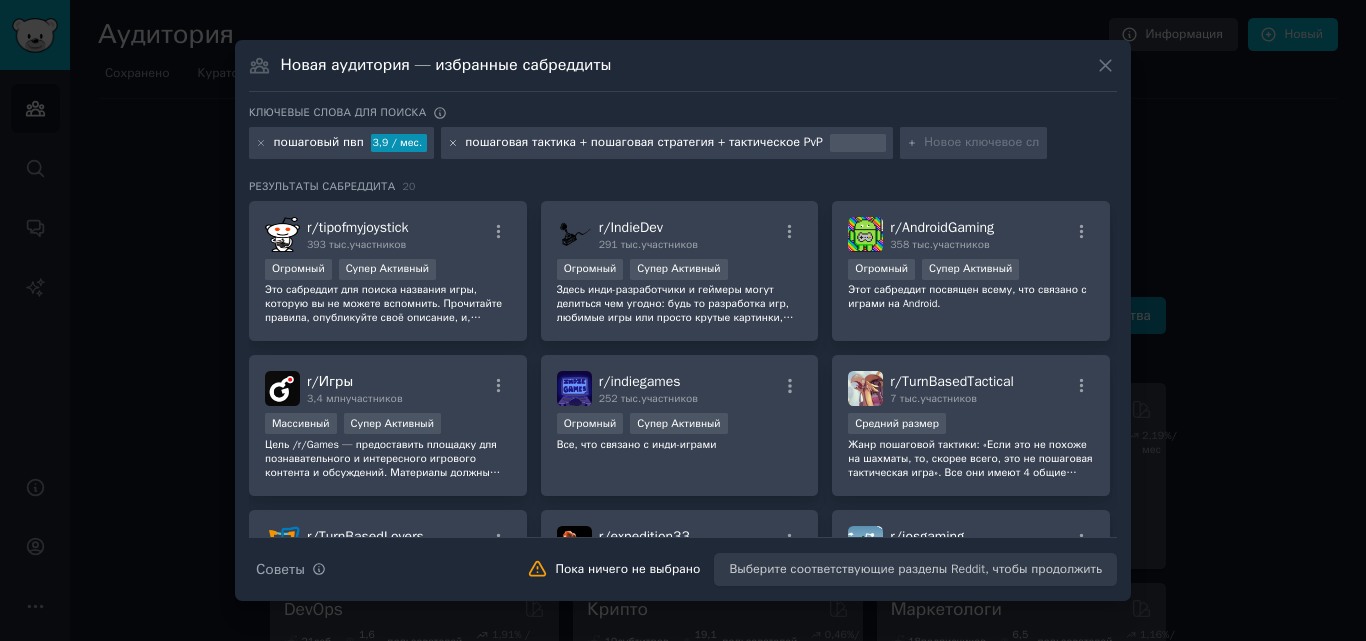 click 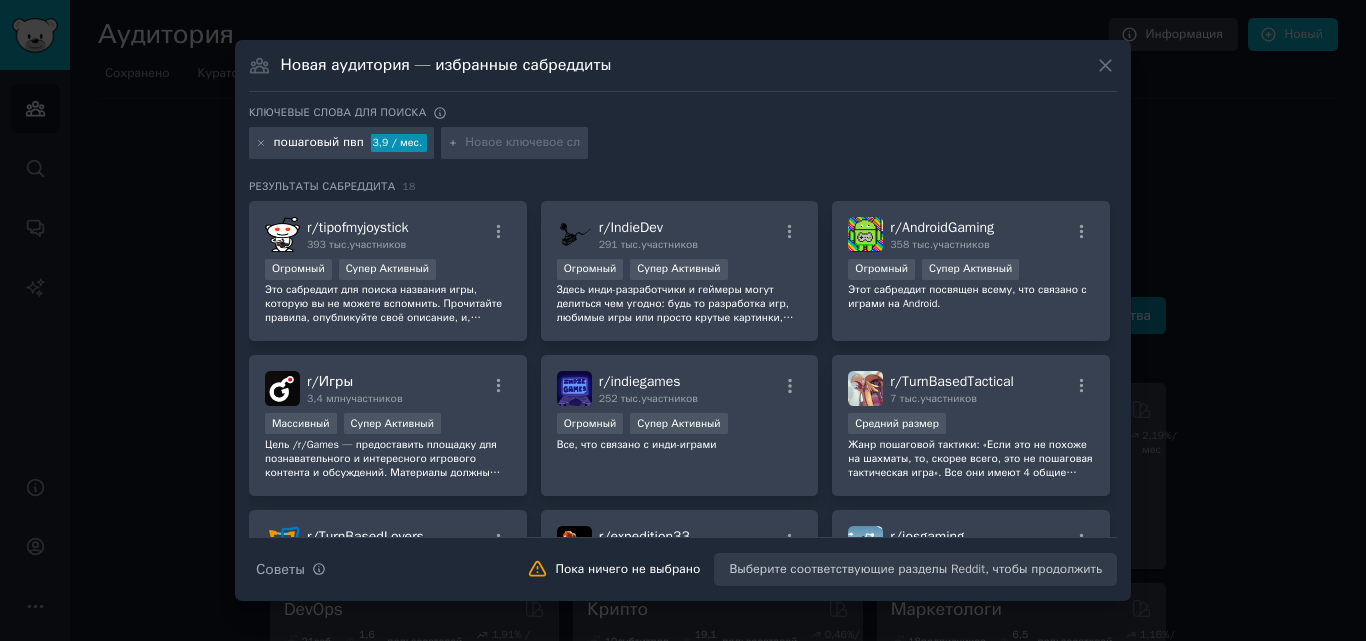 click at bounding box center [523, 143] 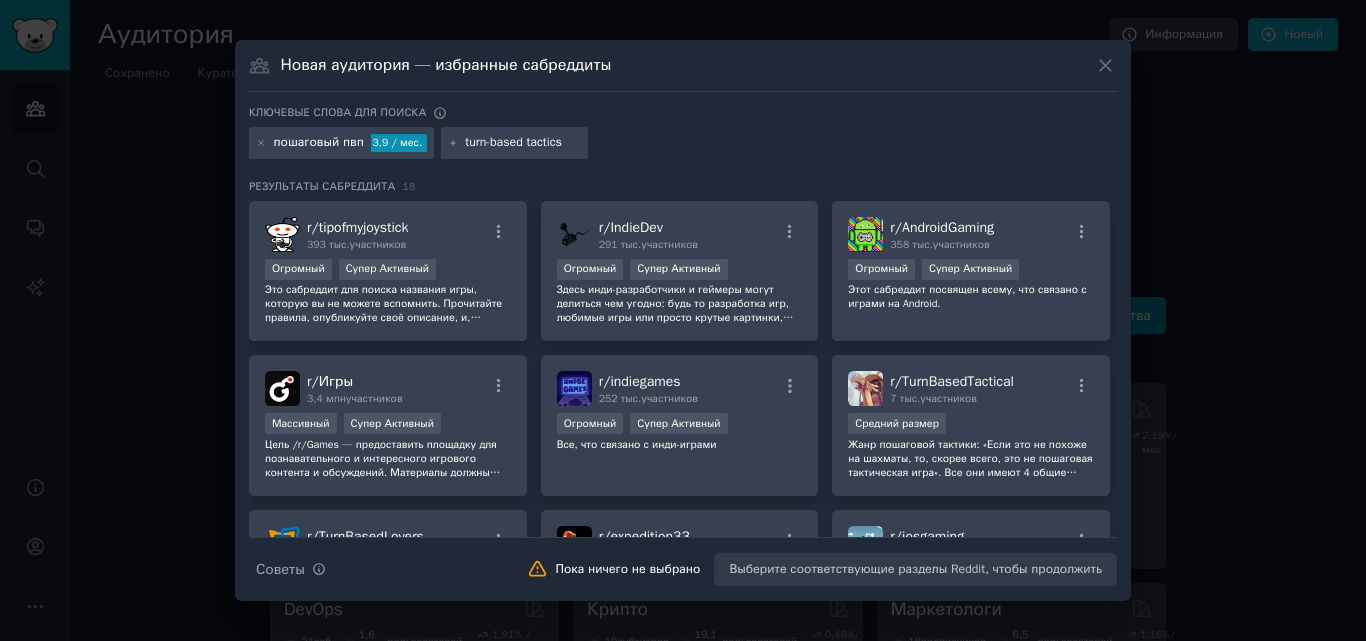 type on "turn-based tactics" 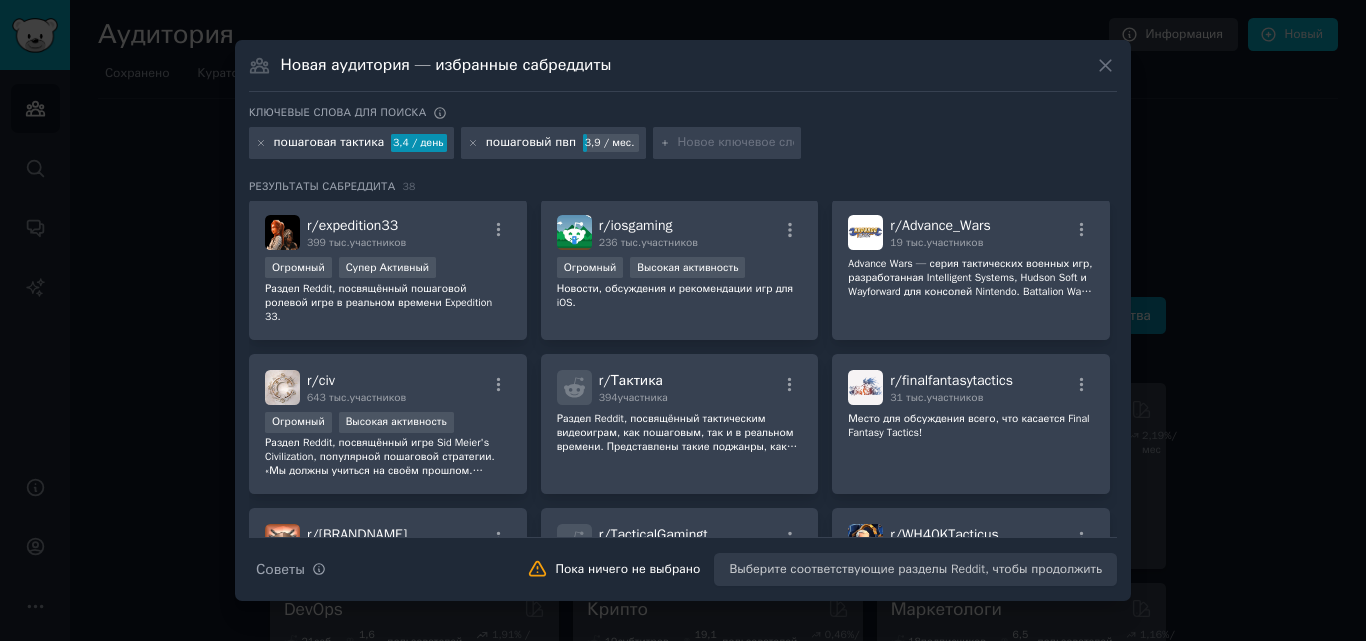 scroll, scrollTop: 0, scrollLeft: 0, axis: both 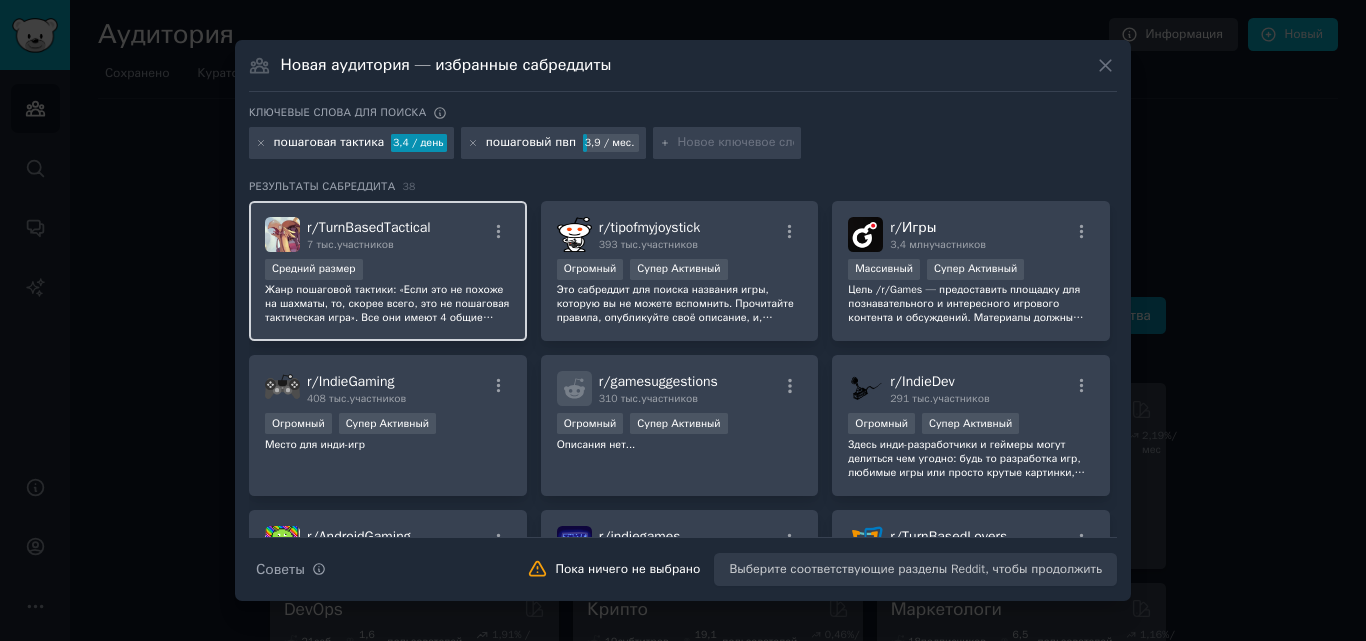 click on "r/  TurnBasedTactical 7 тыс.  участников" at bounding box center [388, 234] 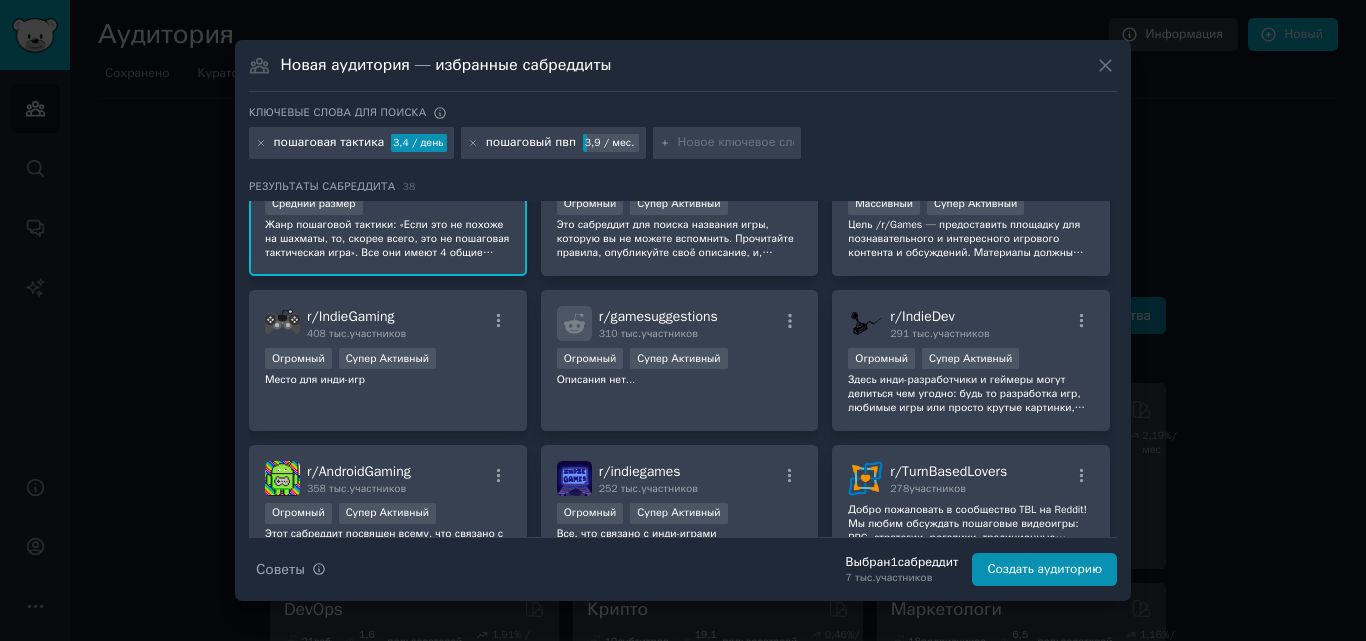 scroll, scrollTop: 0, scrollLeft: 0, axis: both 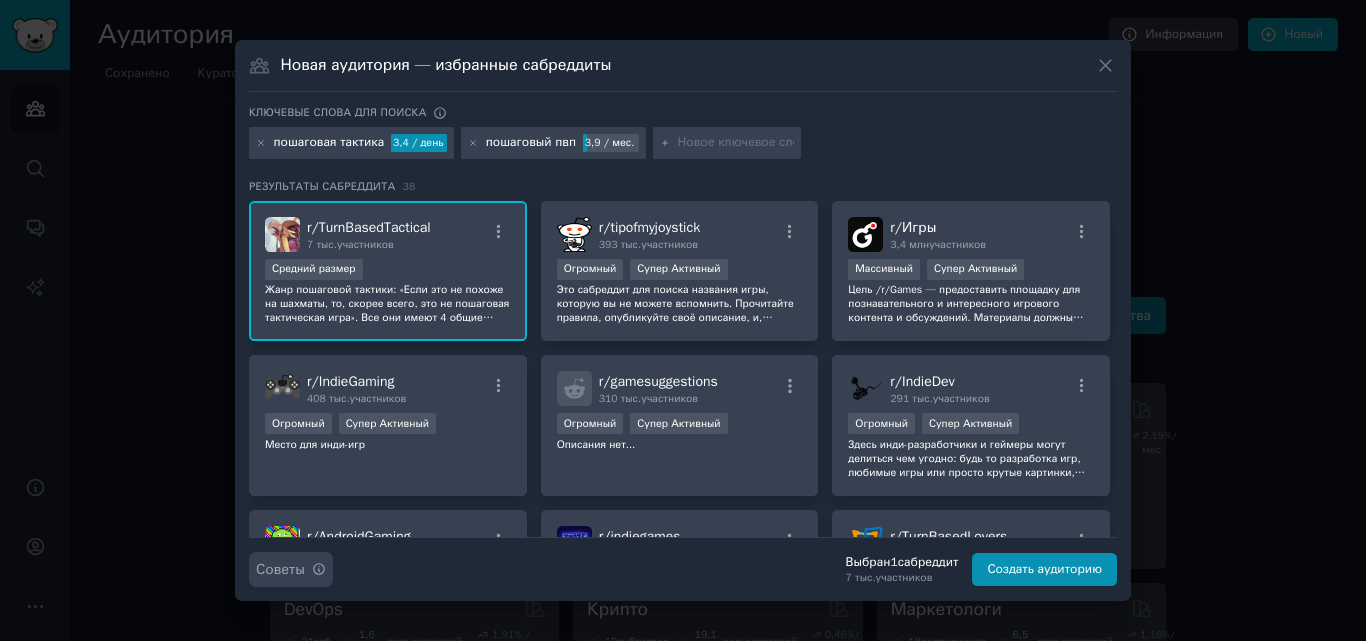click 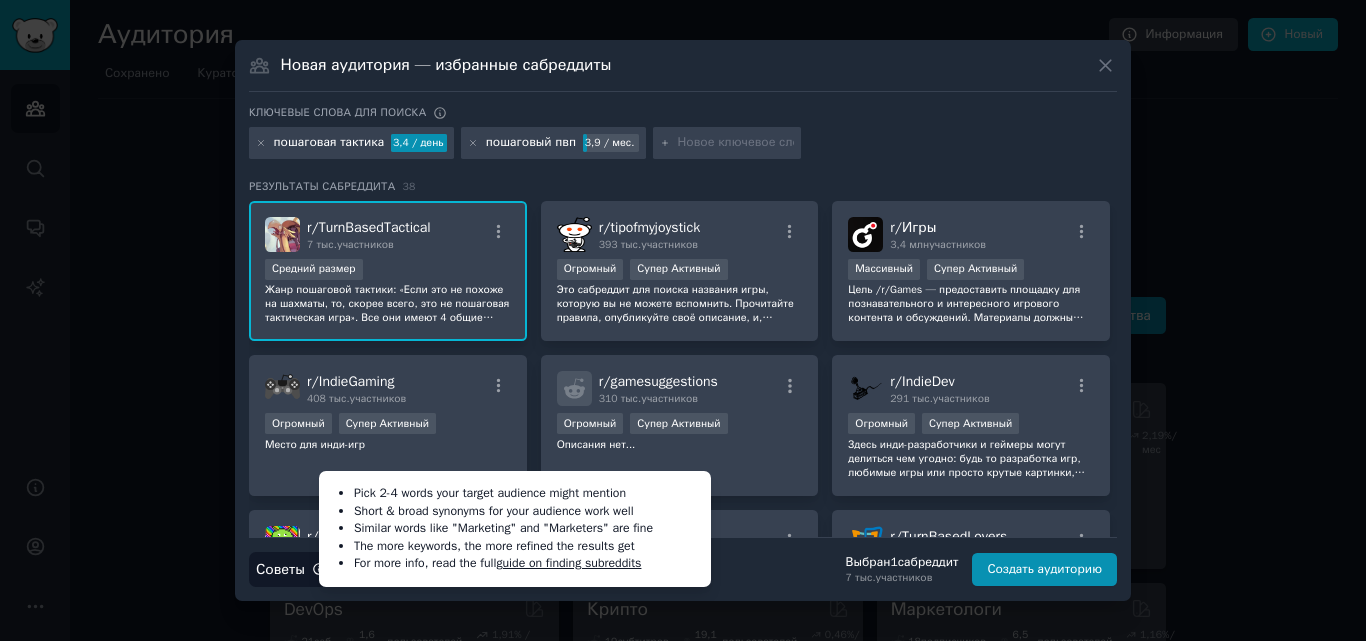 click on "пошаговая тактика 3,4 / день пошаговый пвп 3,9 / мес." at bounding box center [683, 146] 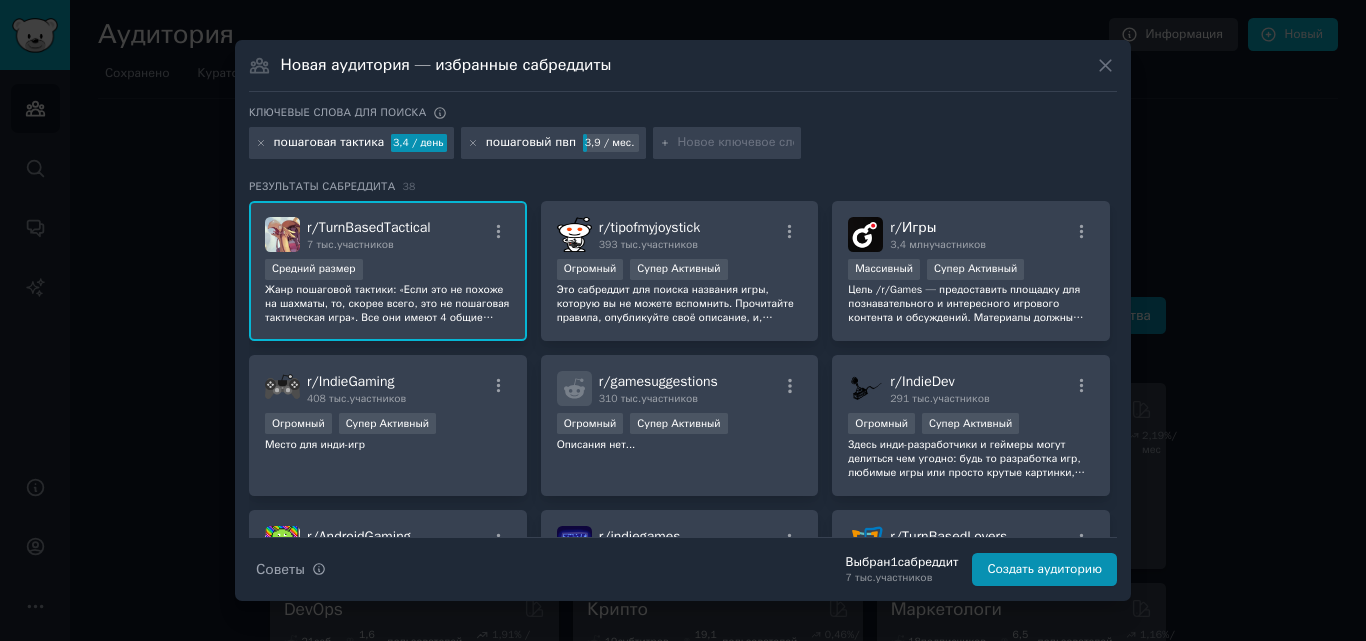 click at bounding box center [736, 143] 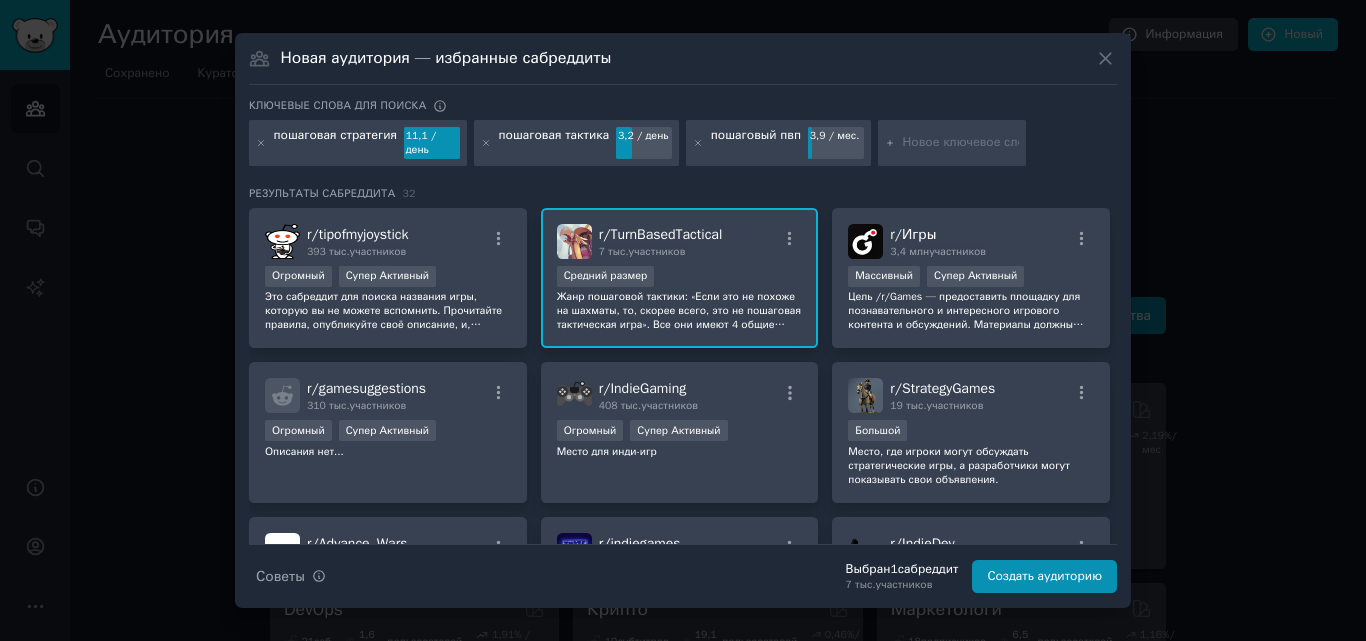 paste on "tactical pvp" 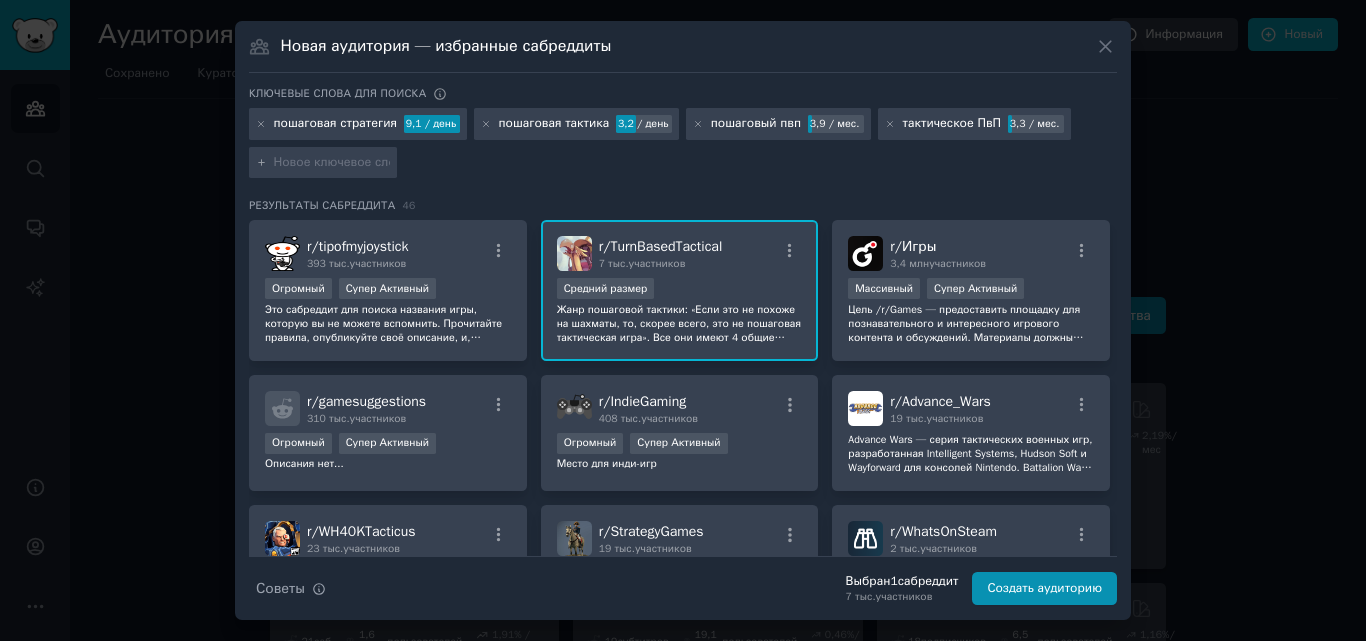 paste on "strategy games" 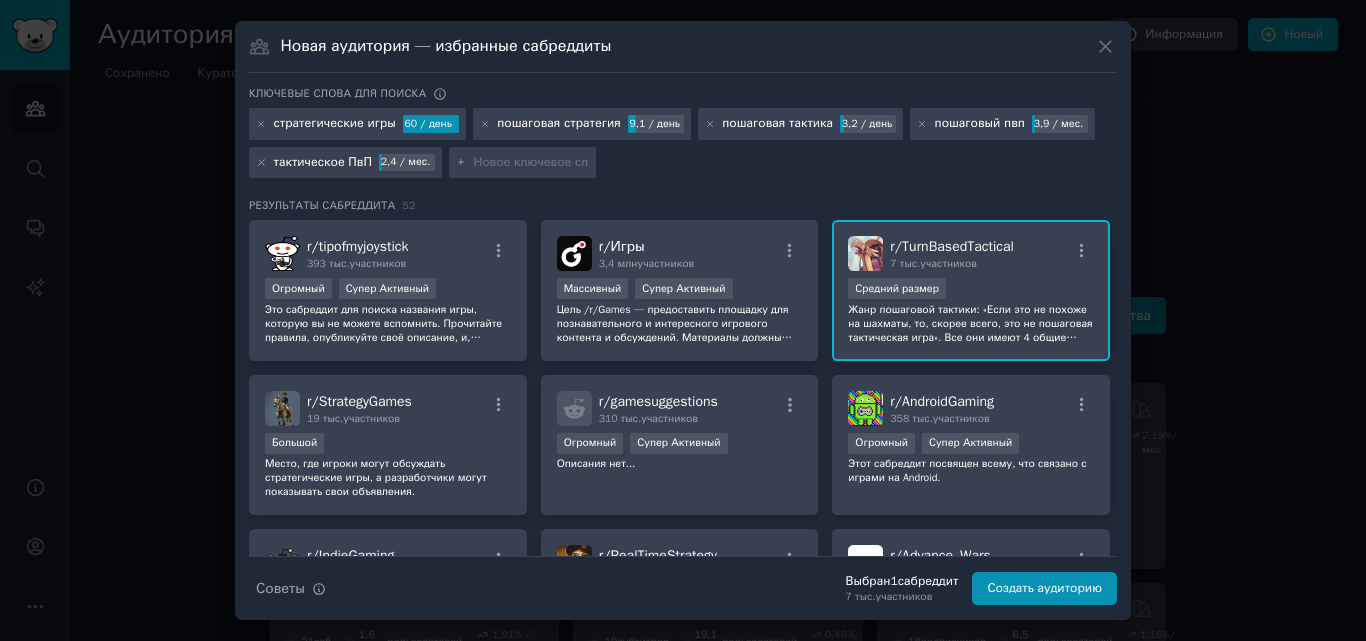 paste on "tactical games" 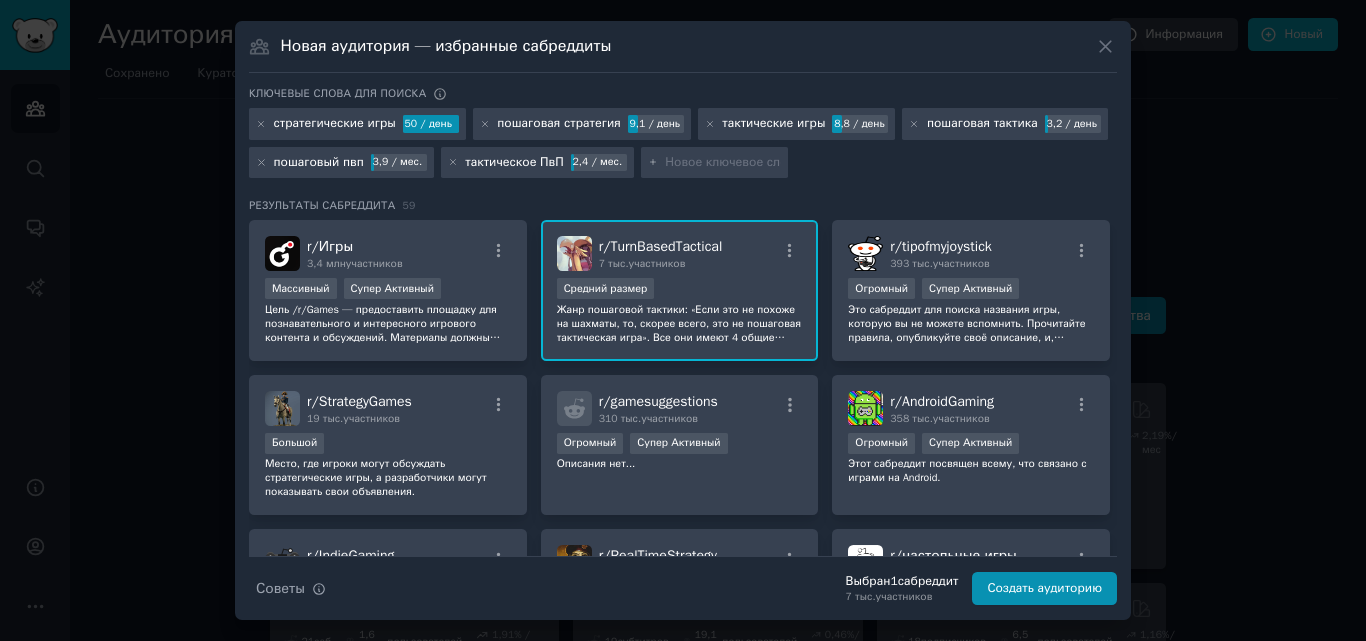 paste on "auto battler" 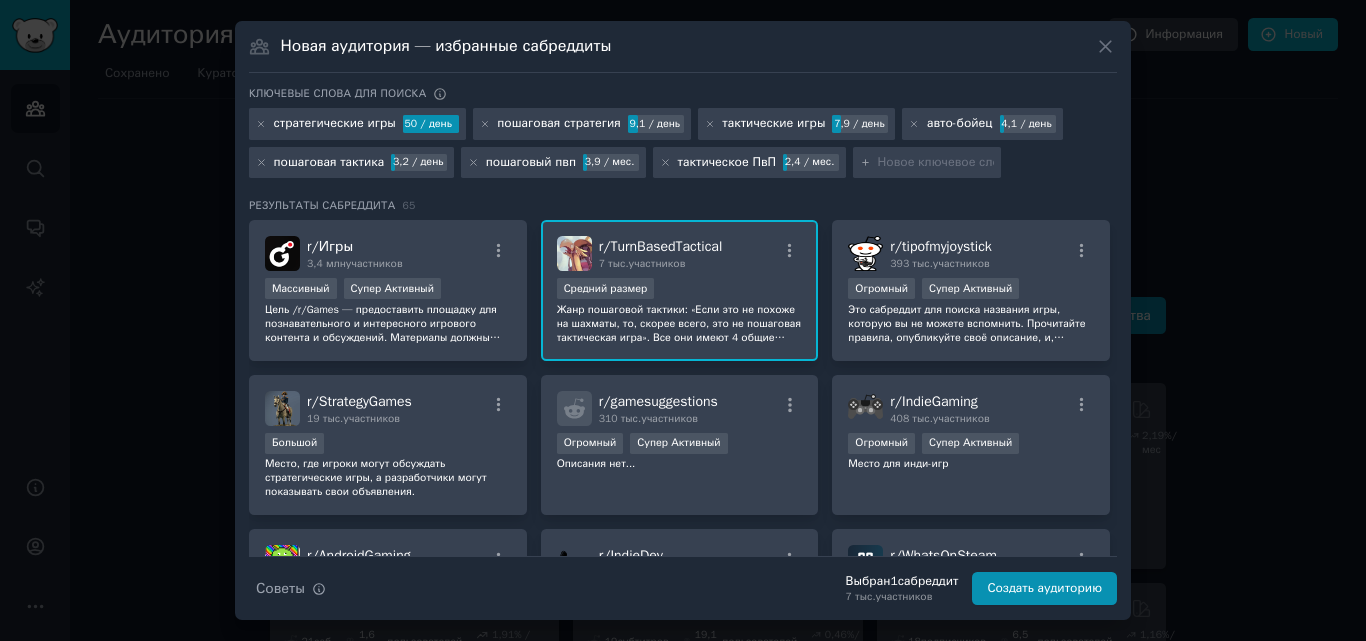 paste on "grid-based combat" 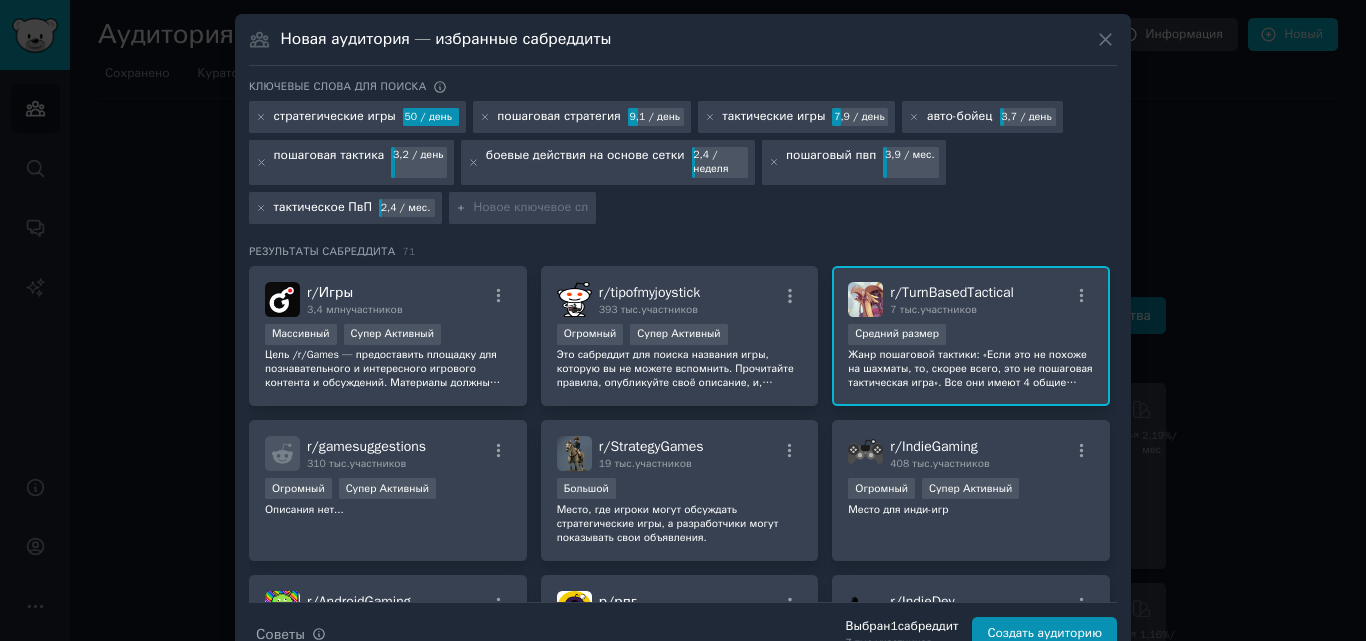 paste on "squad-based tactics" 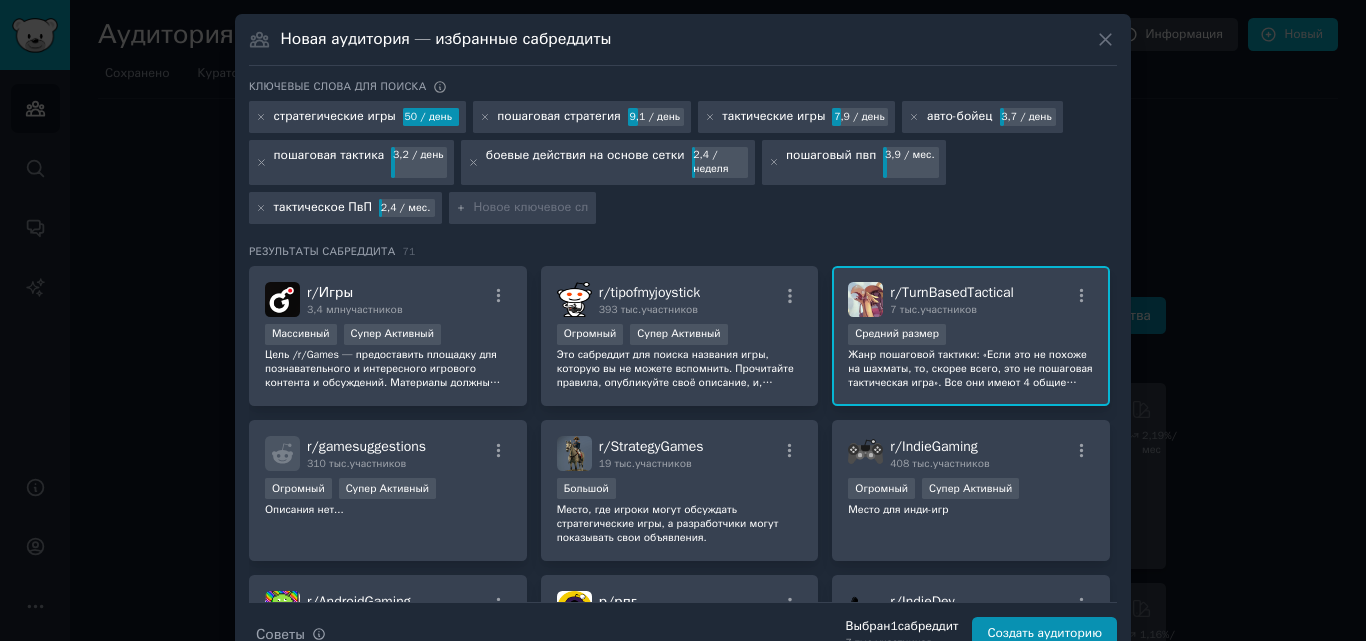 type on "squad-based tactics" 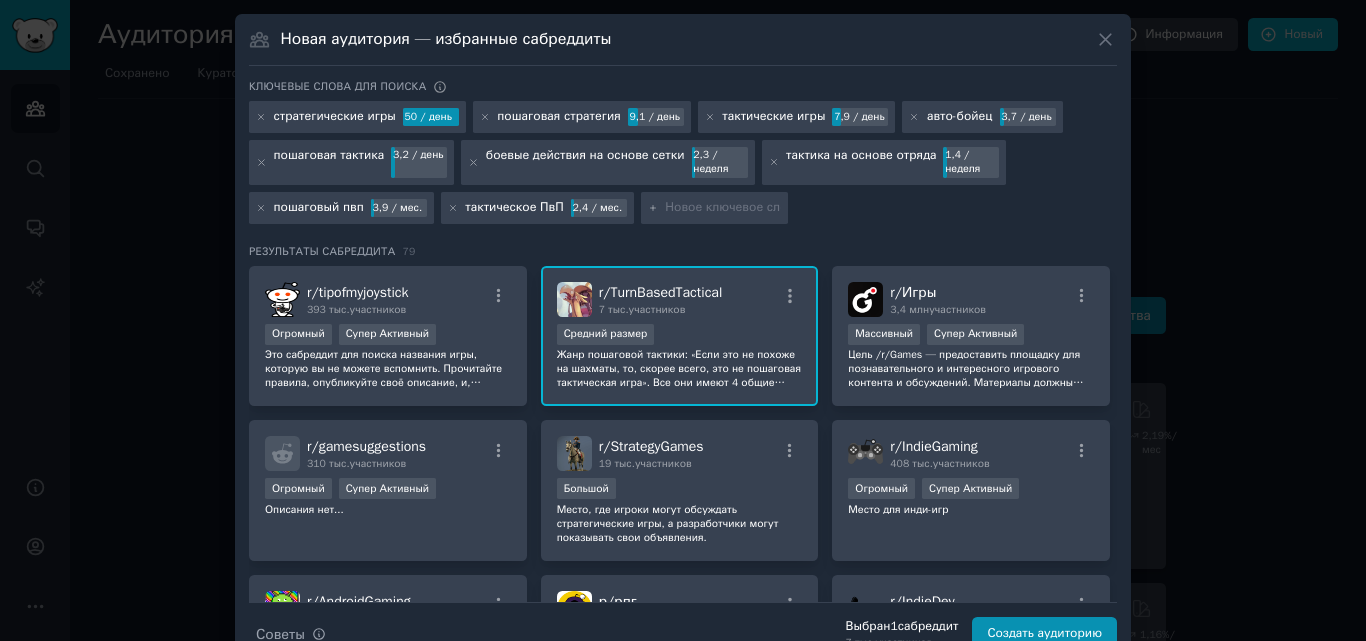 paste on "competitive turn based" 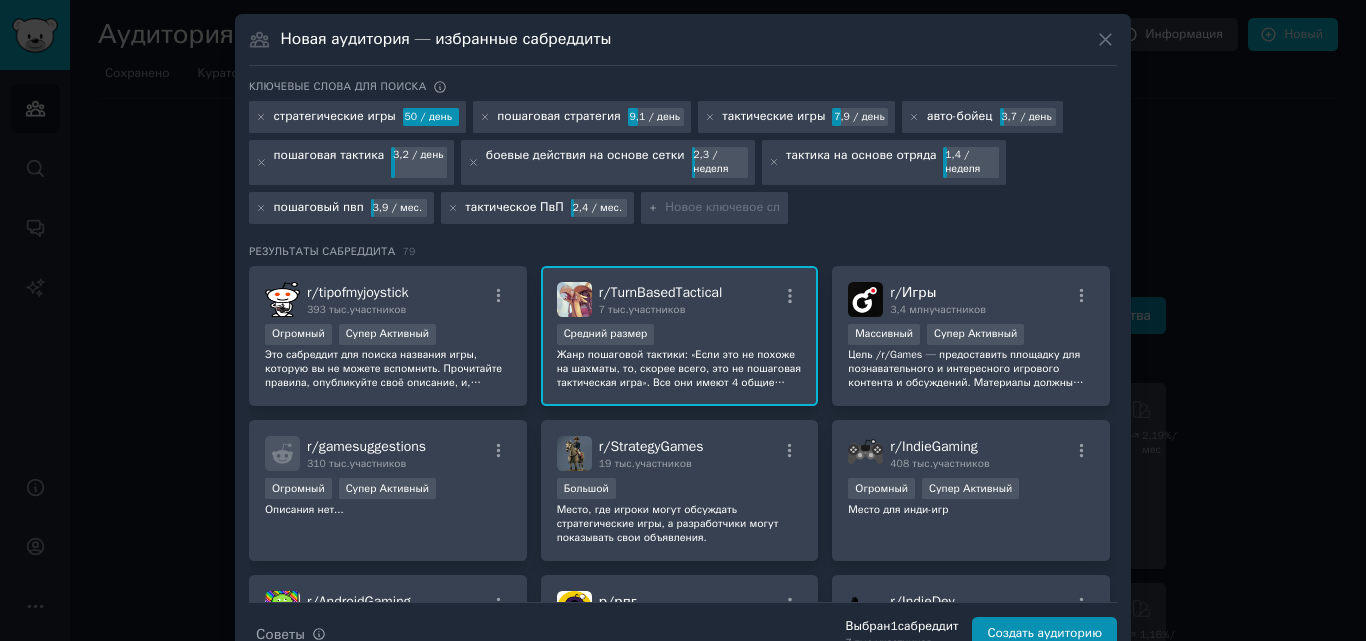 type on "competitive turn based" 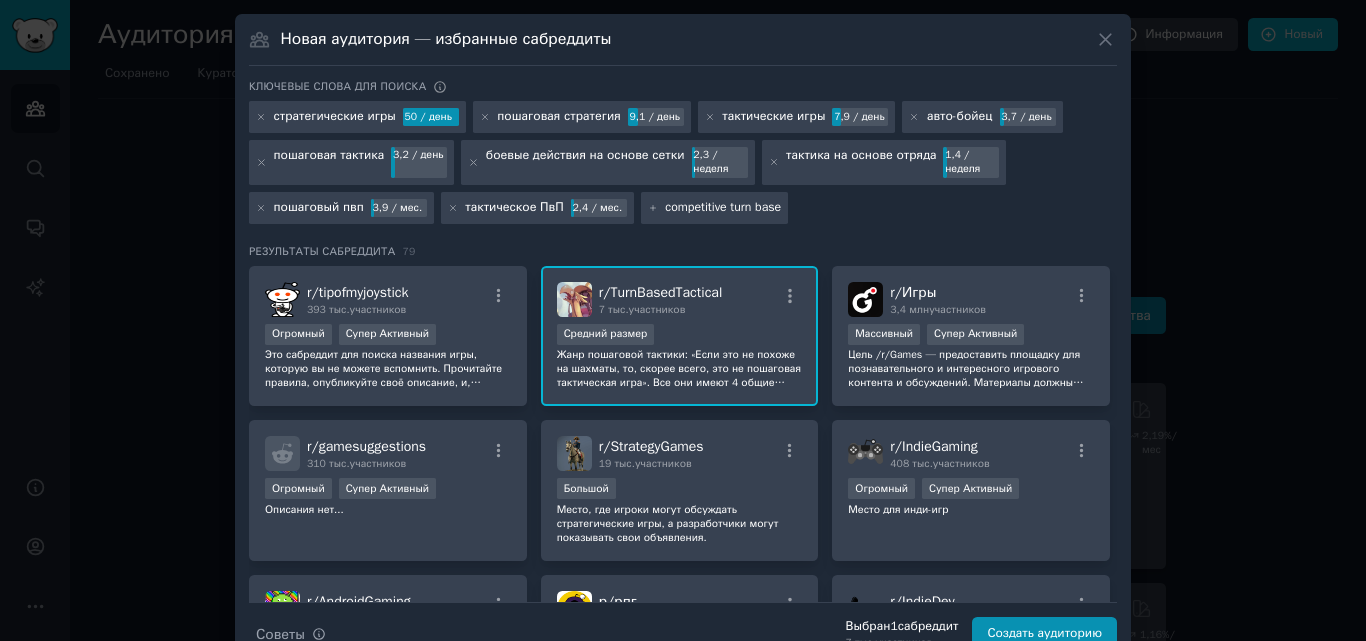 type 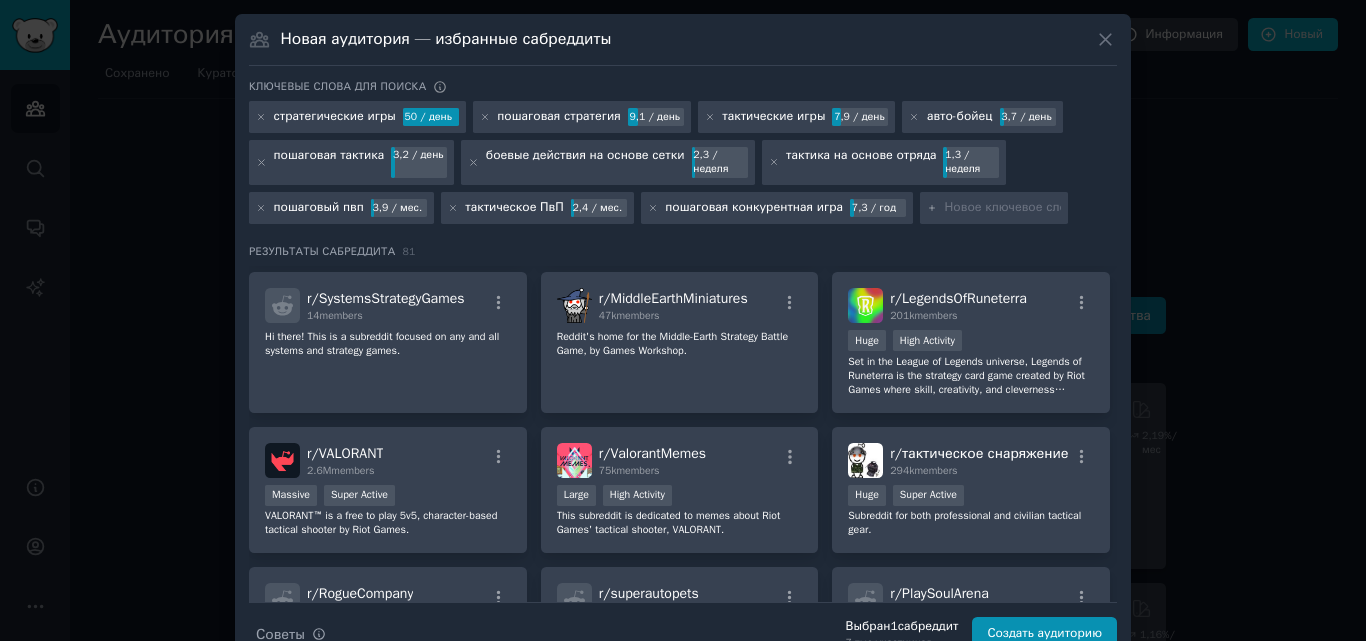 scroll, scrollTop: 2933, scrollLeft: 0, axis: vertical 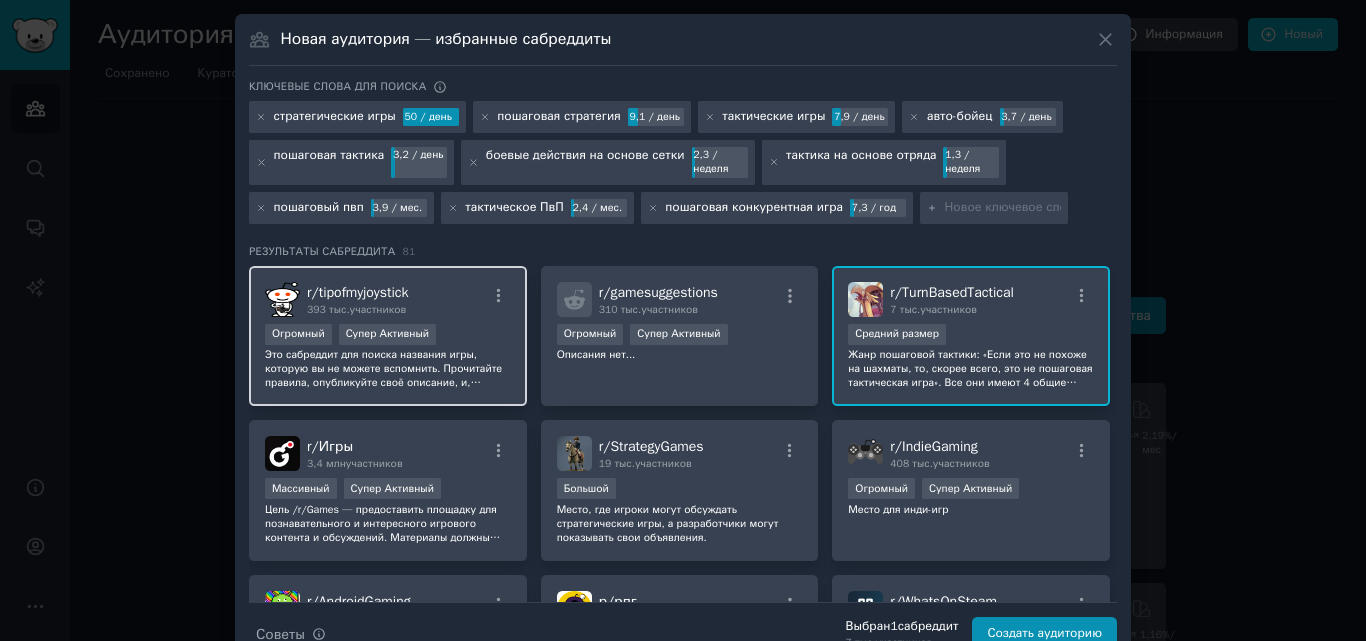 click on "100 000 - 1 000 000 участников Огромный Супер Активный" at bounding box center (388, 336) 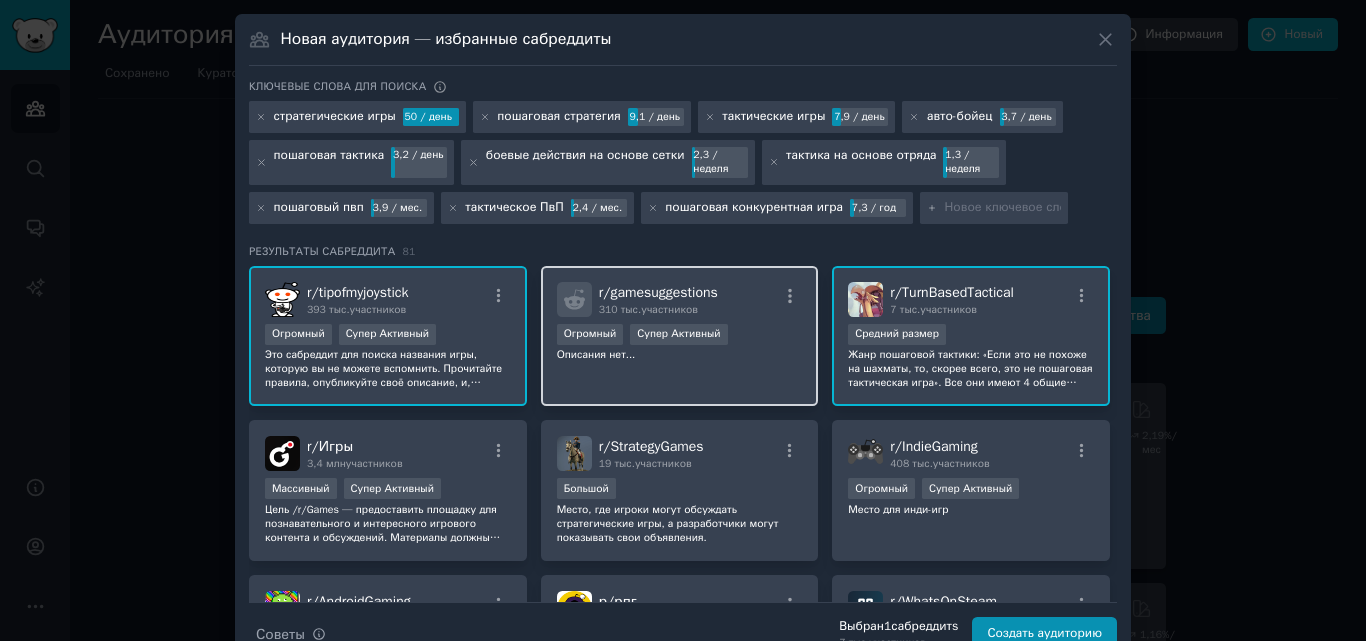 click on "Описания нет..." at bounding box center [680, 355] 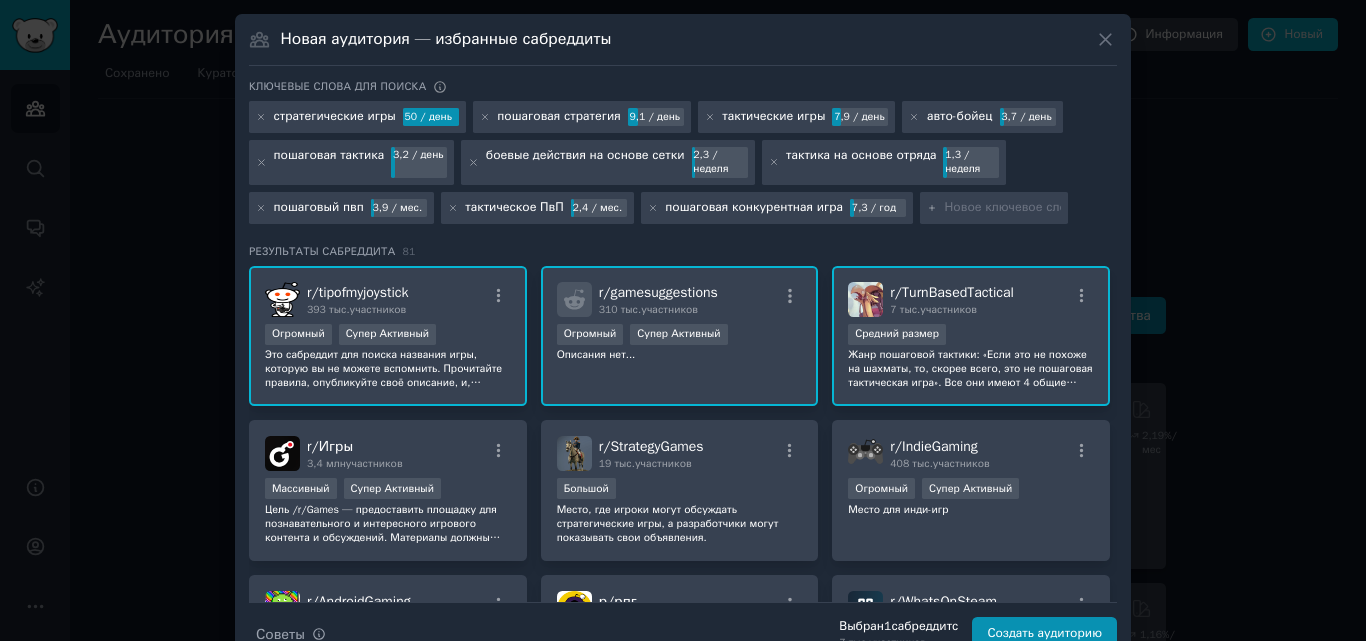 drag, startPoint x: 969, startPoint y: 338, endPoint x: 931, endPoint y: 353, distance: 40.853397 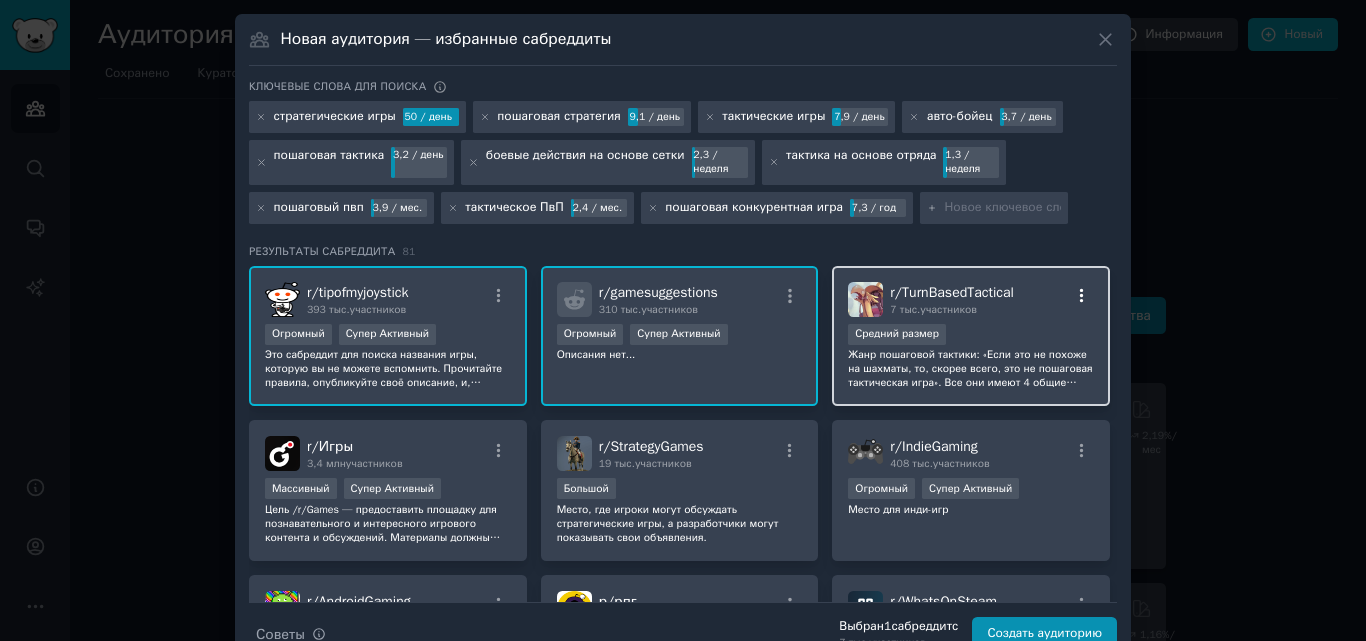 click 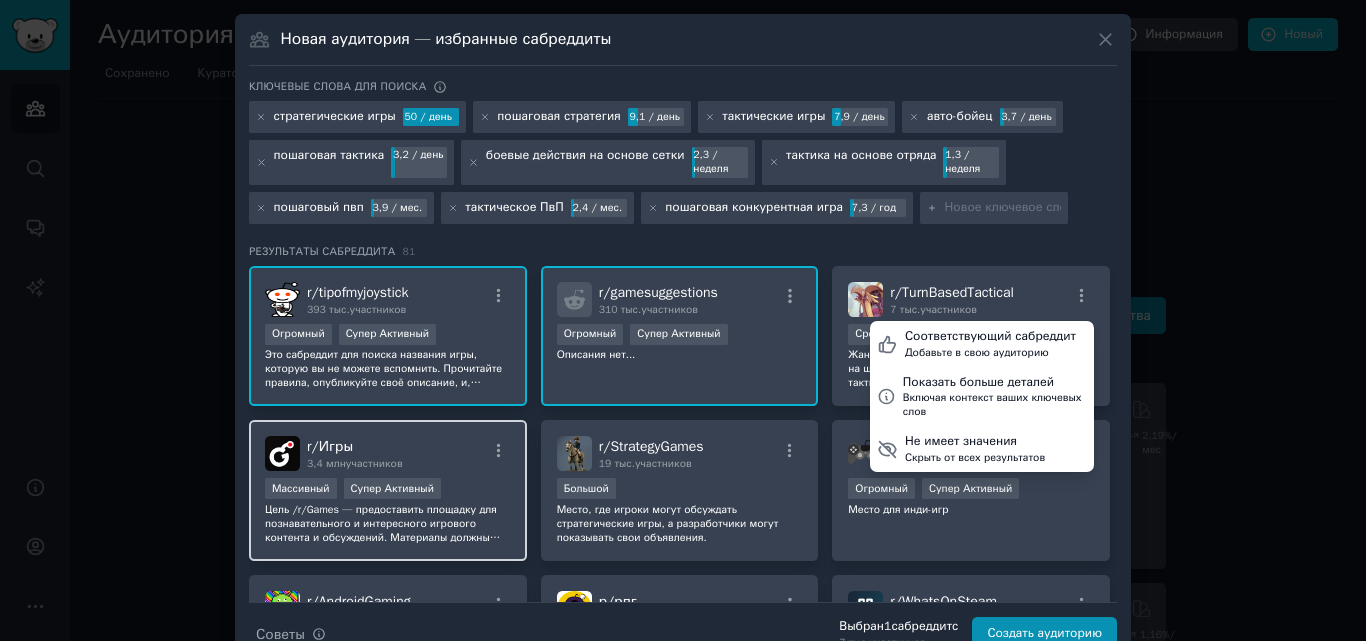 click on "r/  Игры 3,4 млн  участников" at bounding box center [388, 453] 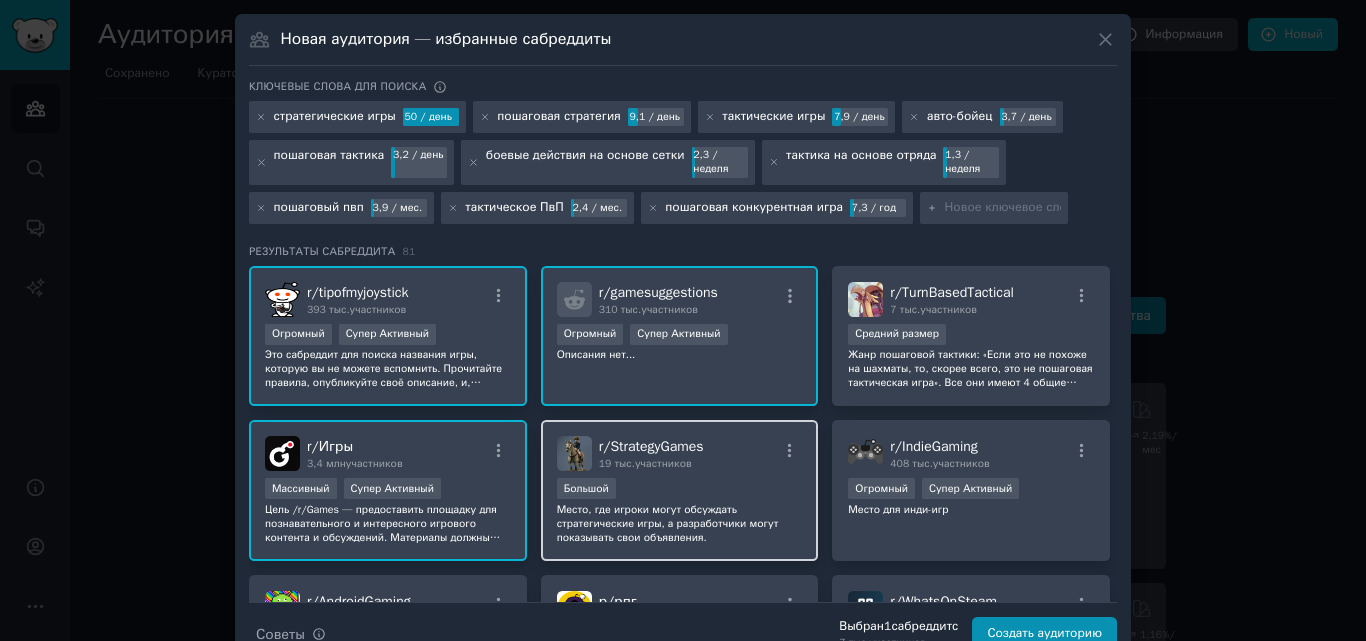 click on "r/  StrategyGames 19 тыс.  участников" at bounding box center (680, 453) 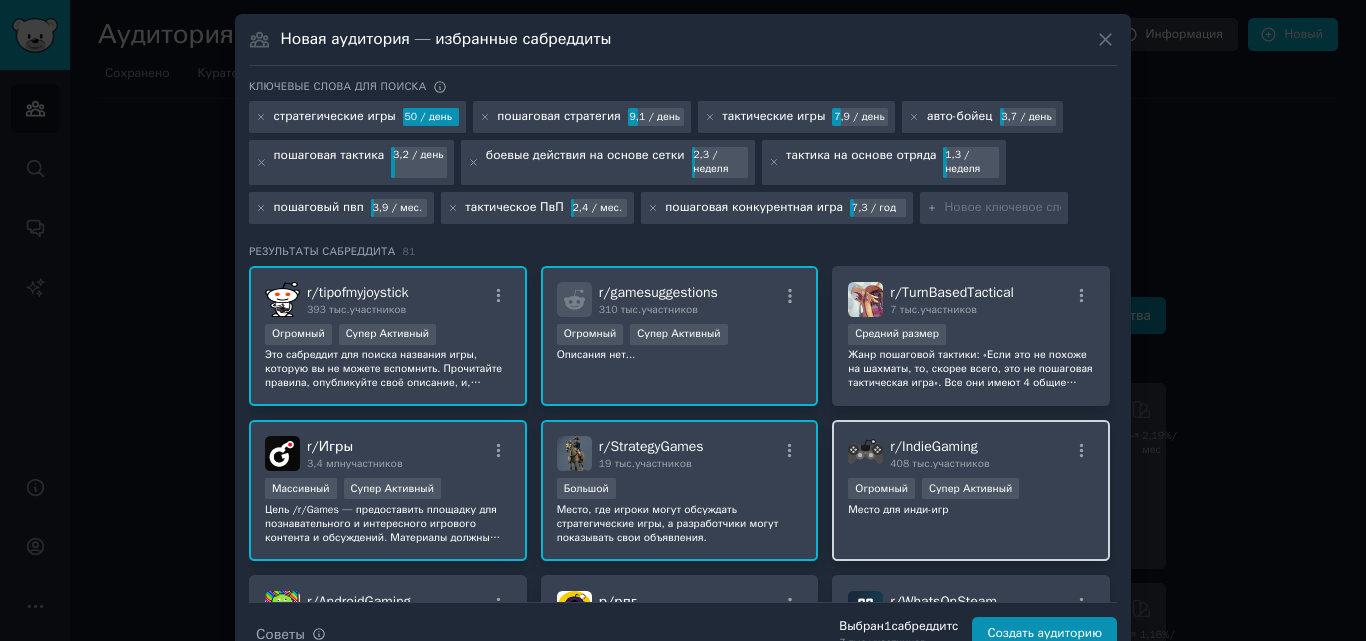 click on "r/  IndieGaming 408 тыс.  участников" at bounding box center (971, 453) 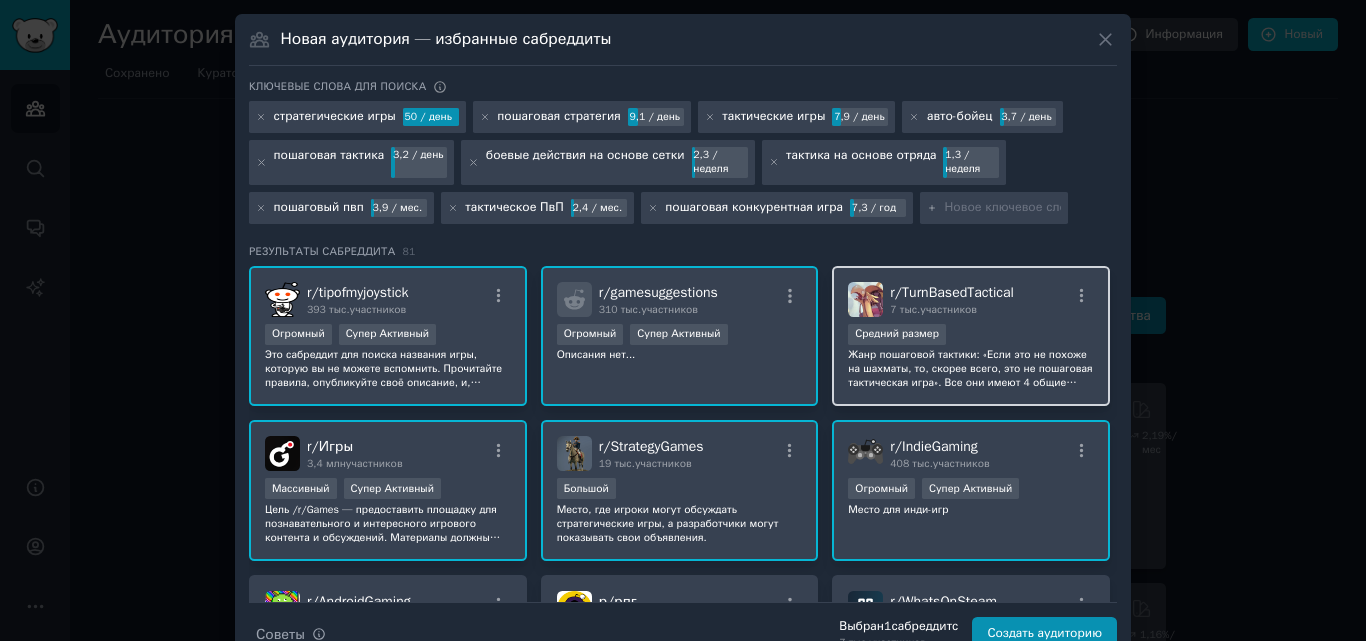 click on "r/  TurnBasedTactical 7 тыс.  участников" at bounding box center [971, 299] 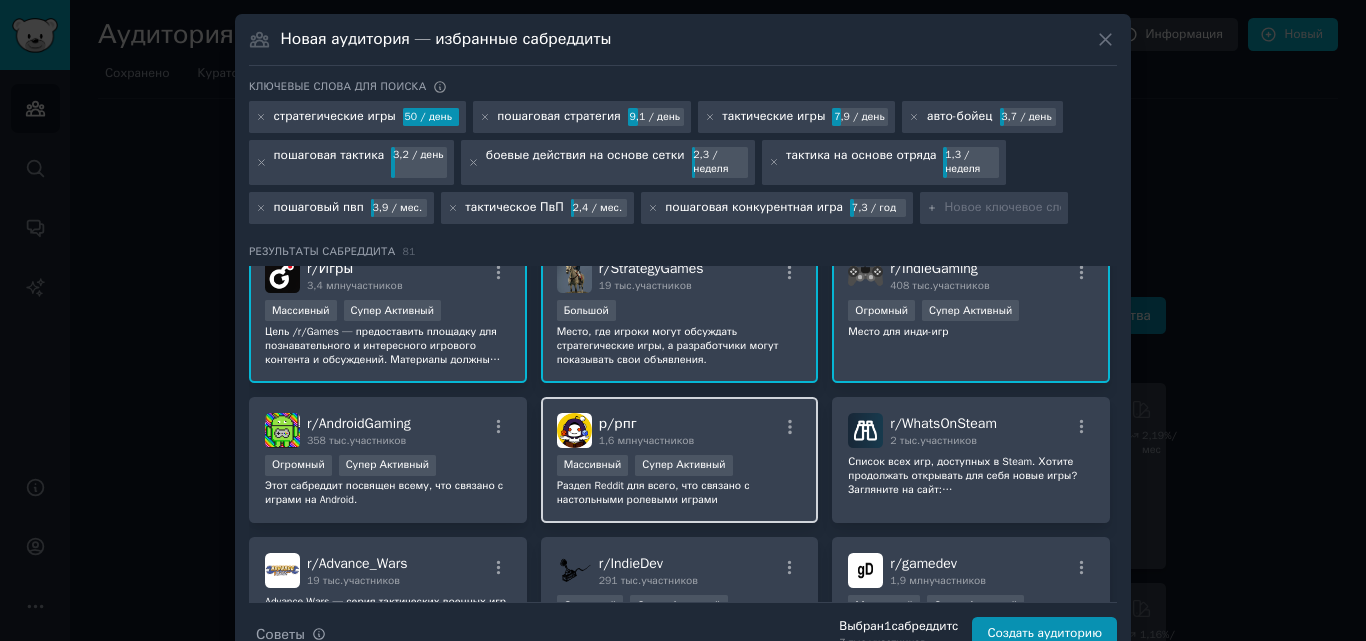 scroll, scrollTop: 200, scrollLeft: 0, axis: vertical 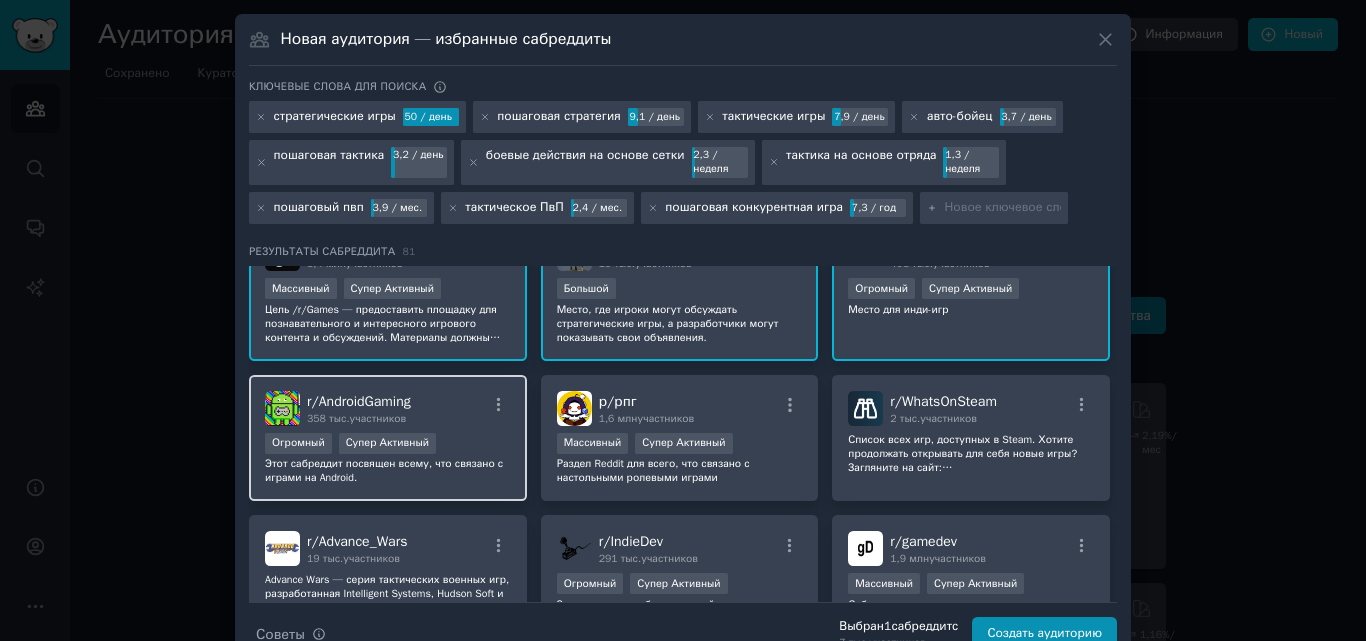 click on "r/  AndroidGaming 358 тыс.  участников" at bounding box center (388, 408) 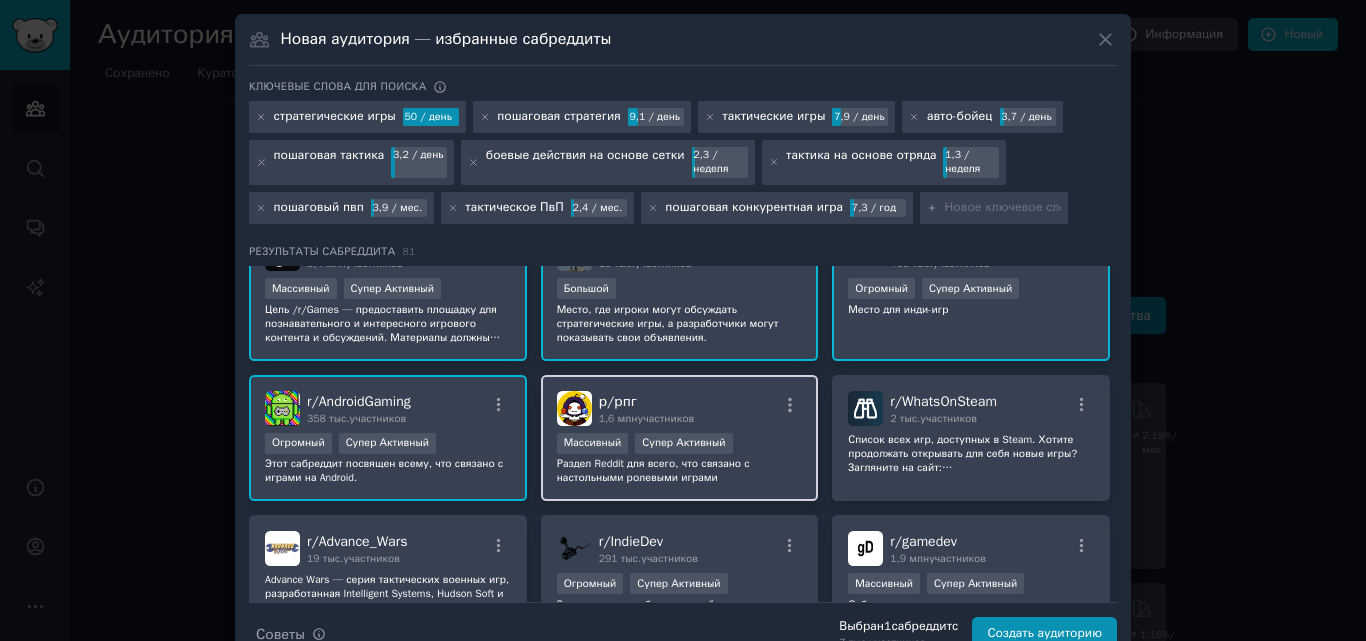 click on "р/  рпг 1,6 млн  участников" at bounding box center (680, 408) 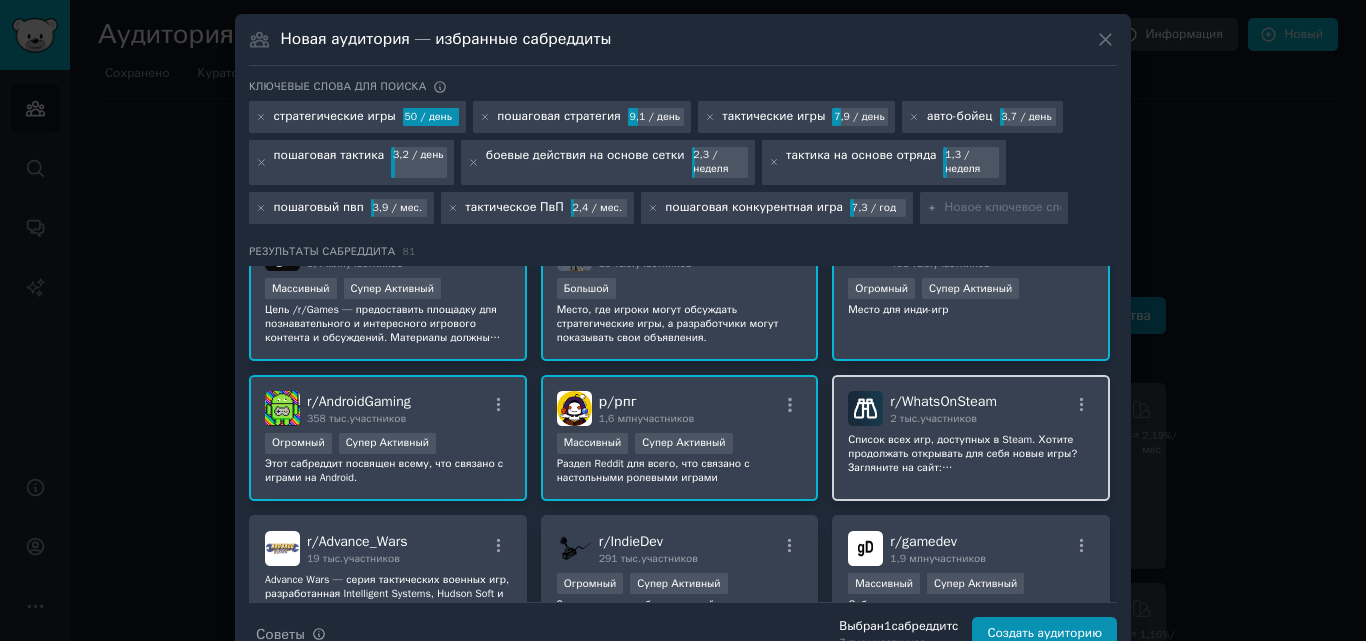 click on "r/  WhatsOnSteam 2 тыс.  участников" at bounding box center [971, 408] 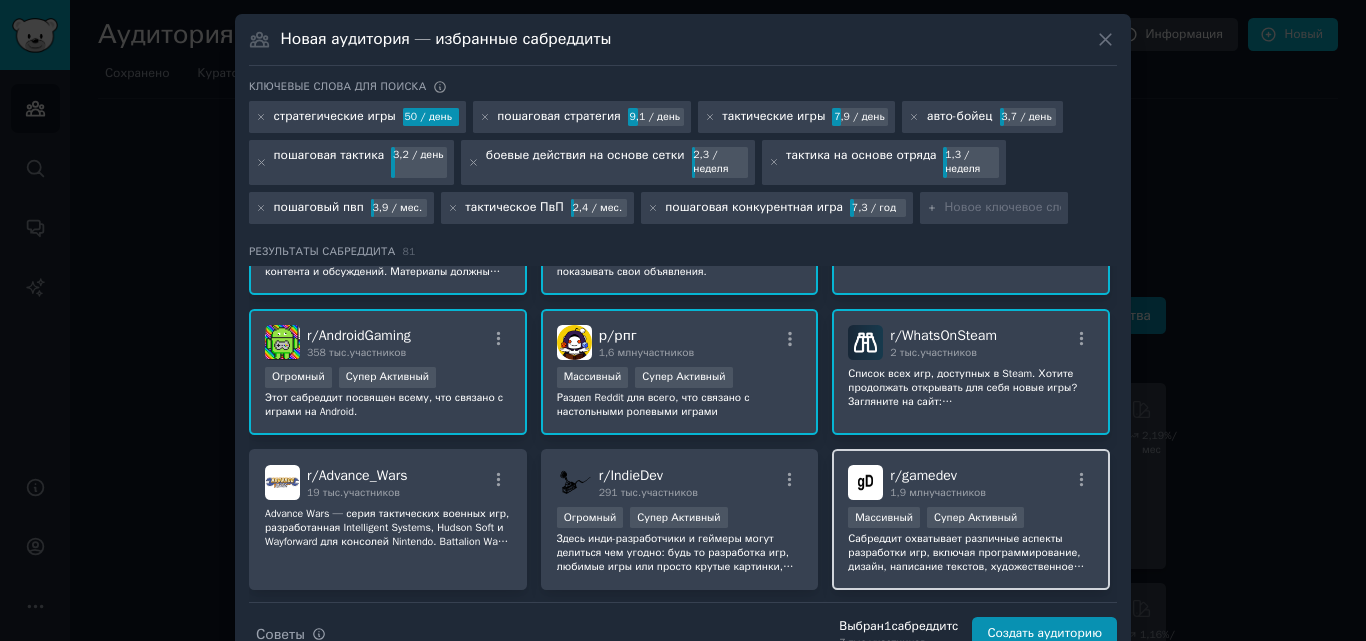 scroll, scrollTop: 300, scrollLeft: 0, axis: vertical 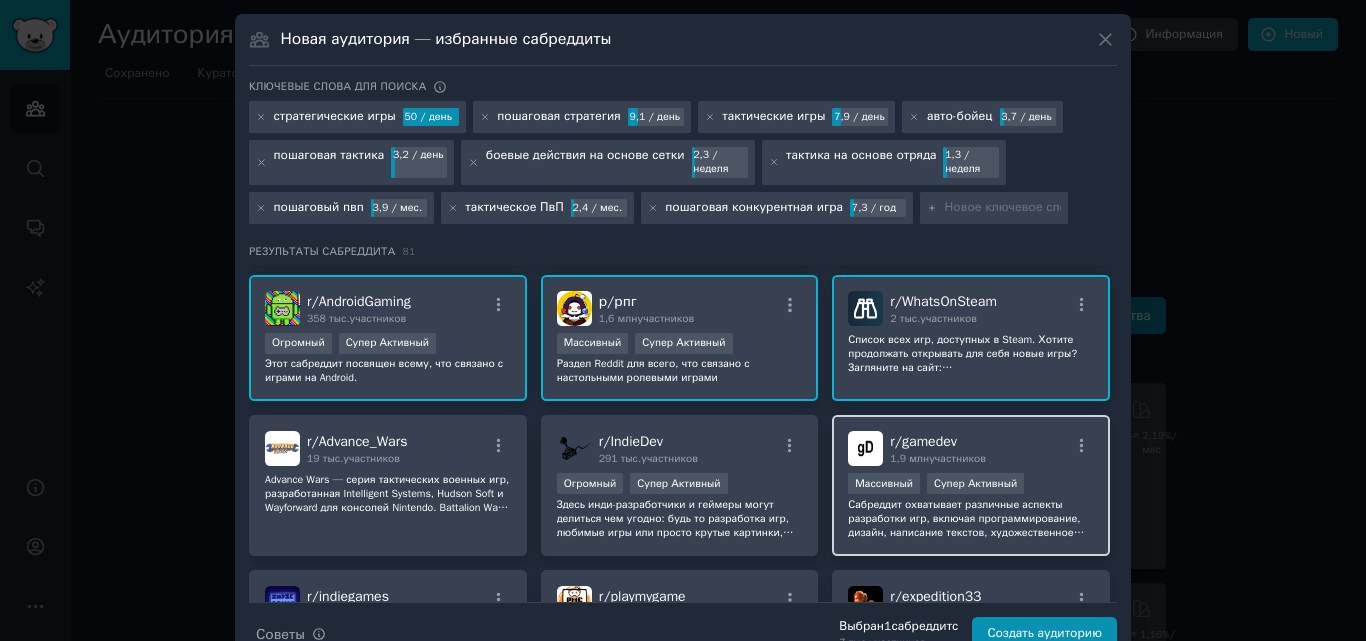 click on "r/  gamedev 1,9 млн  участников" at bounding box center [971, 448] 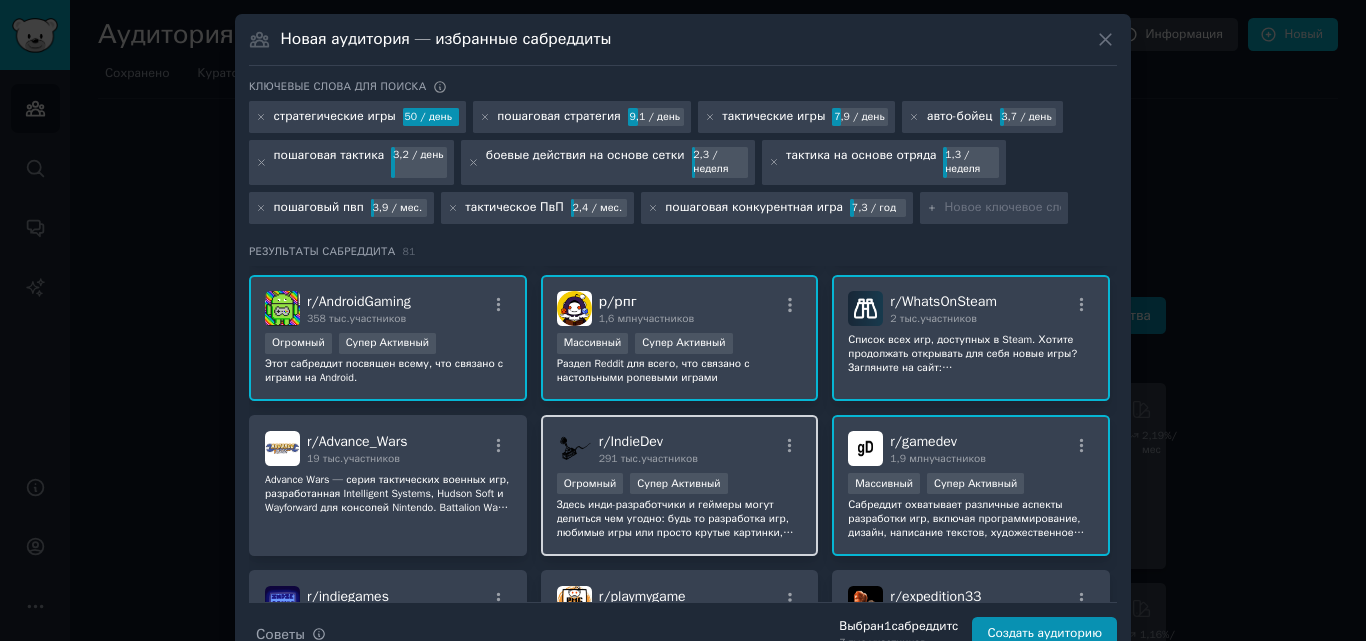 click on "r/  IndieDev 291 тыс.  участников" at bounding box center (680, 448) 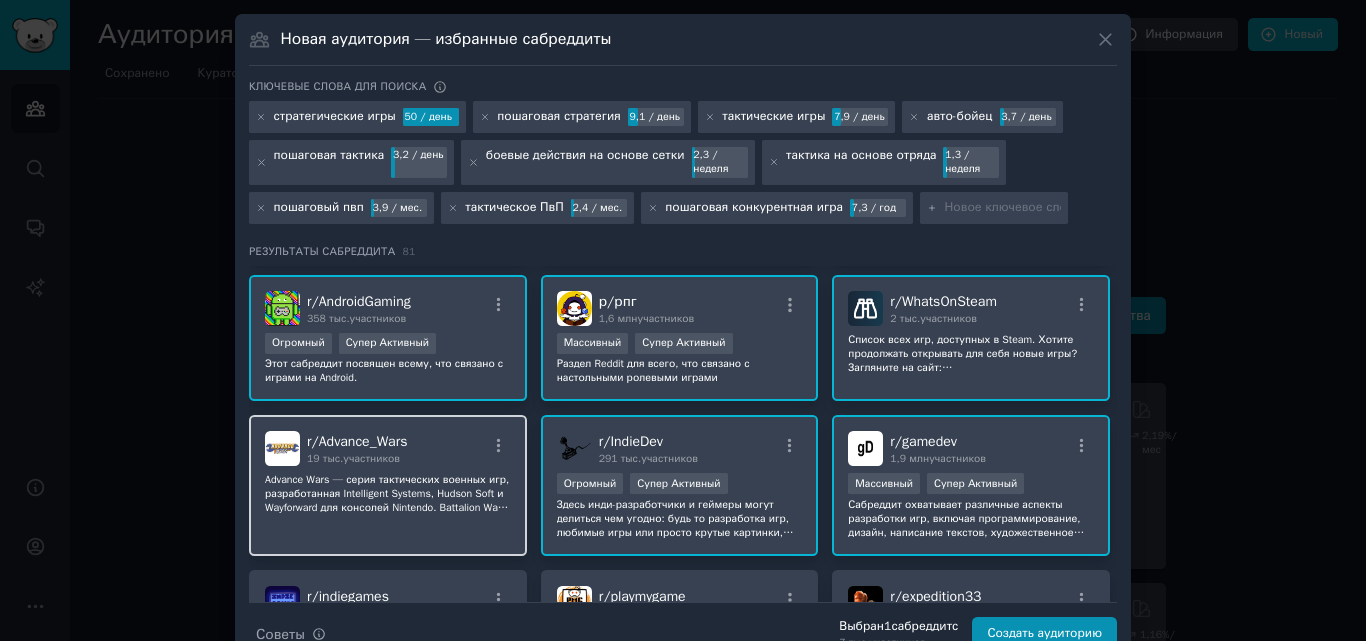 click on "r/  Advance_Wars 19 тыс.  участников" at bounding box center [388, 448] 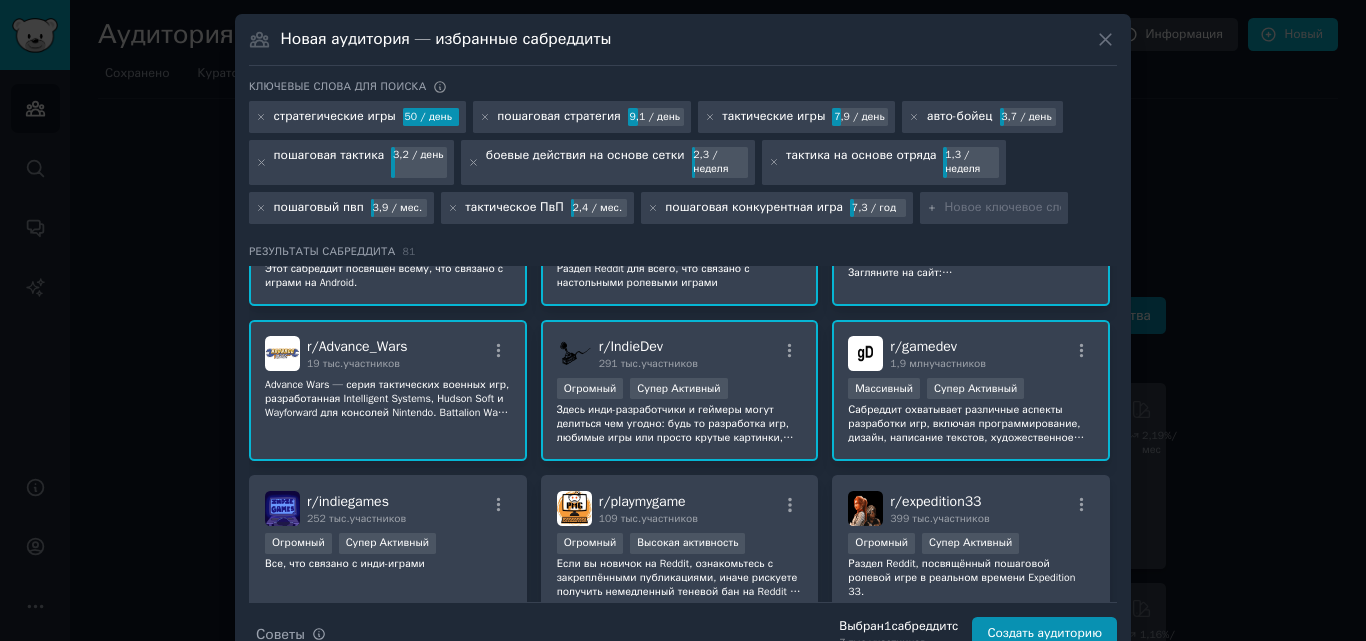 scroll, scrollTop: 400, scrollLeft: 0, axis: vertical 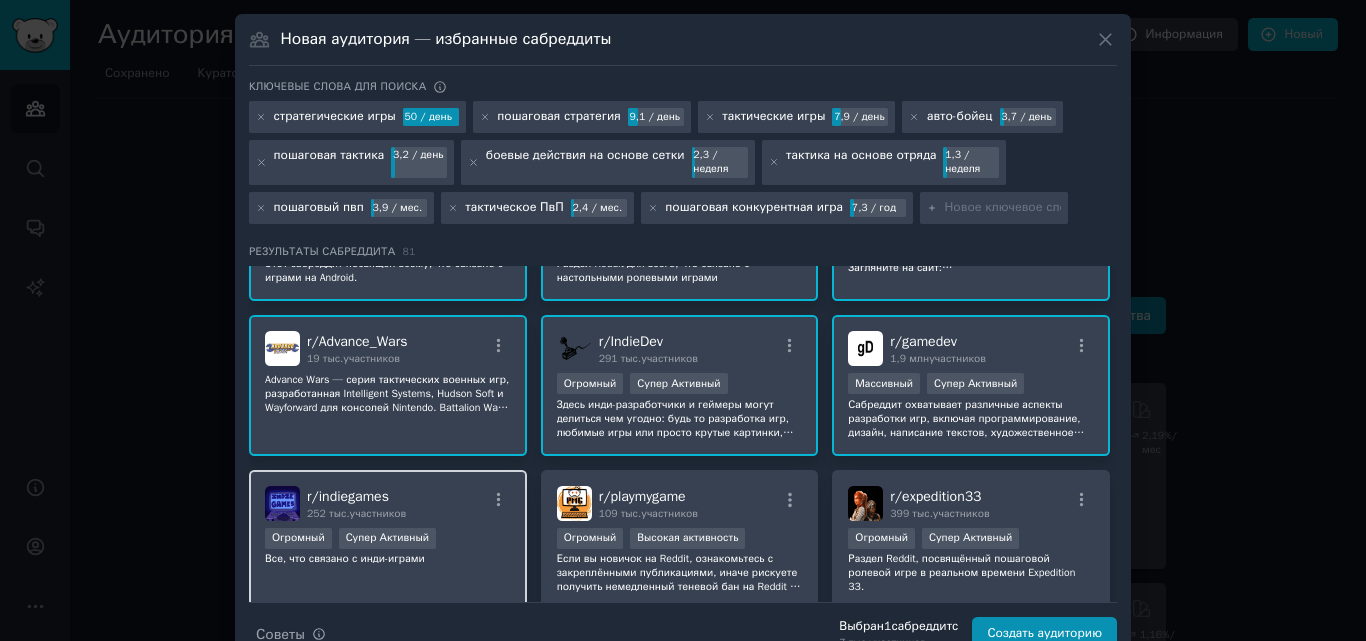 click on "r/  indiegames 252 тыс.  участников" at bounding box center [388, 503] 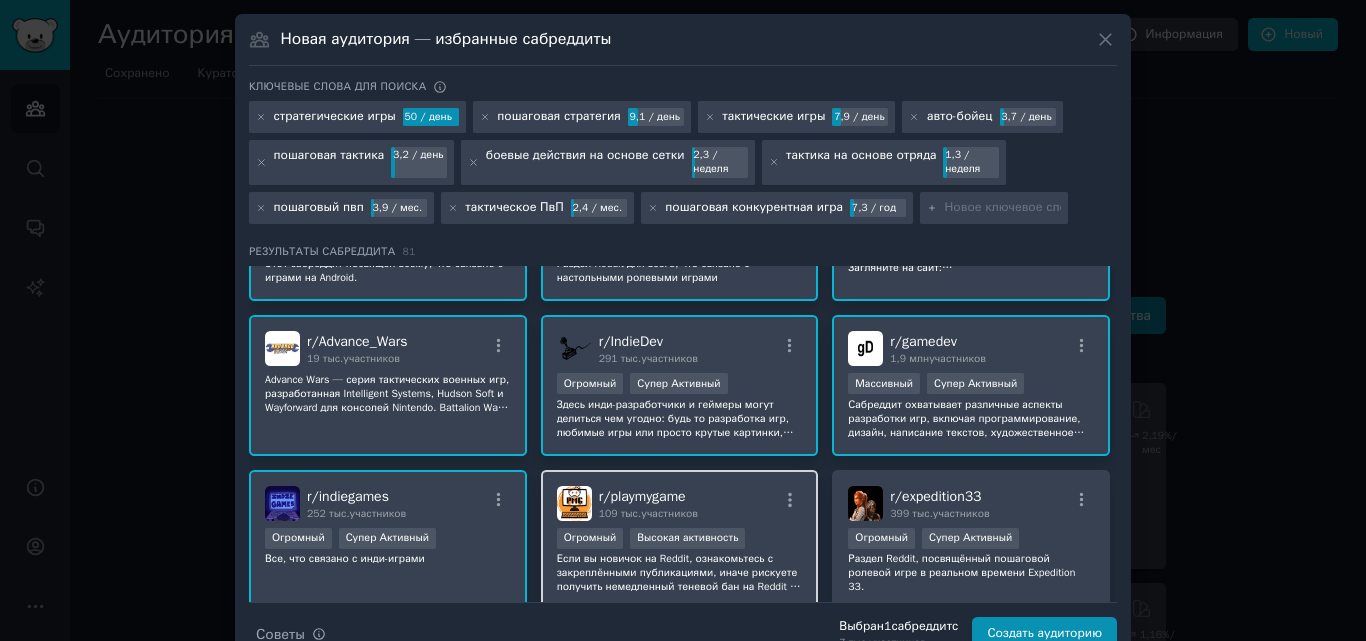 click on "r/  playmygame 109 тыс.  участников" at bounding box center (680, 503) 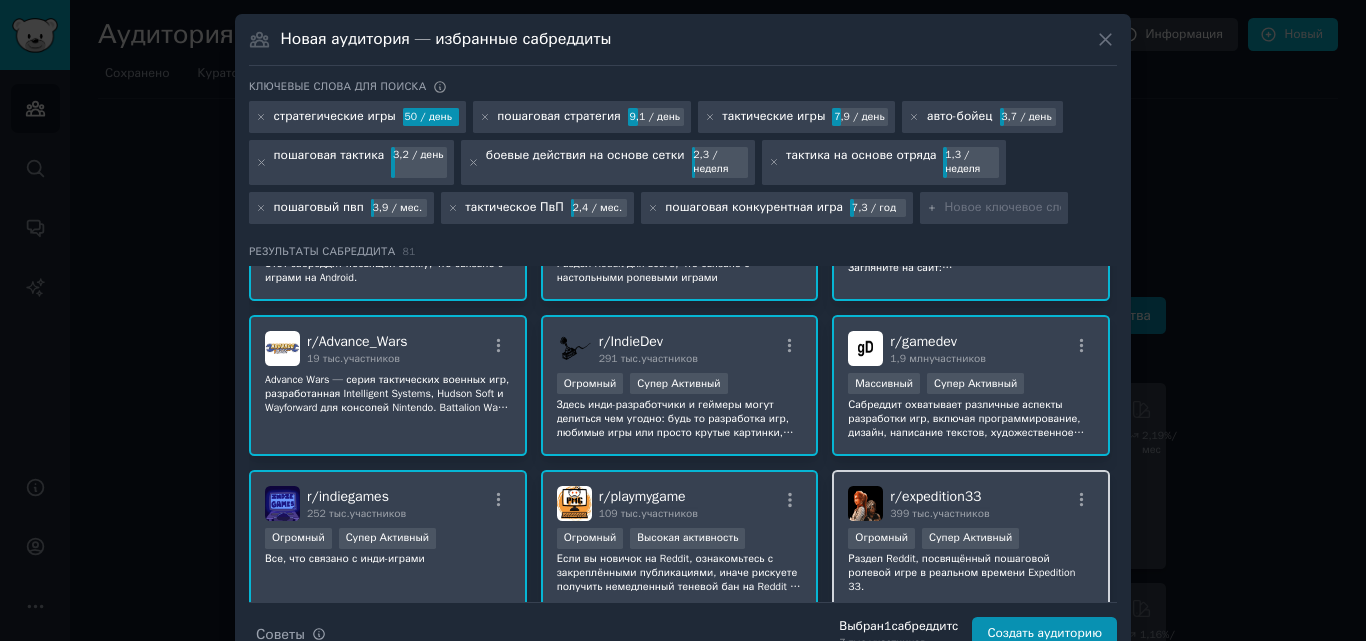 click on "r/  expedition33 399 тыс.  участников" at bounding box center (971, 503) 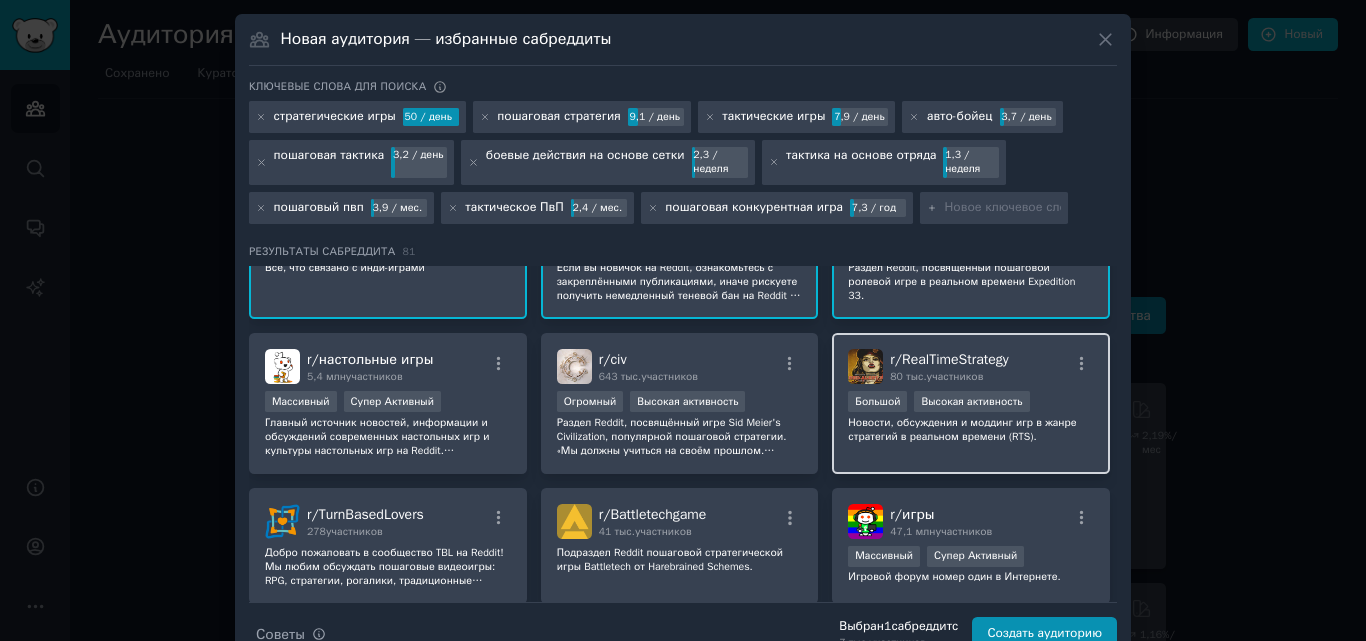 scroll, scrollTop: 700, scrollLeft: 0, axis: vertical 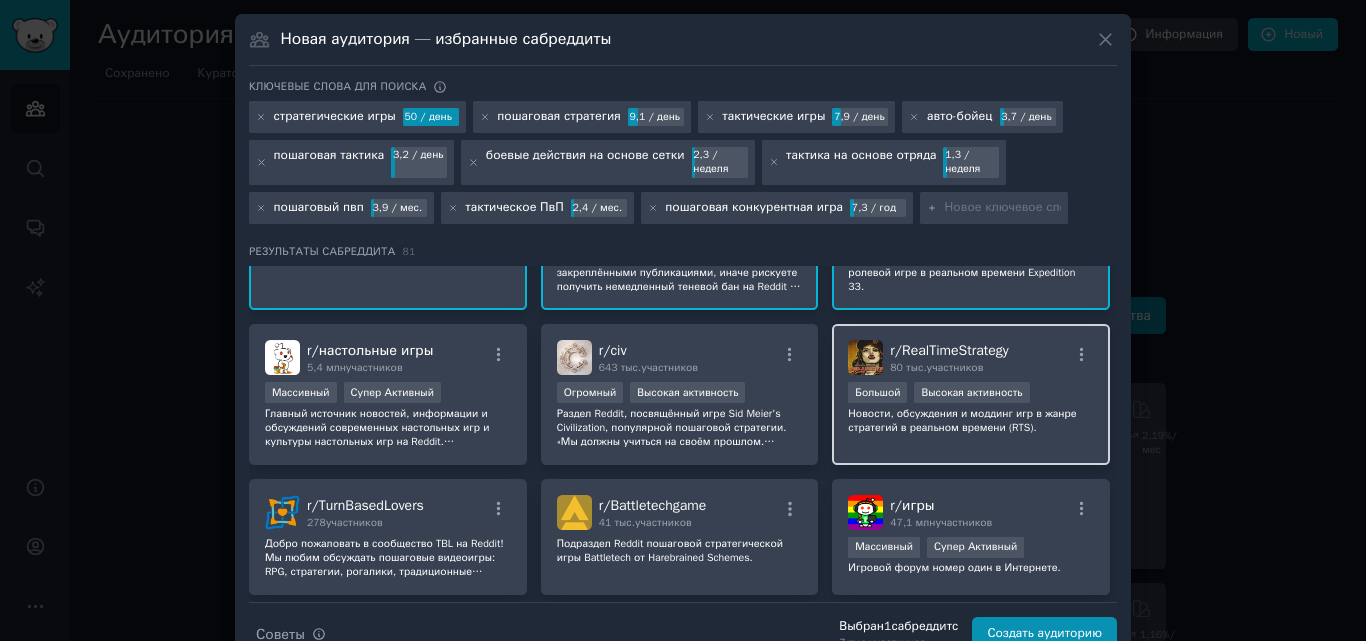 click on "r/  RealTimeStrategy 80 тыс.  участников" at bounding box center (971, 357) 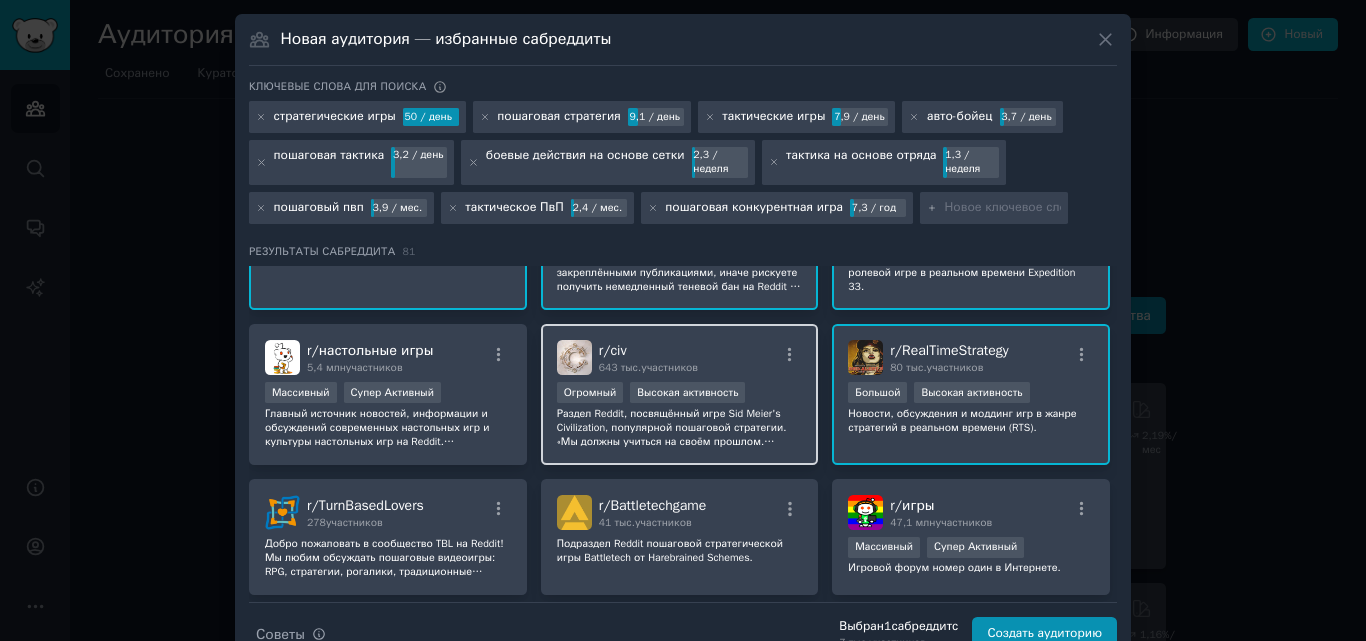 click on "r/  civ 643 тыс.  участников" at bounding box center [680, 357] 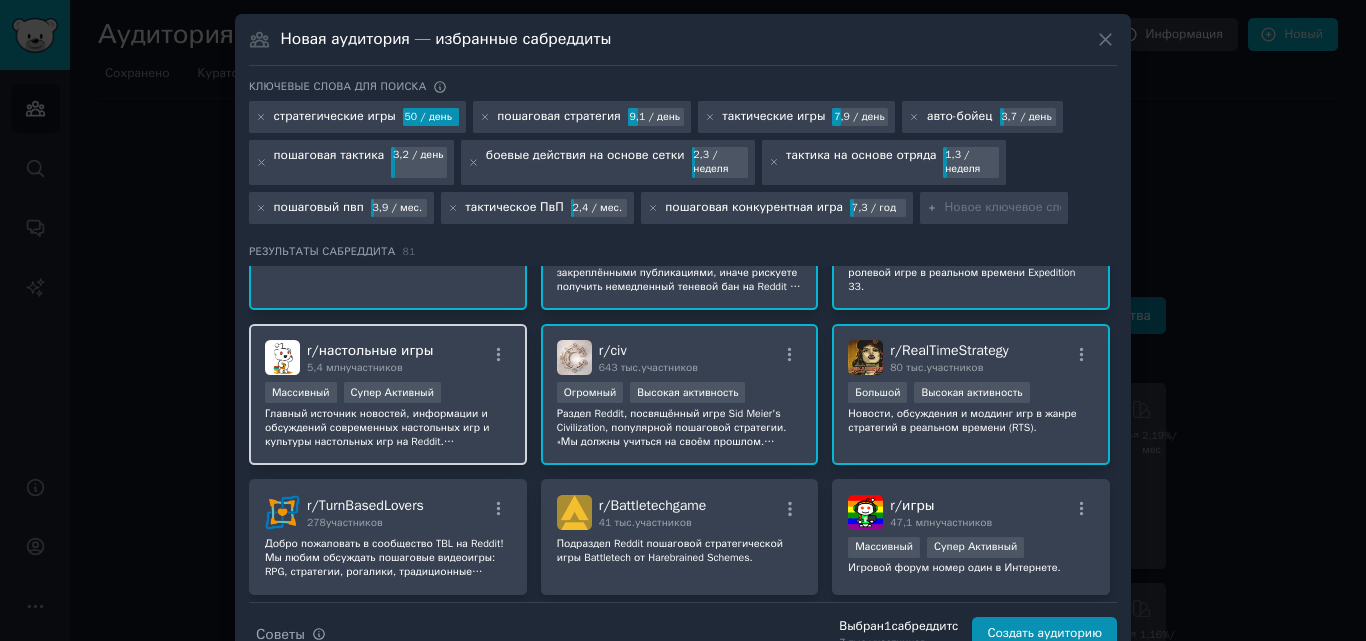 click on "r/  настольные игры 5,4 млн  участников Массивный Супер Активный Главный источник новостей, информации и обсуждений современных настольных игр и культуры настольных игр на Reddit. Присоединяйтесь к сообществу и обсуждайте такие игры, как Codenames, Wingspan, Brass и другие ваши любимые!" at bounding box center (388, 394) 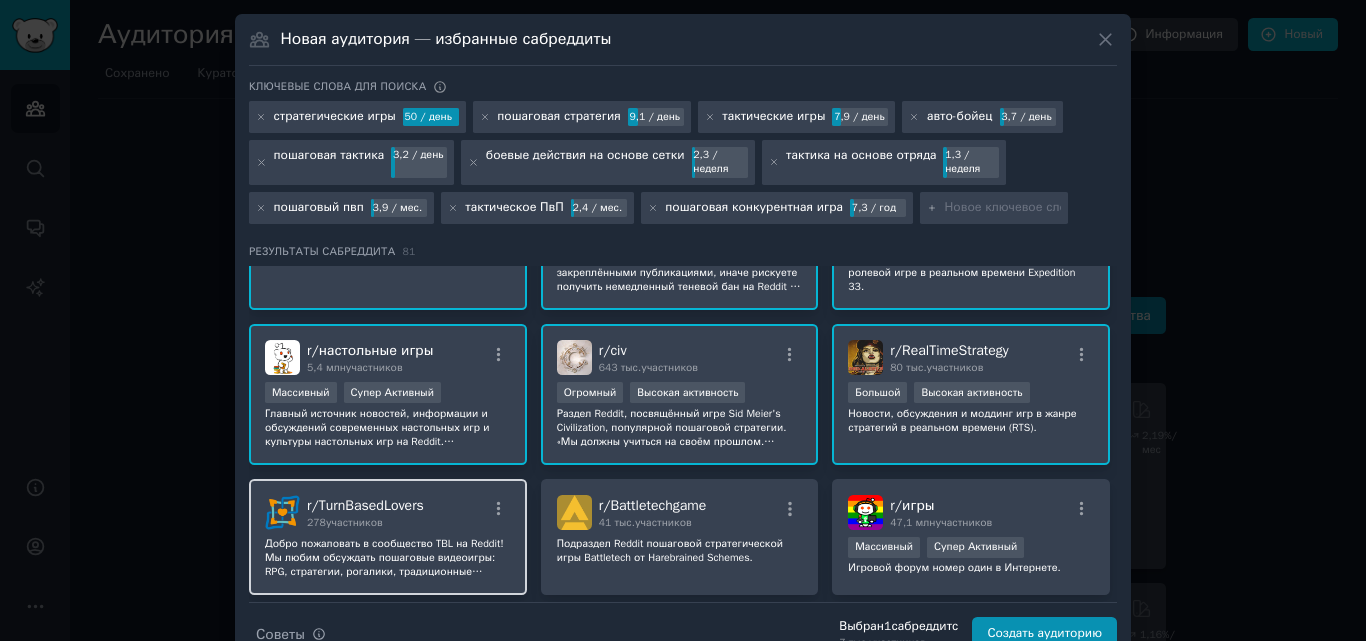 click on "r/  TurnBasedLovers 278  участников" at bounding box center [388, 512] 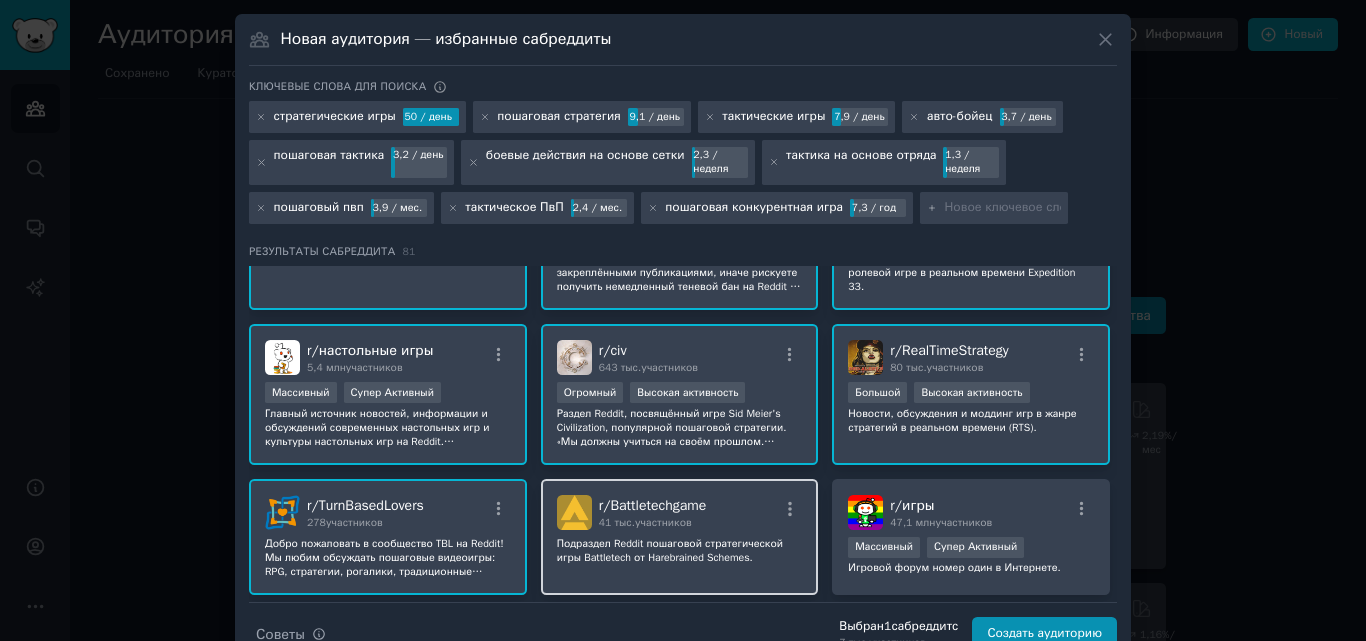 click on "r/  Battletechgame 41 тыс.  участников" at bounding box center (680, 512) 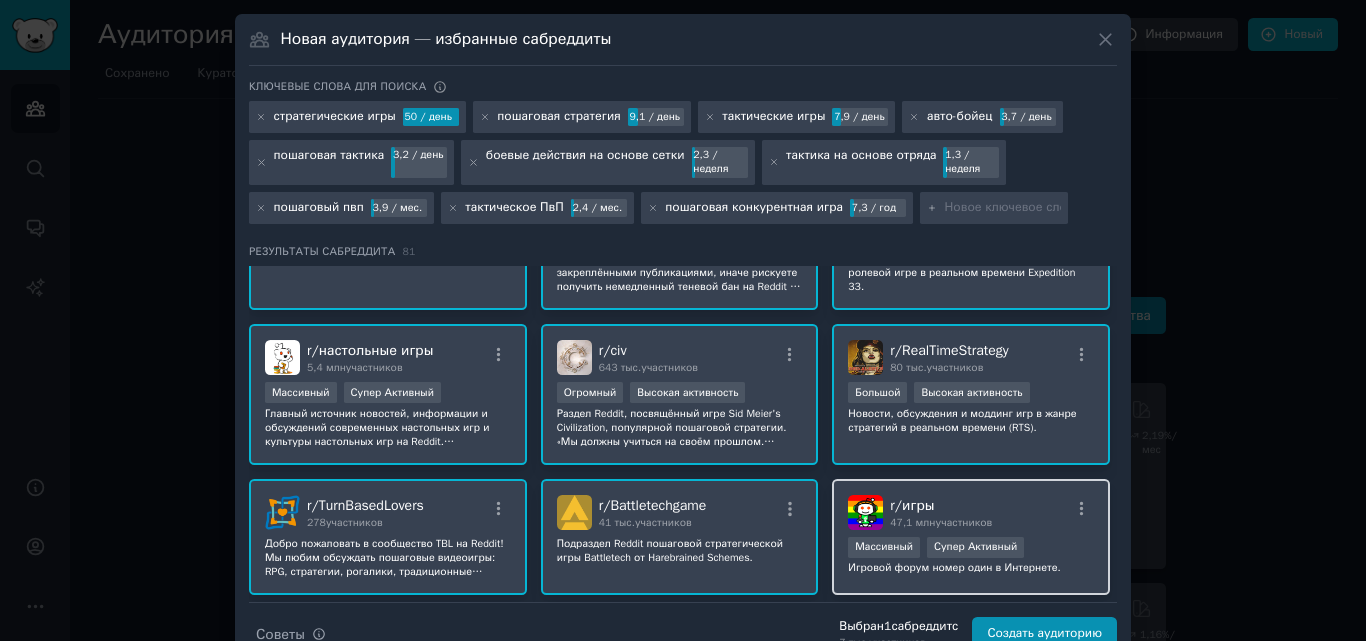 click on "r/  игры 47,1 млн  участников" at bounding box center [971, 512] 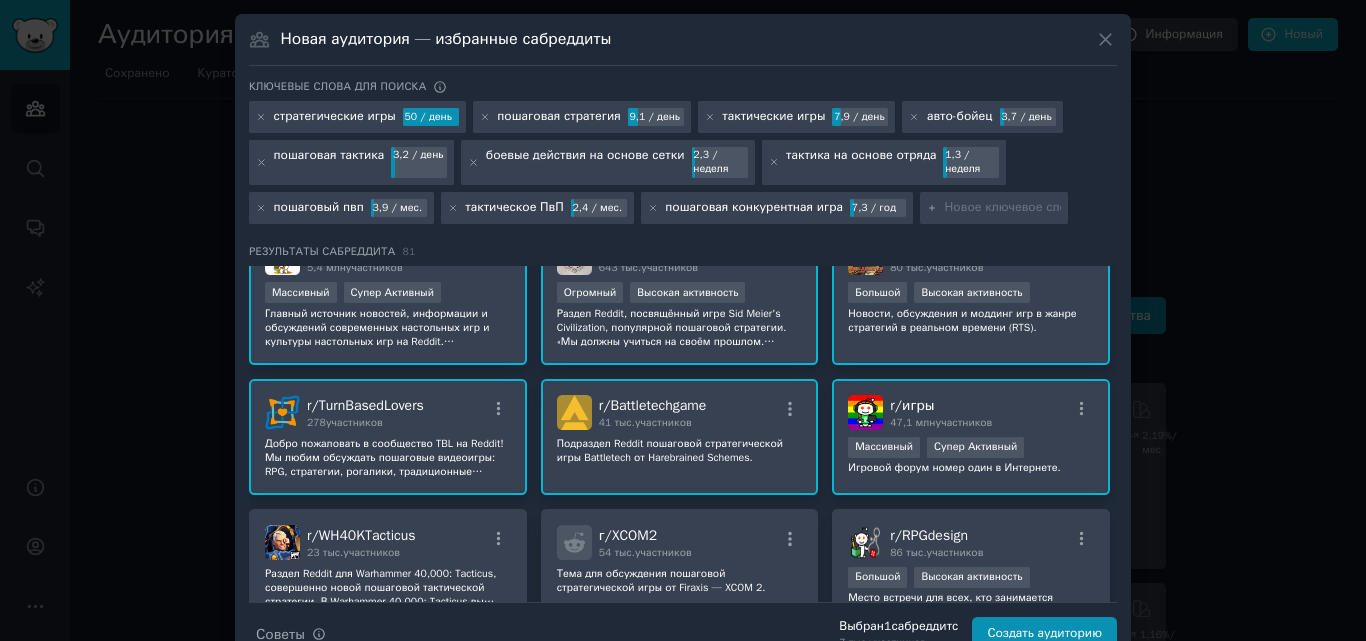 scroll, scrollTop: 900, scrollLeft: 0, axis: vertical 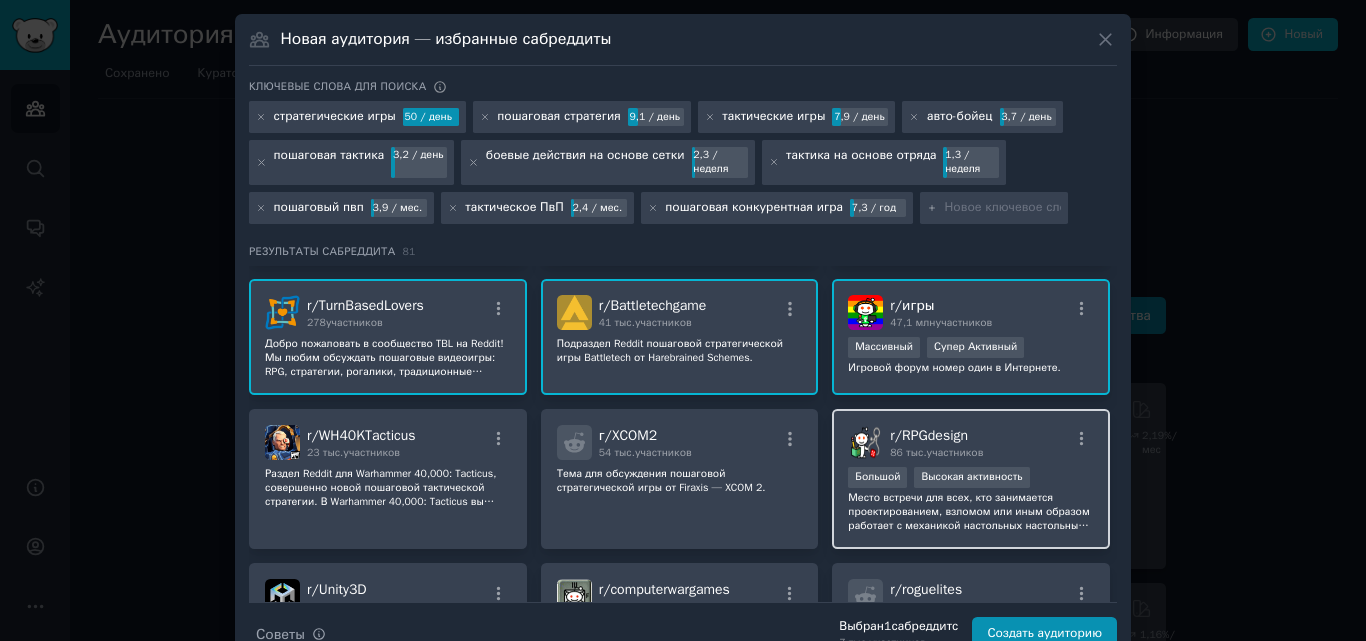 click on "r/  RPGdesign 86 тыс.  участников" at bounding box center [971, 442] 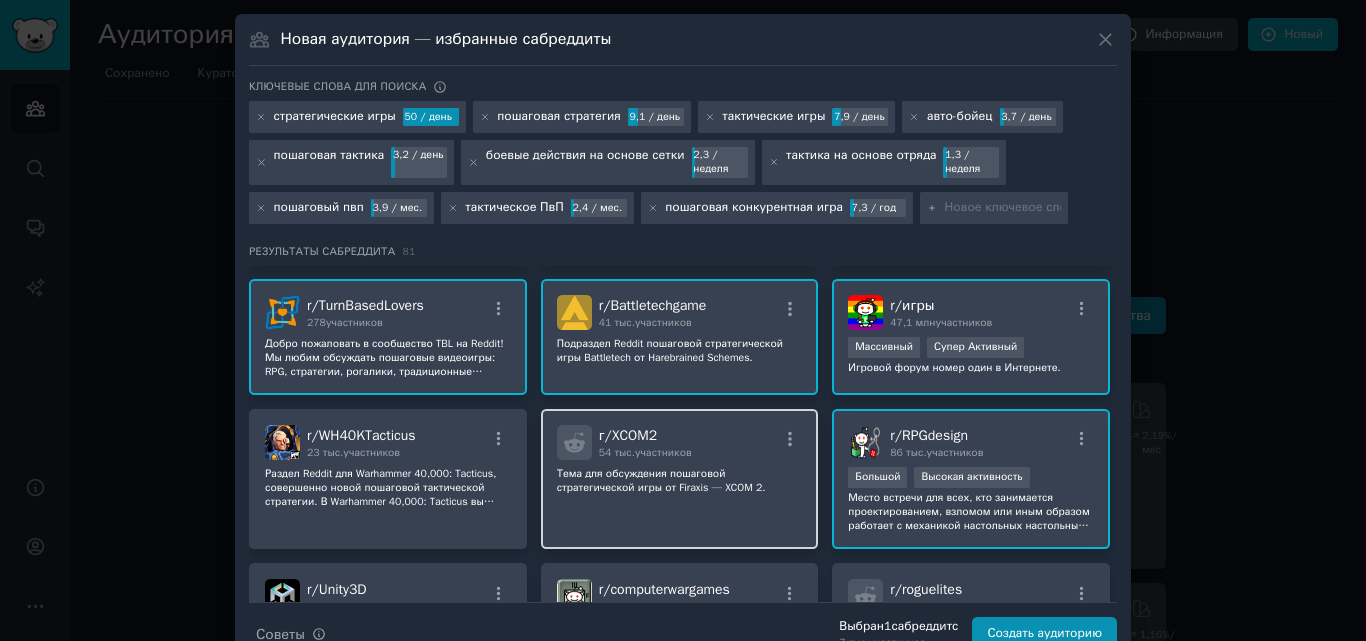click on "г/  XCOM2 54 тыс.  участников" at bounding box center (680, 442) 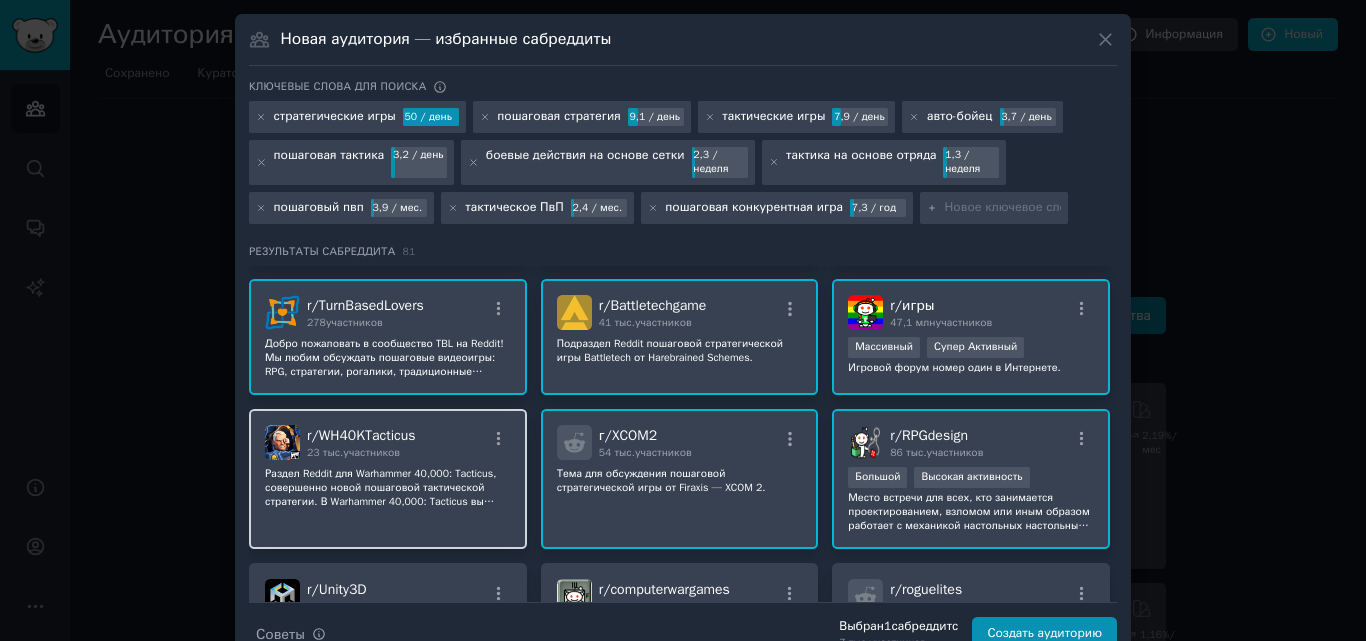 click on "r/  WH40KTacticus 23 тыс.  участников" at bounding box center [388, 442] 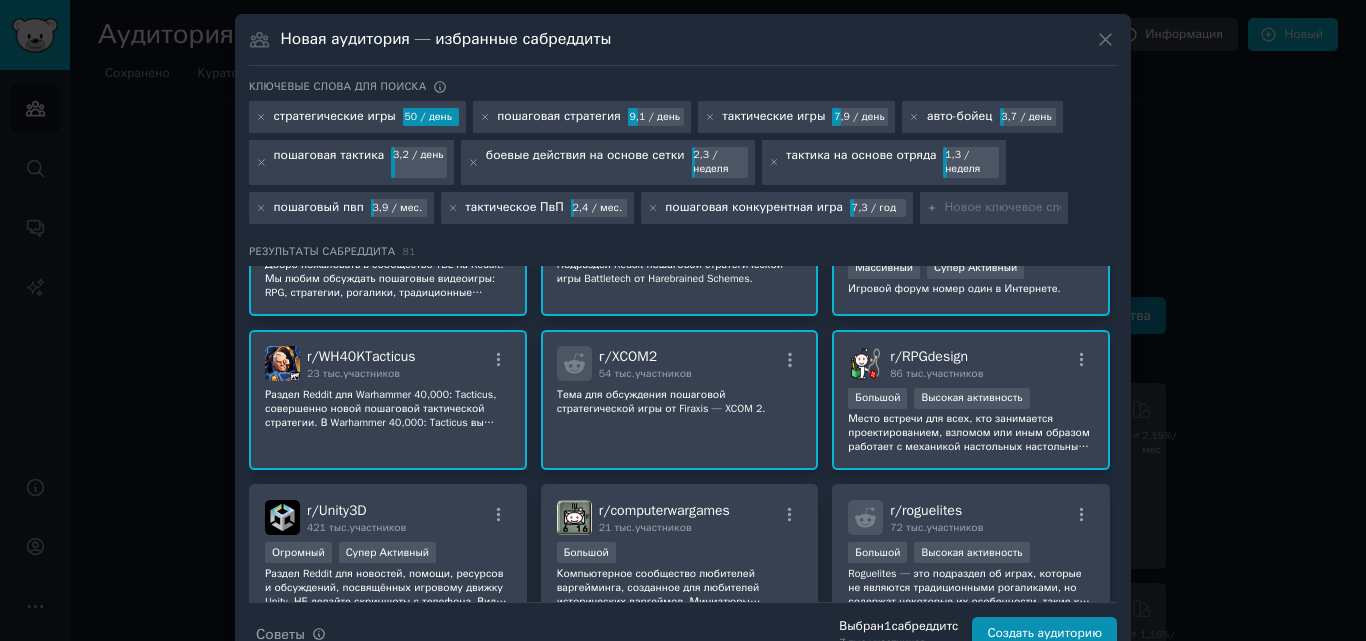 scroll, scrollTop: 1100, scrollLeft: 0, axis: vertical 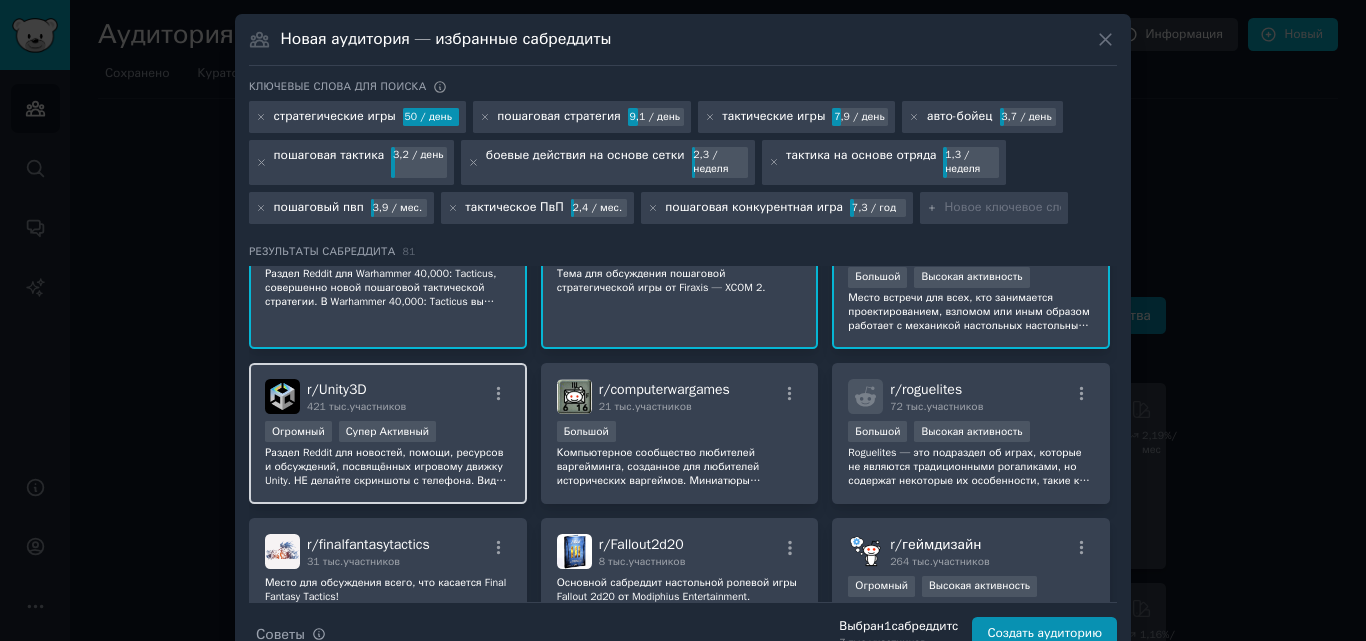 click on "r/  Unity3D 421 тыс.  участников" at bounding box center (388, 396) 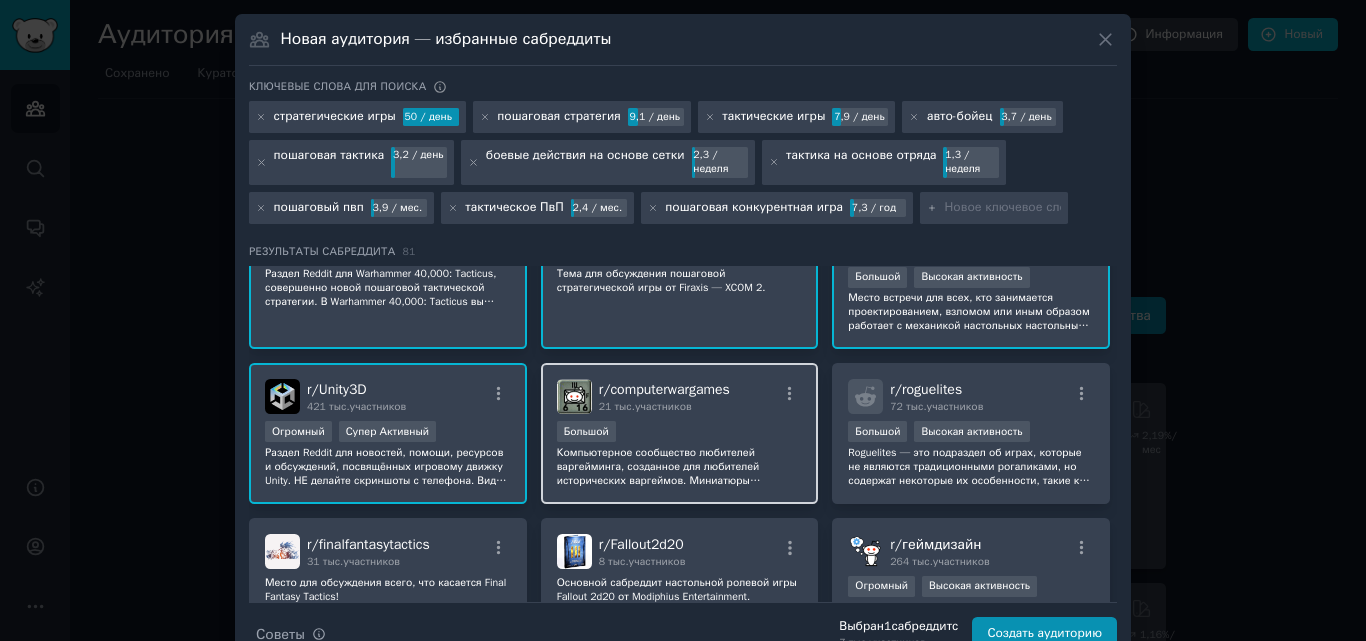 click on "r/  computerwargames 21 тыс.  участников" at bounding box center (680, 396) 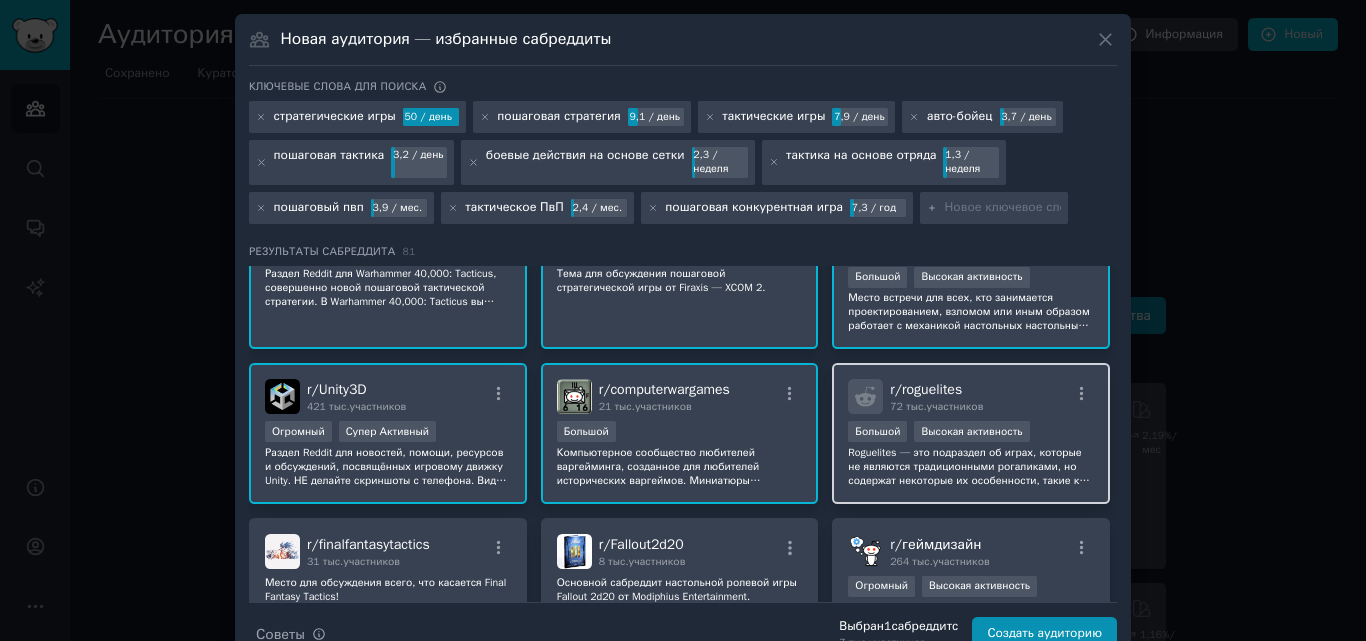 click on "r/  roguelites 72 тыс.  участников" at bounding box center [971, 396] 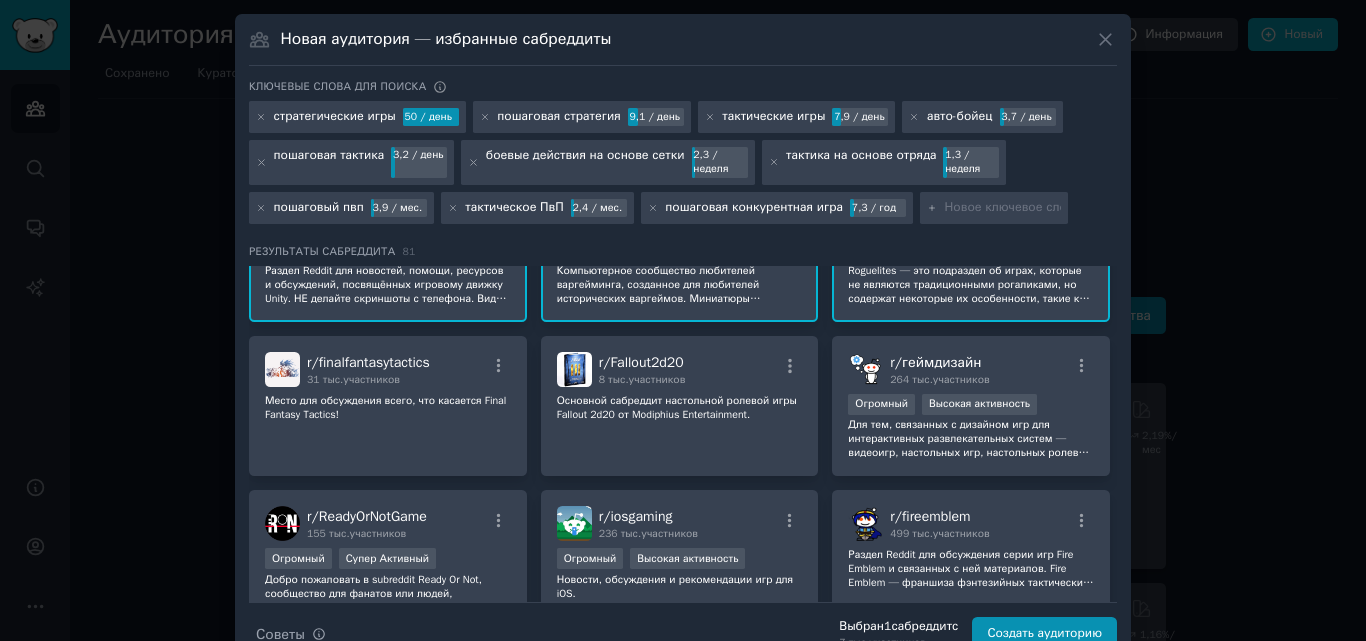 scroll, scrollTop: 1300, scrollLeft: 0, axis: vertical 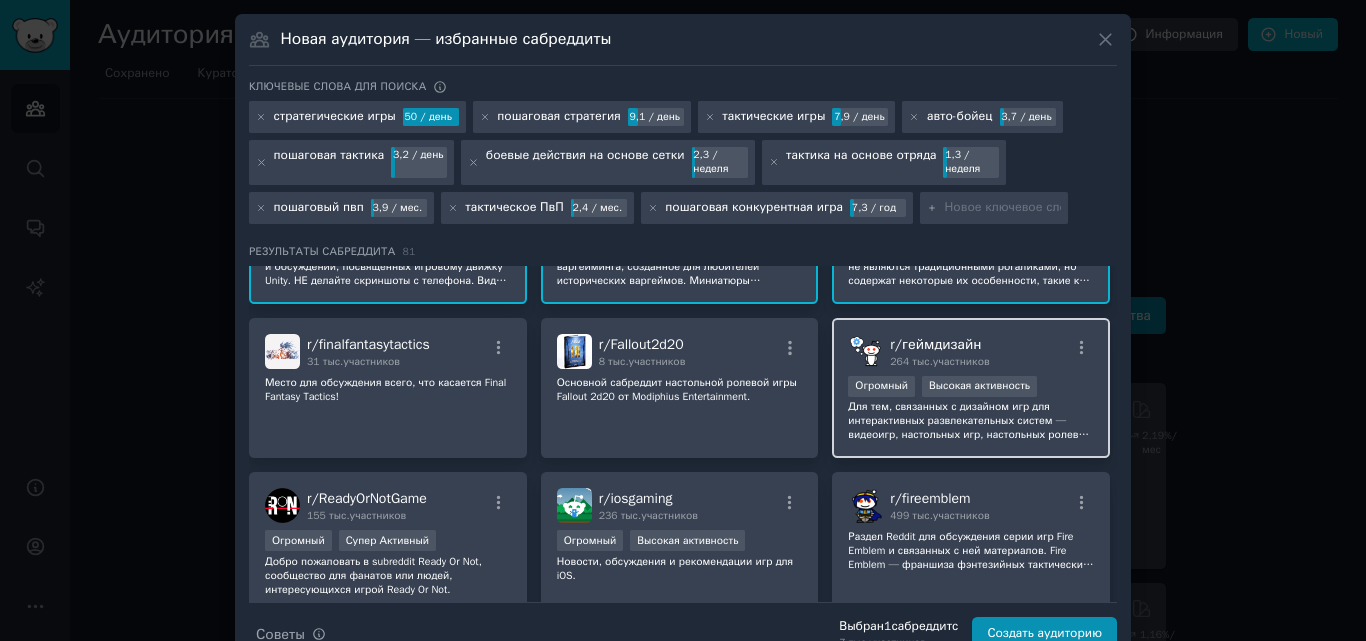 click on "r/  геймдизайн 264 тыс.  участников" at bounding box center [971, 351] 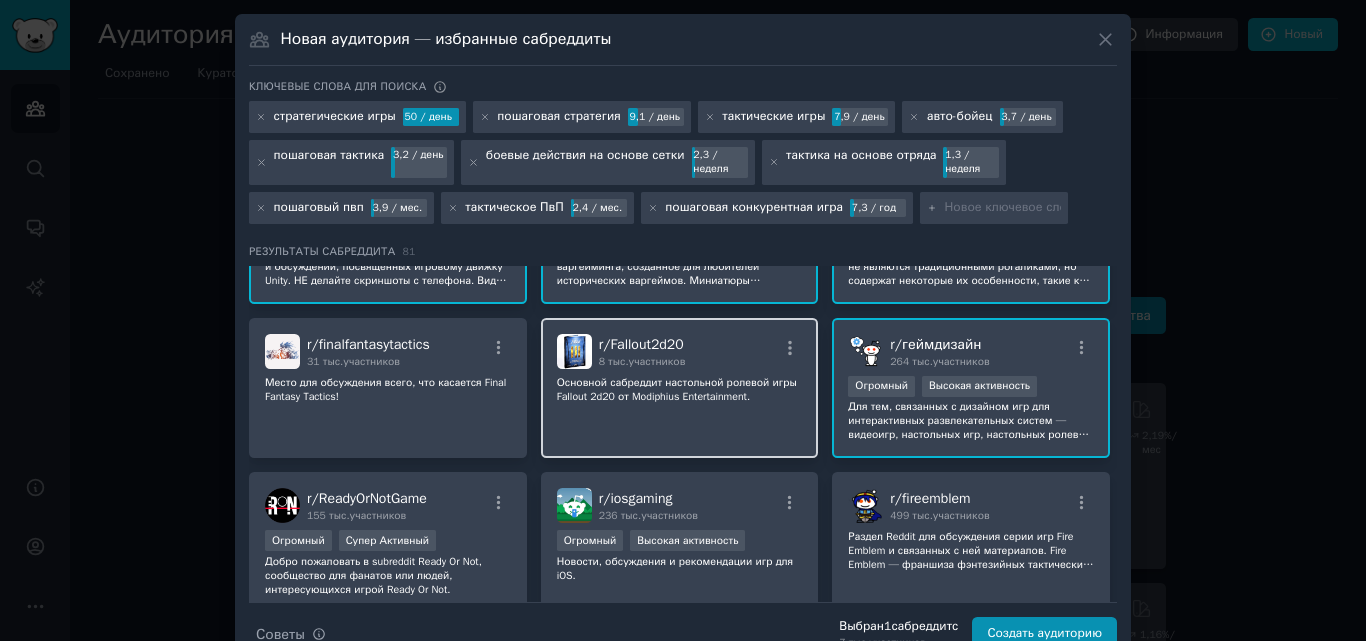 click on "r/  Fallout2d20 8 тыс.  участников" at bounding box center [680, 351] 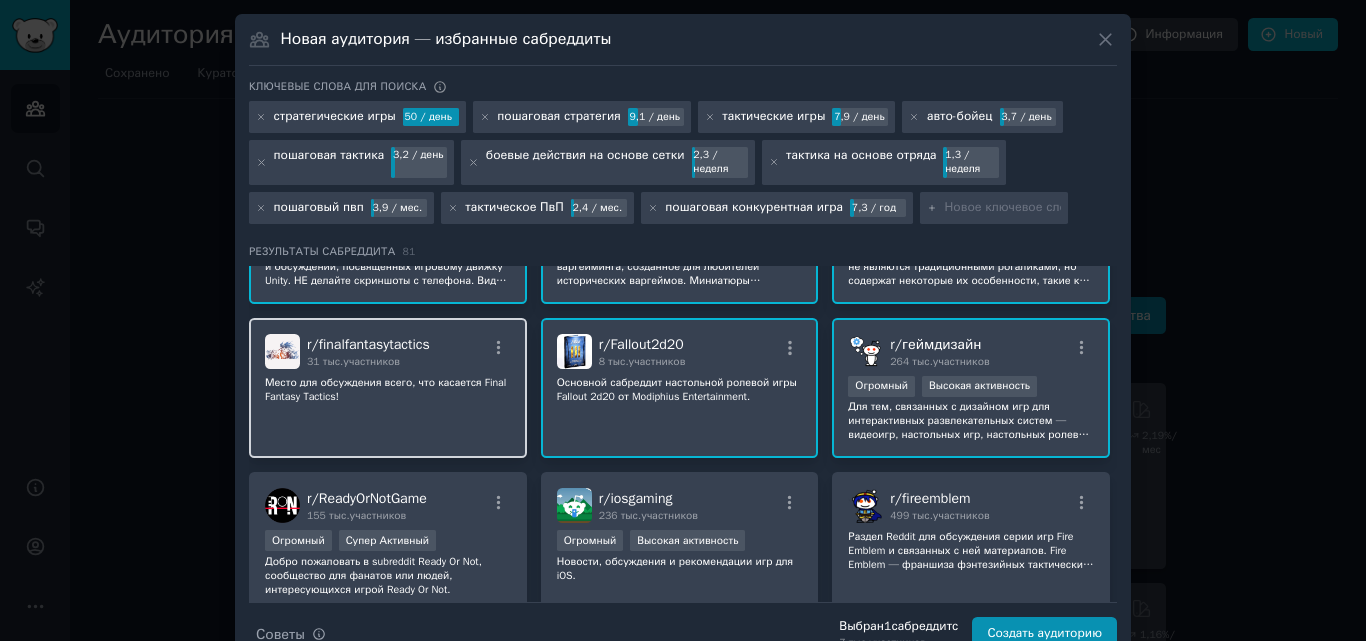 click on "r/  finalfantasytactics 31 тыс.  участников" at bounding box center (388, 351) 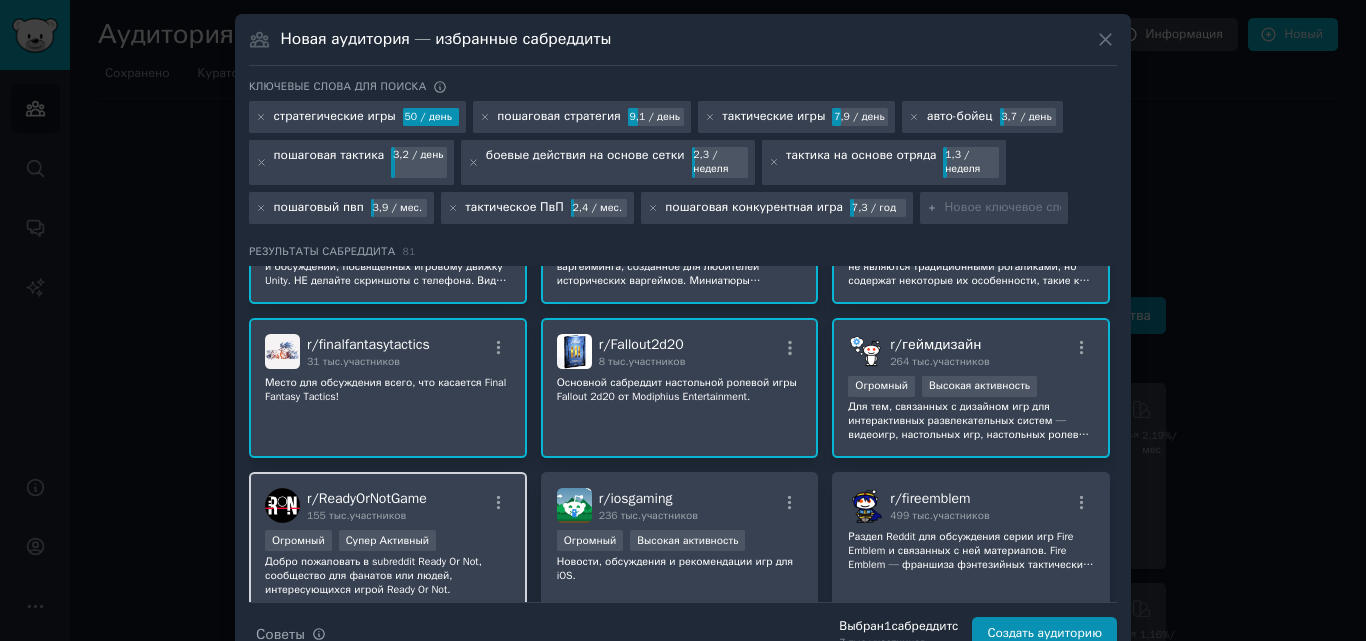 click on "r/  ReadyOrNotGame 155 тыс.  участников" at bounding box center (388, 505) 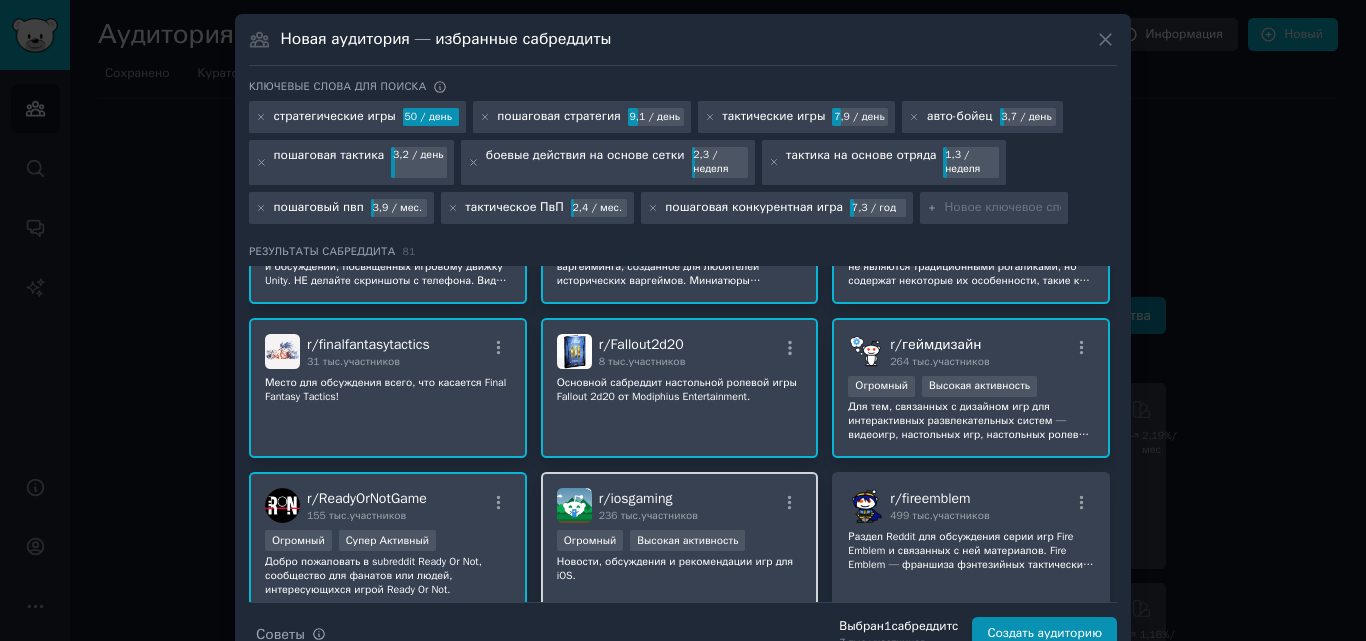 click on "r/  iosgaming 236 тыс.  участников" at bounding box center [680, 505] 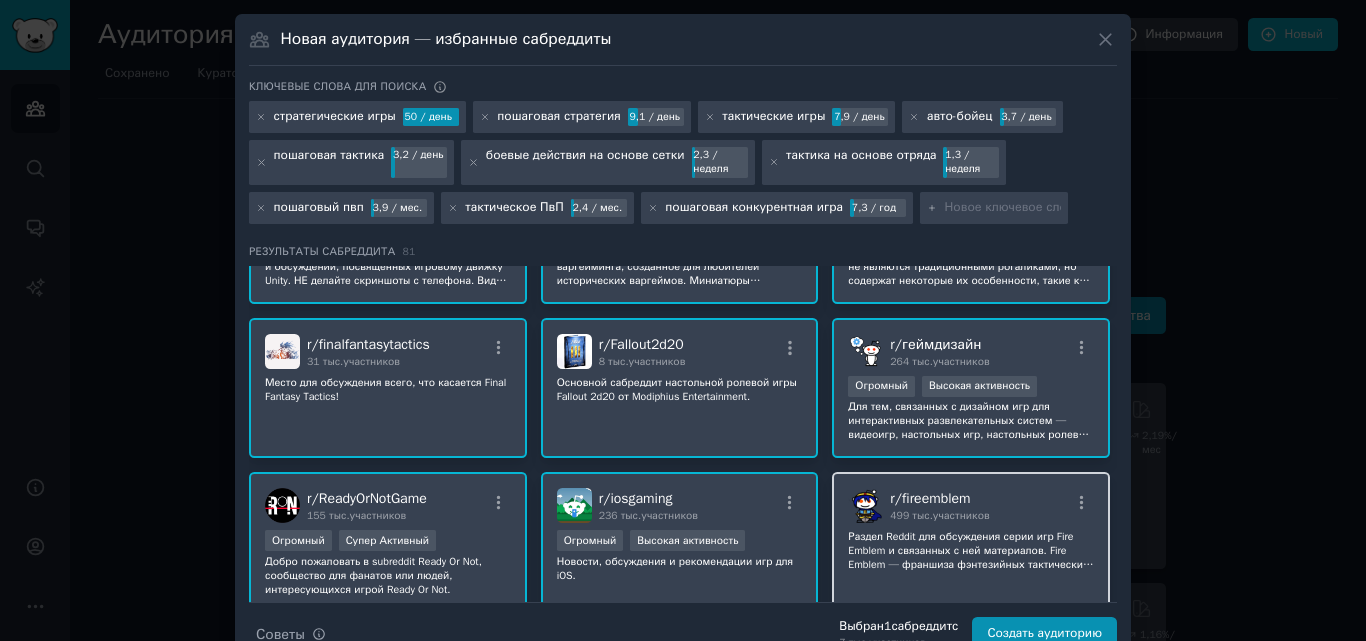 click on "r/  fireemblem 499 тыс.  участников" at bounding box center (971, 505) 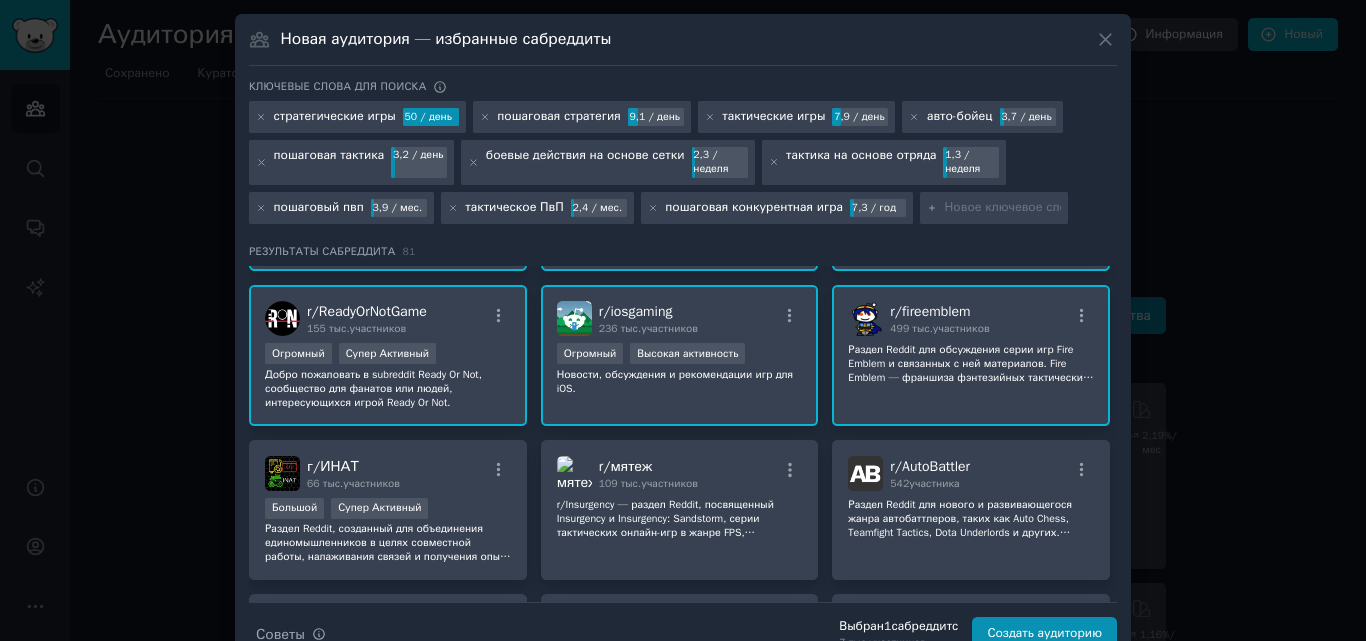 scroll, scrollTop: 1500, scrollLeft: 0, axis: vertical 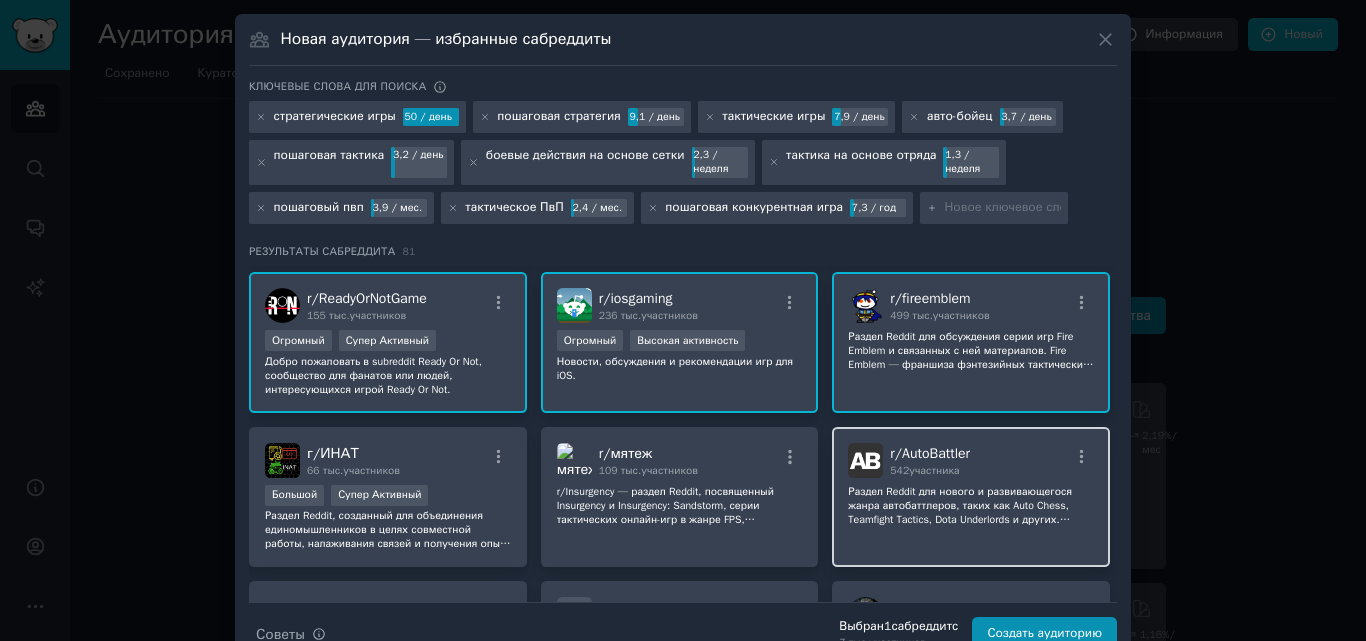 click on "r/  AutoBattler 542  участника" at bounding box center [971, 460] 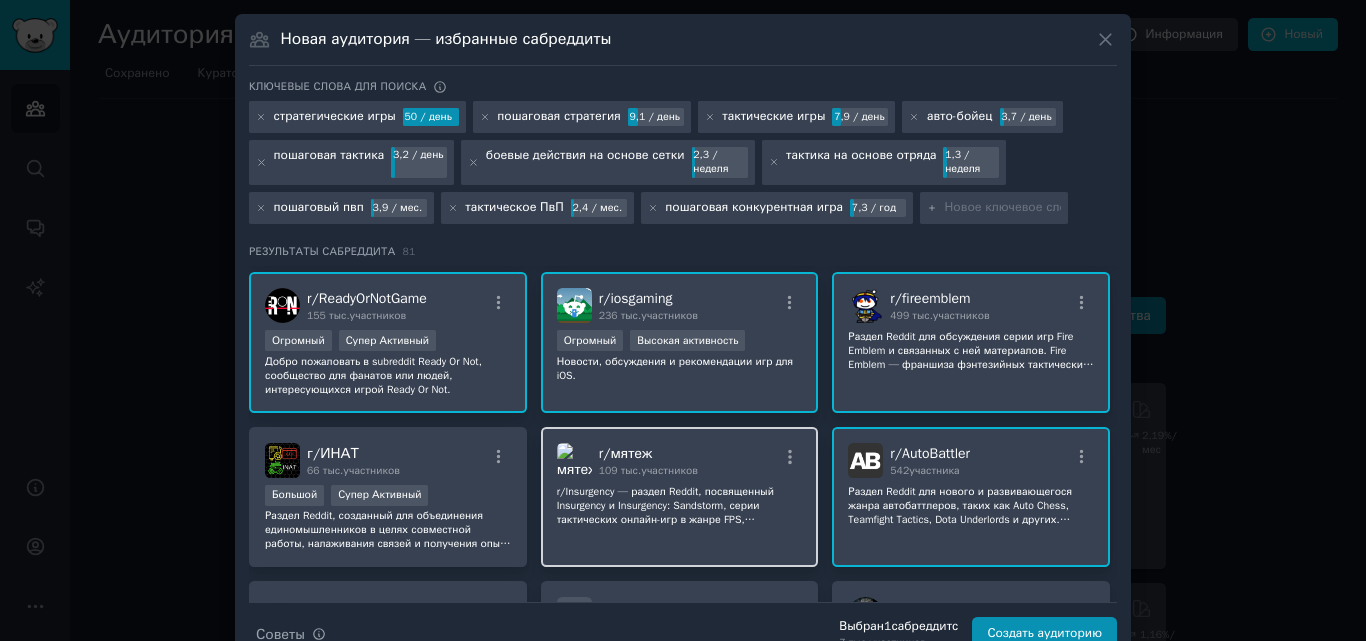 click on "r/  мятеж 109 тыс.  участников" at bounding box center (680, 460) 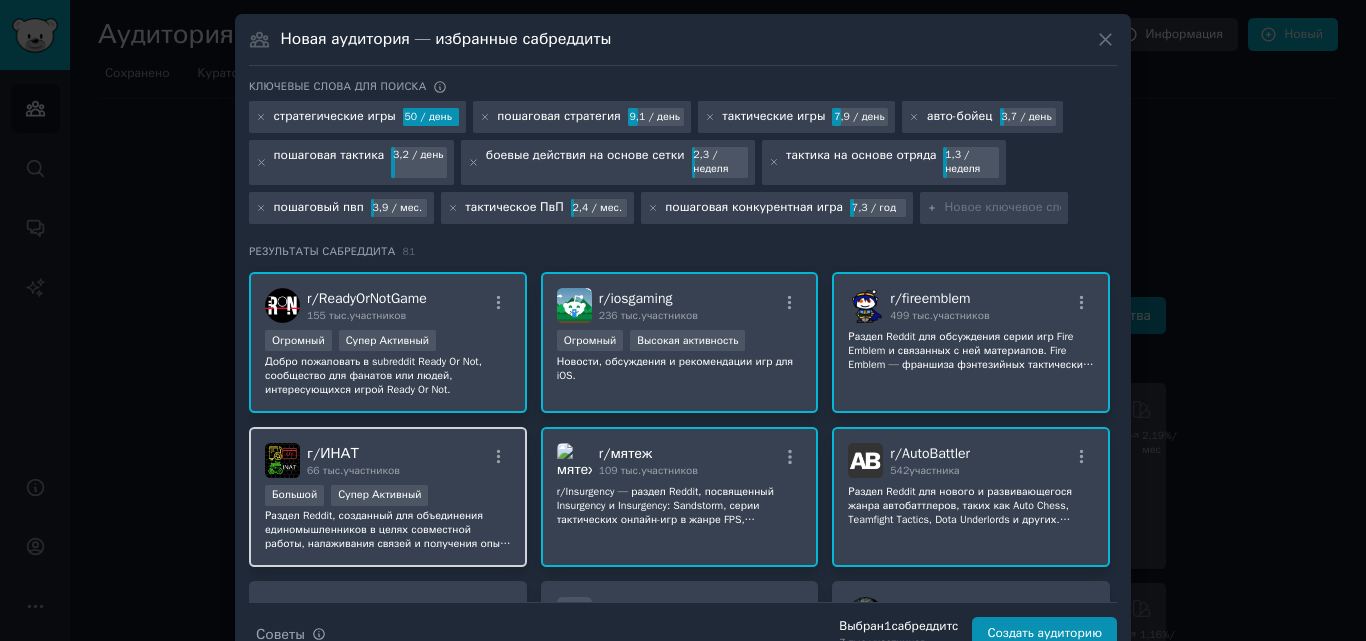 click on "г/  ИНАТ 66 тыс.  участников" at bounding box center (388, 460) 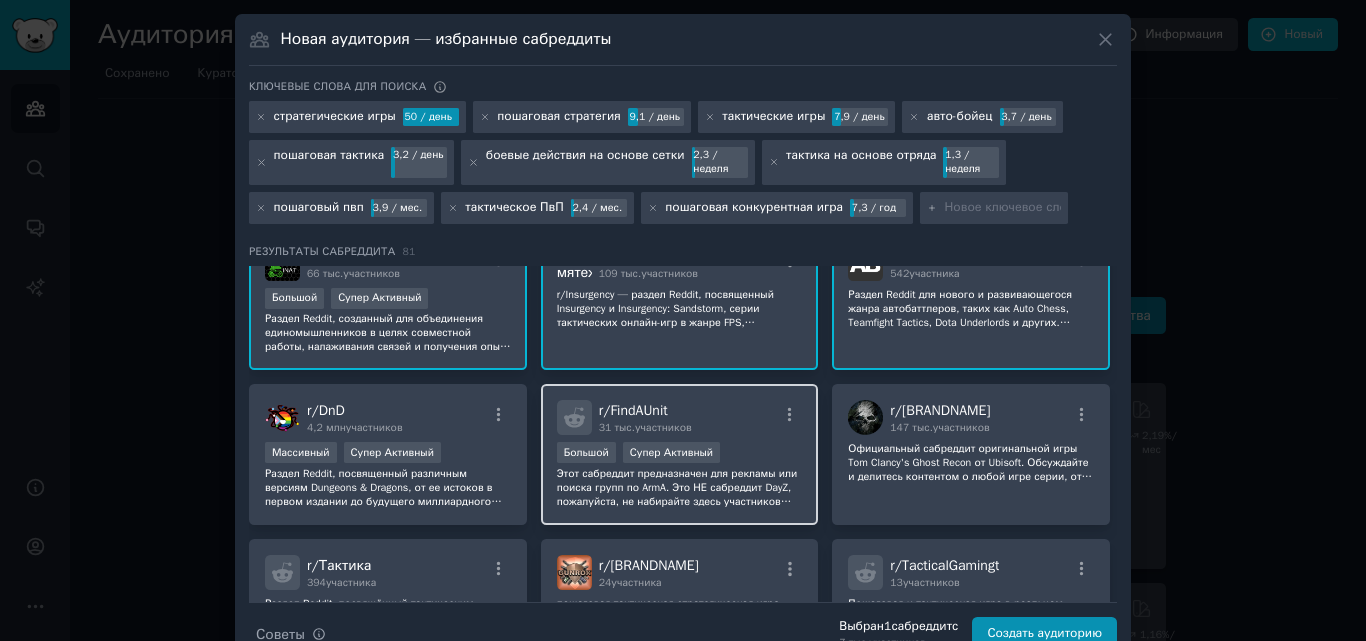 scroll, scrollTop: 1700, scrollLeft: 0, axis: vertical 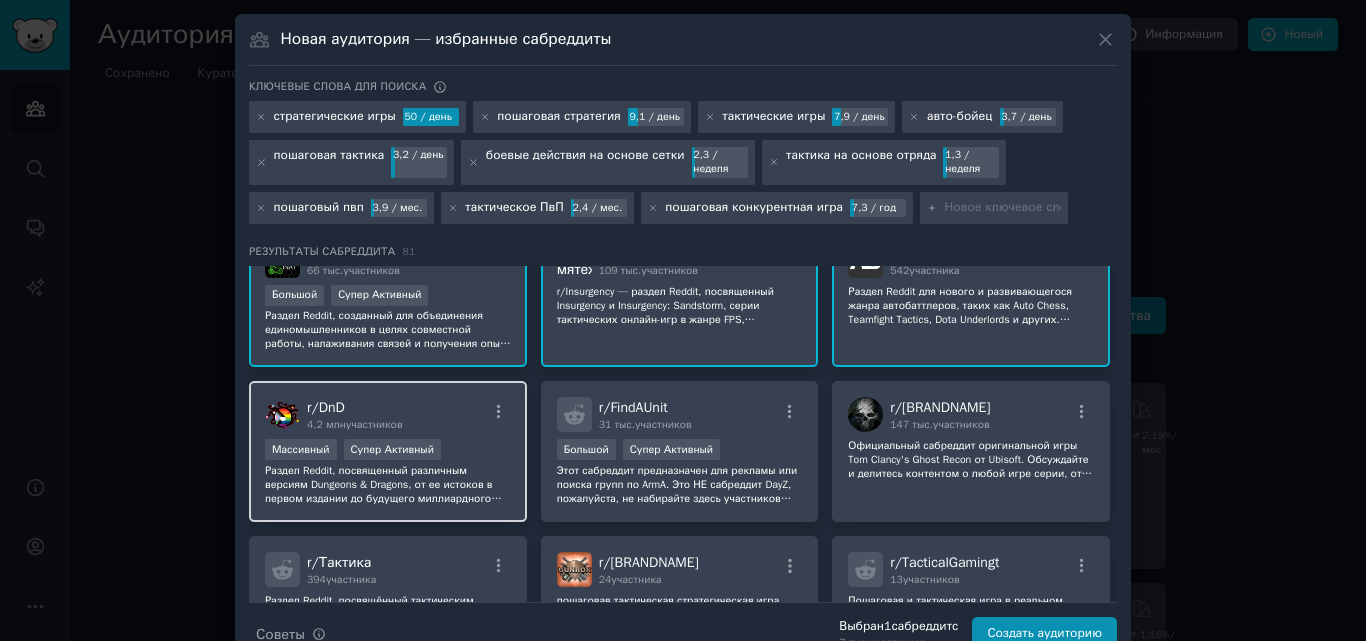 click on "r/  DnD 4,2 млн  участников" at bounding box center [388, 414] 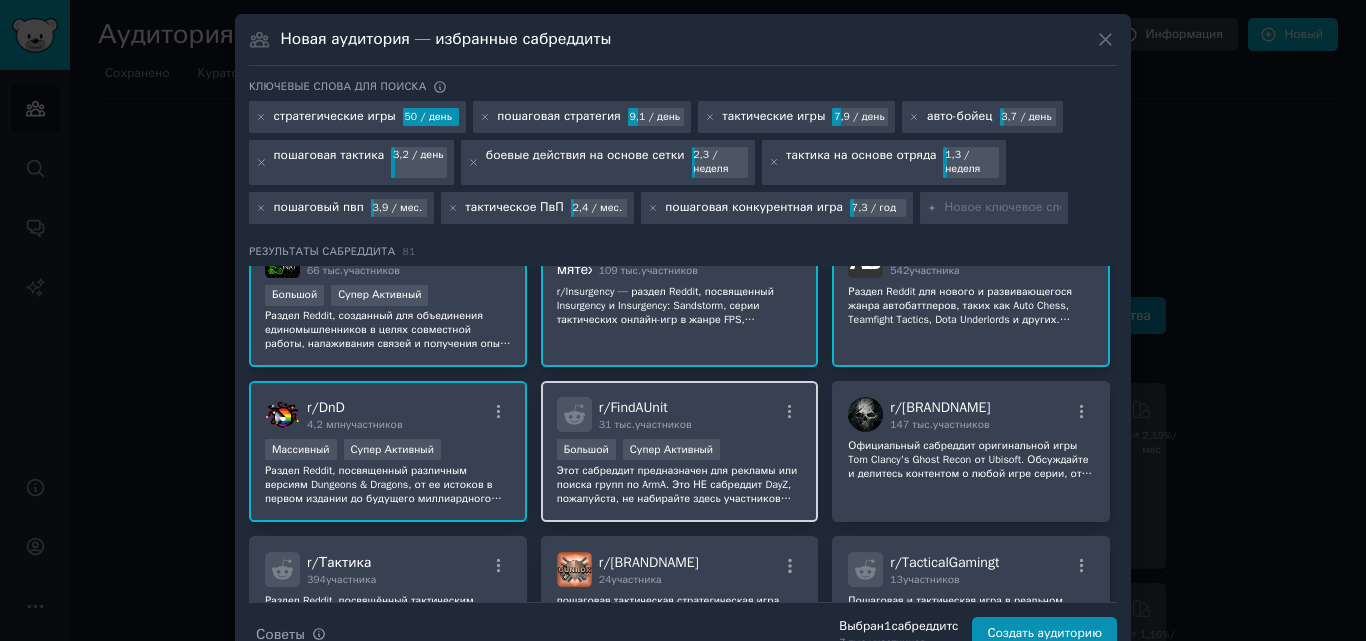 click on "r/  FindAUnit 31 тыс.  участников" at bounding box center [680, 414] 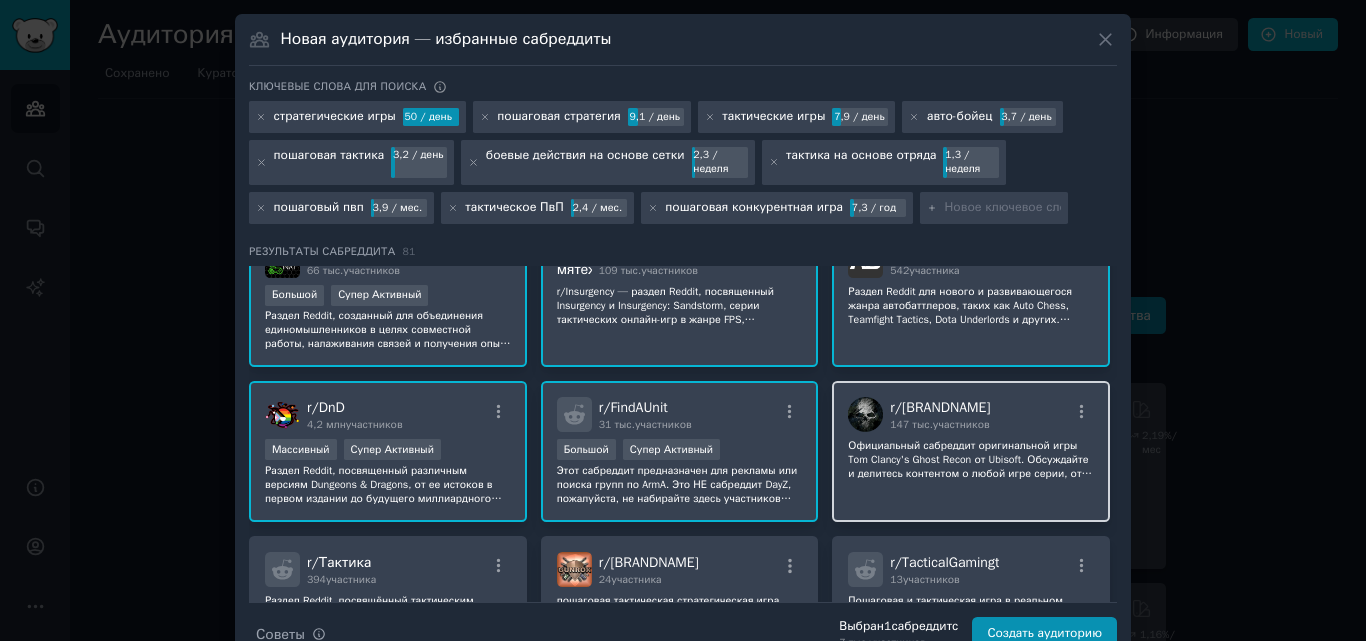 click on "r/  GhostRecon 147 тыс.  участников" at bounding box center (971, 414) 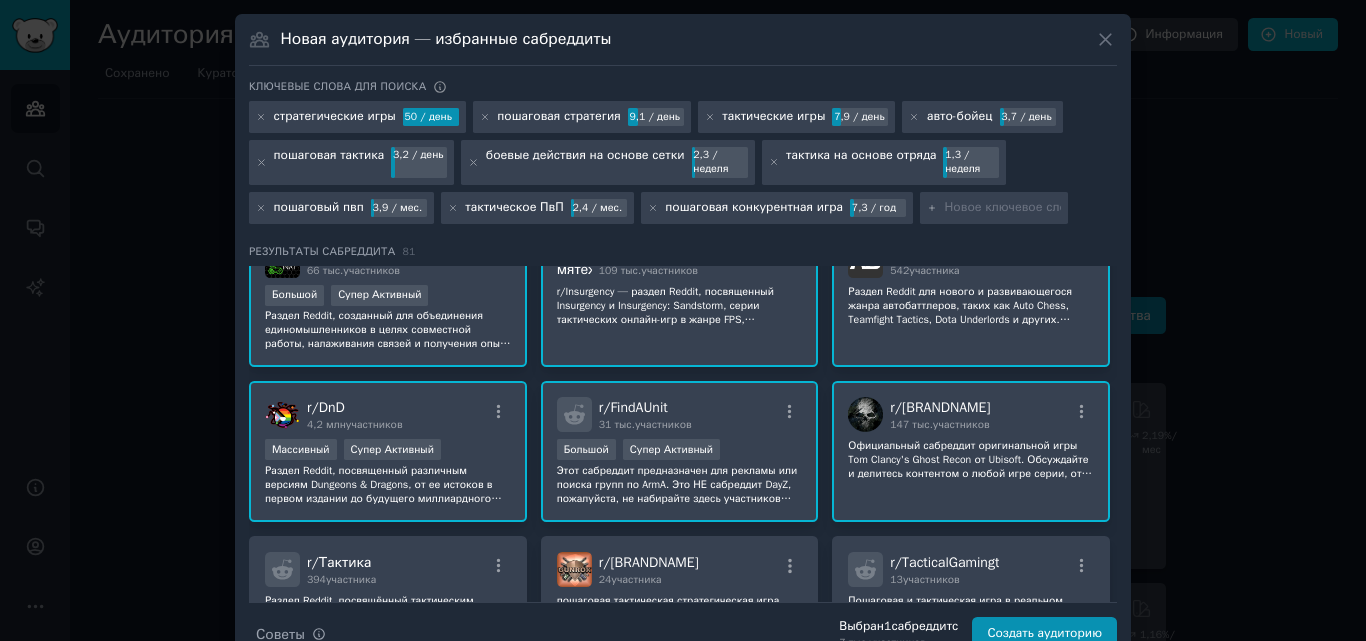 scroll, scrollTop: 1900, scrollLeft: 0, axis: vertical 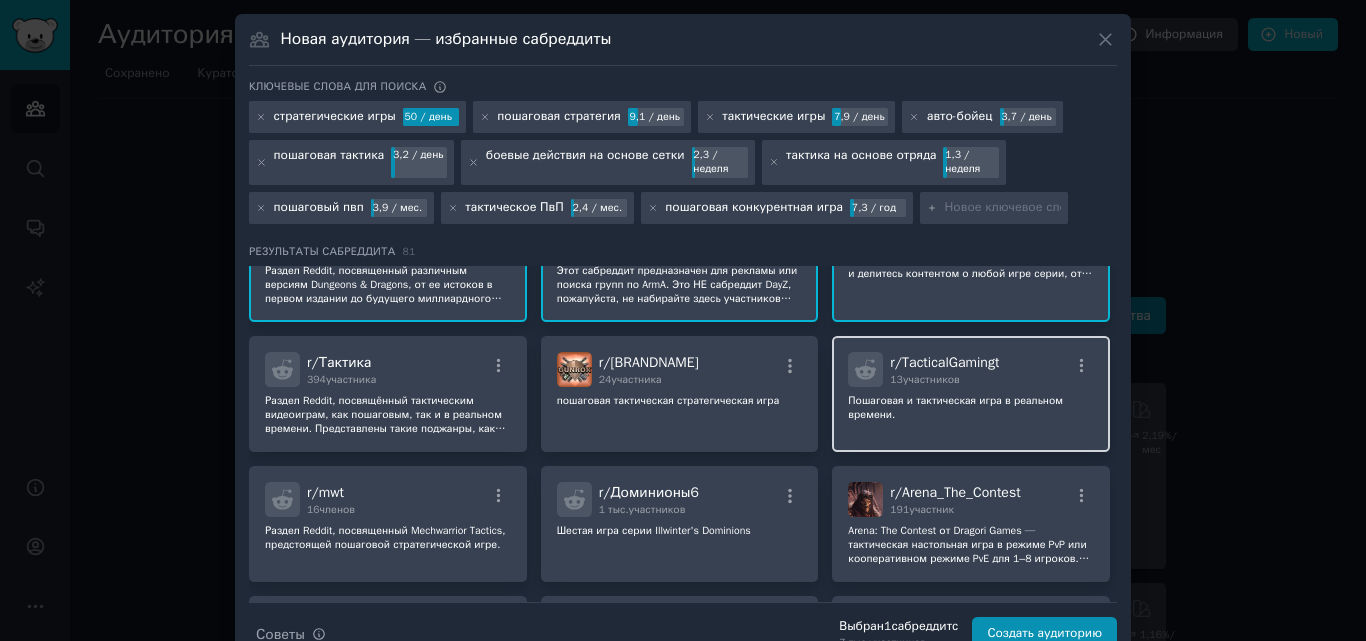 click on "r/  TacticalGamingt 13  участников" at bounding box center [971, 369] 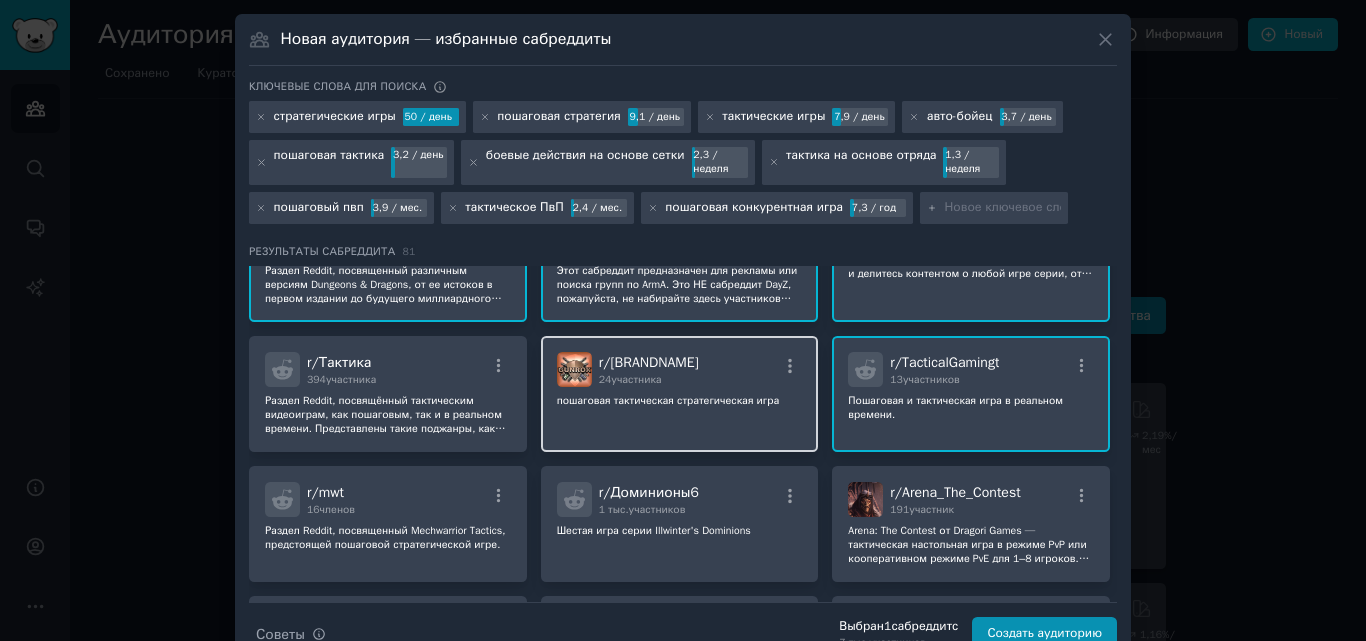 click on "r/  GUNROX 24  участника" at bounding box center [680, 369] 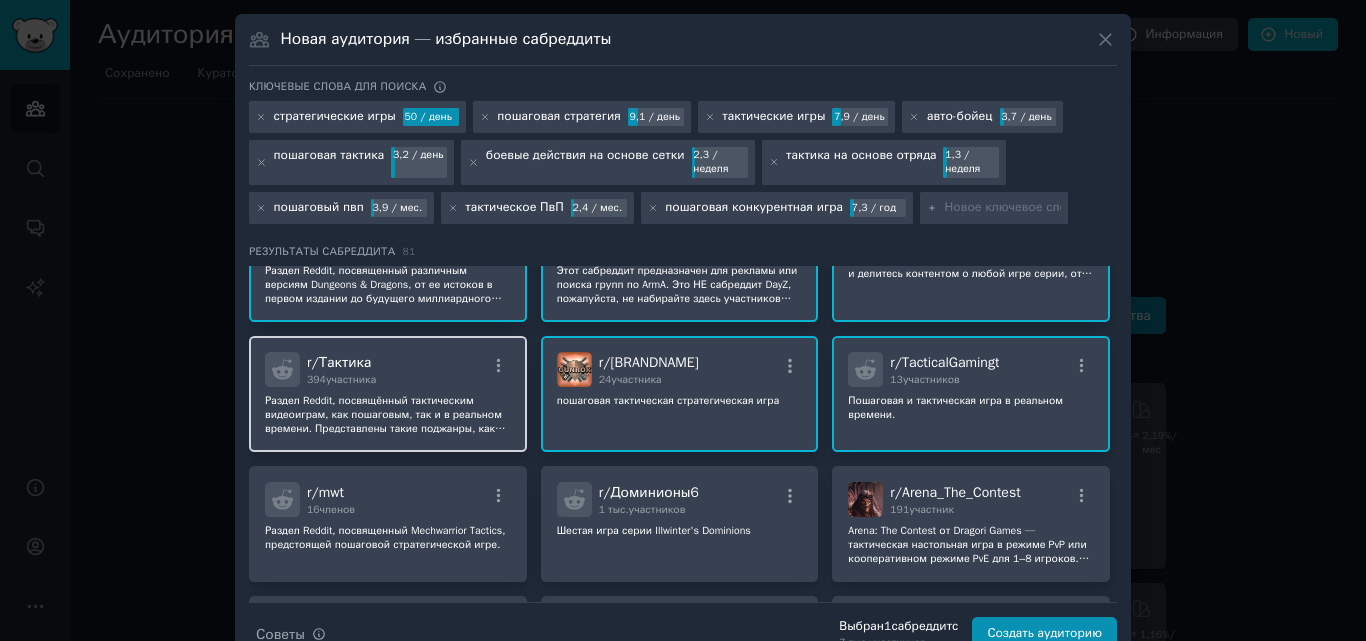 click on "r/  Тактика 394  участника" at bounding box center [388, 369] 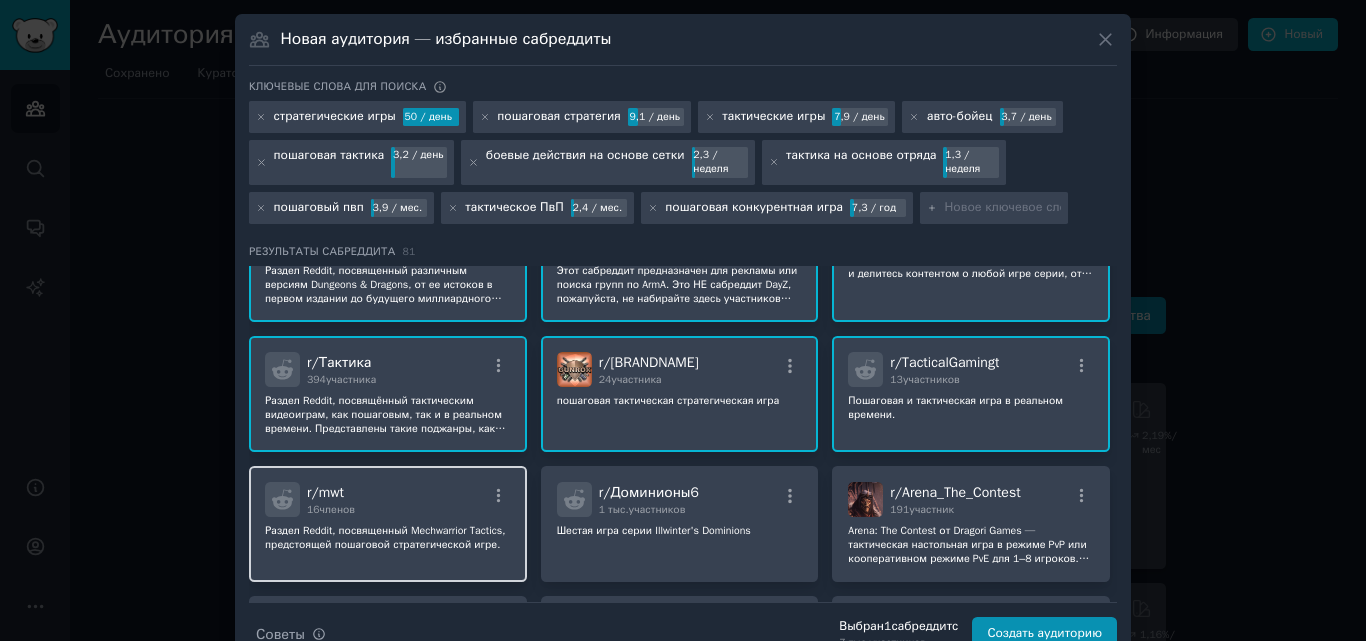 click on "r/  mwt 16  членов Раздел Reddit, посвященный Mechwarrior Tactics, предстоящей пошаговой стратегической игре." at bounding box center (388, 524) 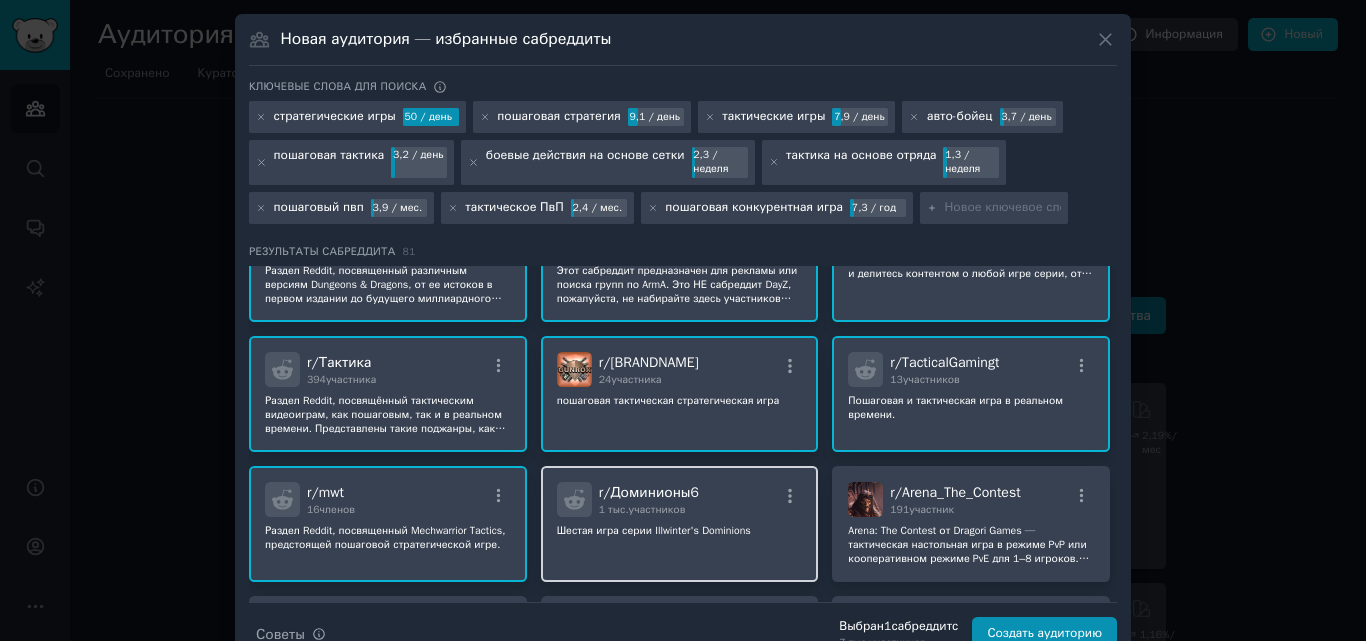 click on "r/  Доминионы6 1 тыс.  участников" at bounding box center (680, 499) 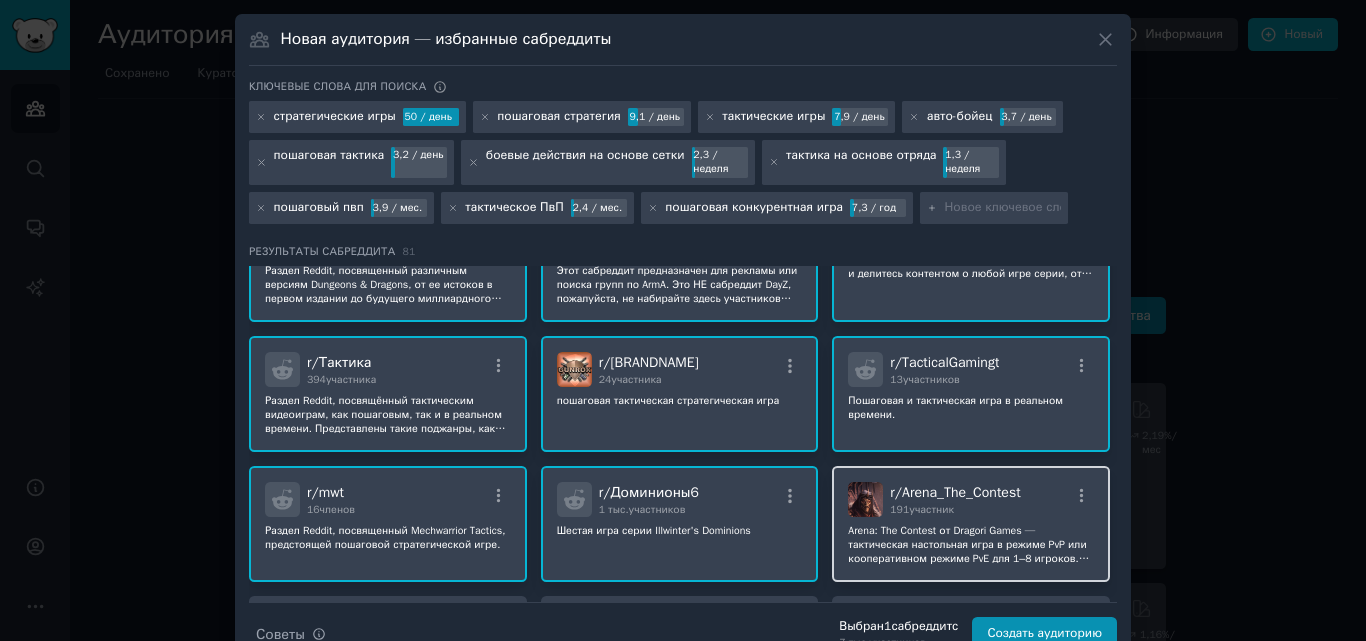 click on "r/  Arena_The_Contest 191  участник" at bounding box center [971, 499] 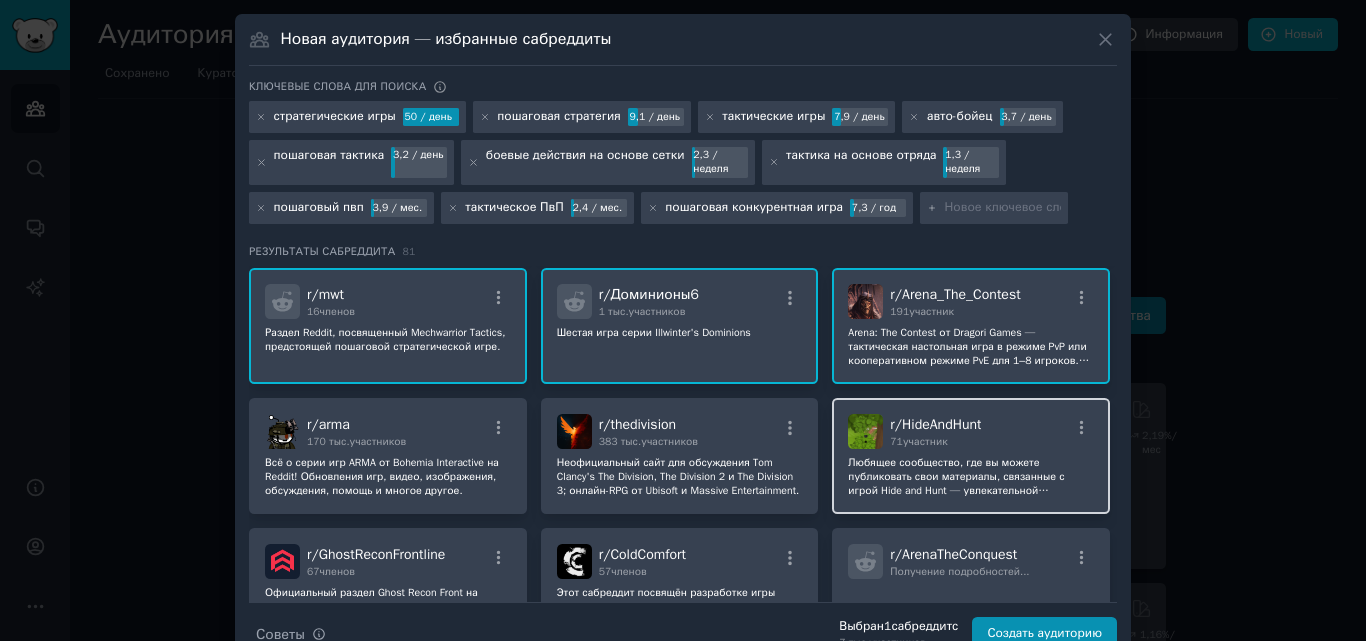 scroll, scrollTop: 2100, scrollLeft: 0, axis: vertical 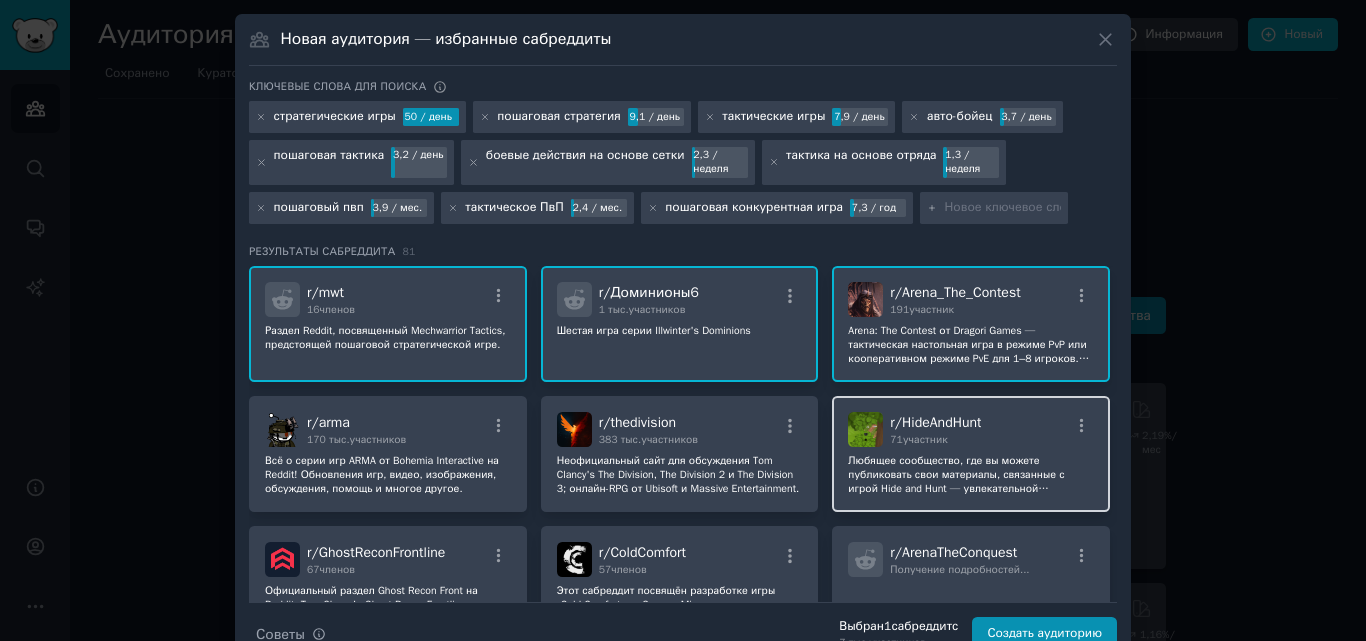 click on "r/  HideAndHunt 71  участник" at bounding box center [971, 429] 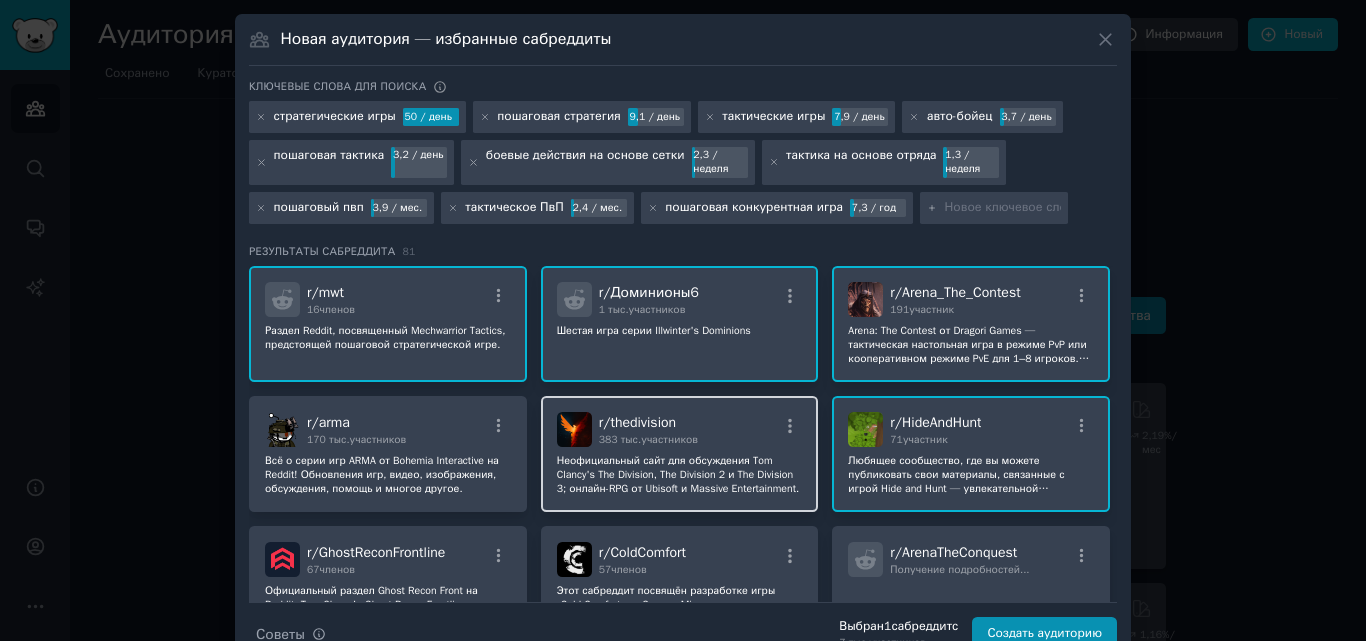 click on "r/  thedivision 383 тыс.  участников" at bounding box center (680, 429) 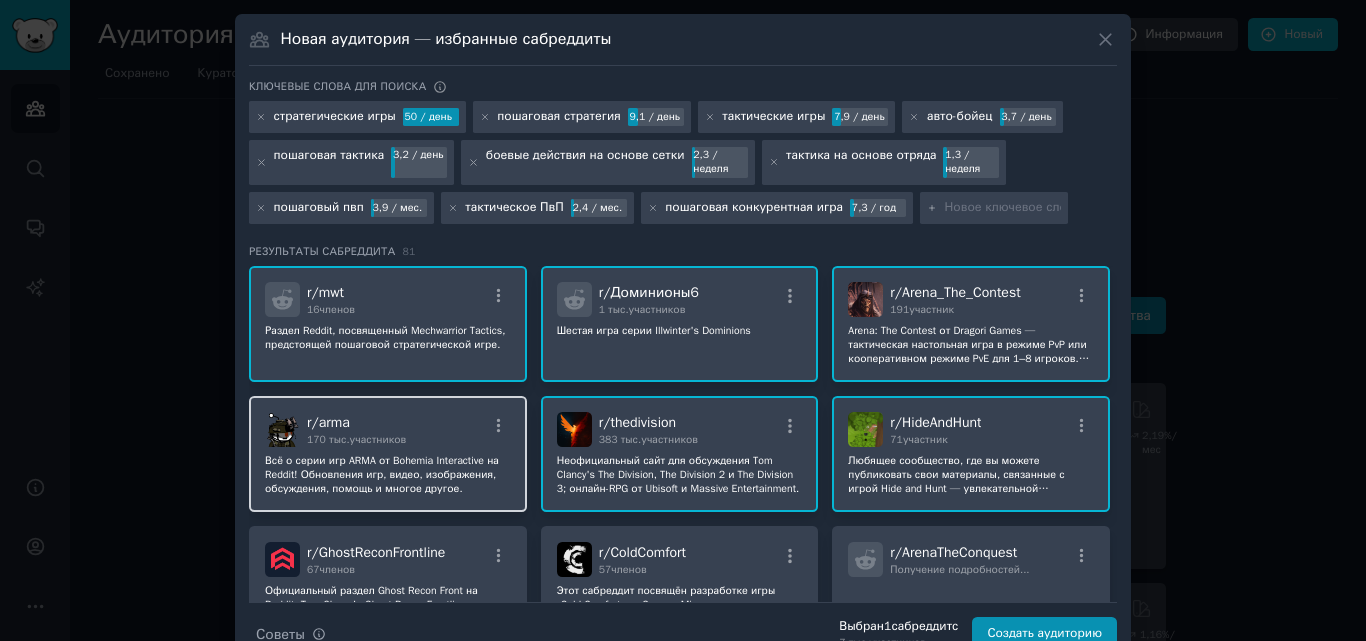 click on "r/  arma 170 тыс.  участников" at bounding box center (388, 429) 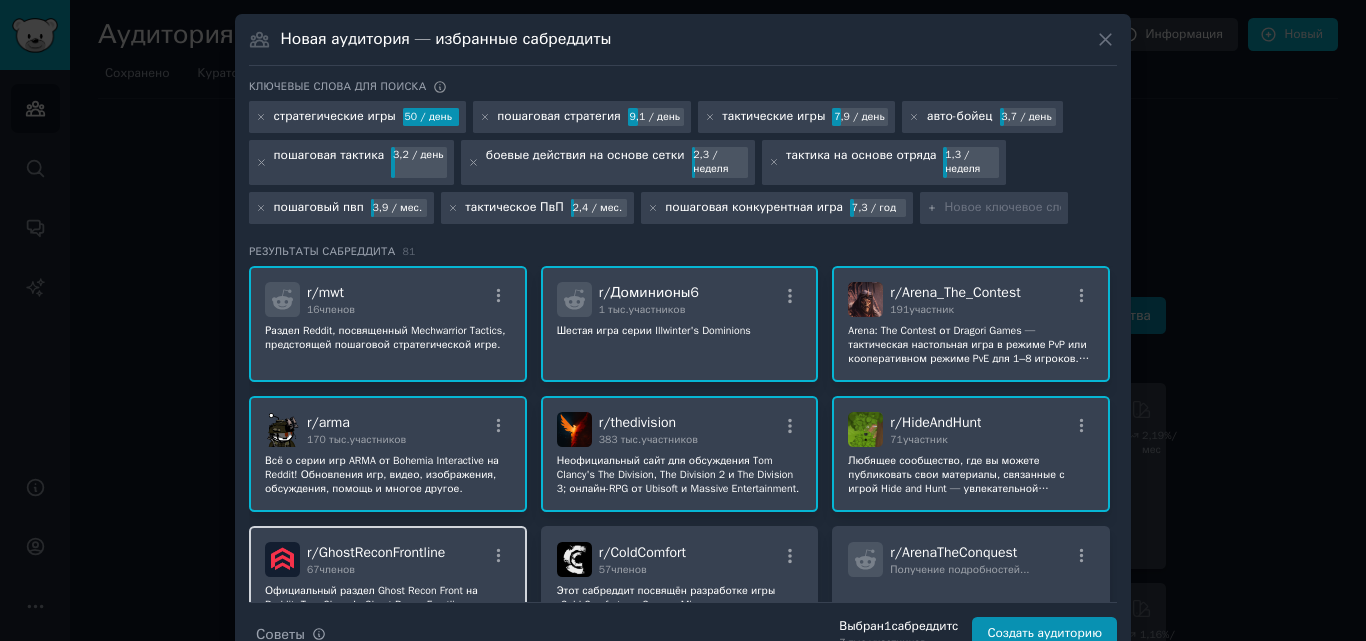 click on "r/  GhostReconFrontline 67  членов" at bounding box center [388, 559] 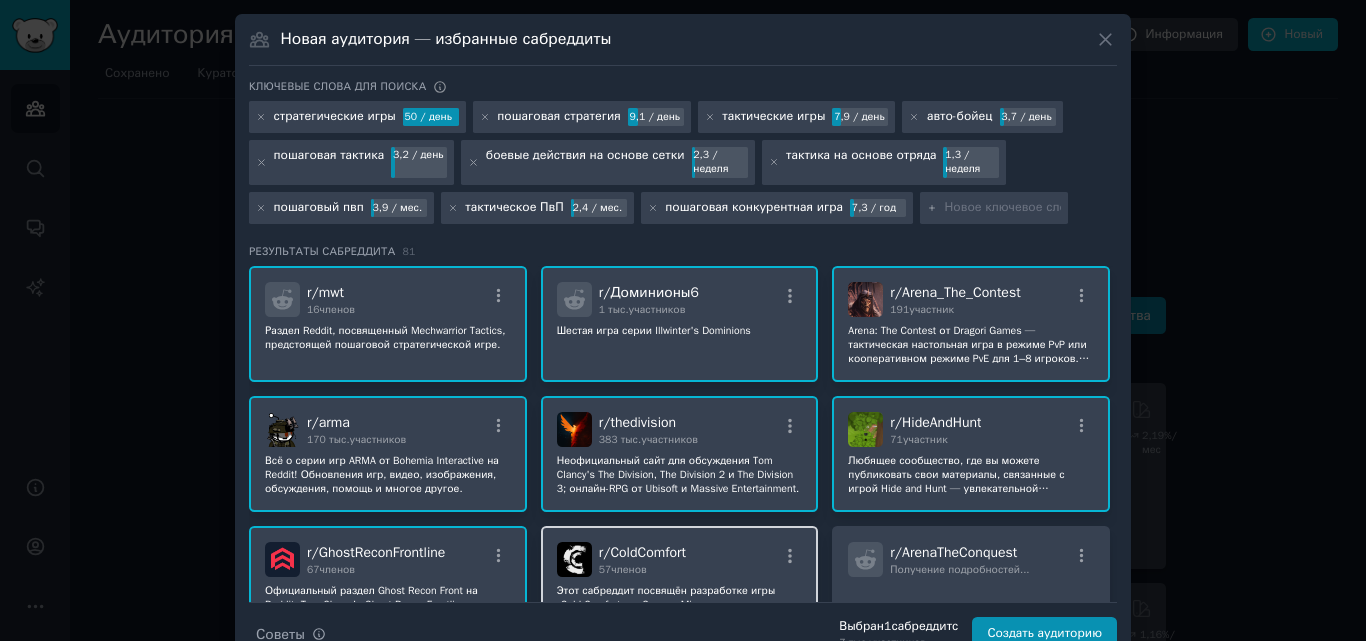 click on "r/  ColdComfort 57  членов" at bounding box center [680, 559] 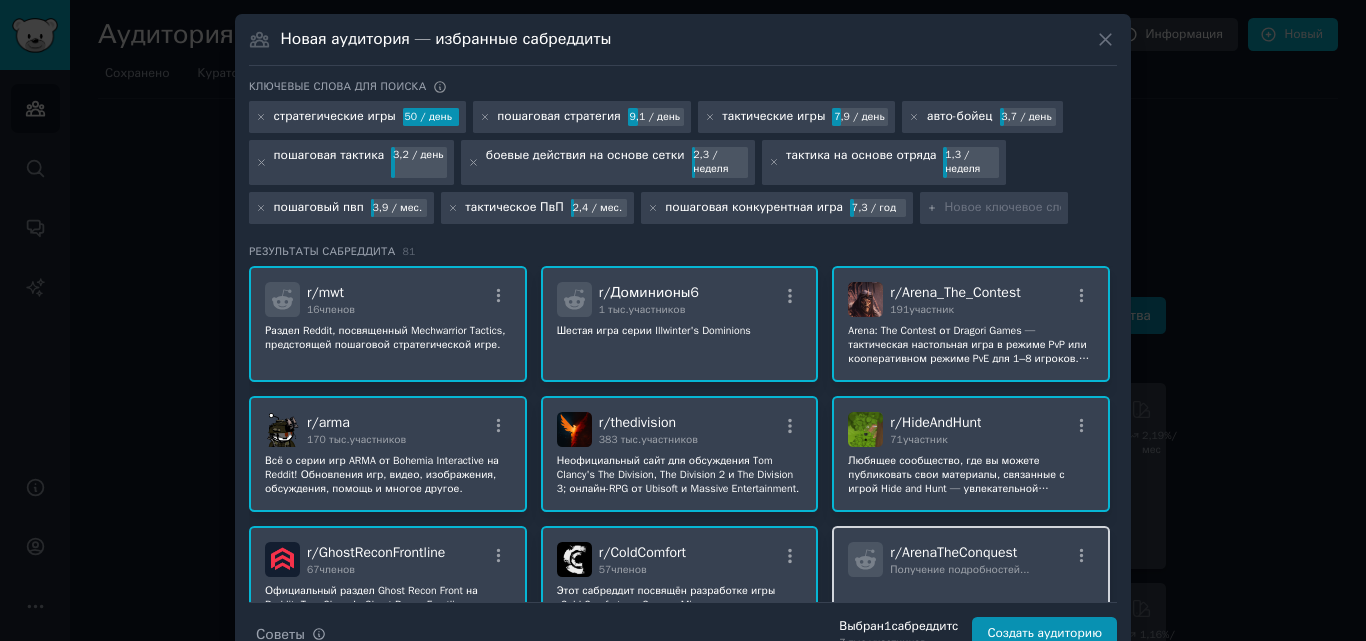 click on "r/  ArenaTheConquest Получение подробностей..." at bounding box center [971, 559] 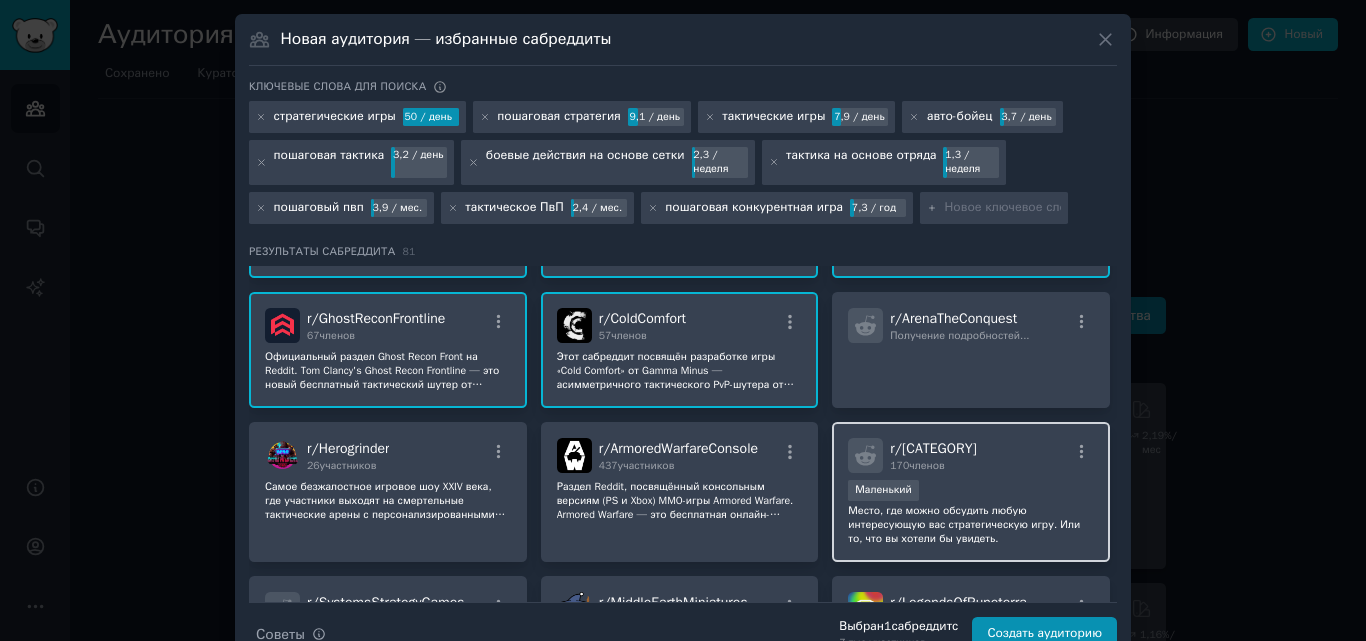 scroll, scrollTop: 2300, scrollLeft: 0, axis: vertical 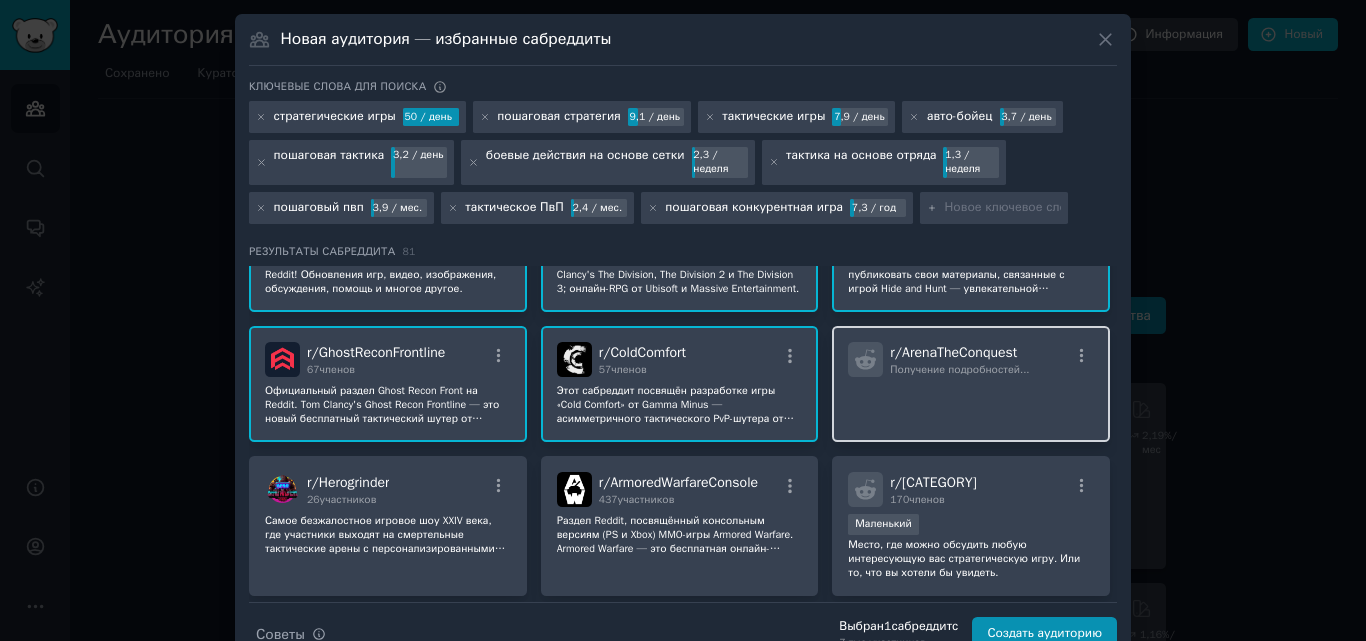 click 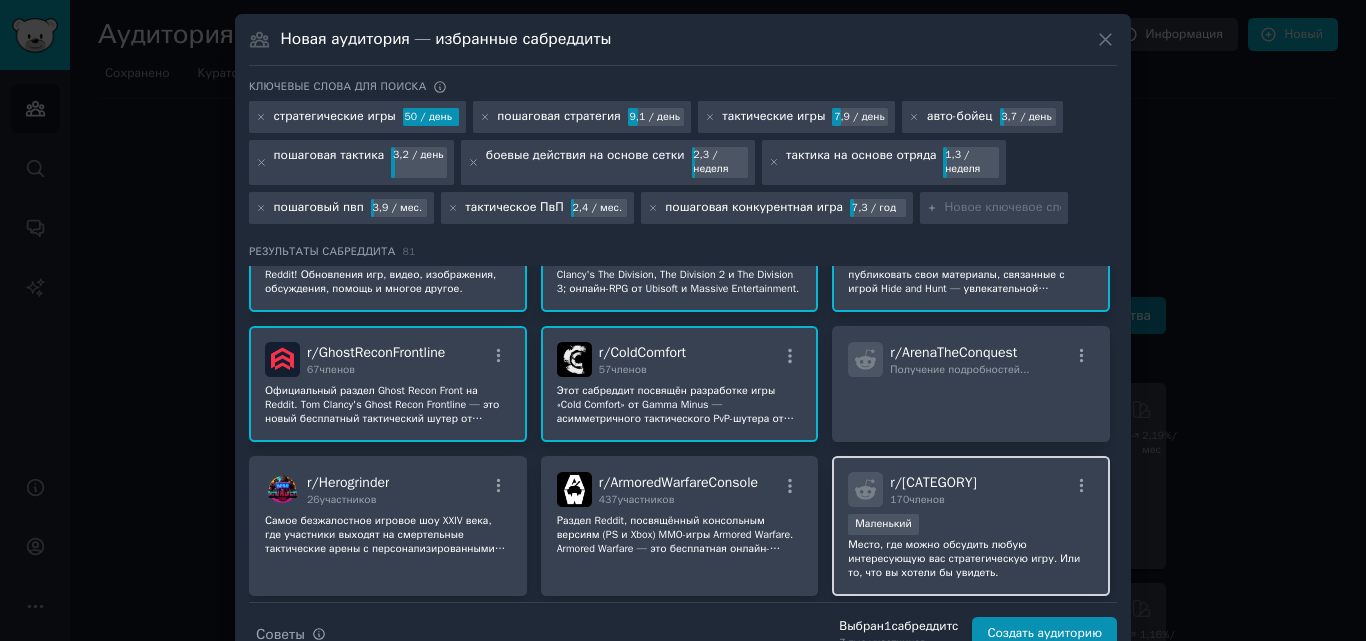 click on "r/  strategy_games 170  членов Маленький Место, где можно обсудить любую интересующую вас стратегическую игру. Или то, что вы хотели бы увидеть." at bounding box center (971, 526) 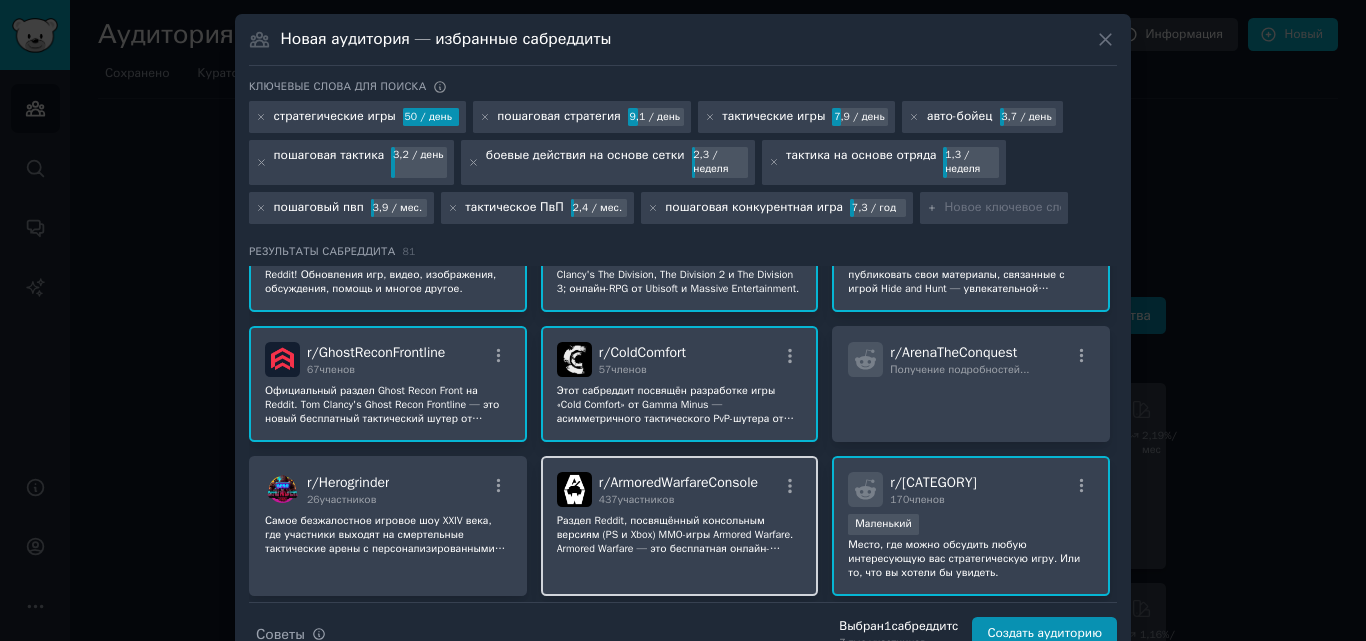 click on "437  участников" at bounding box center [678, 500] 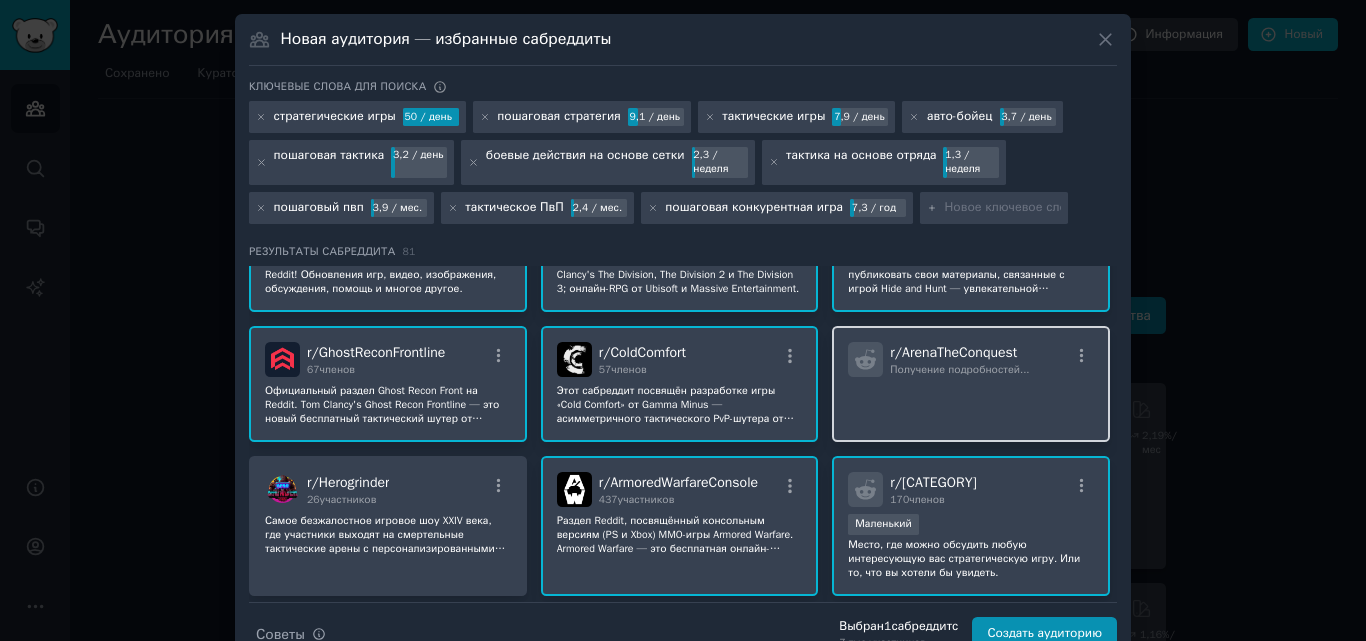 click 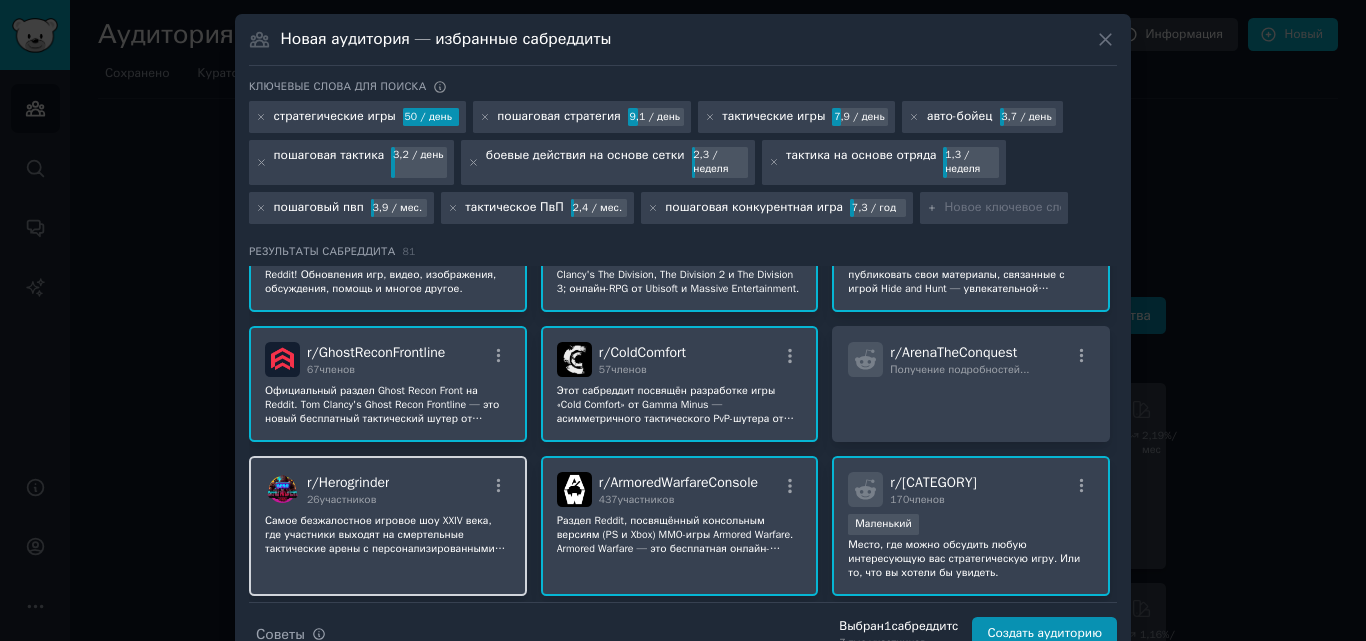click on "r/  Herogrinder 26  участников" at bounding box center (388, 489) 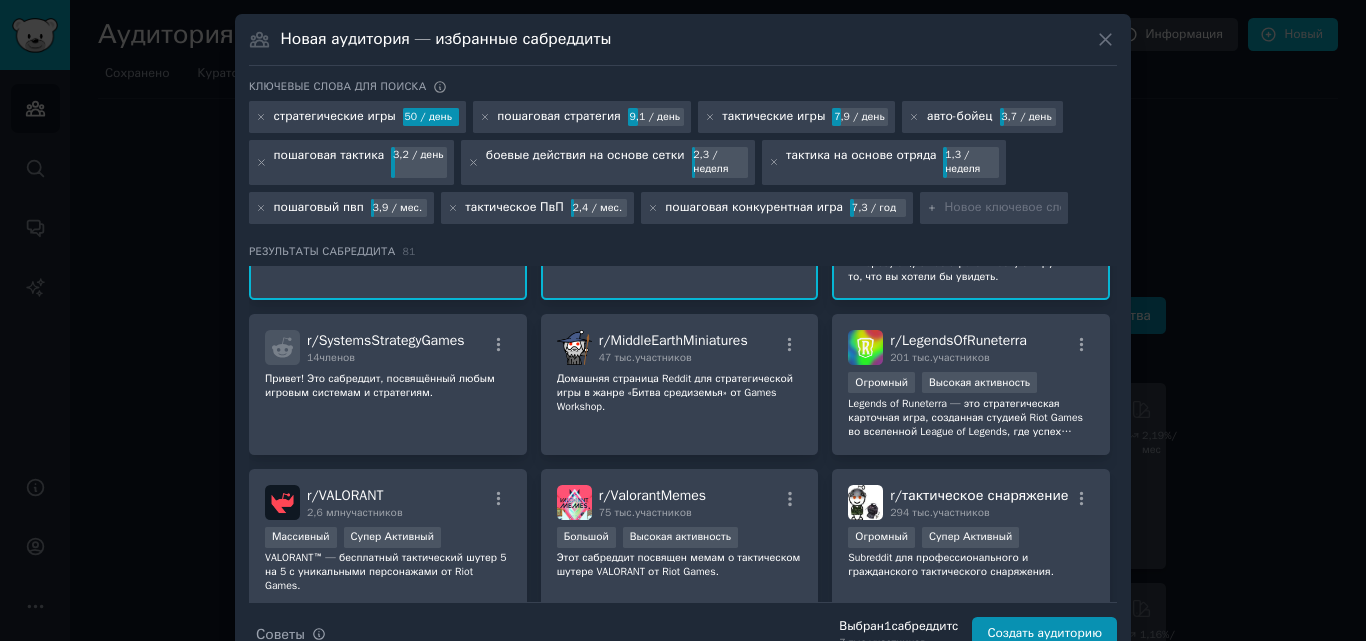 scroll, scrollTop: 2600, scrollLeft: 0, axis: vertical 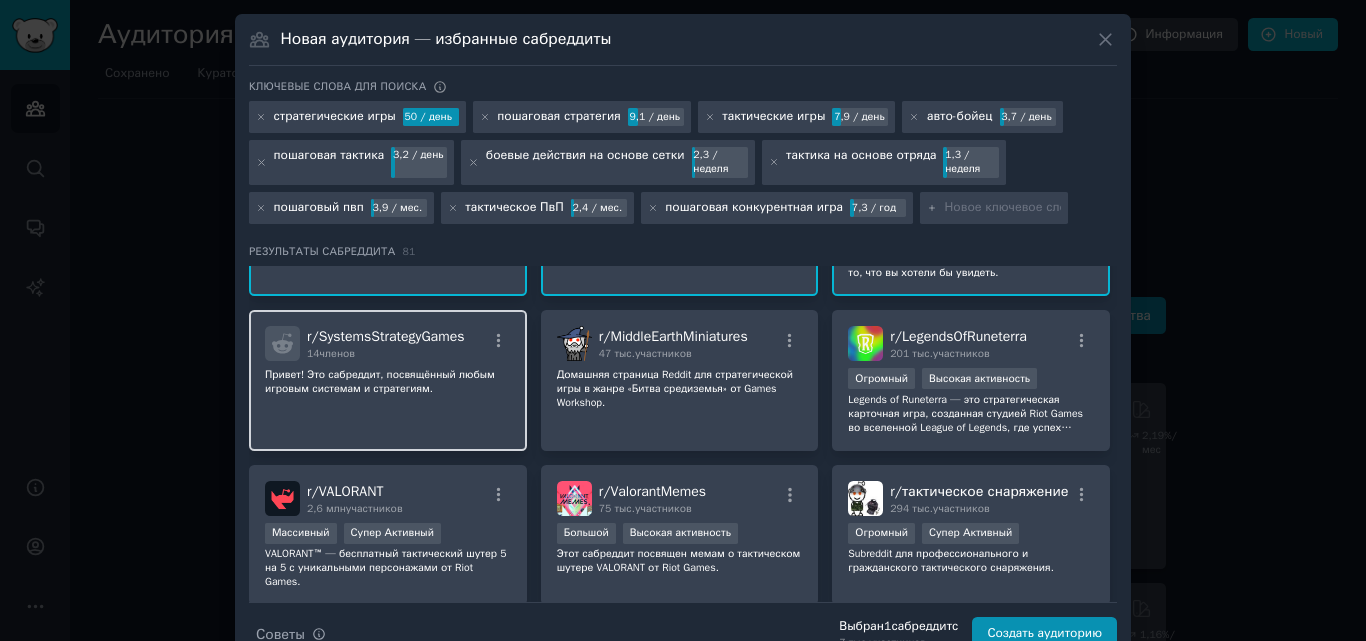 click on "r/  SystemsStrategyGames 14  членов Привет! Это сабреддит, посвящённый любым игровым системам и стратегиям." at bounding box center (388, 380) 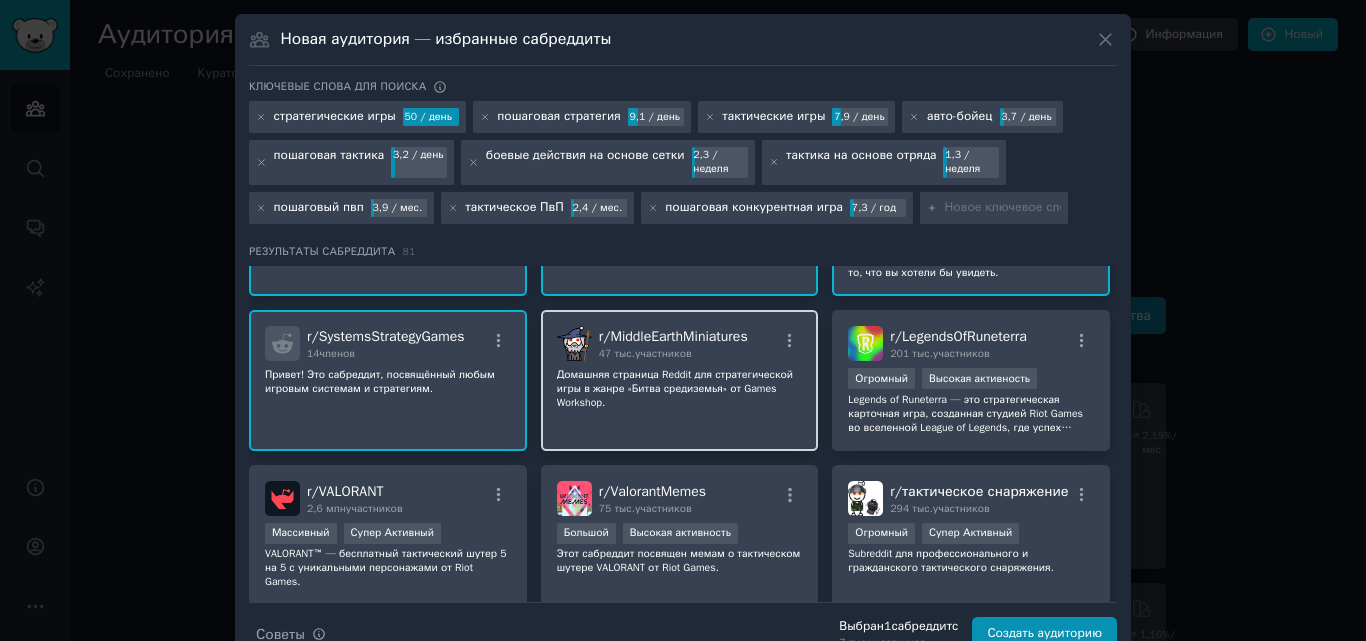 click on "r/  MiddleEarthMiniatures 47 тыс.  участников Домашняя страница Reddit для стратегической игры в жанре «Битва средиземья» от Games Workshop." at bounding box center (680, 380) 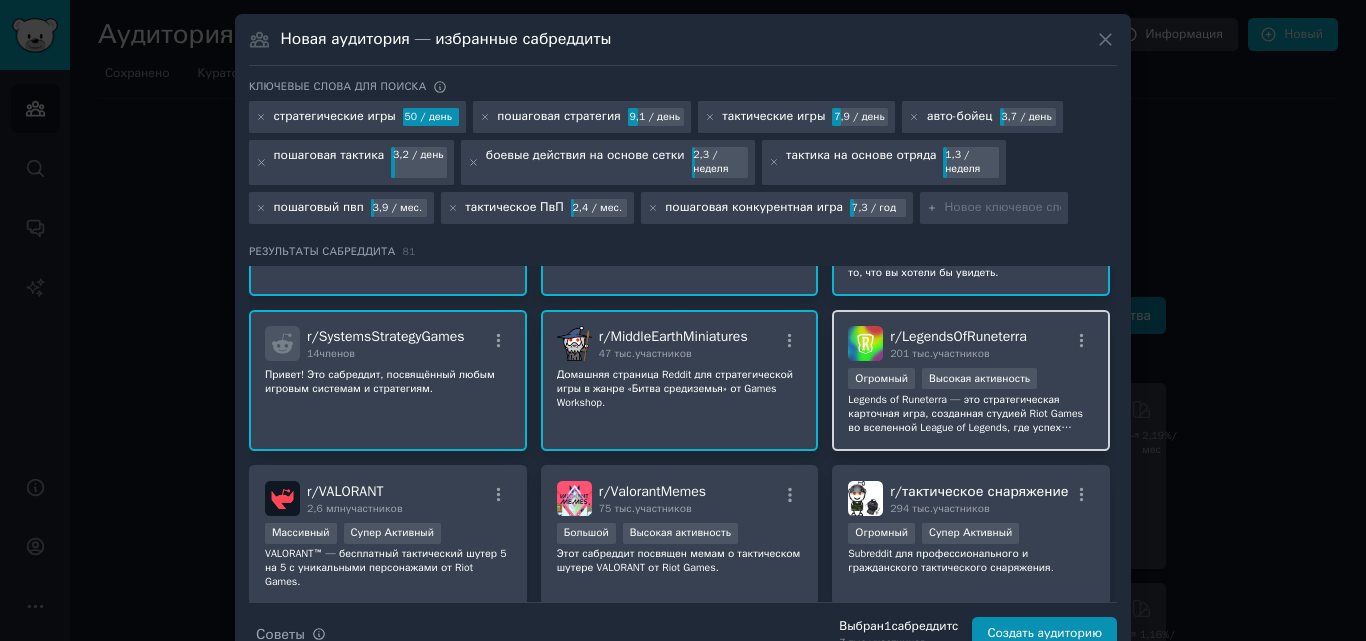 click on "Legends of Runeterra — это стратегическая карточная игра, созданная студией Riot Games во вселенной League of Legends, где успех определяется мастерством, креативностью и сообразительностью." at bounding box center [965, 427] 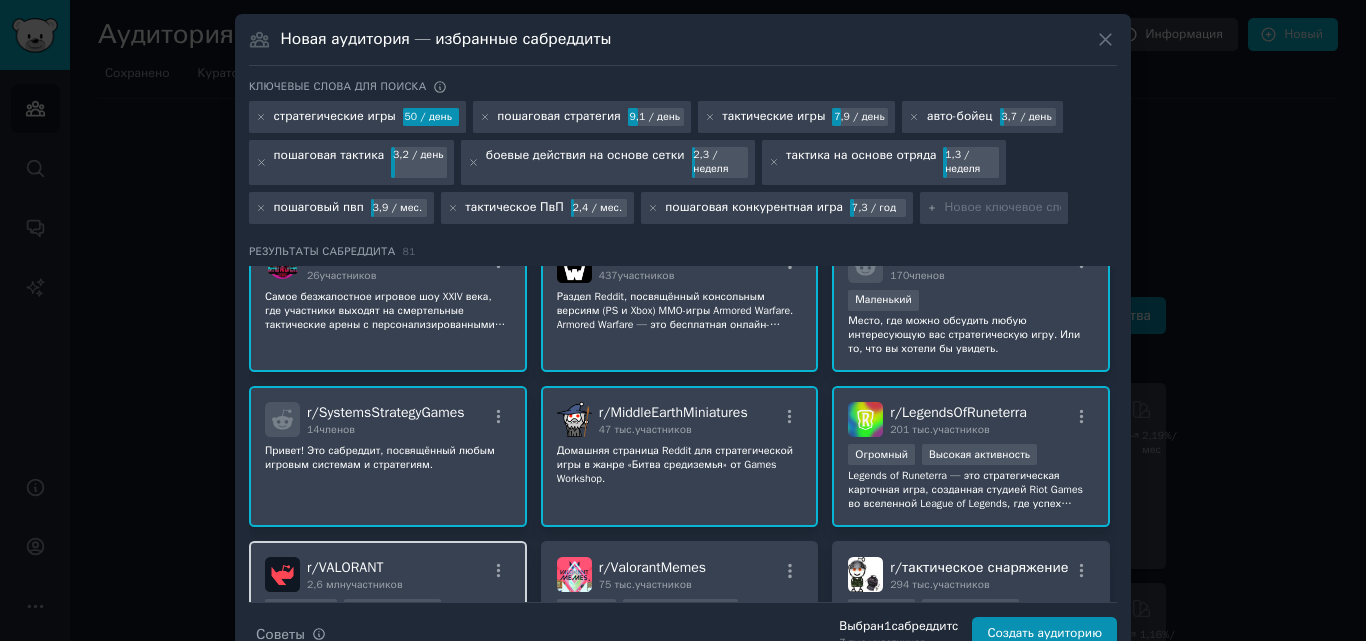 scroll, scrollTop: 2500, scrollLeft: 0, axis: vertical 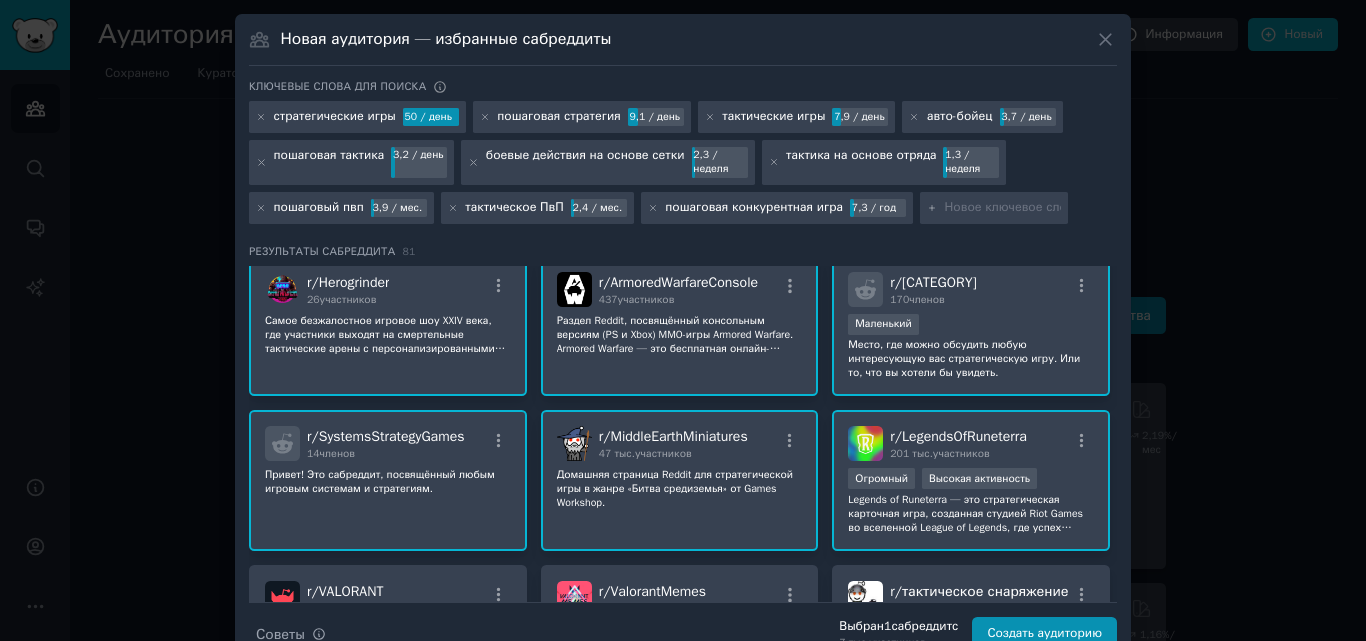 click on "r/  SystemsStrategyGames 14  членов Привет! Это сабреддит, посвящённый любым игровым системам и стратегиям." at bounding box center (388, 480) 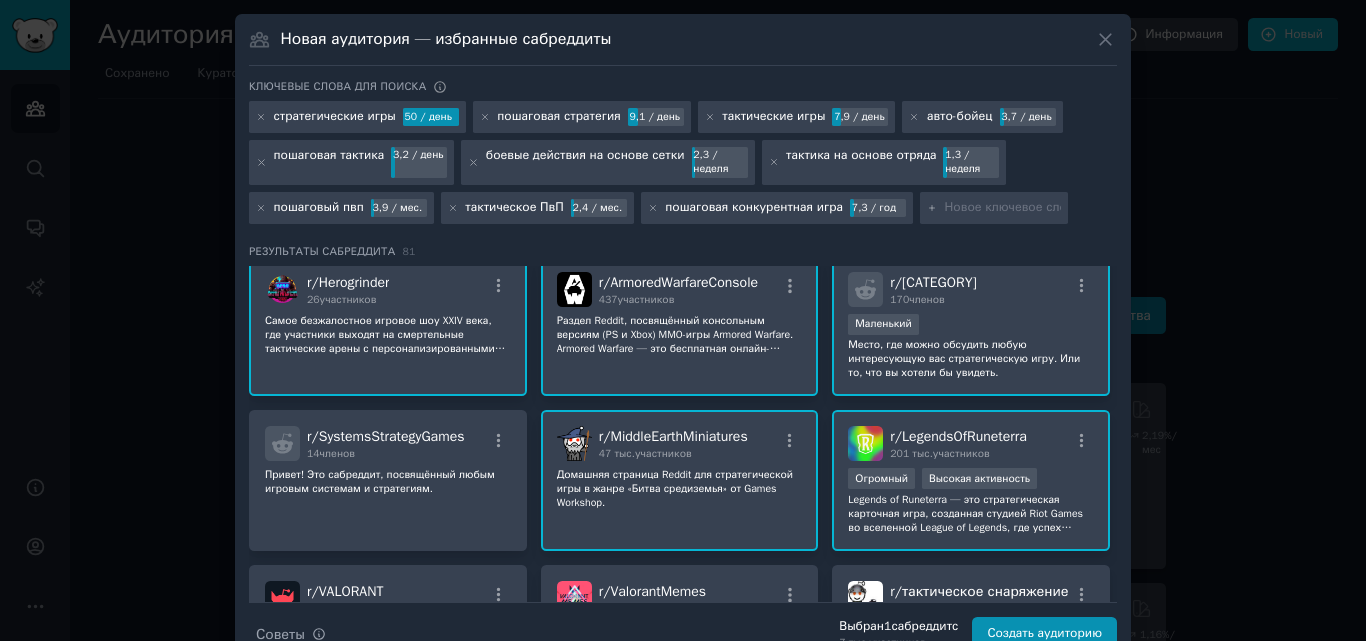 scroll, scrollTop: 2400, scrollLeft: 0, axis: vertical 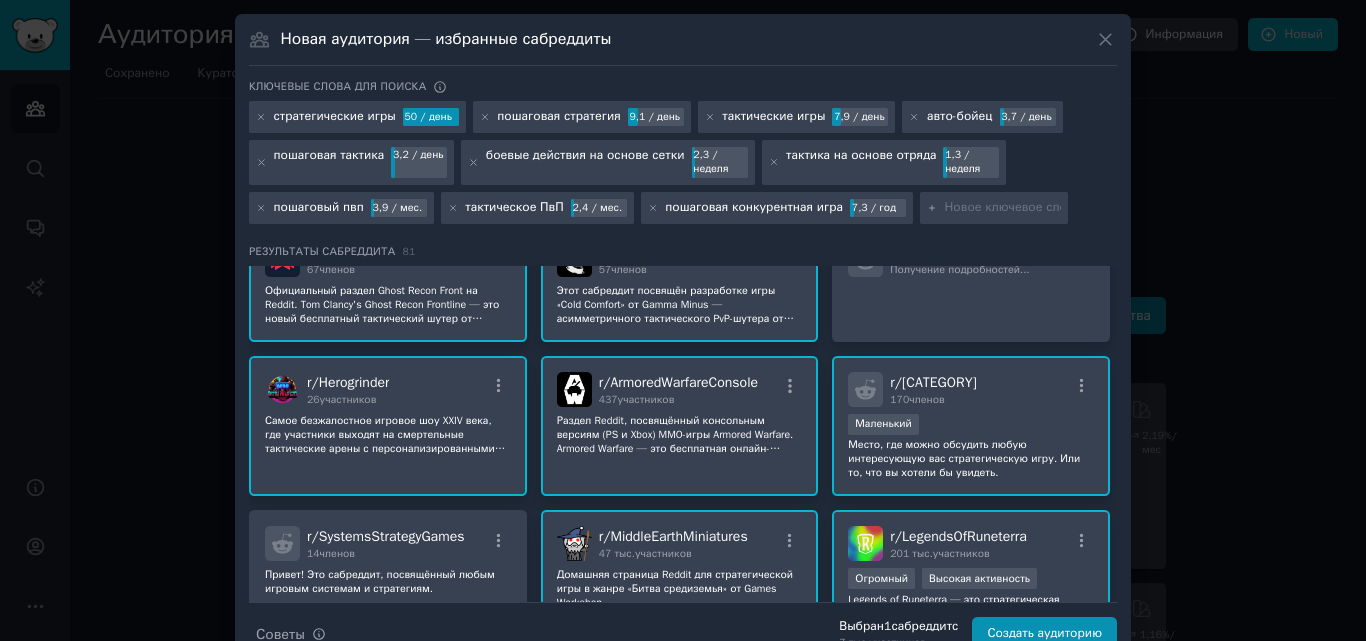 click on "100 - 1000 участников Маленький" at bounding box center (971, 426) 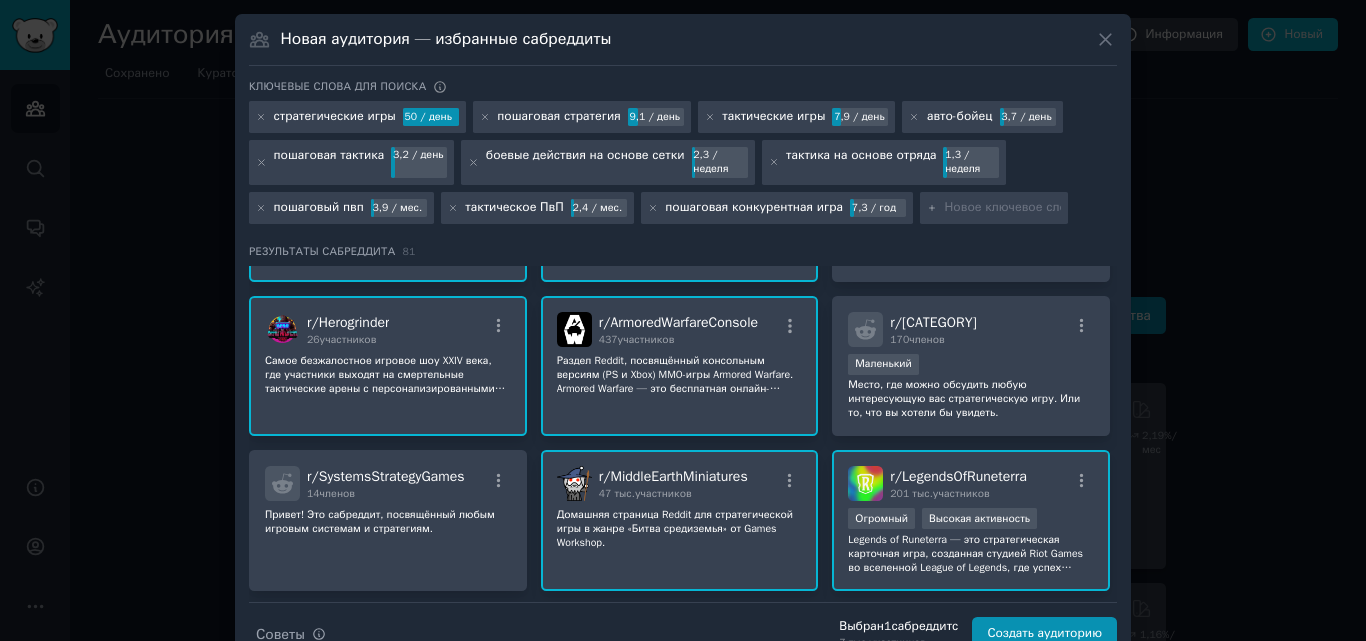 scroll, scrollTop: 2400, scrollLeft: 0, axis: vertical 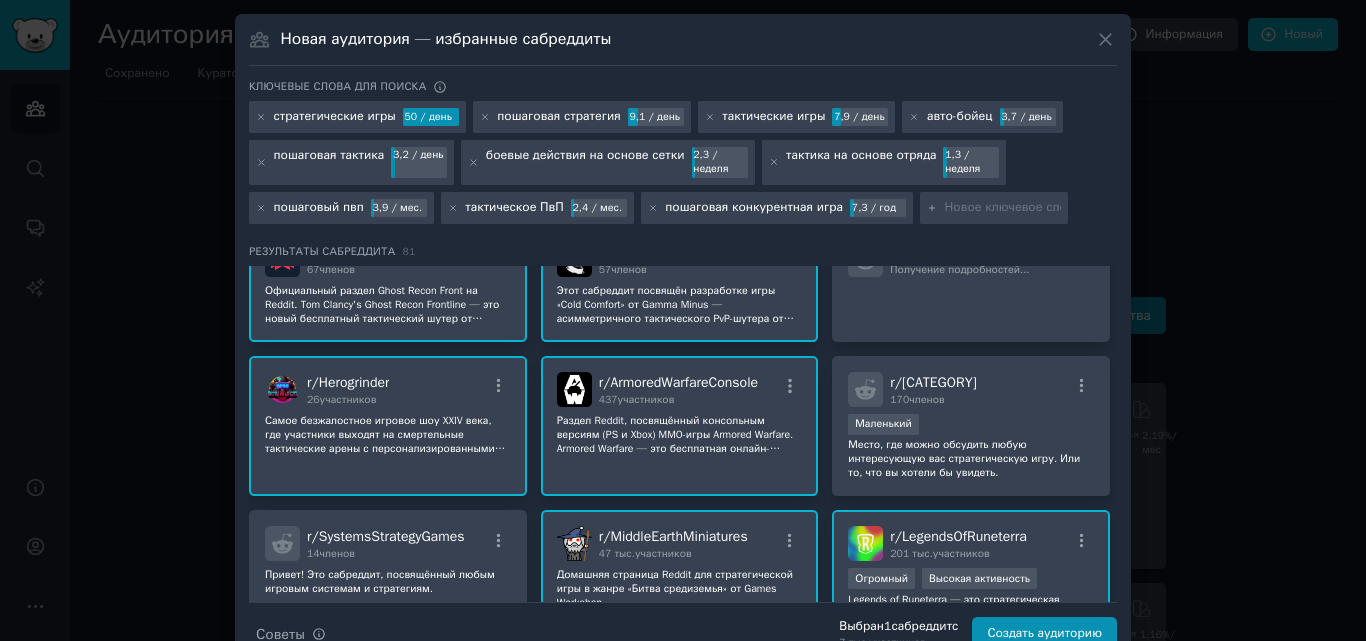 click on "r/  Herogrinder 26  участников" at bounding box center [388, 389] 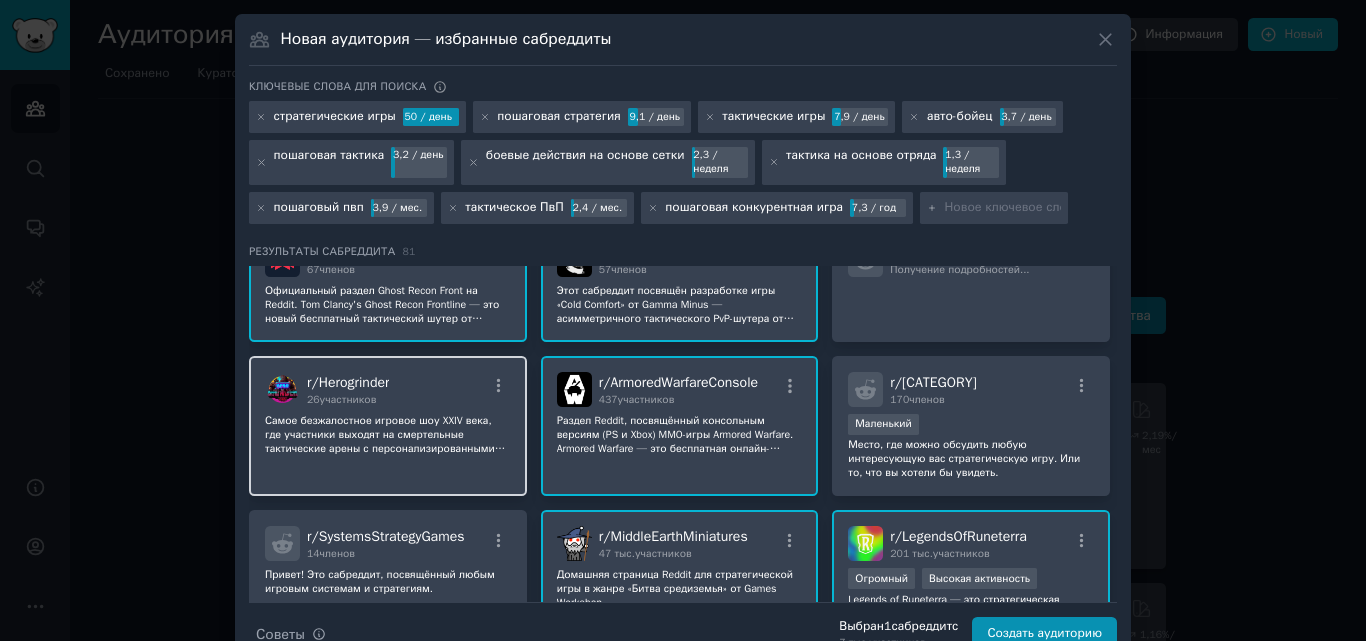 click on "r/  Herogrinder 26  участников" at bounding box center [388, 389] 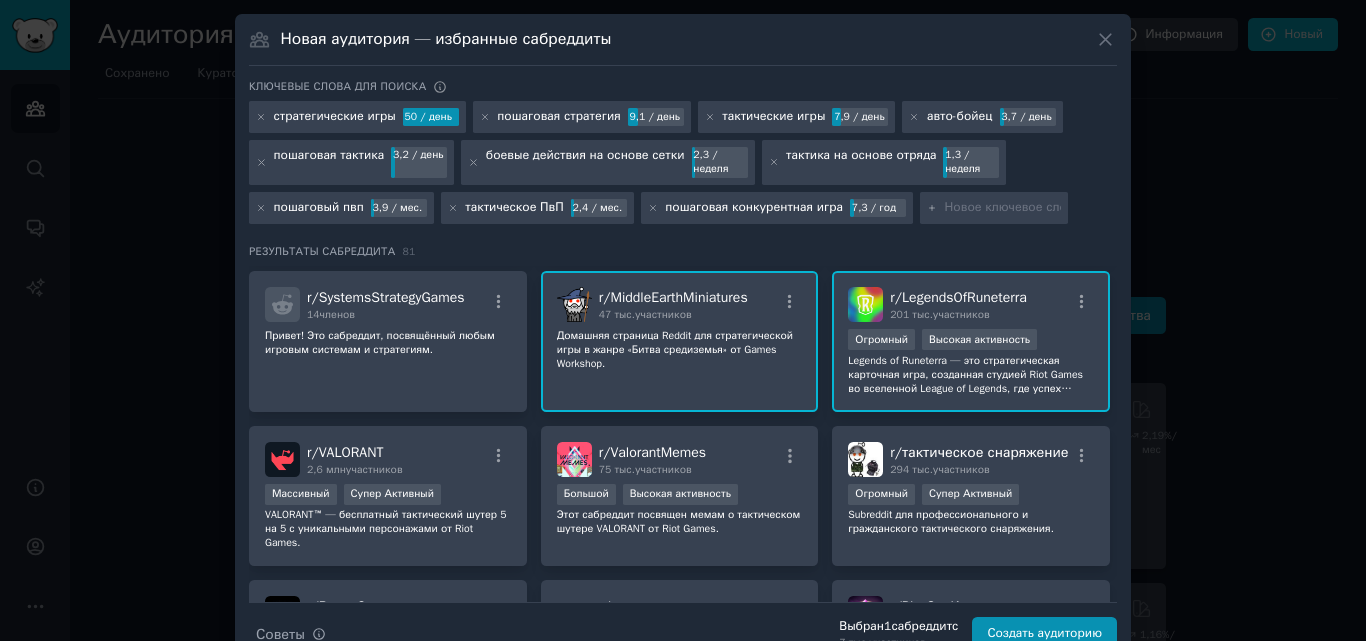 scroll, scrollTop: 2700, scrollLeft: 0, axis: vertical 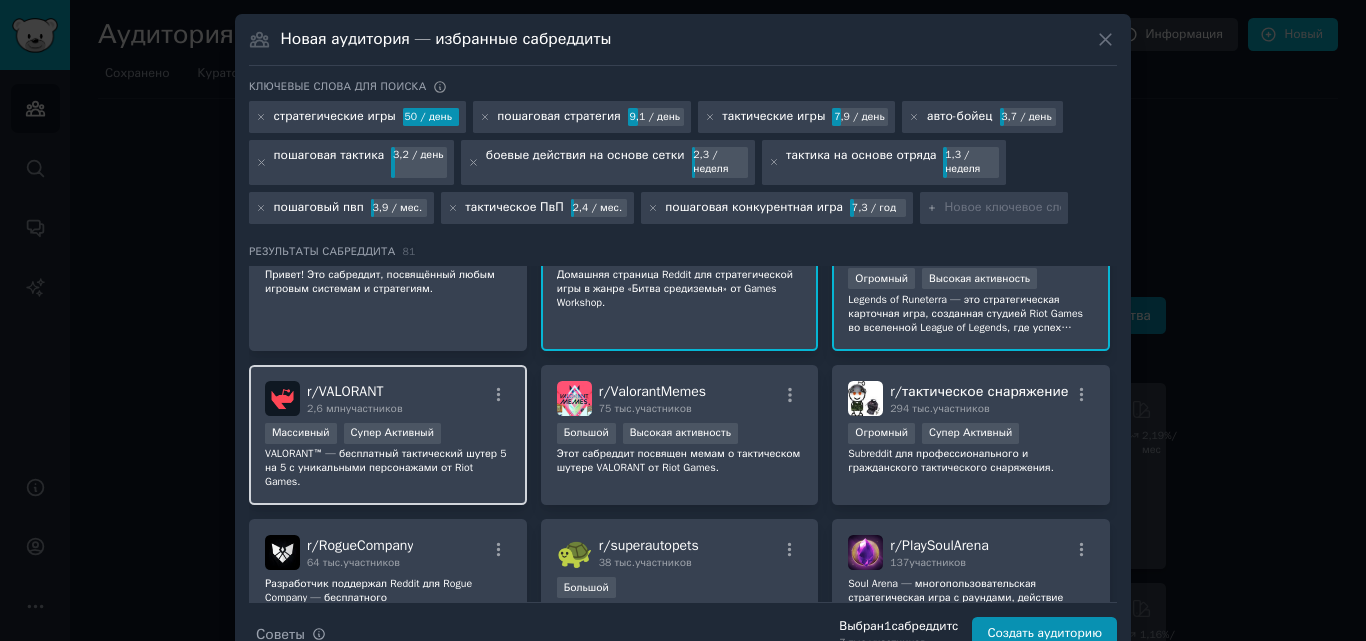 click on "r/  VALORANT 2,6 млн  участников" at bounding box center (388, 398) 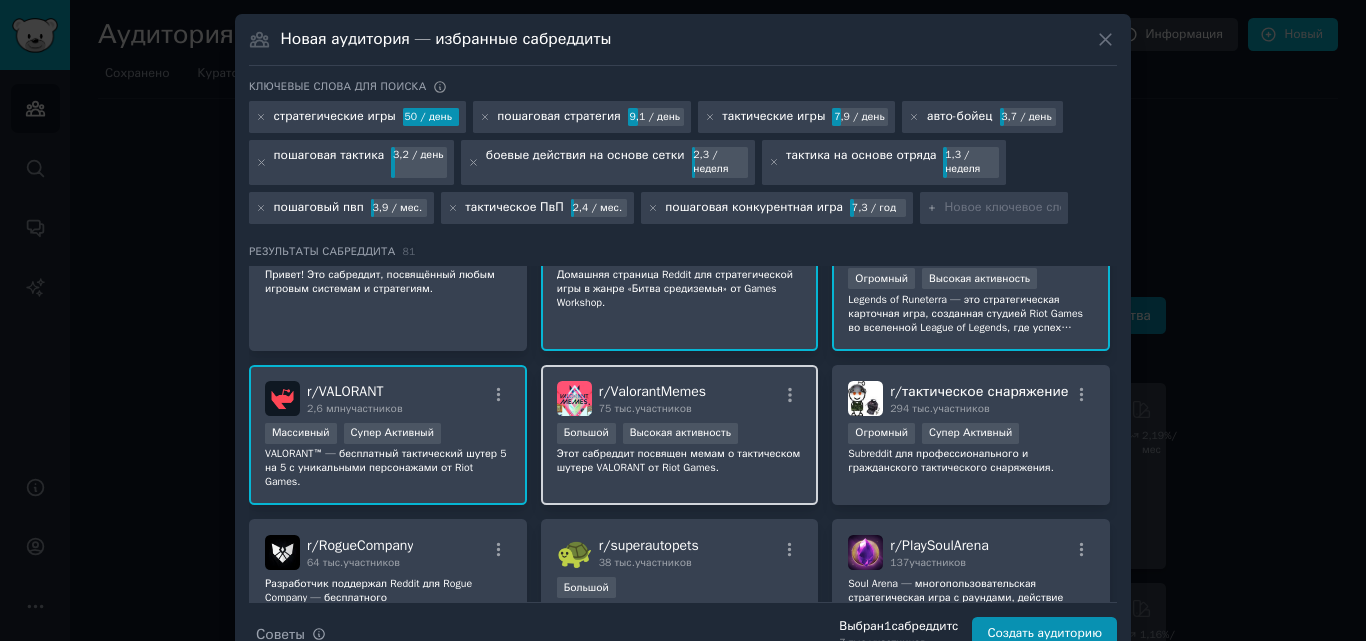 click on "r/  ValorantMemes 75 тыс.  участников" at bounding box center (680, 398) 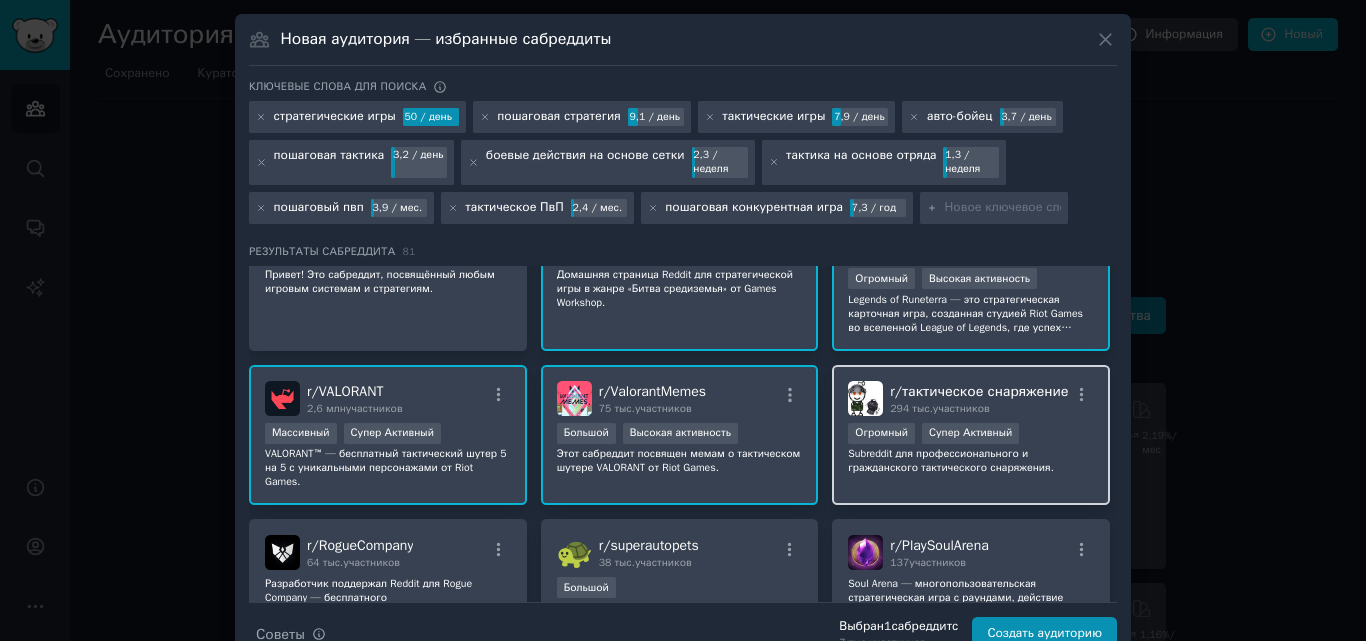 click on ">= 95-й процентиль для заявок в день Огромный Супер Активный" at bounding box center (971, 435) 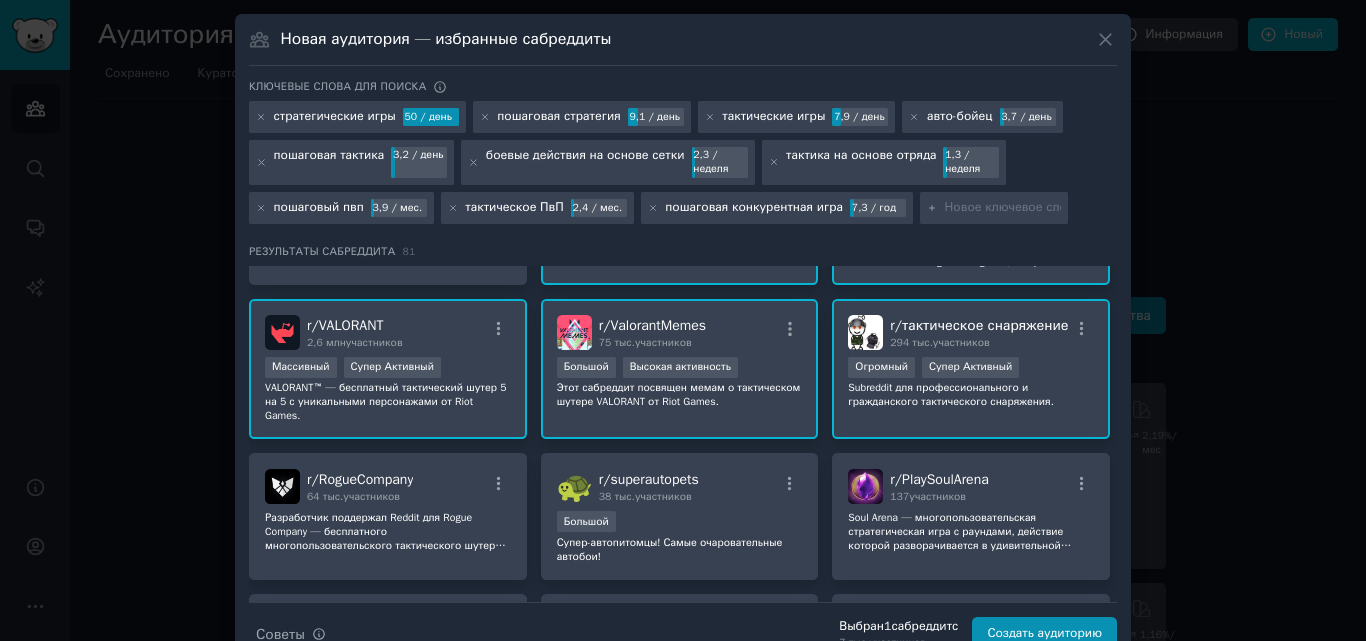 scroll, scrollTop: 2800, scrollLeft: 0, axis: vertical 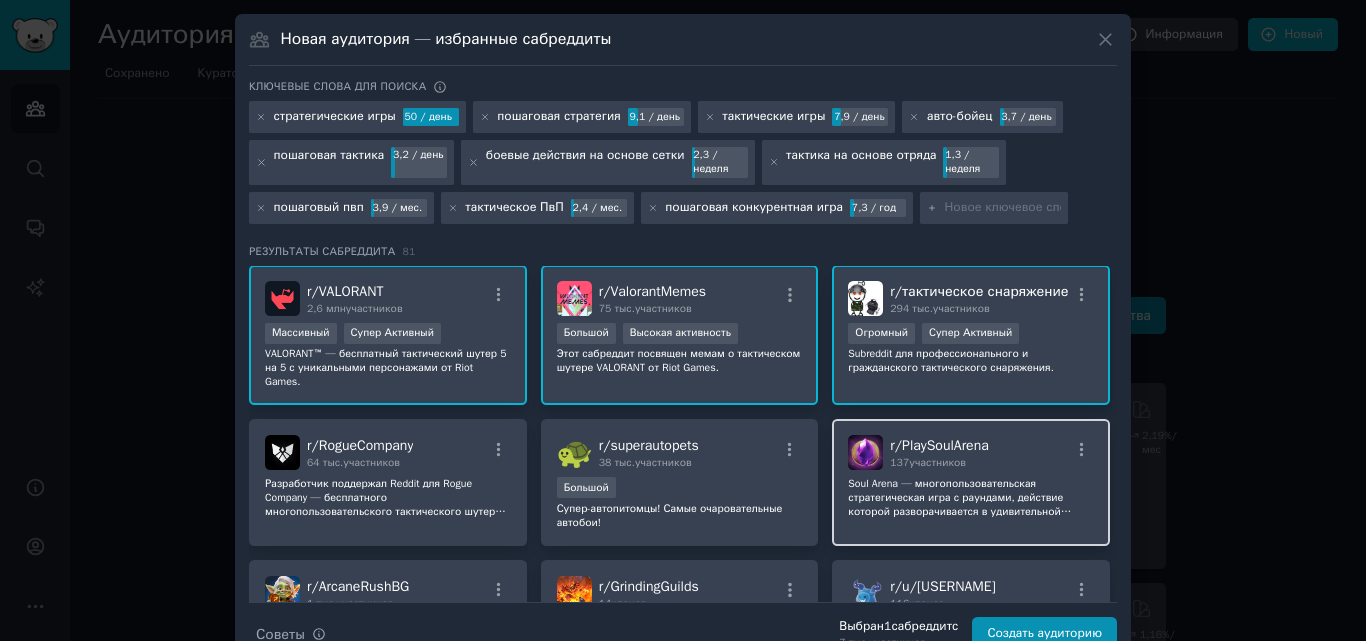 click on "r/  PlaySoulArena 137  участников" at bounding box center [971, 452] 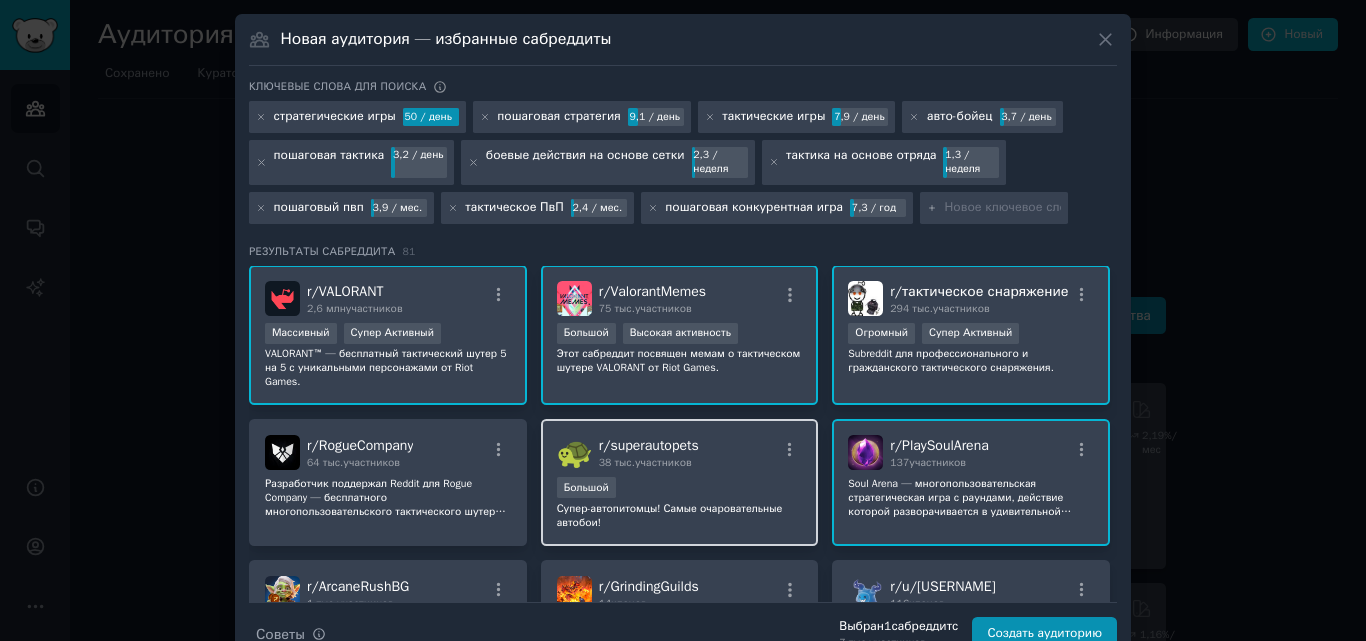 click on "r/  superautopets 38 тыс.  участников" at bounding box center (680, 452) 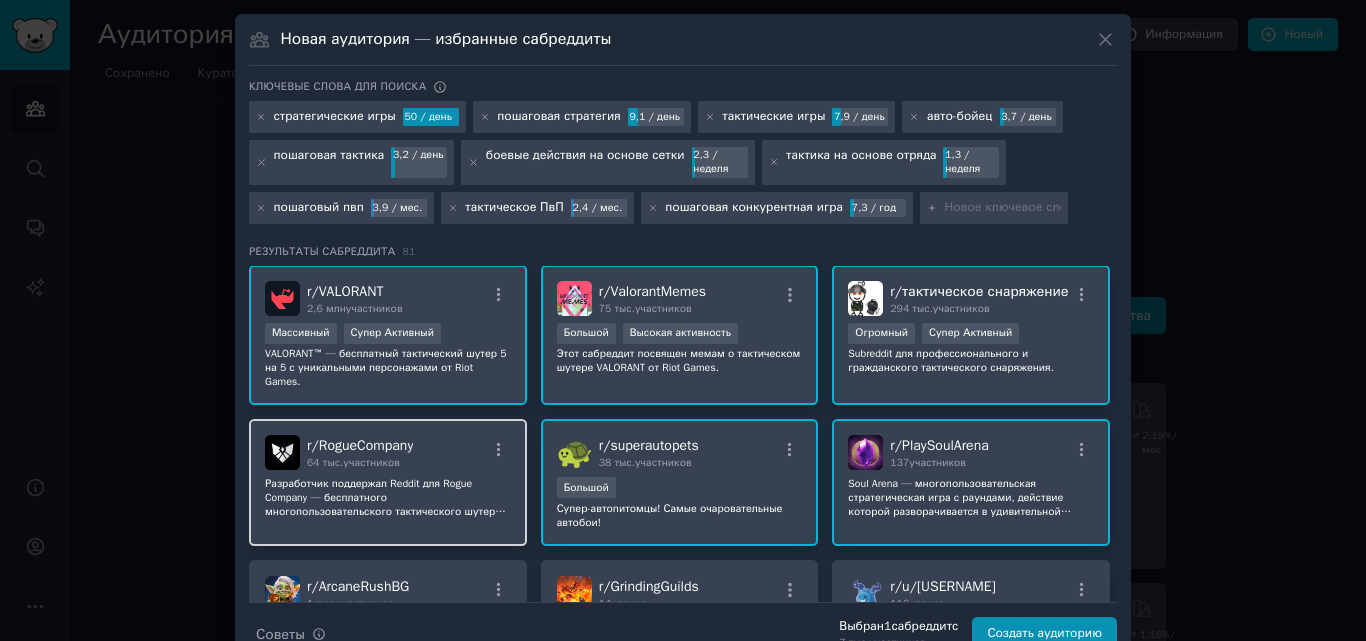 click on "r/  RogueCompany 64 тыс.  участников" at bounding box center (388, 452) 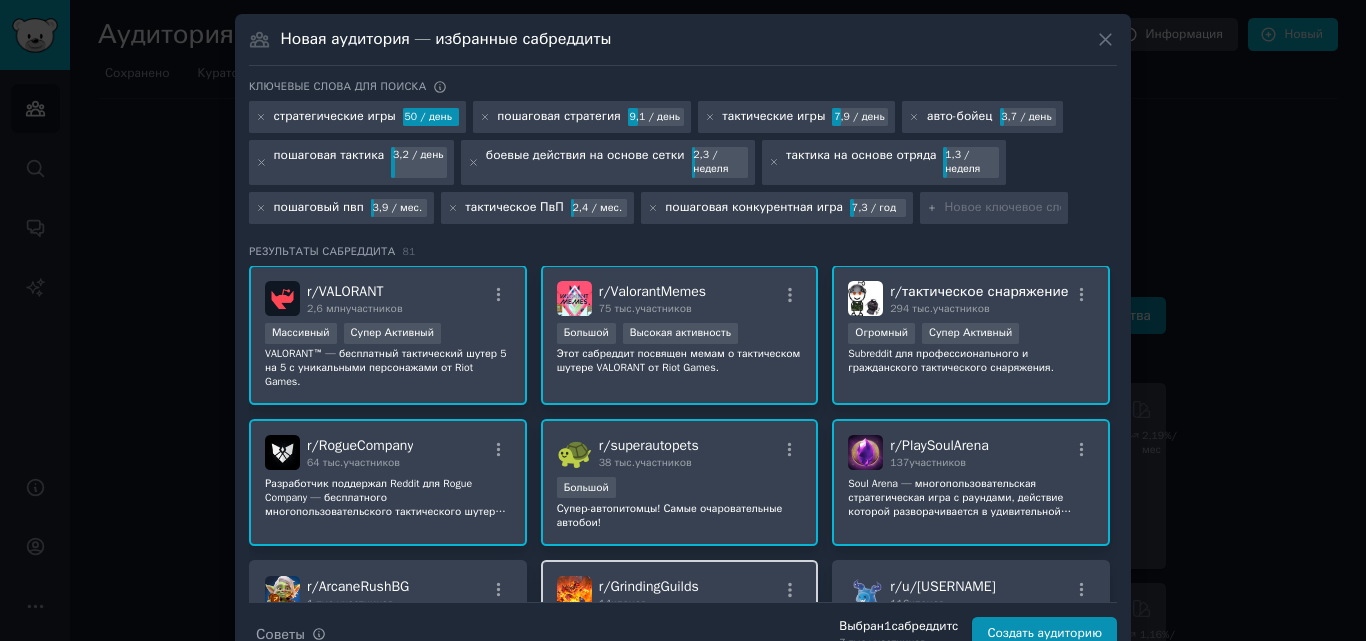 scroll, scrollTop: 3000, scrollLeft: 0, axis: vertical 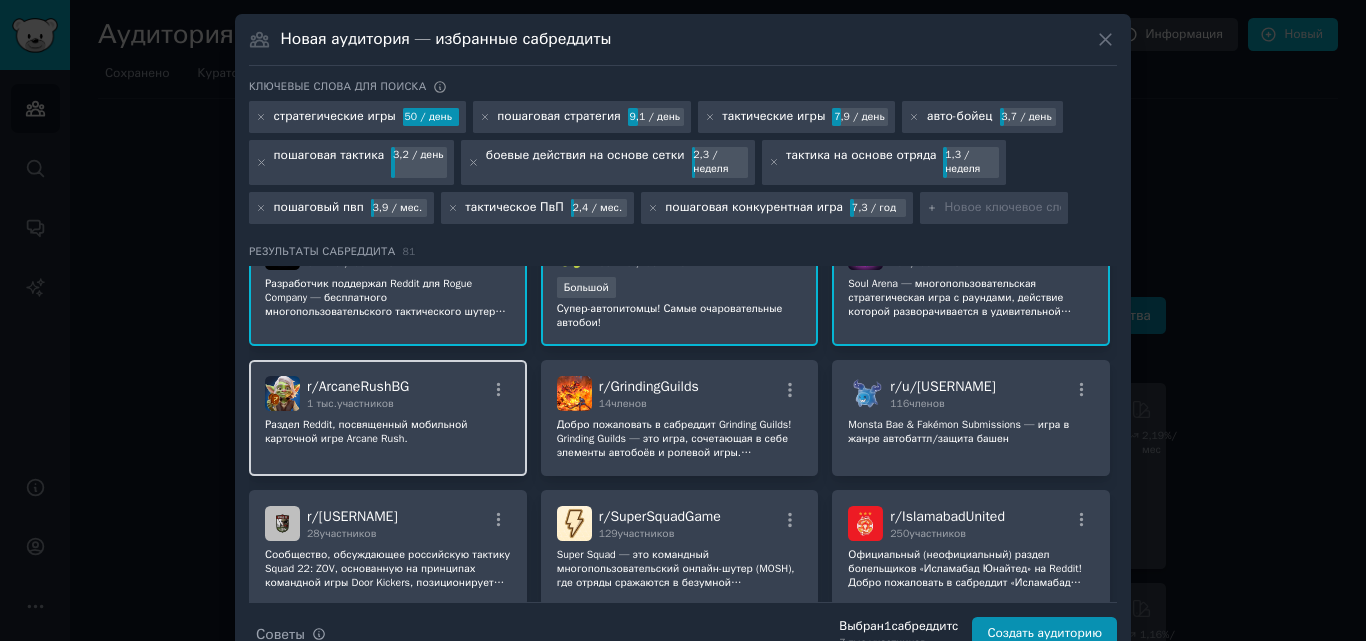click on "r/  ArcaneRushBG 1 тыс.  участников Раздел Reddit, посвященный мобильной карточной игре Arcane Rush." at bounding box center [388, 418] 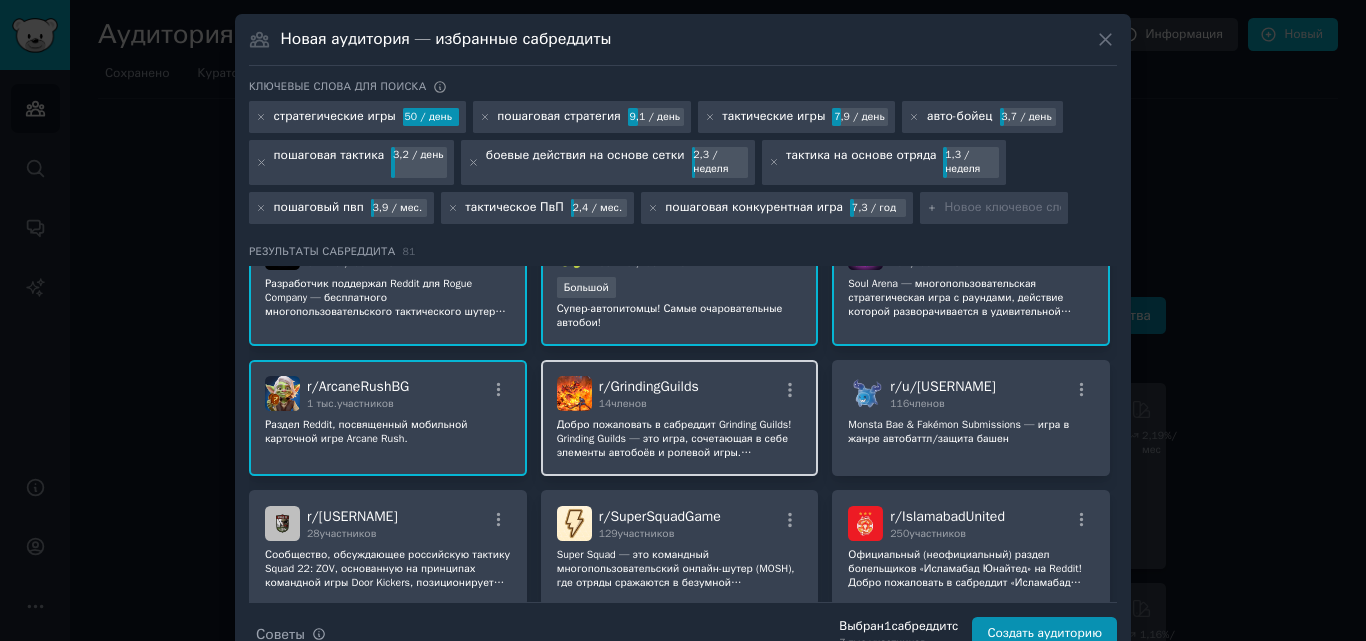 click on "r/  GrindingGuilds 14  членов" at bounding box center [680, 393] 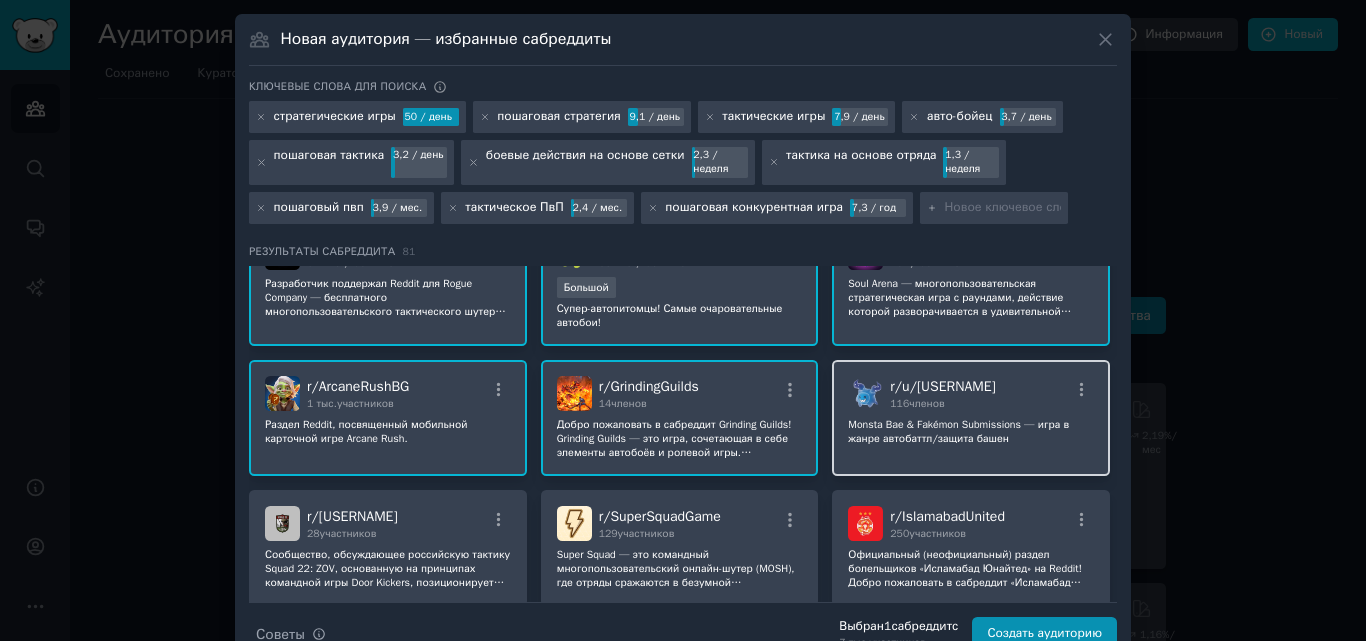 click on "r/  tinysoul 116  членов" at bounding box center (971, 393) 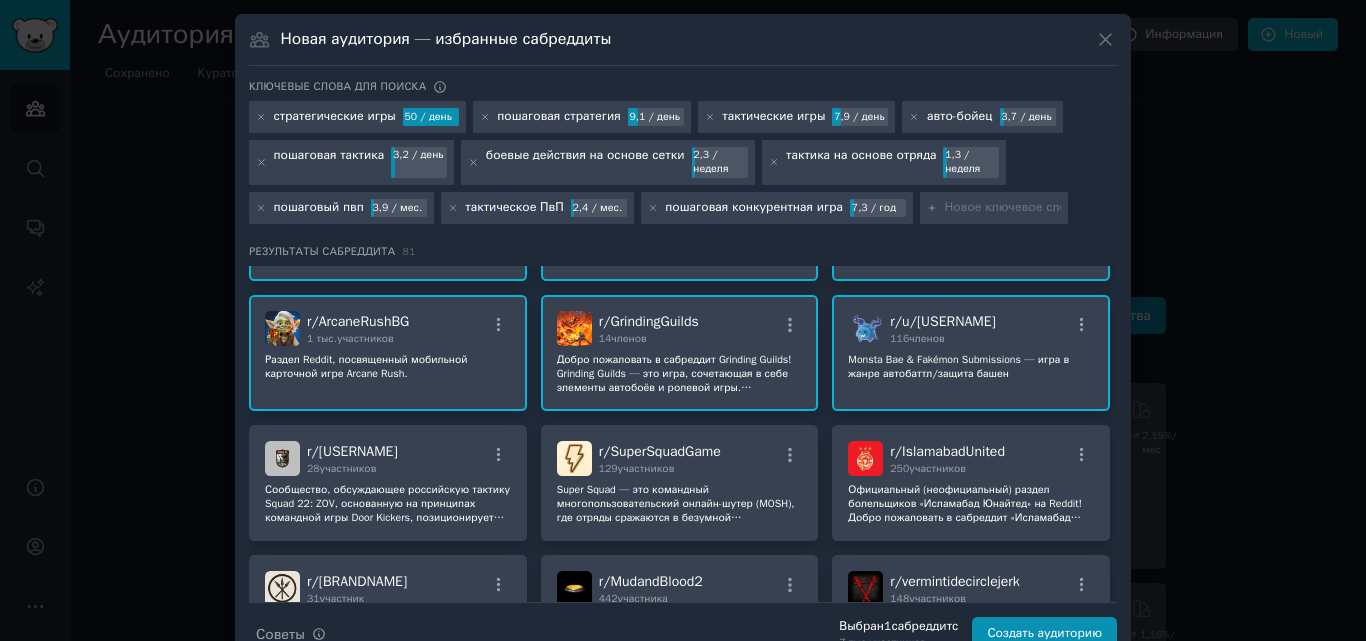 scroll, scrollTop: 3100, scrollLeft: 0, axis: vertical 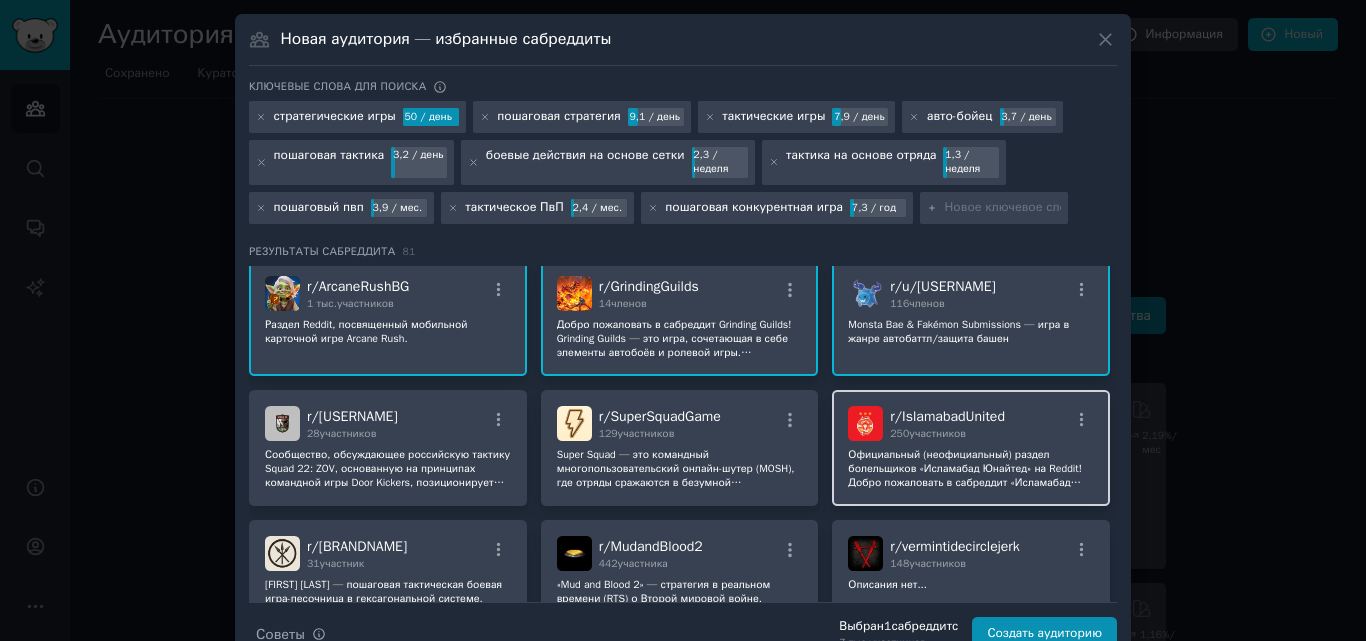 click on "r/  IslamabadUnited 250  участников" at bounding box center [971, 423] 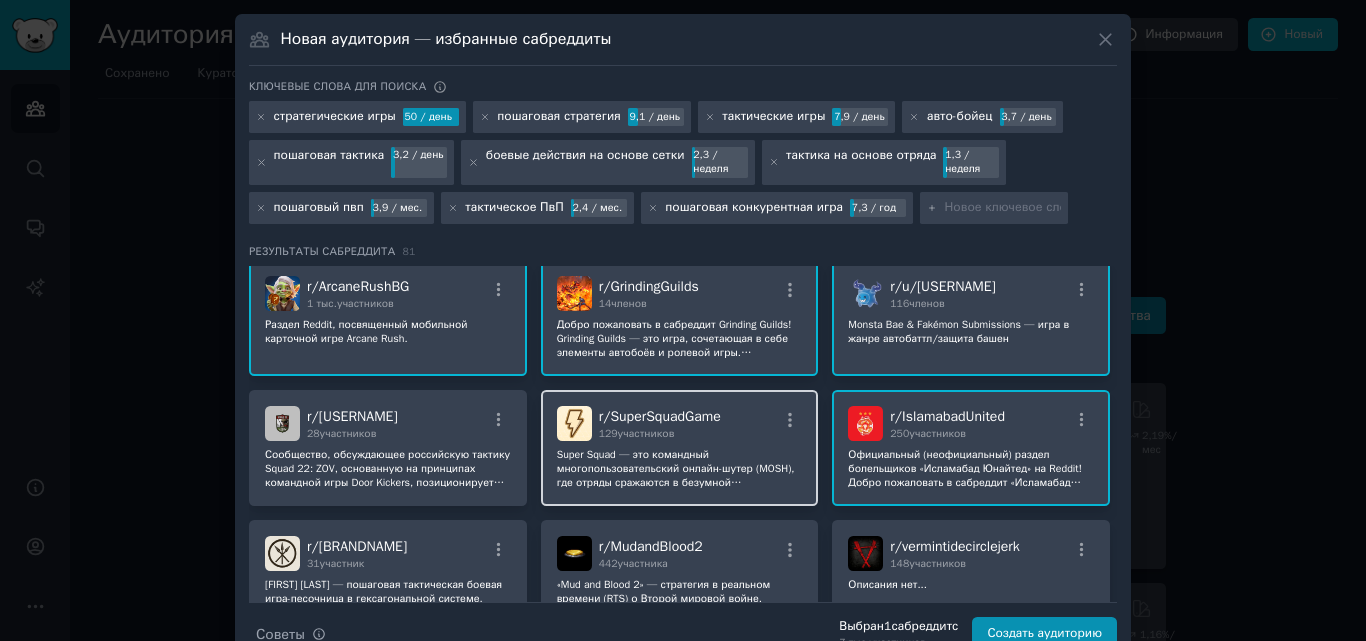 drag, startPoint x: 764, startPoint y: 406, endPoint x: 661, endPoint y: 408, distance: 103.01942 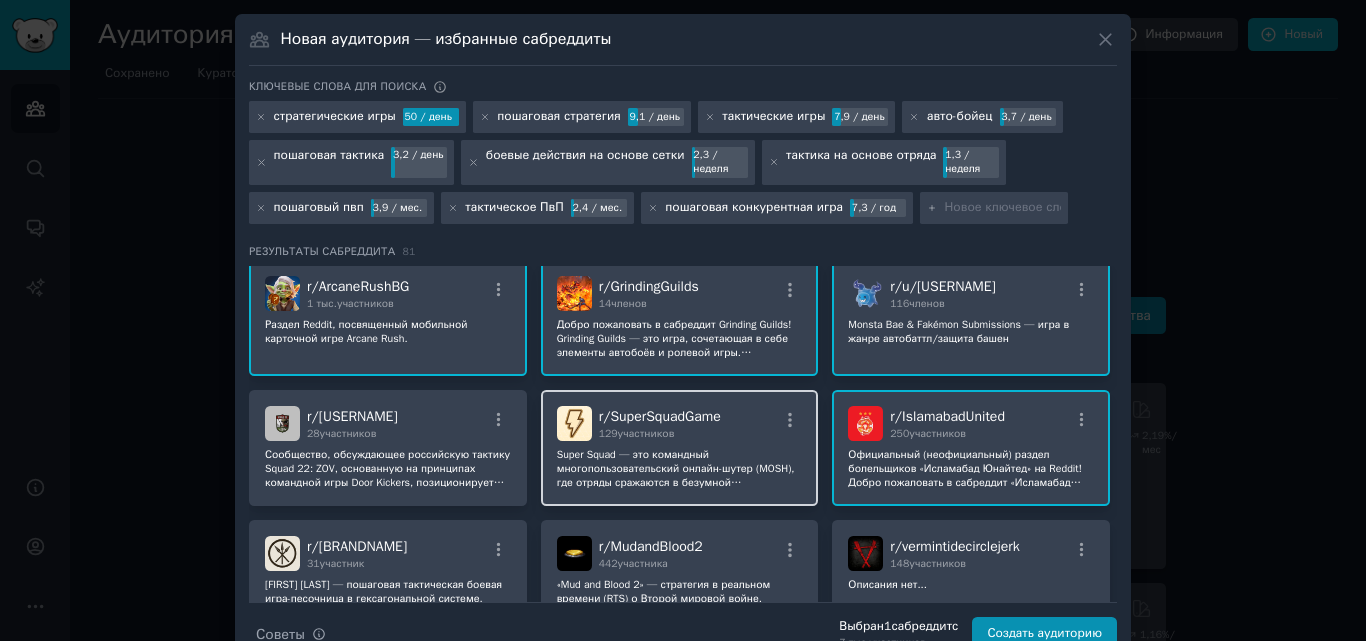 click on "r/  SuperSquadGame 129  участников" at bounding box center (680, 423) 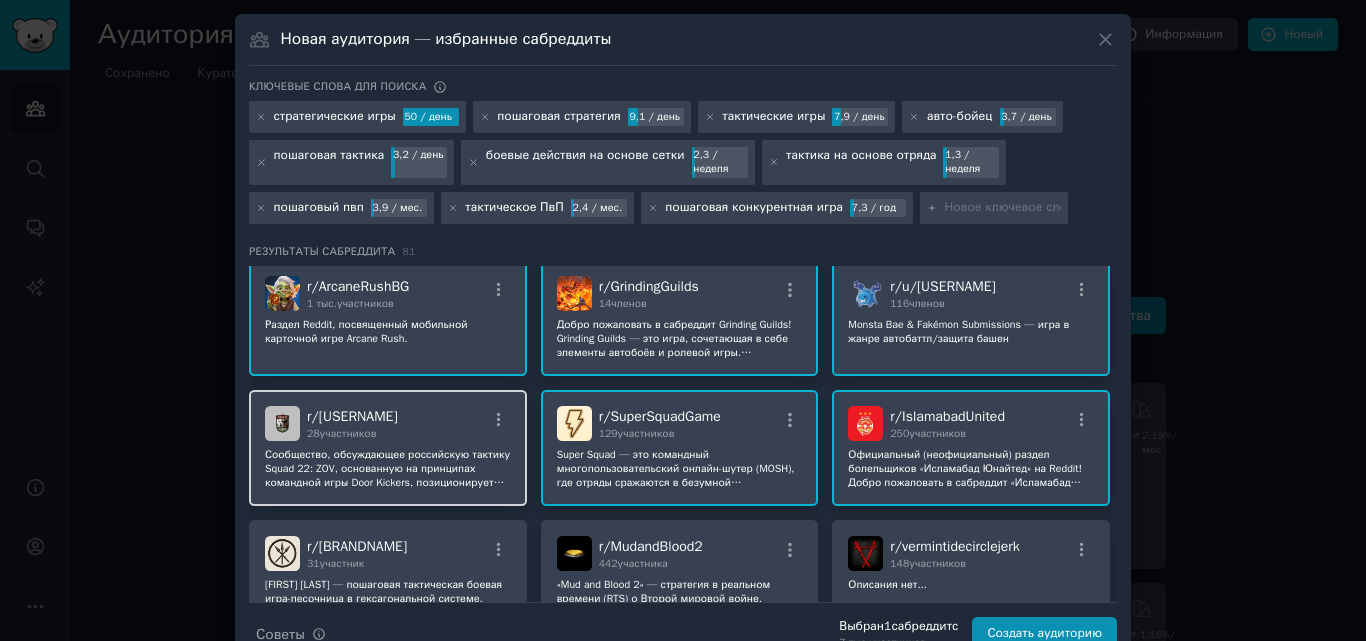 click on "r/  Squad22_ZOV 28  участников" at bounding box center (388, 423) 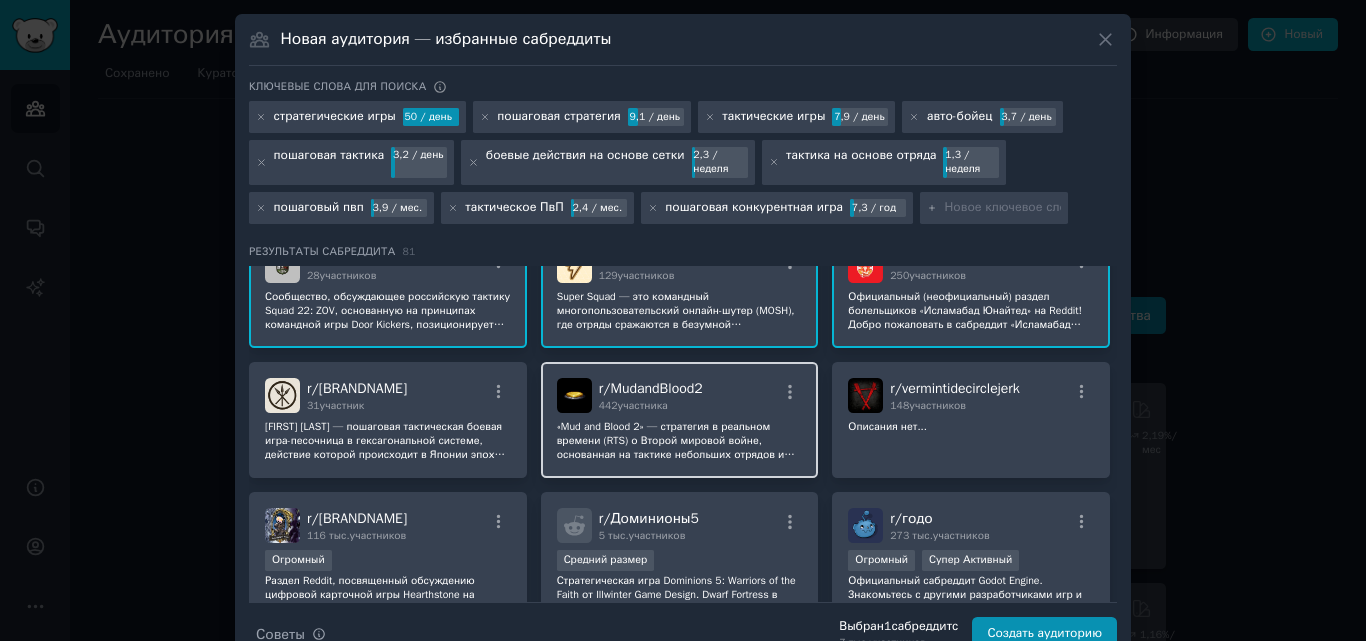 scroll, scrollTop: 3300, scrollLeft: 0, axis: vertical 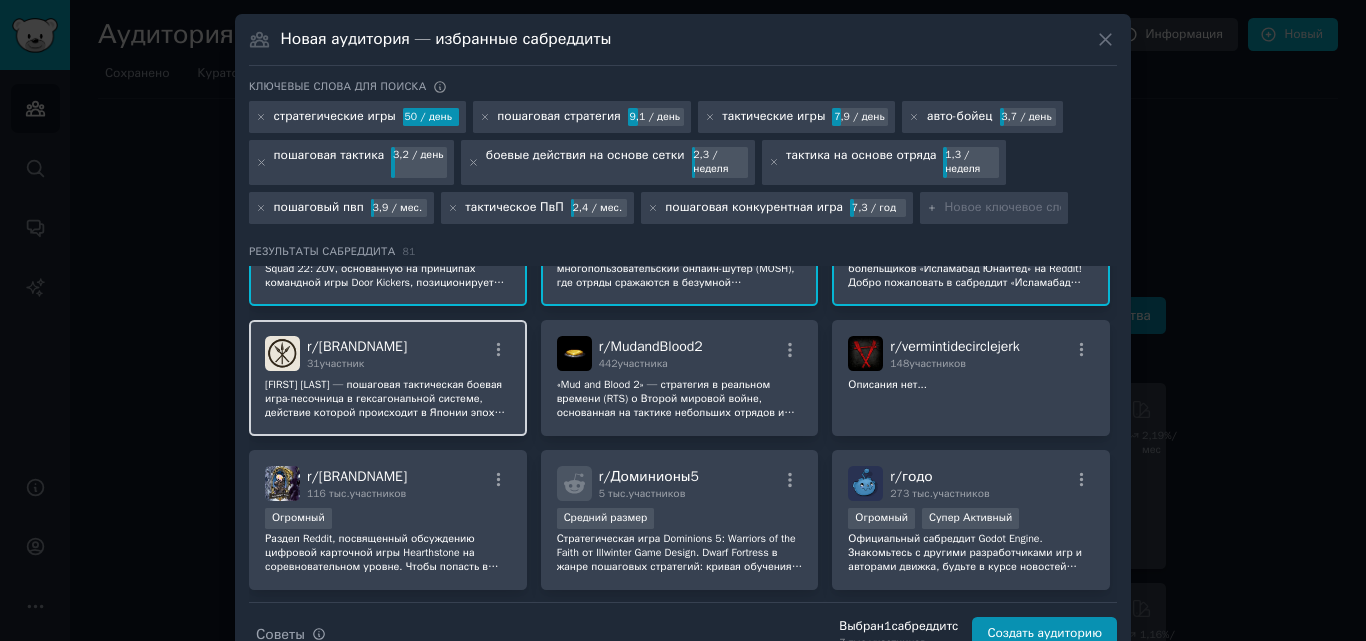 click on "r/  AshigaruTactics 31  участник" at bounding box center (388, 353) 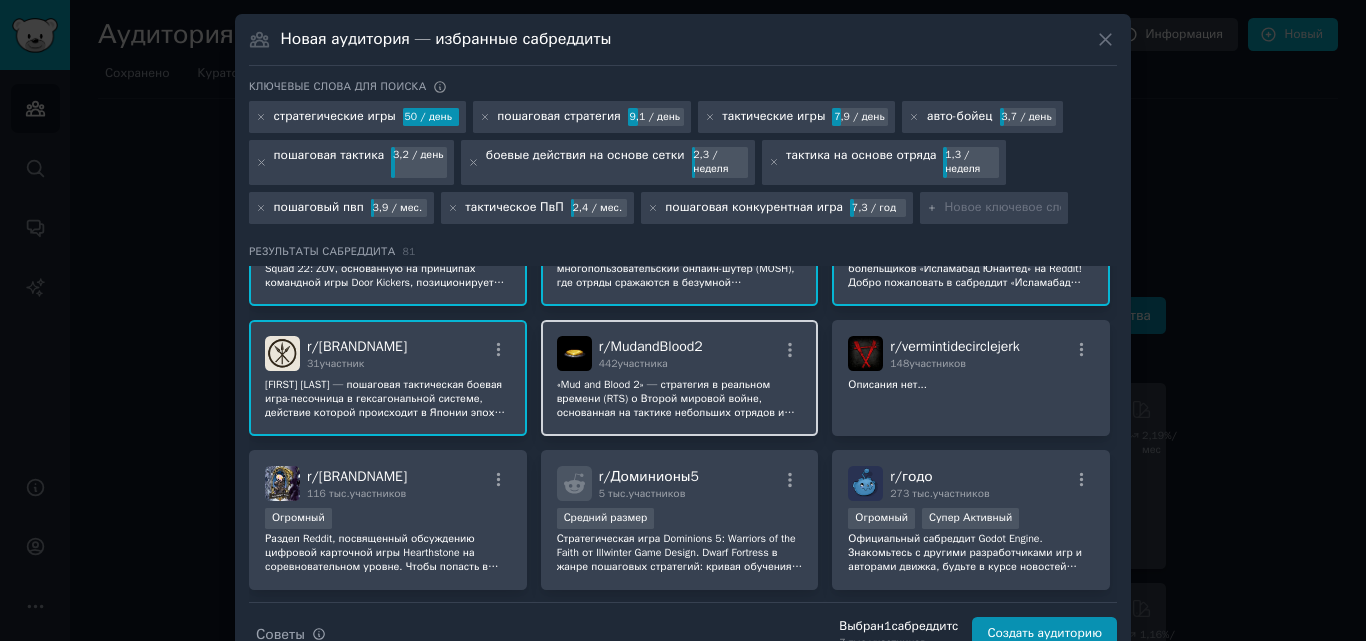 click on "r/  MudandBlood2 442  участника" at bounding box center (680, 353) 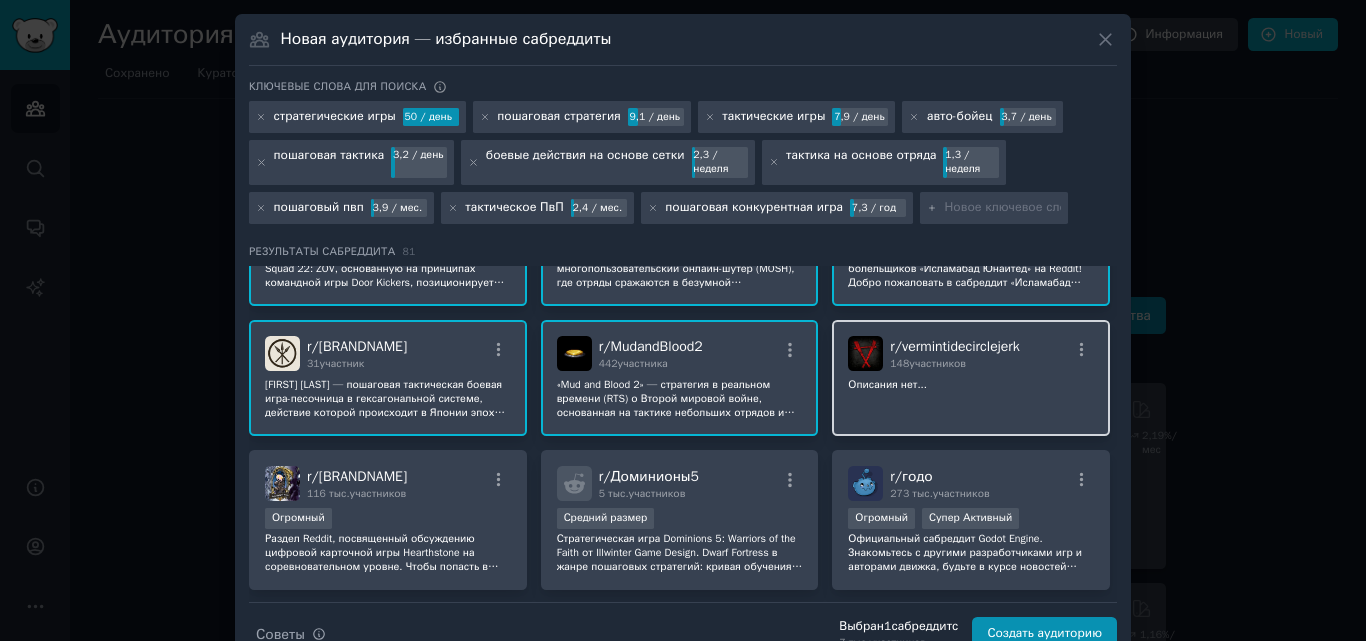 click on "Описания нет..." 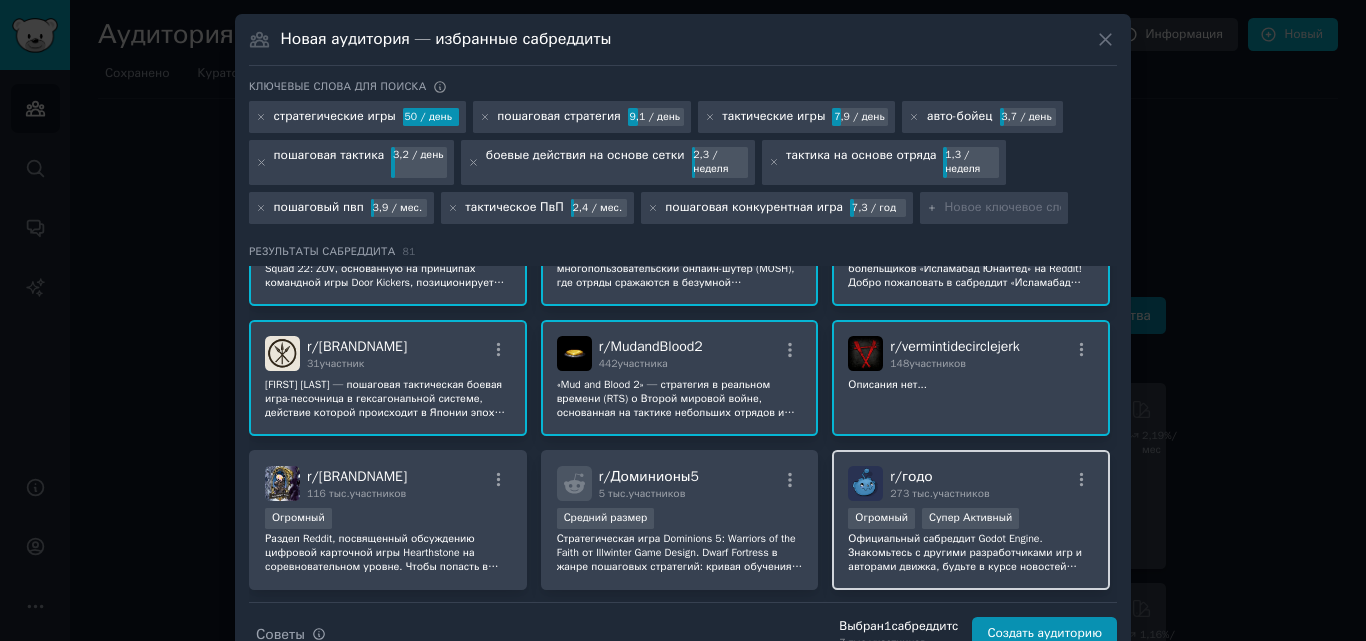 scroll, scrollTop: 3400, scrollLeft: 0, axis: vertical 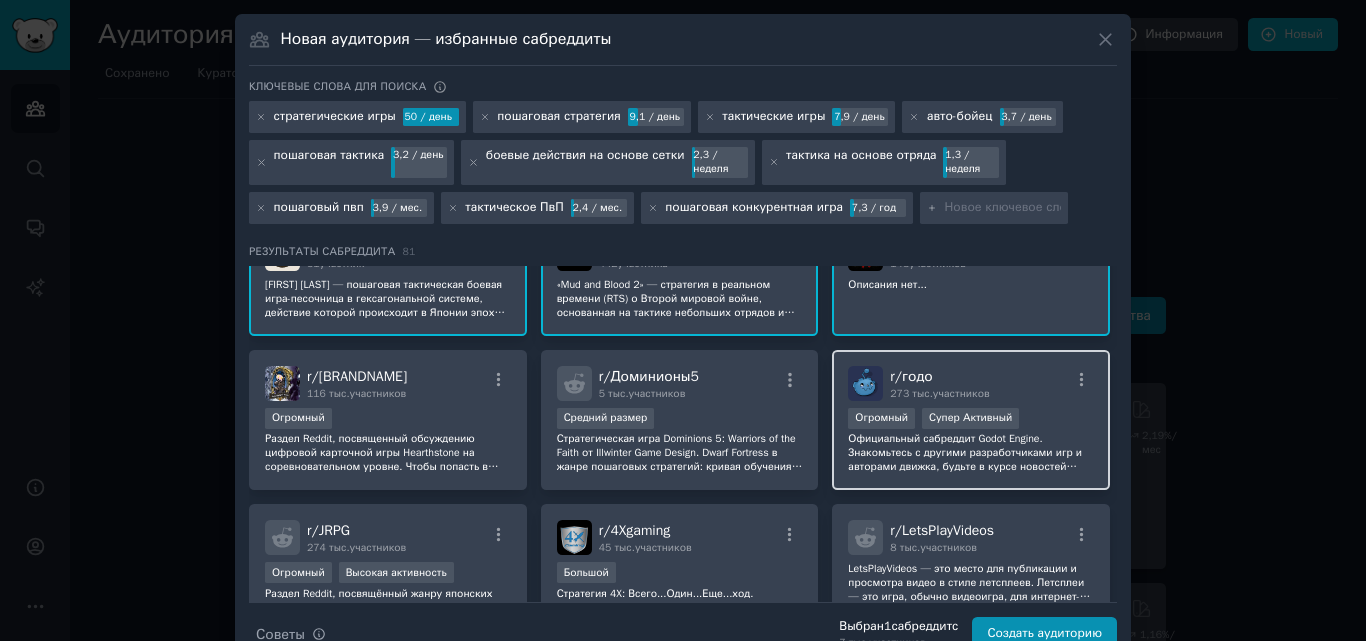 click on "r/  годо 273 тыс.  участников" at bounding box center [971, 383] 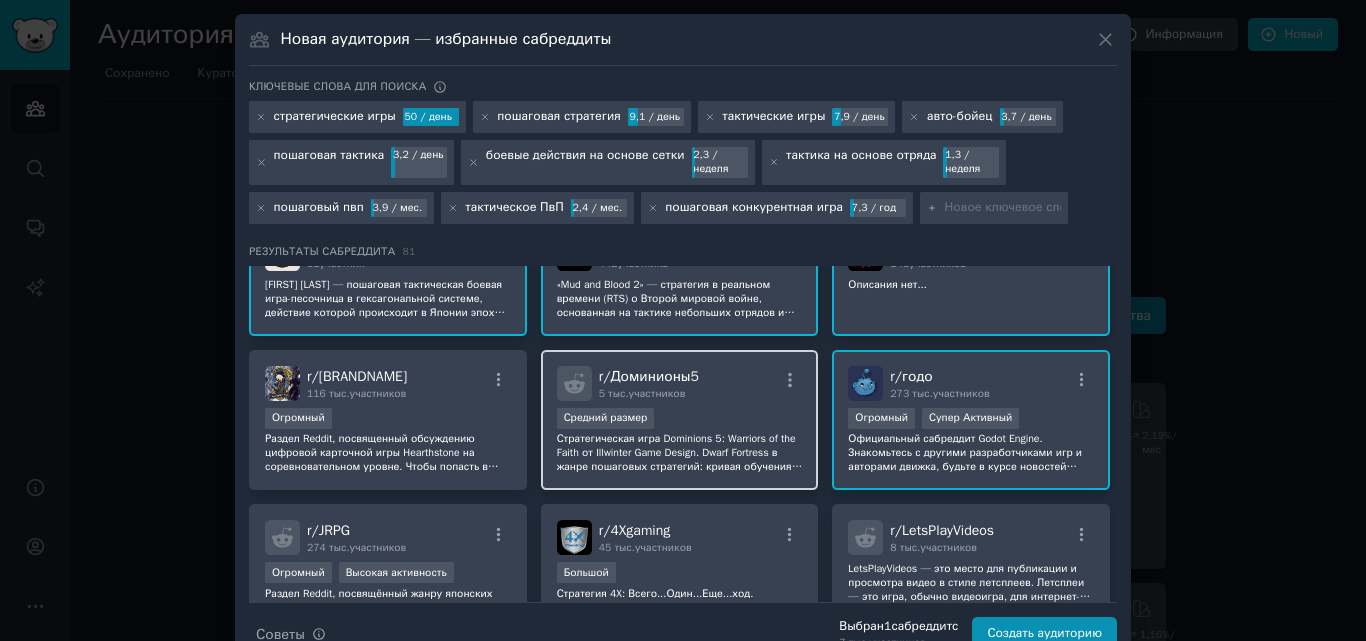 click on "r/  Доминионы5 5 тыс.  участников" at bounding box center (680, 383) 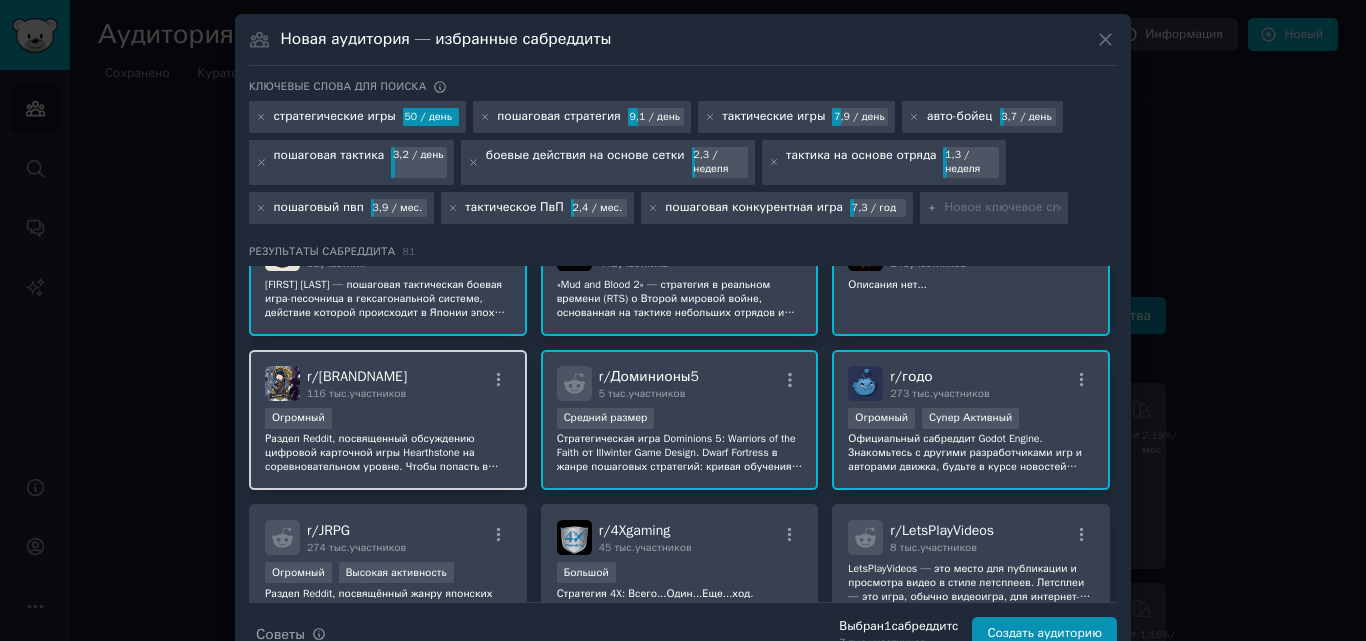 click on "r/  CompetitiveHS 116 тыс.  участников" at bounding box center [388, 383] 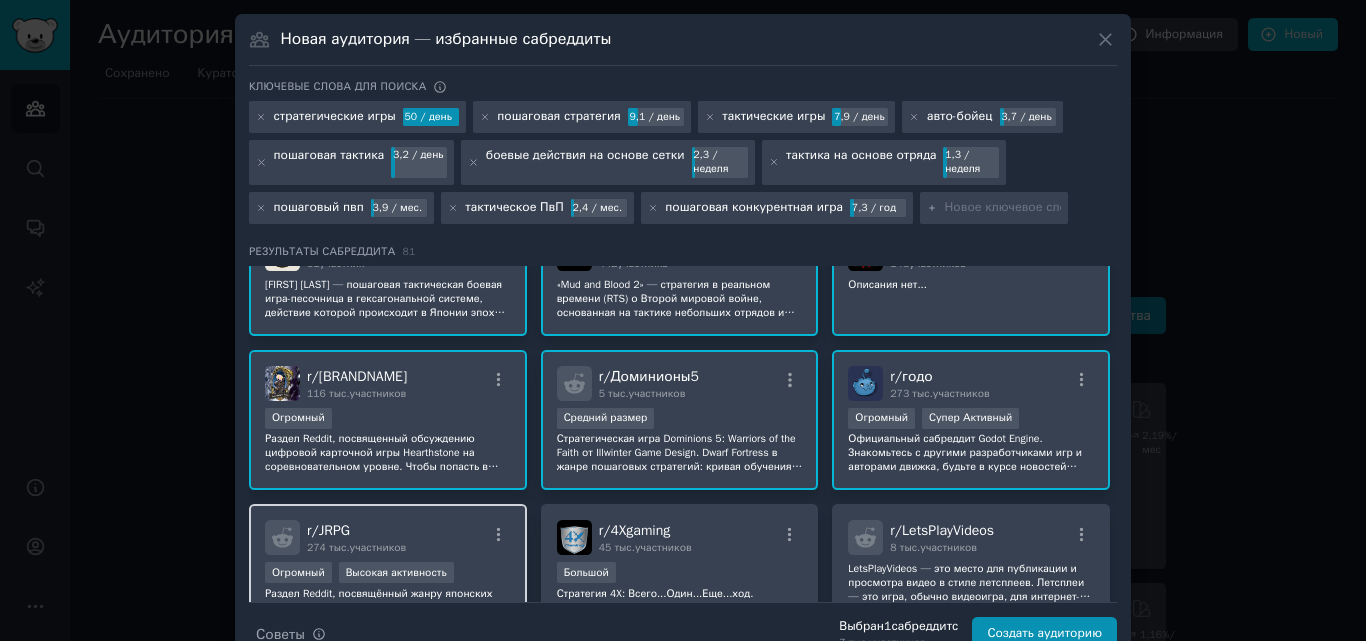 click on "r/  JRPG 274 тыс.  участников" at bounding box center (388, 537) 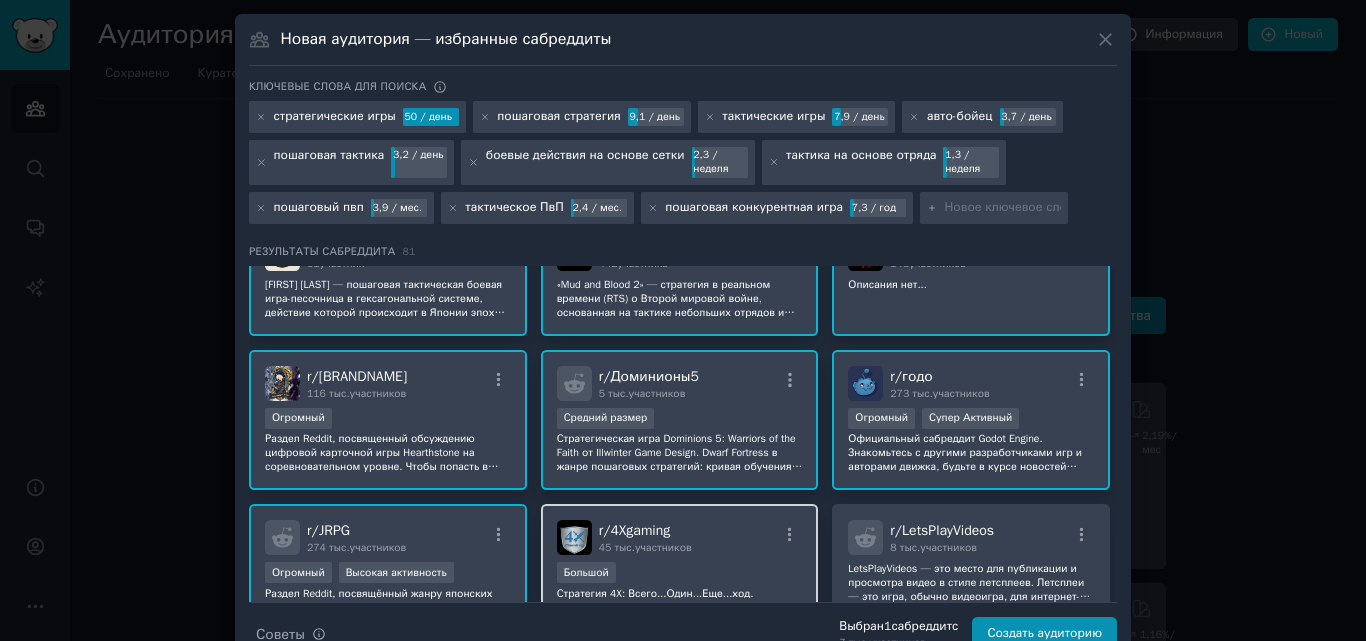 click on "r/  4Xgaming 45 тыс.  участников" at bounding box center (680, 537) 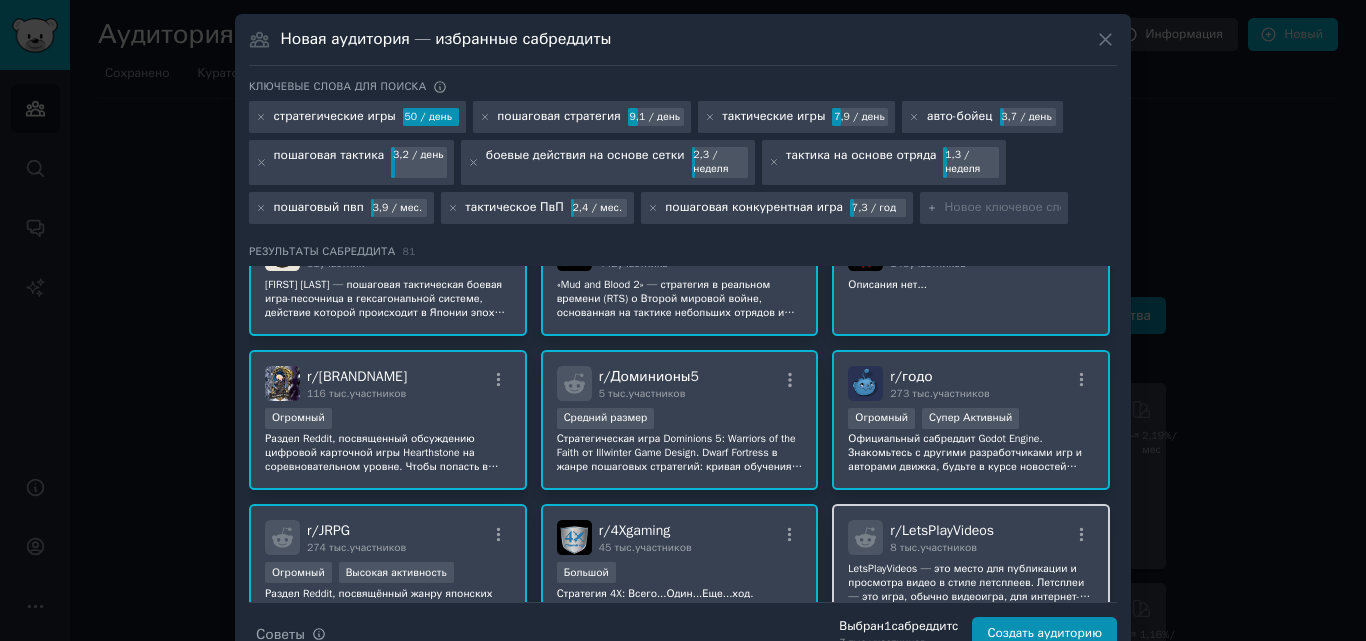 click on "r/  LetsPlayVideos 8 тыс.  участников" at bounding box center [971, 537] 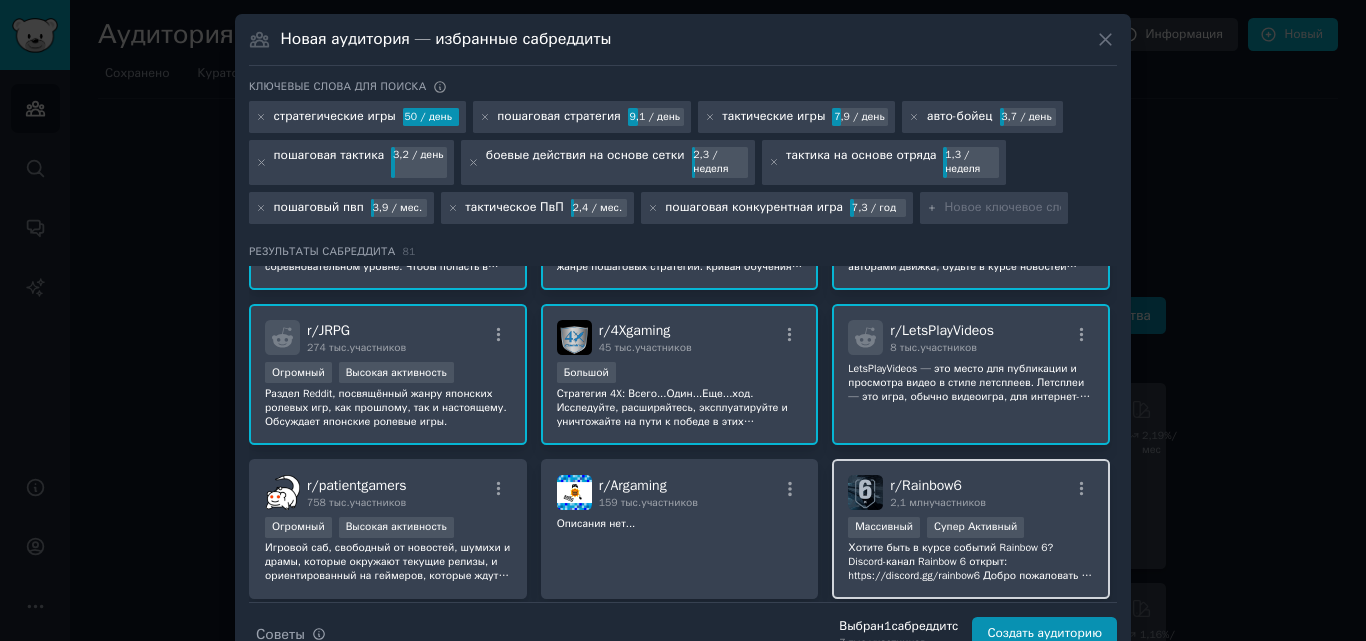 scroll, scrollTop: 3653, scrollLeft: 0, axis: vertical 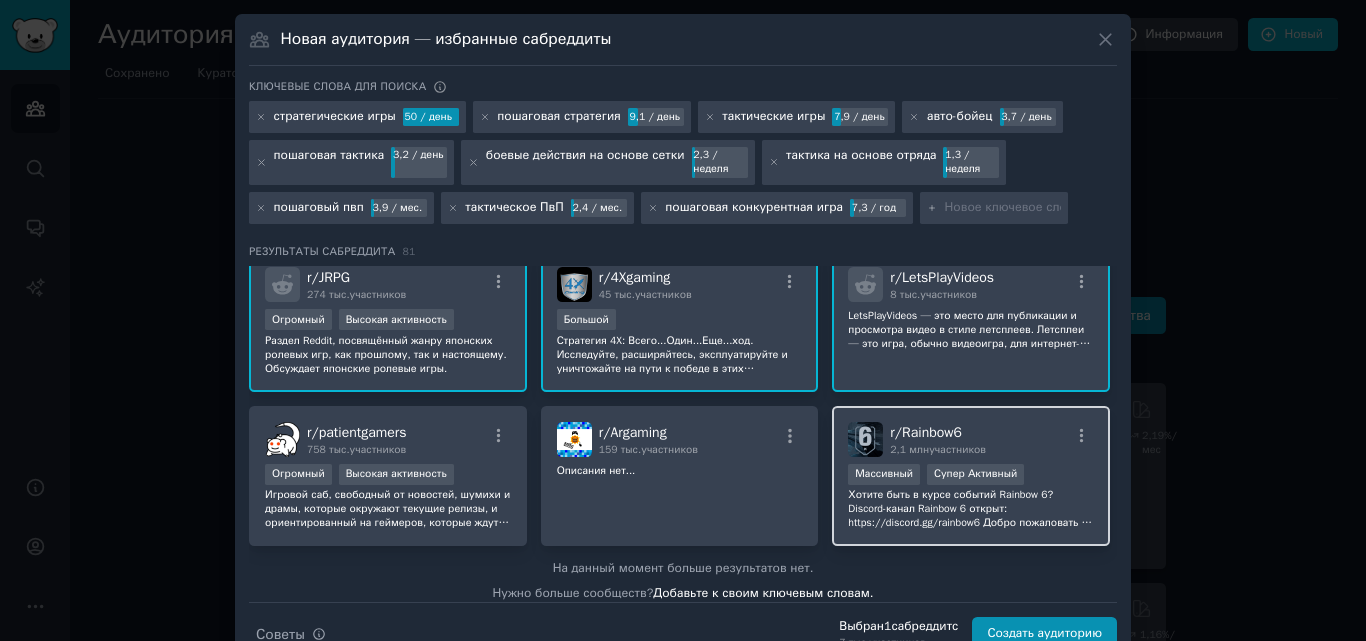 click on "r/  Rainbow6 2,1 млн  участников" at bounding box center [971, 439] 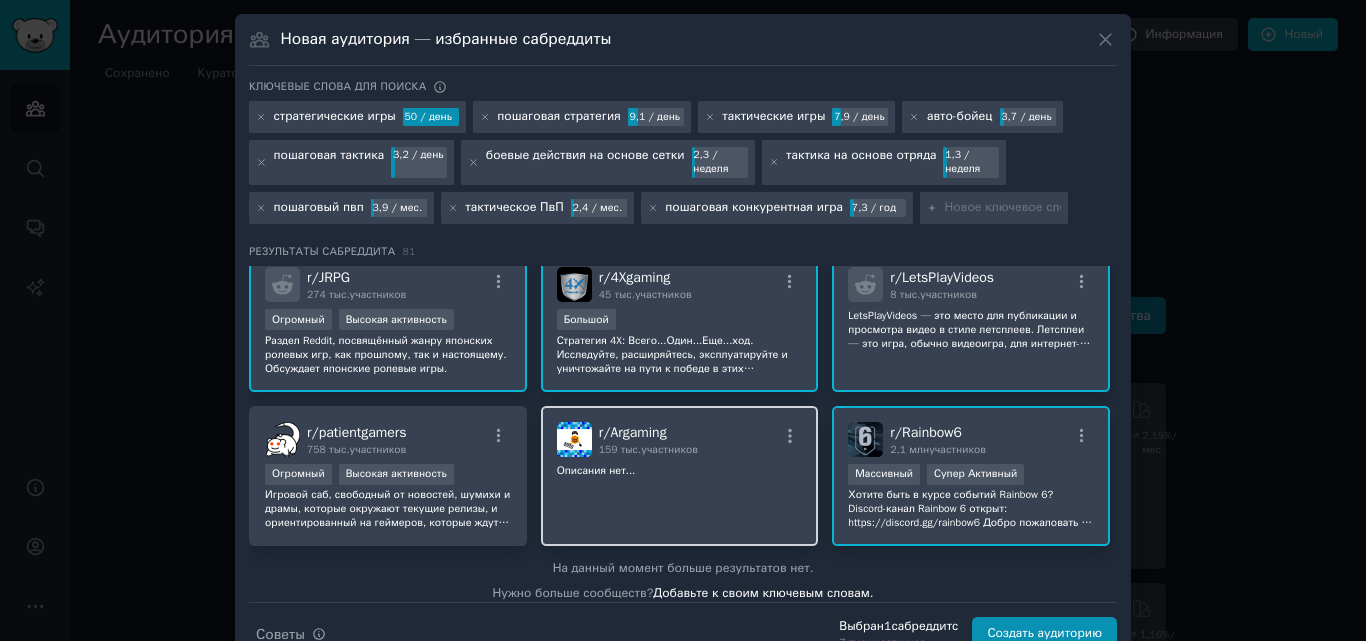 click on "r/  Argaming 159 тыс.  участников" at bounding box center (680, 439) 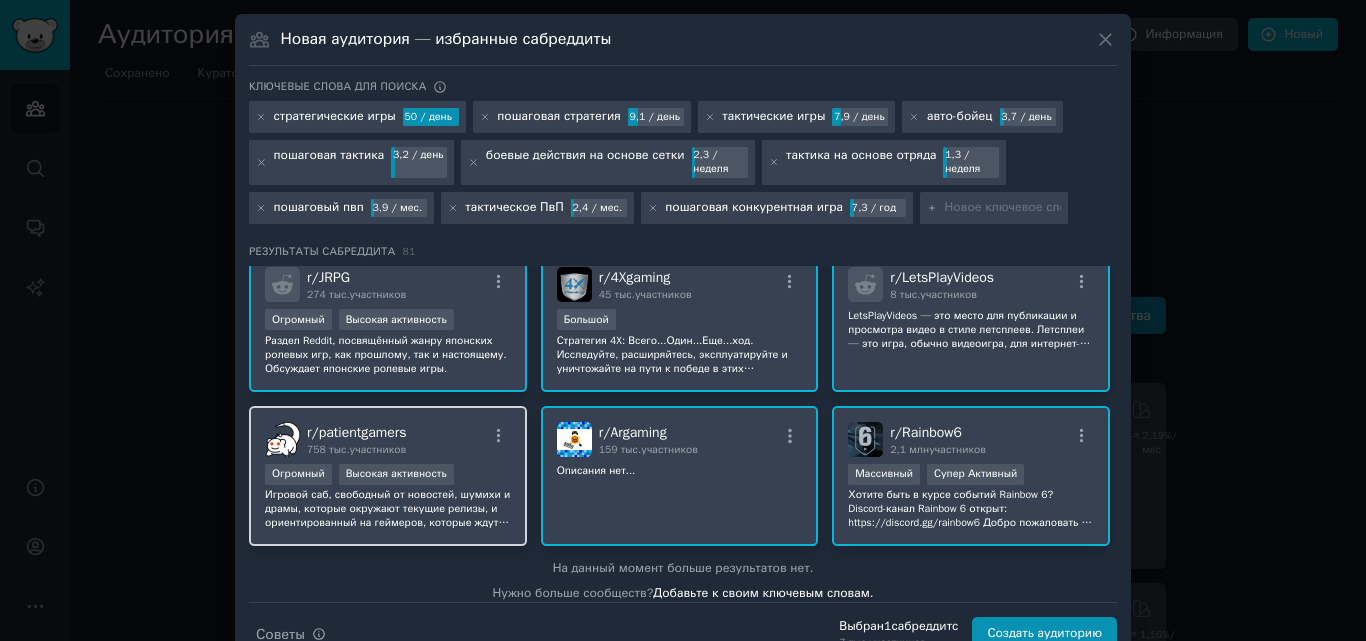 click on "r/  patientgamers 758 тыс.  участников" at bounding box center (388, 439) 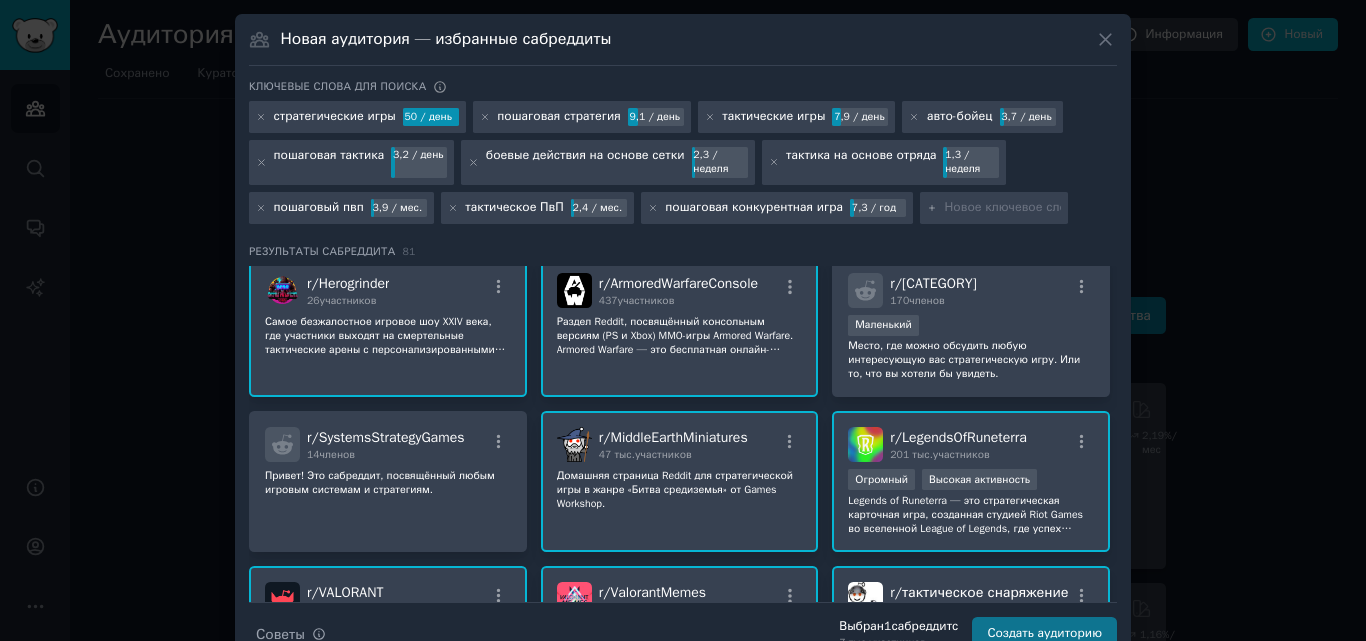 scroll, scrollTop: 2500, scrollLeft: 0, axis: vertical 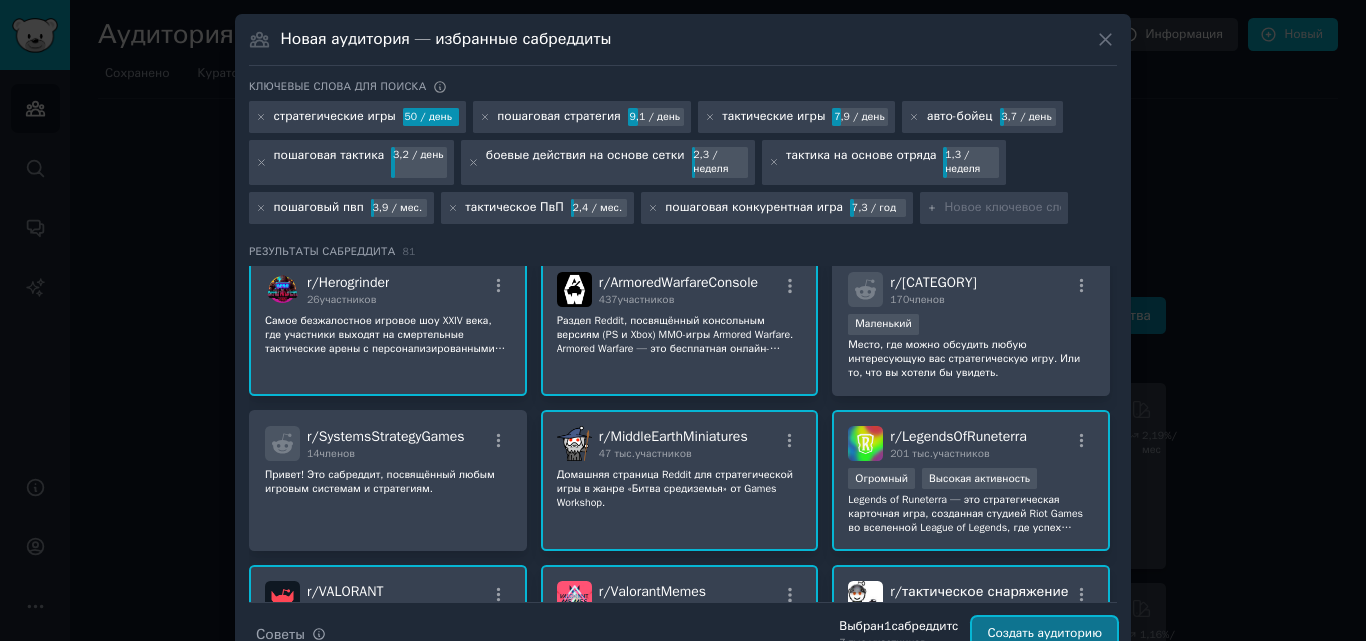click on "Создать аудиторию" at bounding box center [1044, 634] 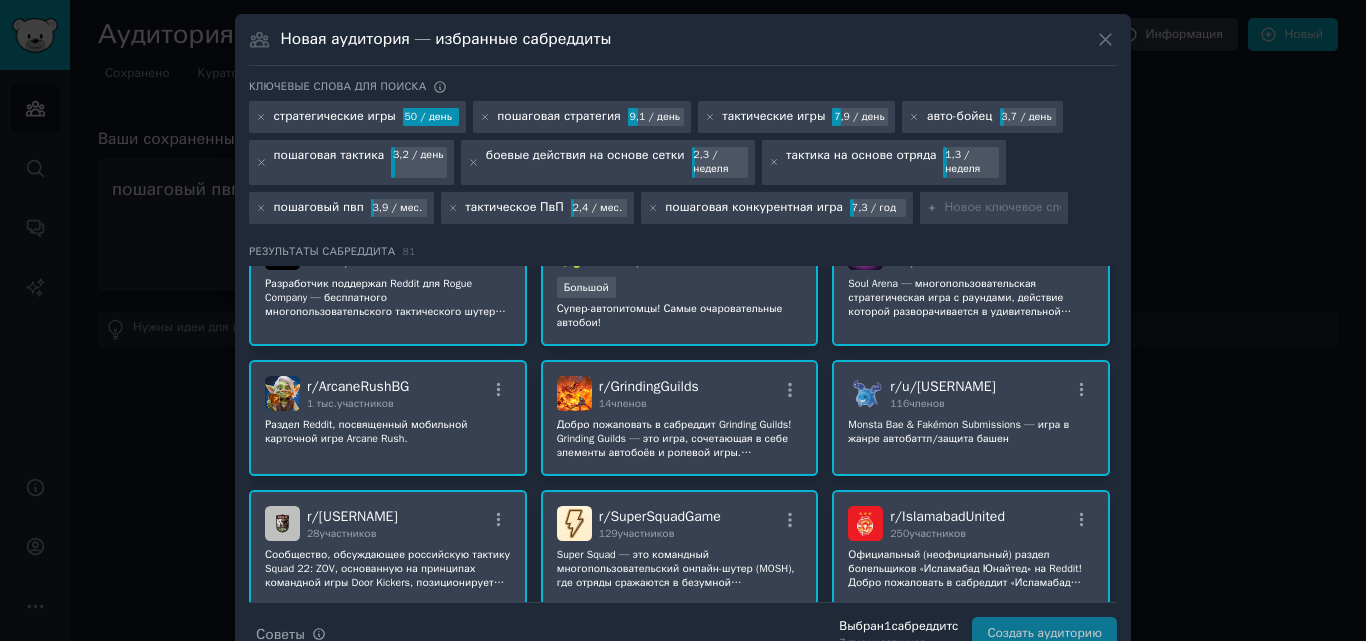 scroll, scrollTop: 3200, scrollLeft: 0, axis: vertical 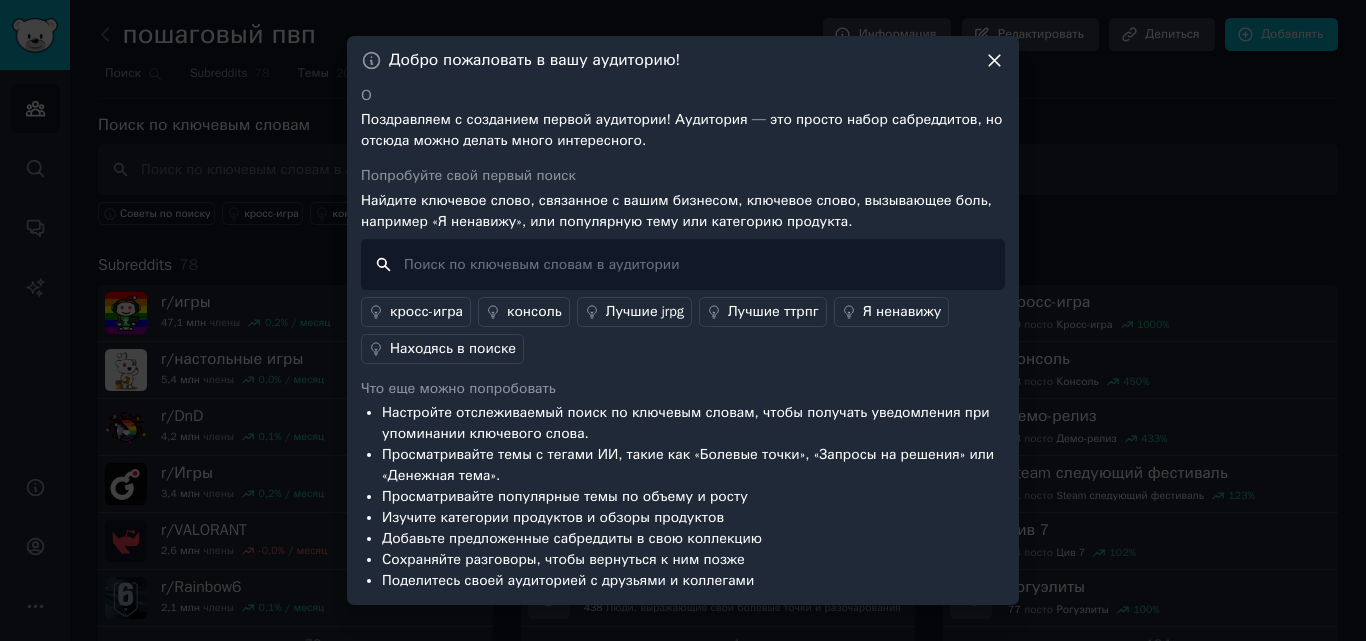 click at bounding box center (683, 264) 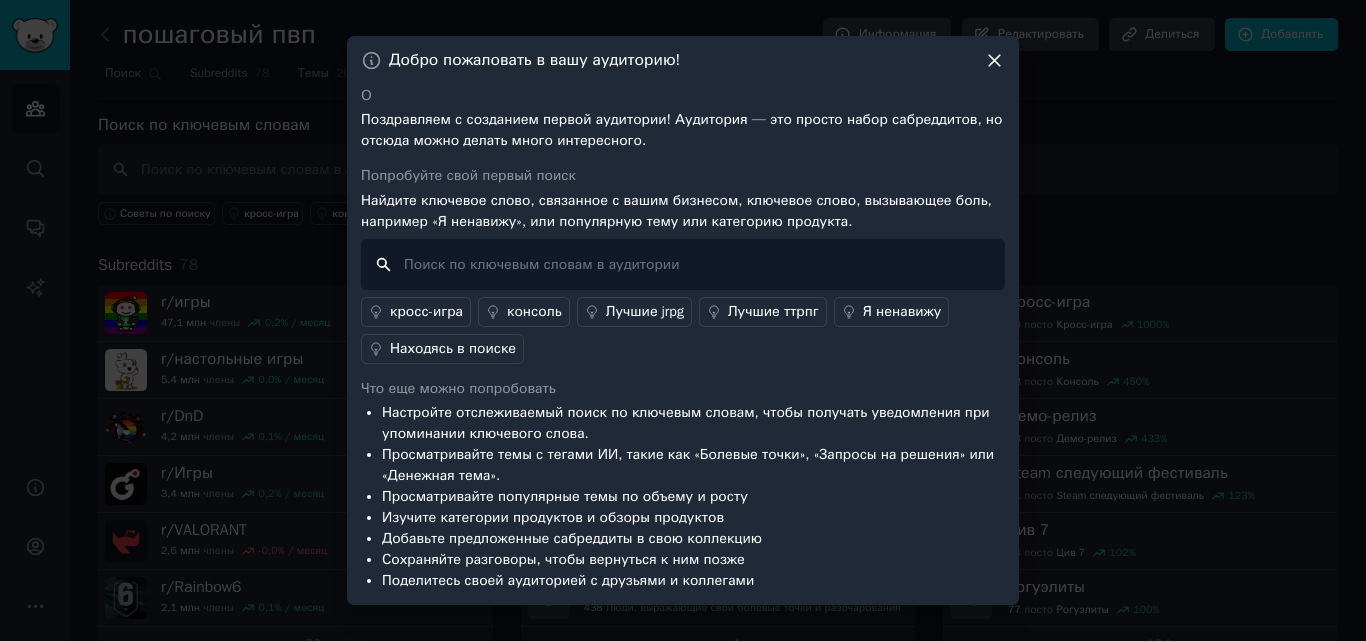 paste on "competitive turn based" 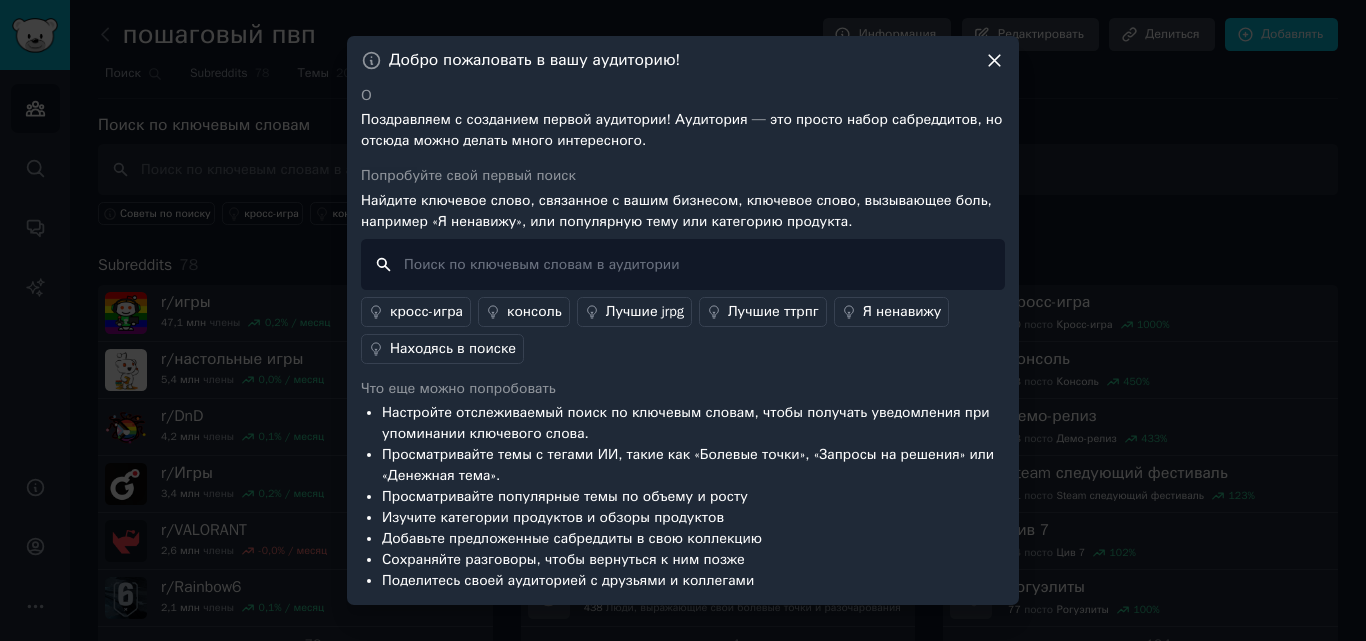 type on "competitive turn based" 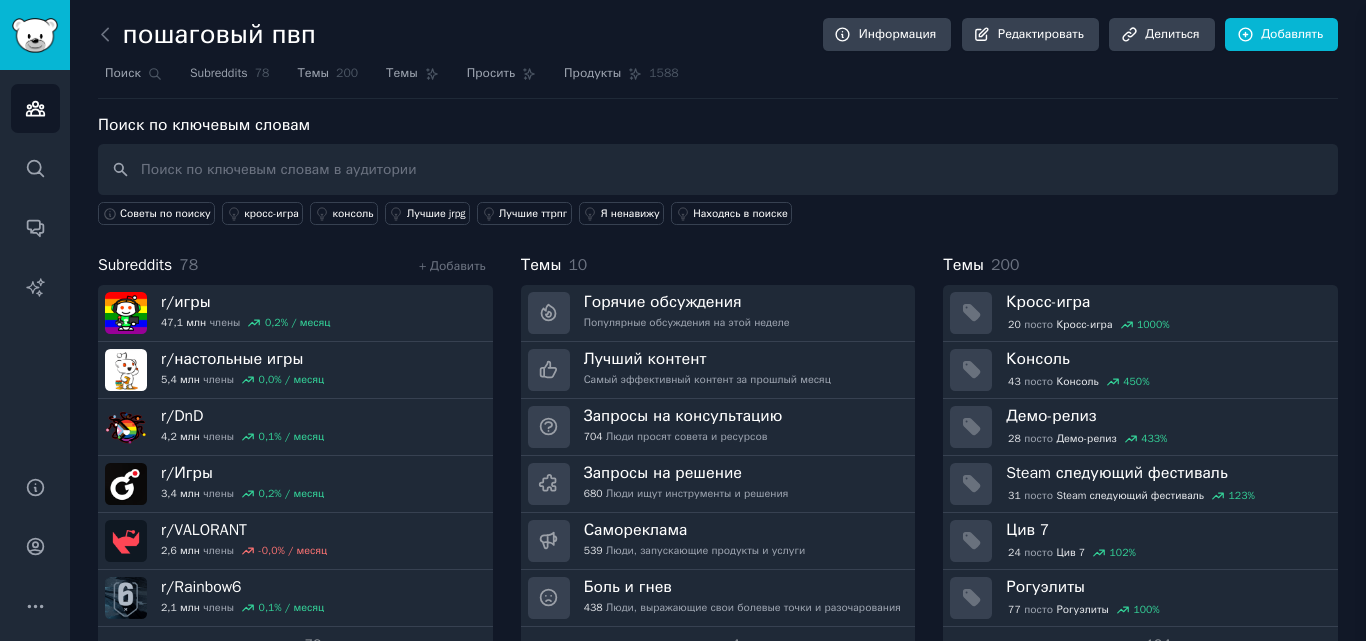 type 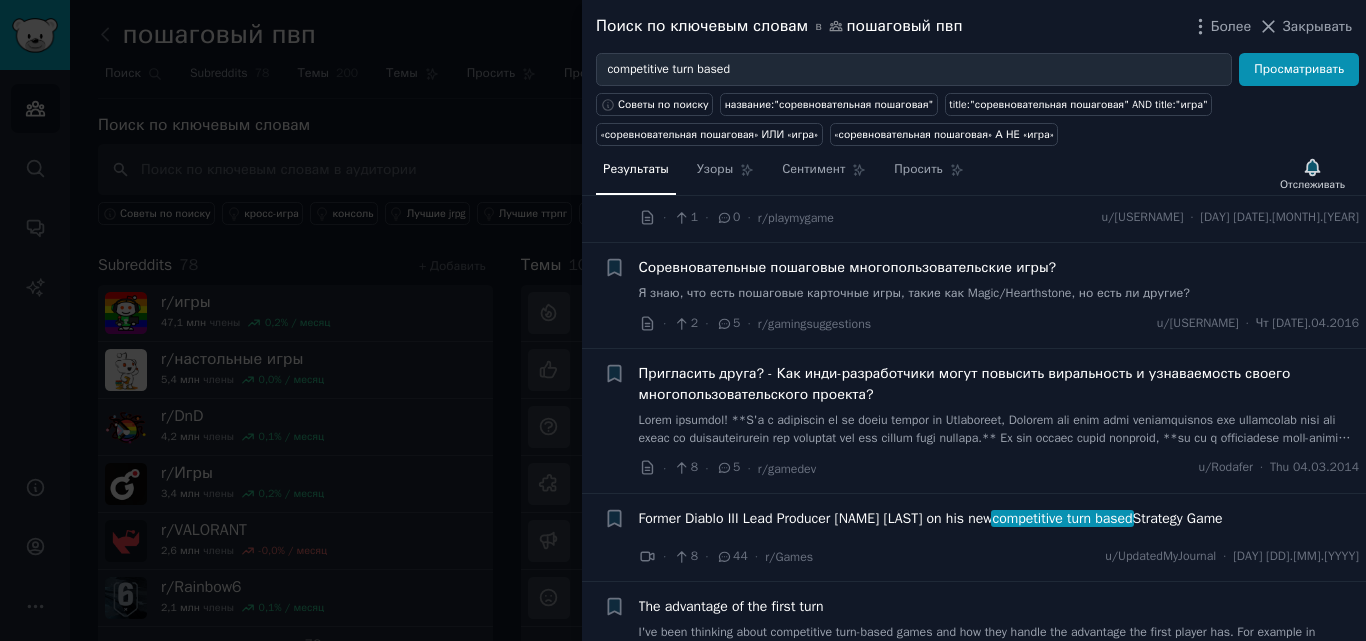 scroll, scrollTop: 5381, scrollLeft: 0, axis: vertical 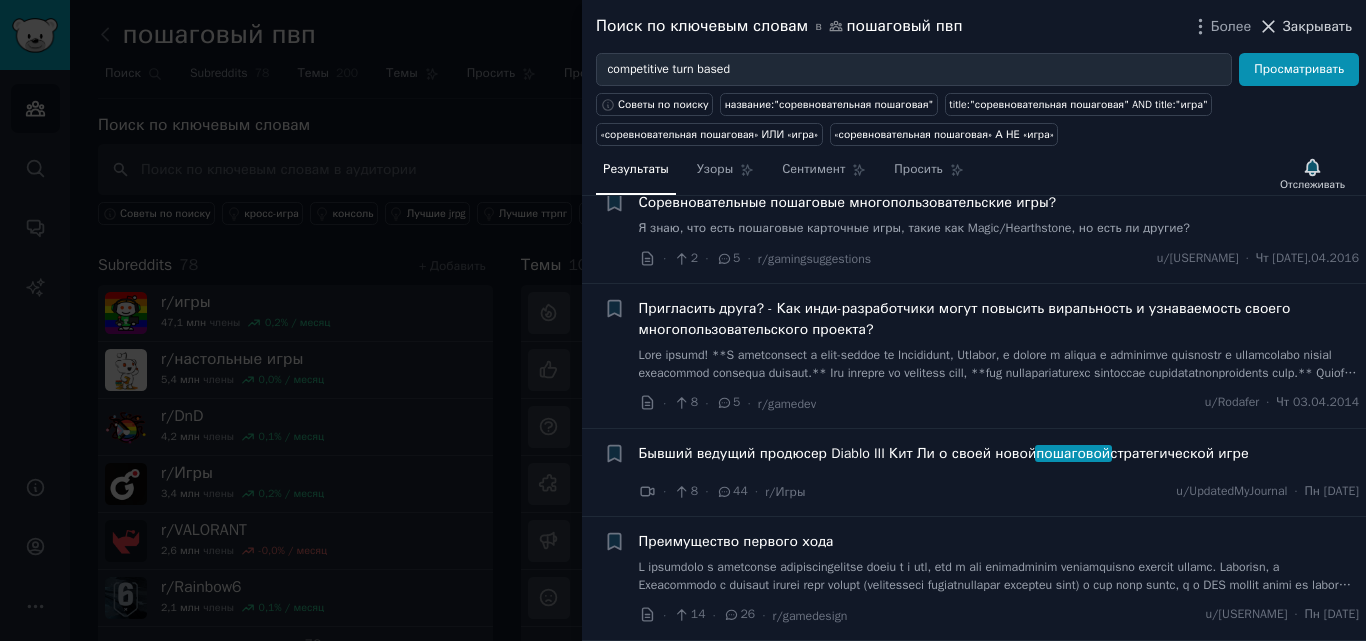 click 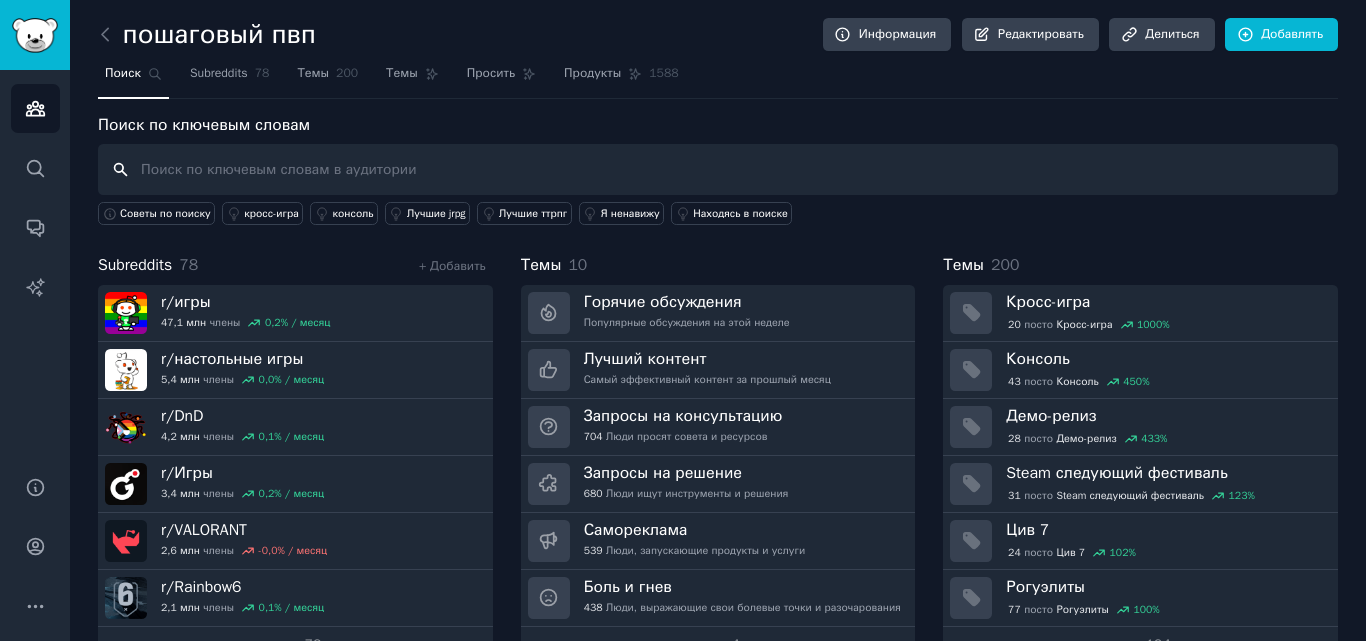 scroll, scrollTop: 49, scrollLeft: 0, axis: vertical 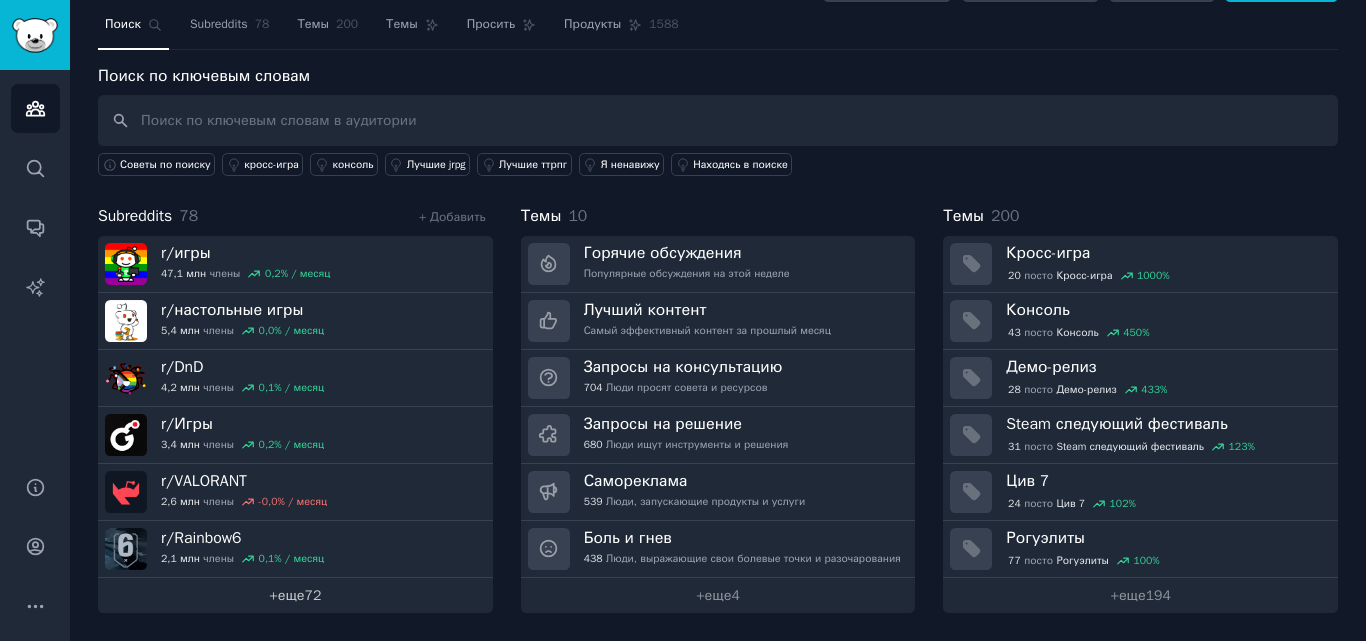 click on "+  еще  72" at bounding box center (295, 595) 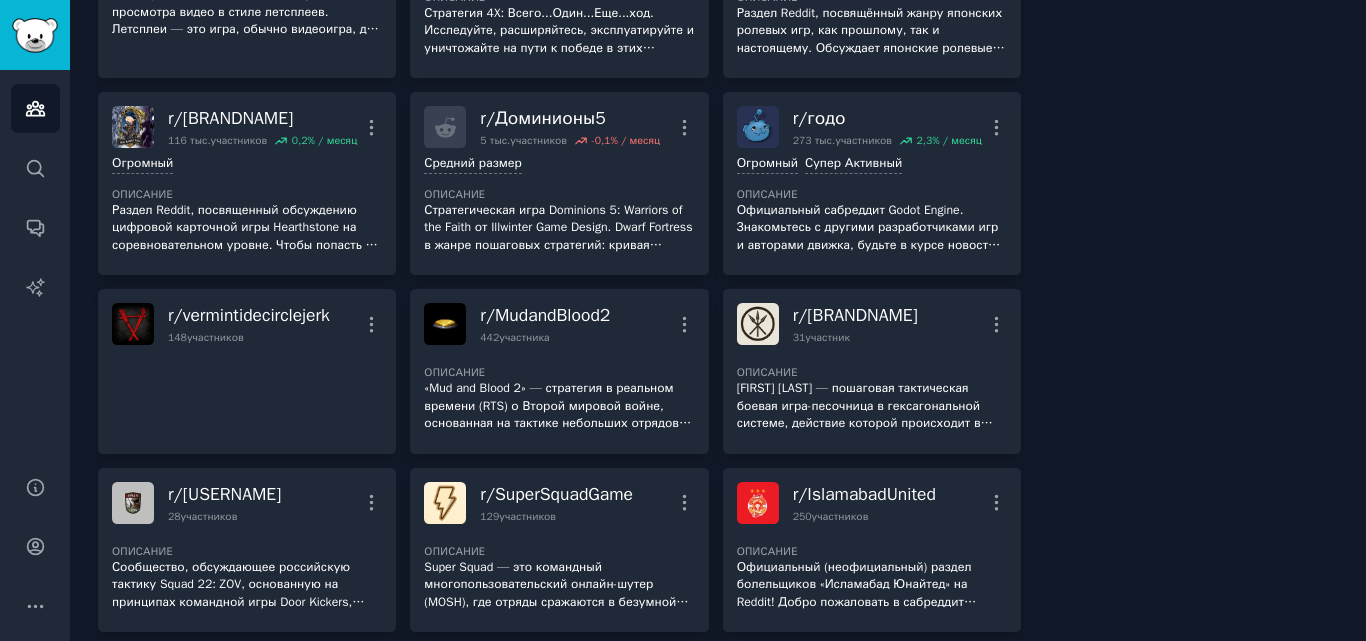 scroll, scrollTop: 0, scrollLeft: 0, axis: both 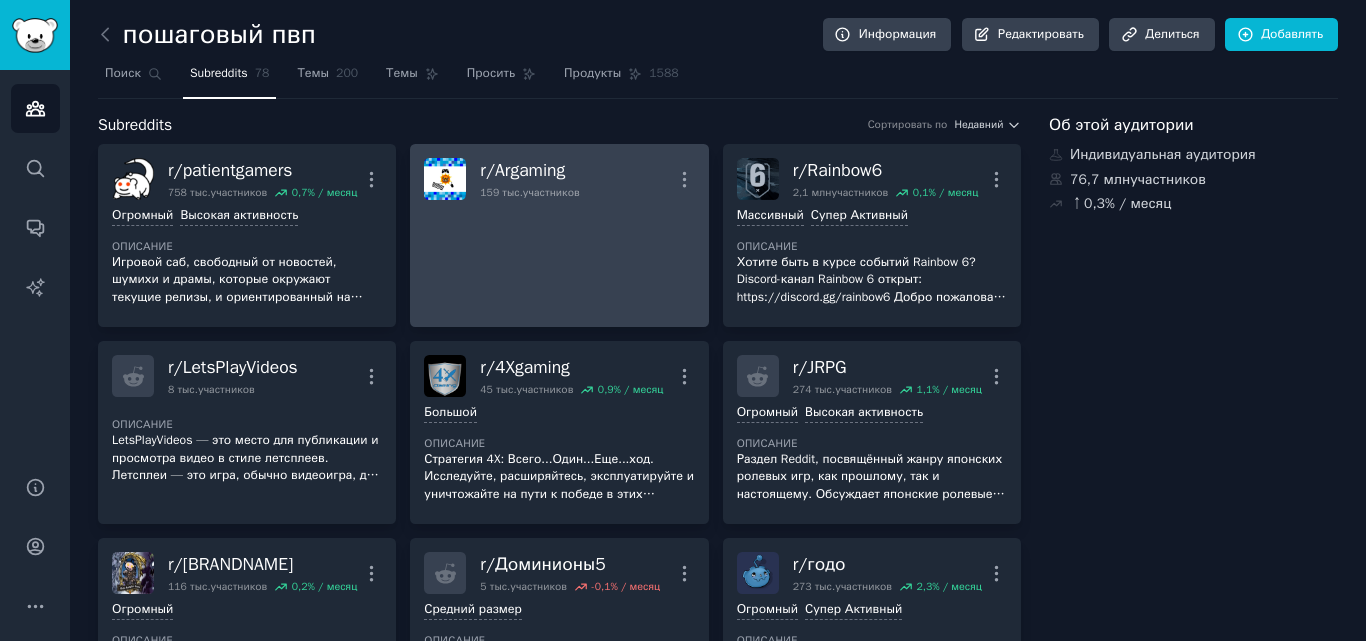 click on "r/  Argaming 159 тыс.  участников Более" at bounding box center [559, 235] 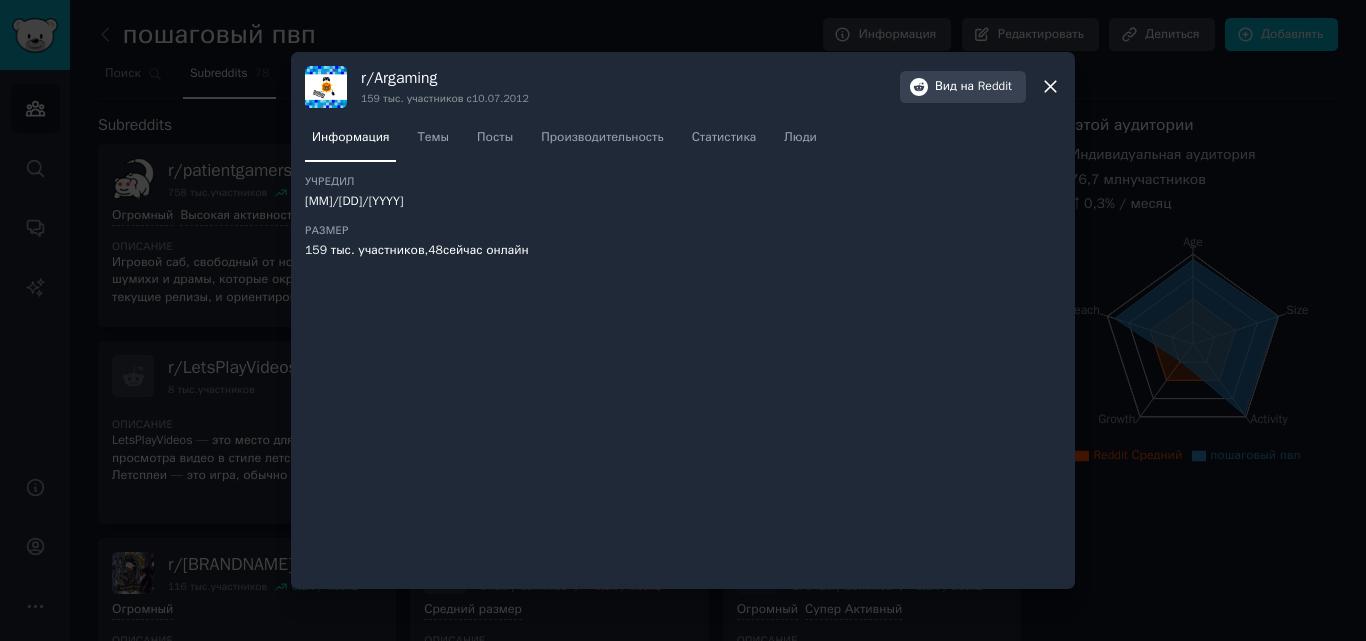 click 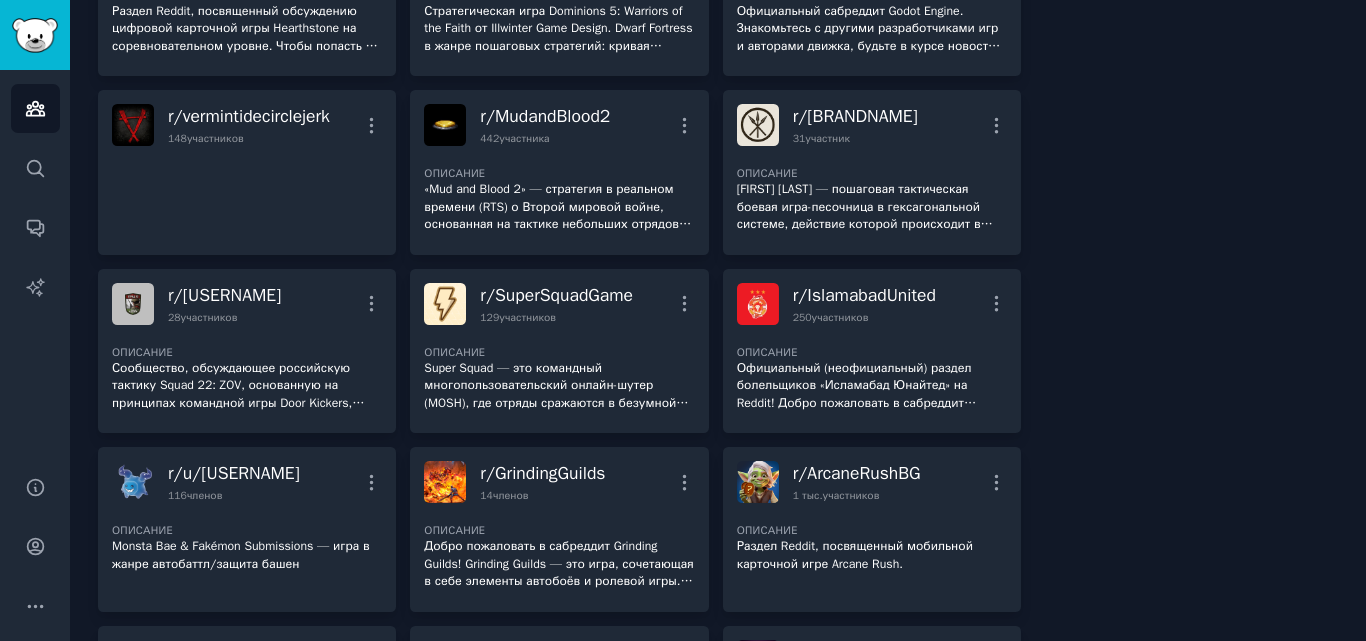 scroll, scrollTop: 0, scrollLeft: 0, axis: both 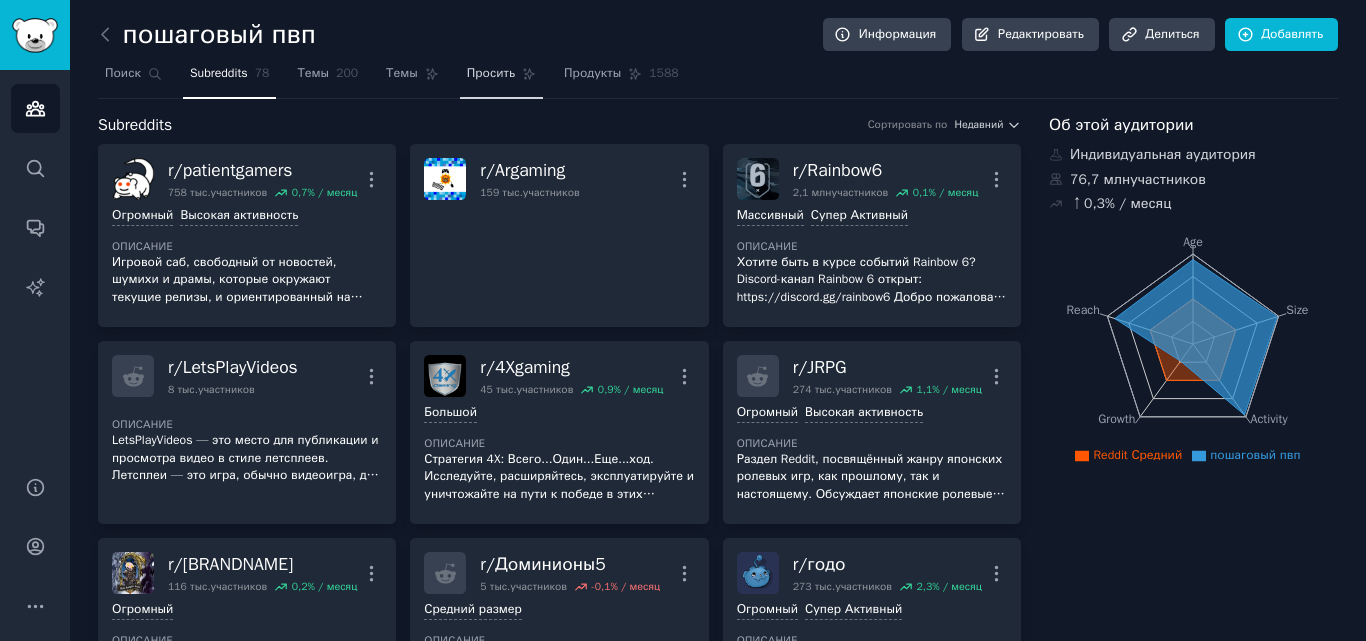 click on "Просить" at bounding box center [491, 73] 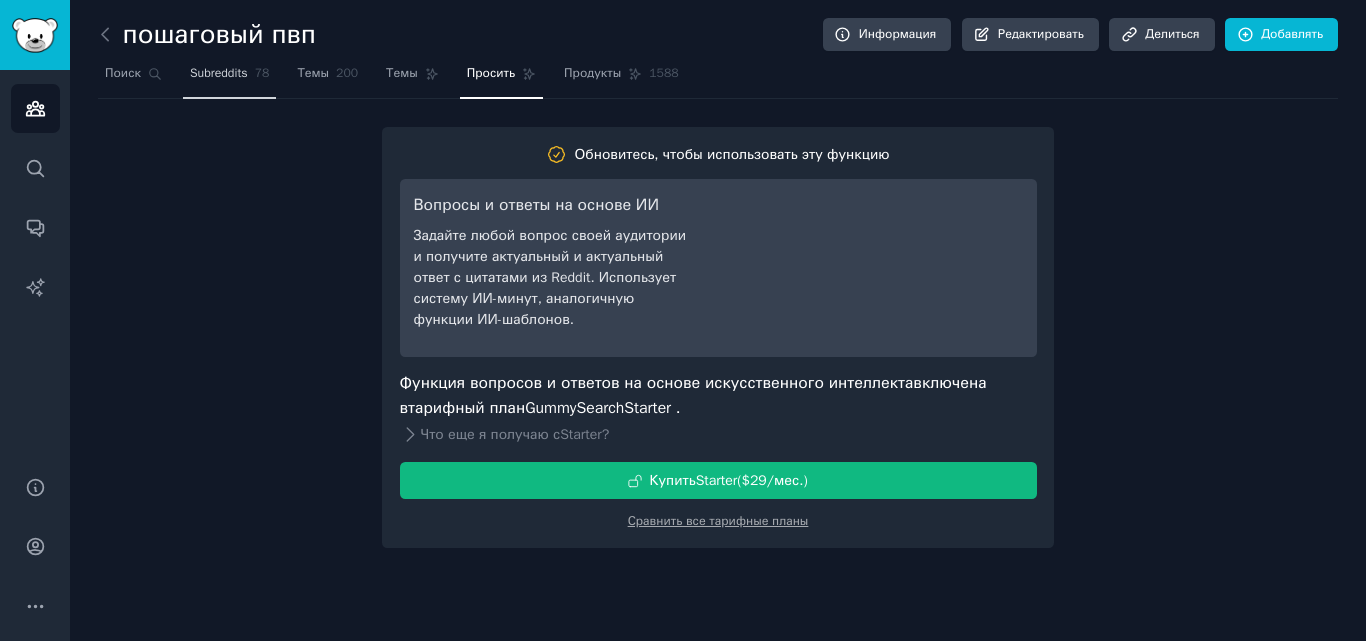 click on "Subreddits" at bounding box center [219, 73] 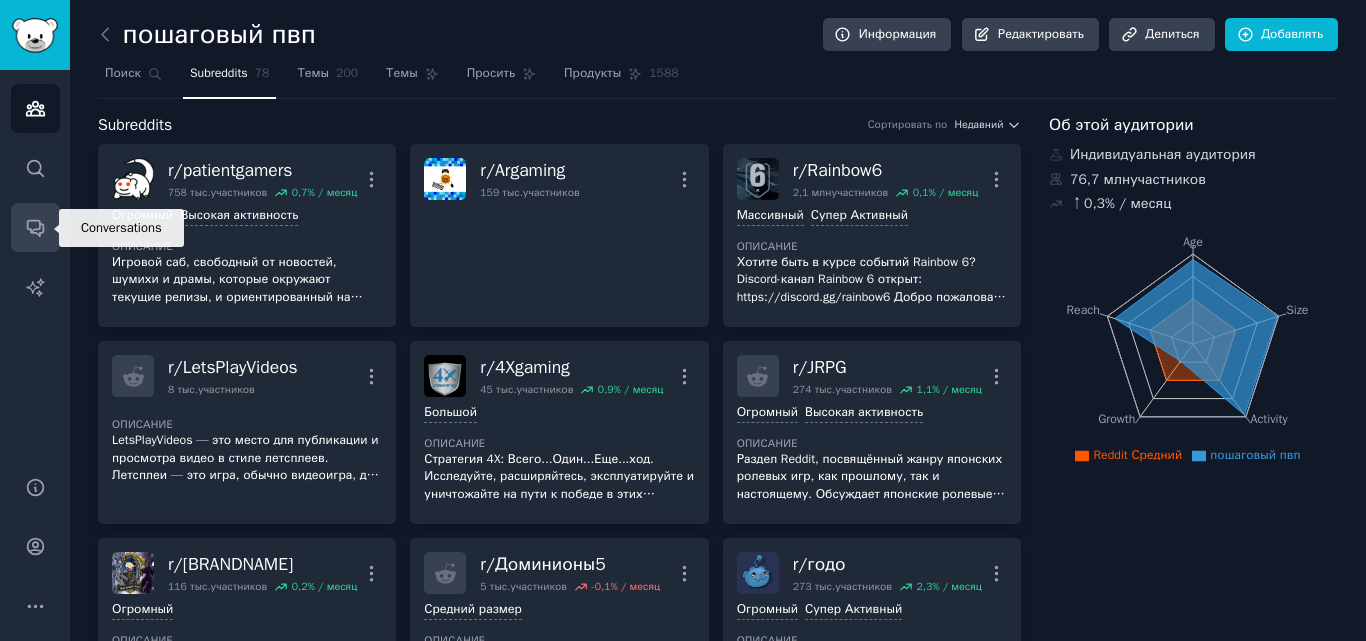 click 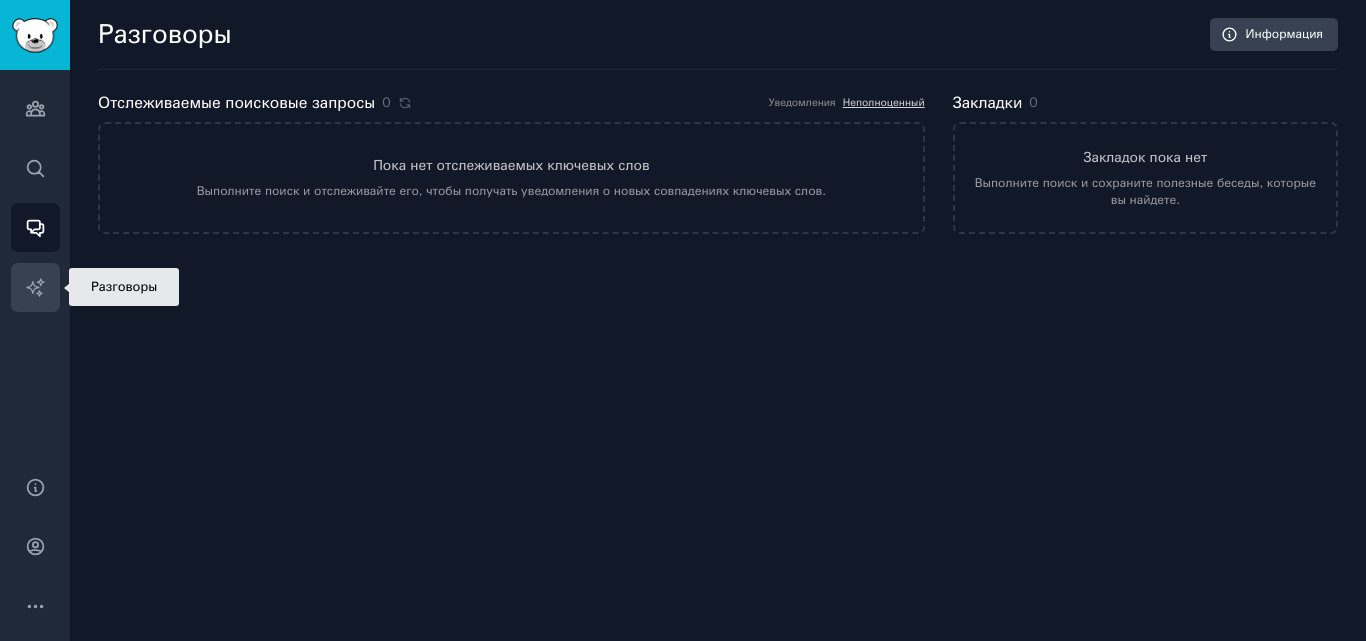 click on "Отчеты ИИ" at bounding box center (35, 287) 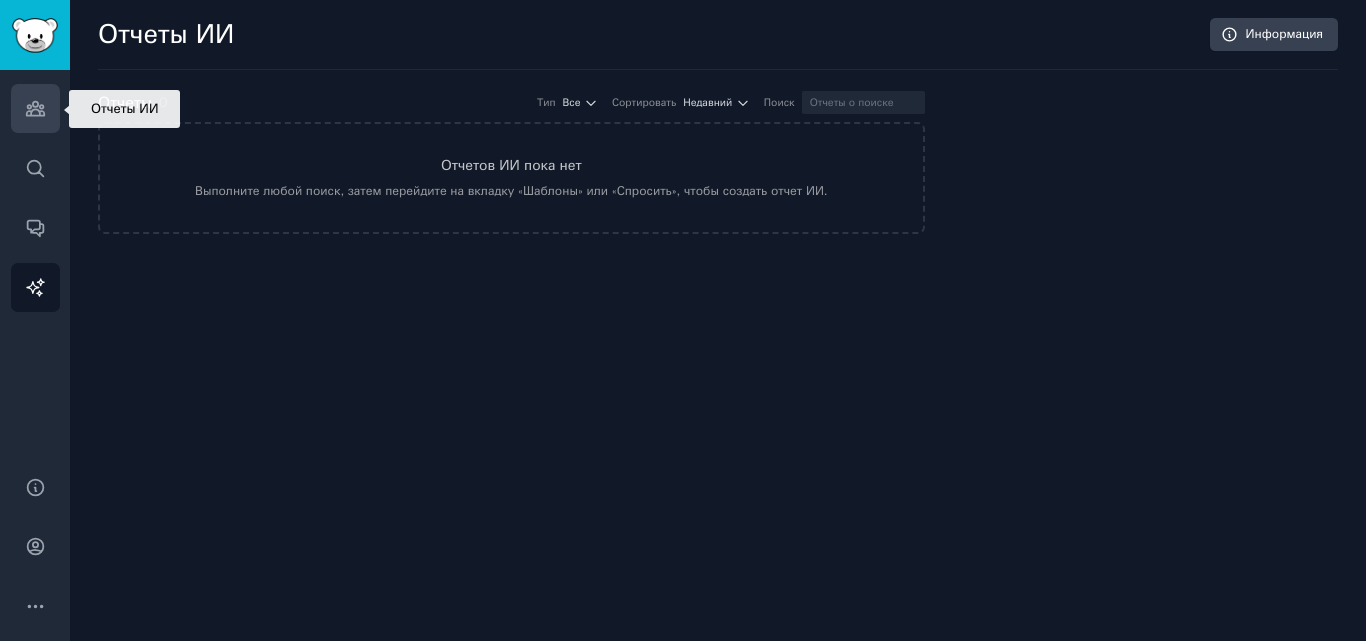 click 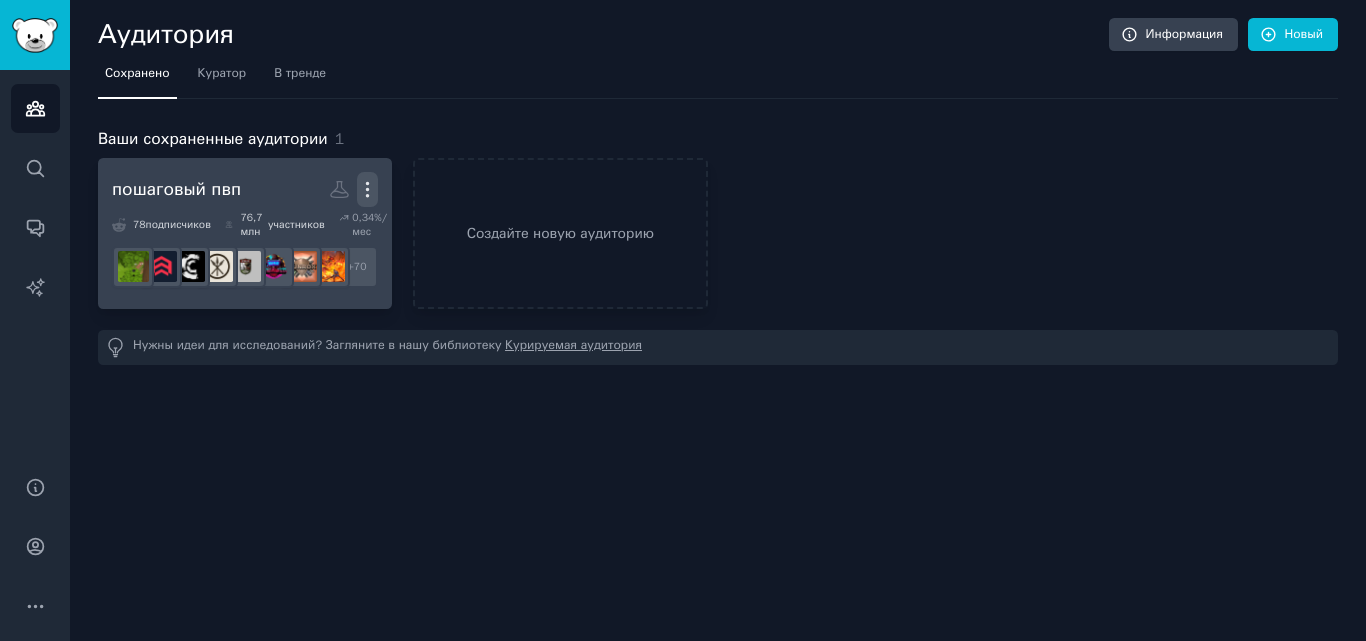 click 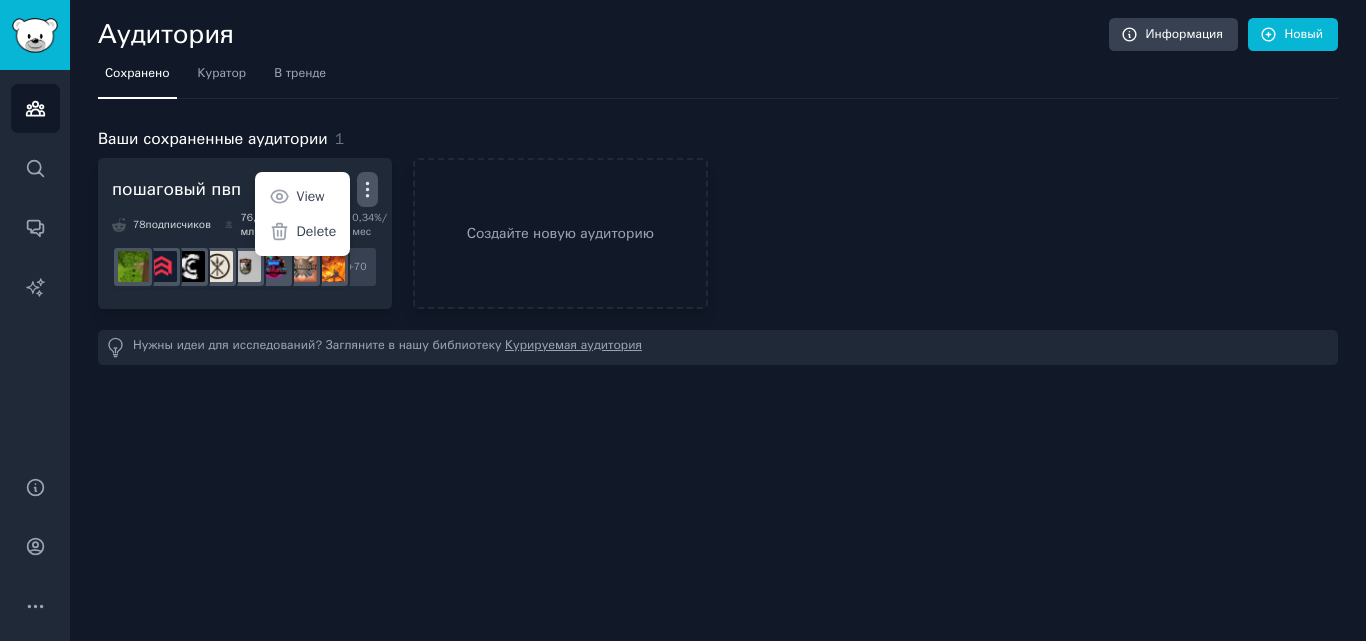 click on "Аудитория Информация Новый Сохранено Куратор В тренде Ваши сохраненные аудитории 1 пошаговый пвп Более View Delete 78  подписчиков ​ 76,7 млн  участников 0,34  %/мес +  70 Создайте новую аудиторию Нужны идеи для исследований? Загляните в нашу библиотеку Курируемая аудитория" 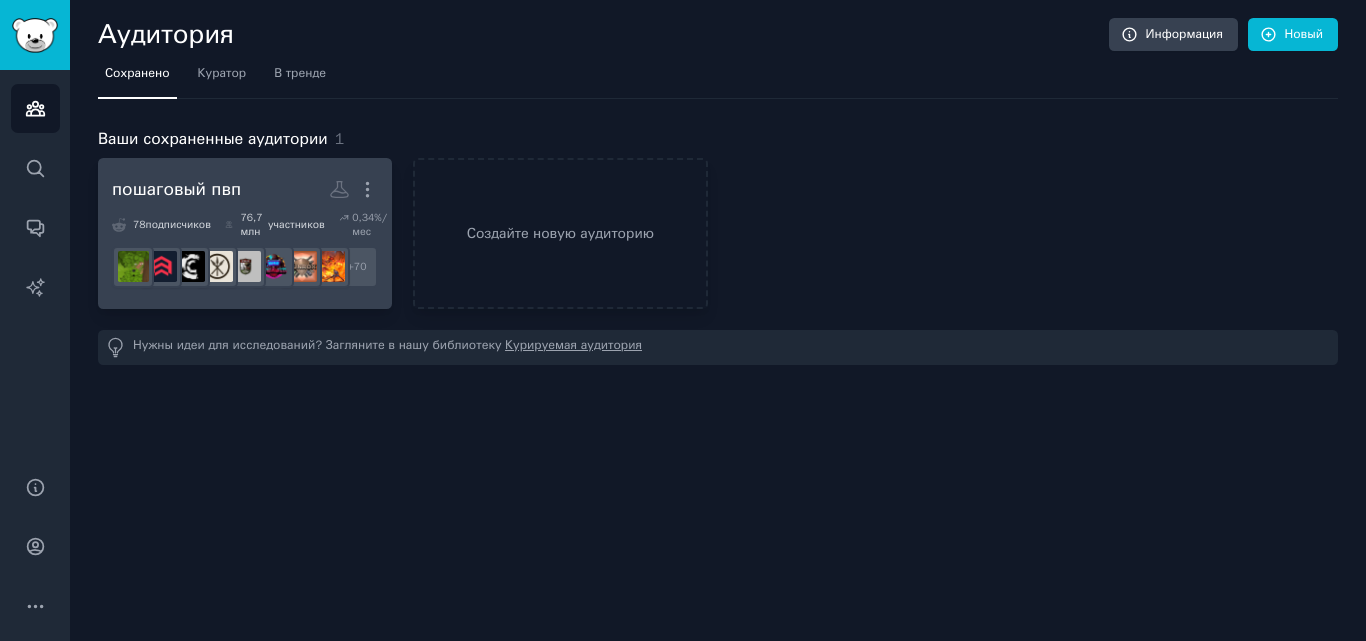 click on "пошаговый пвп Более 78  подписчиков ​ 76,7 млн  участников 0,34  %/мес r/GUNROX +  70" at bounding box center [245, 233] 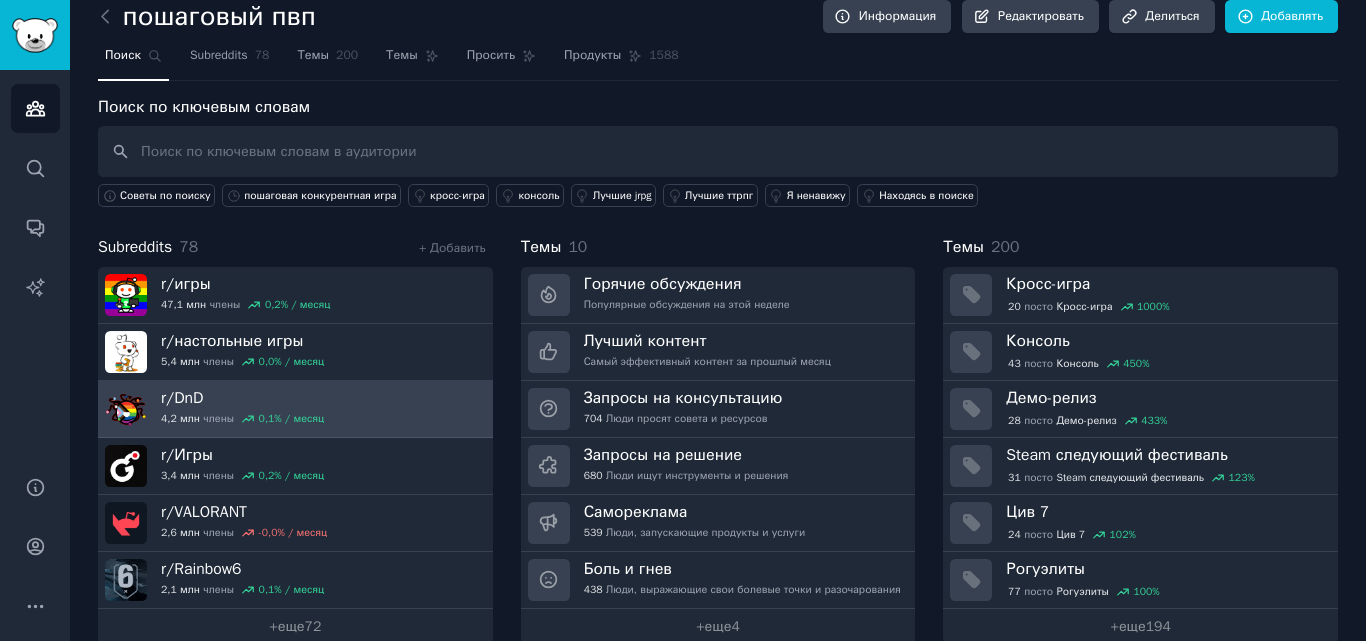 scroll, scrollTop: 49, scrollLeft: 0, axis: vertical 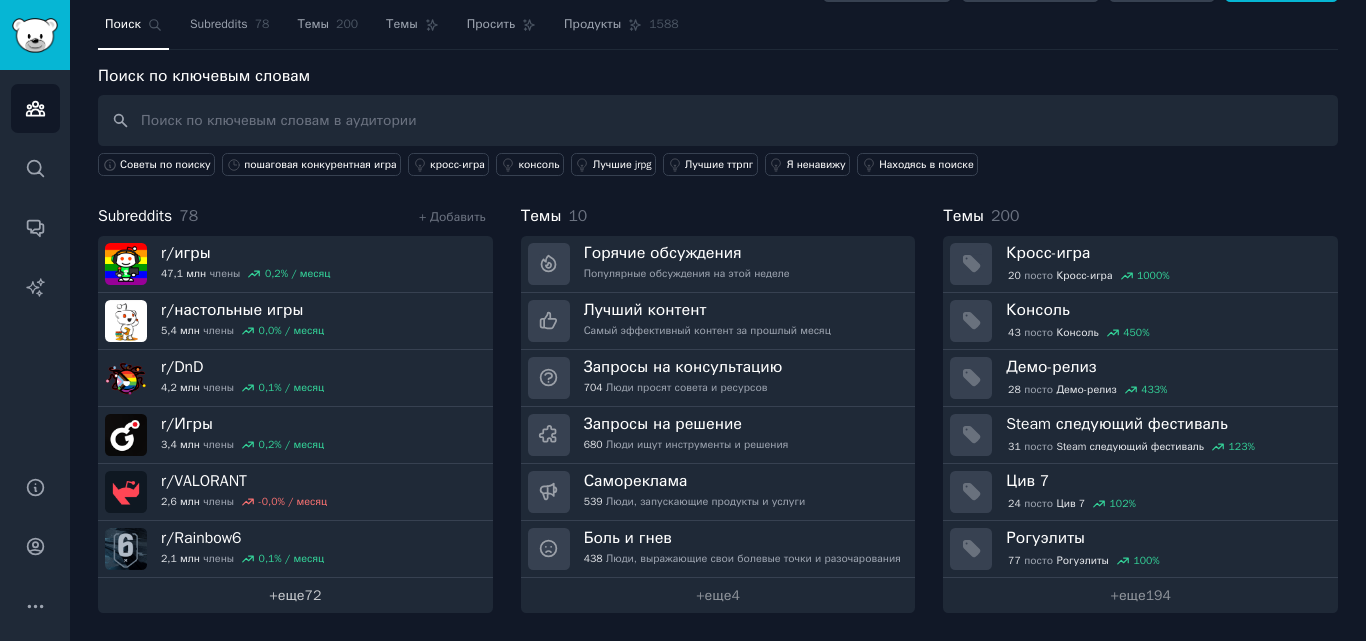 click on "+  еще  72" at bounding box center [295, 595] 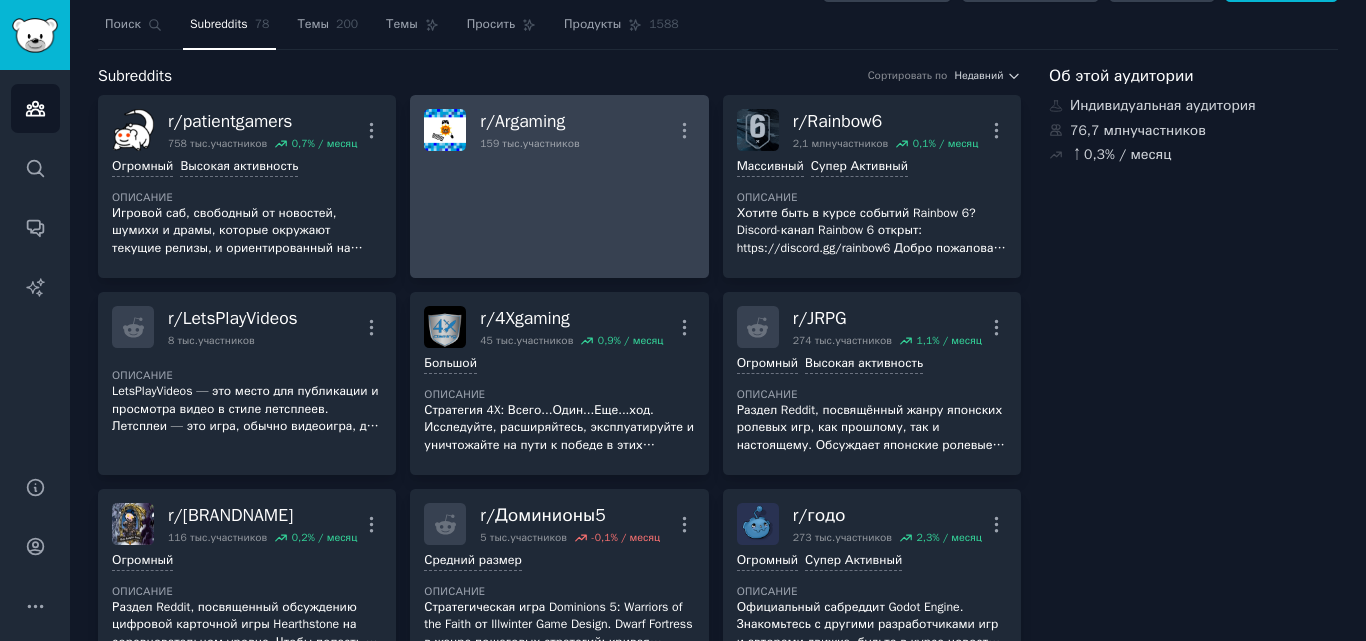 click on "r/" at bounding box center [487, 121] 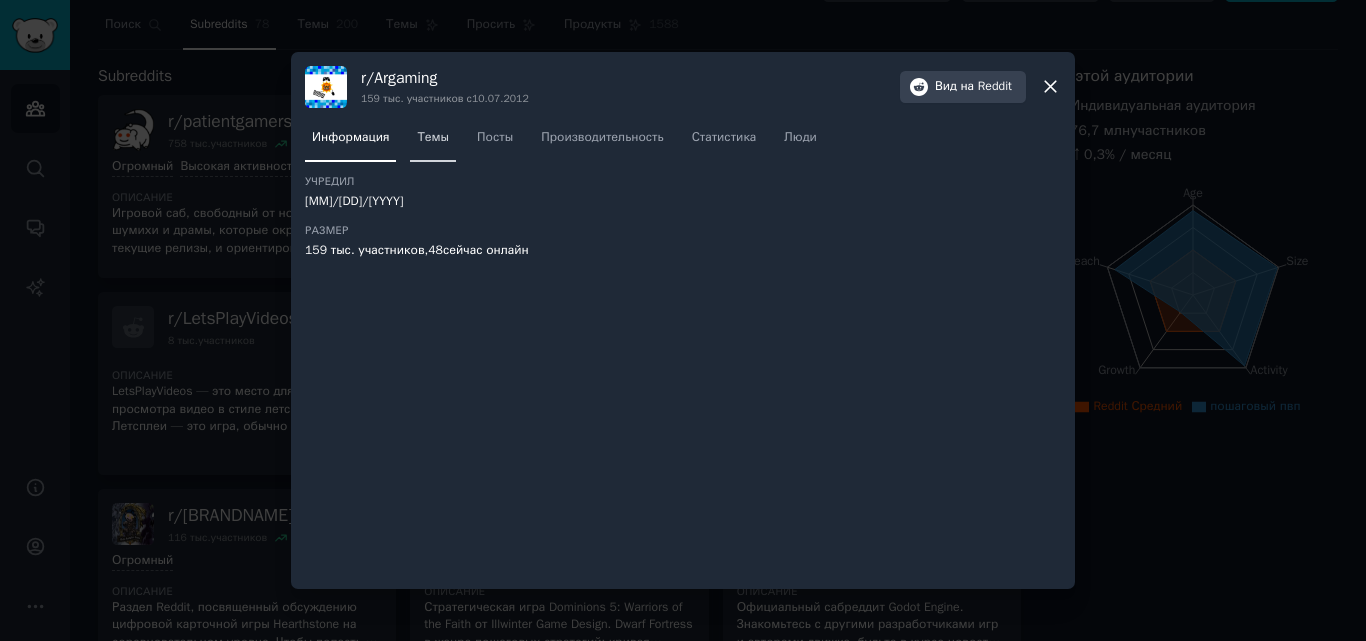click on "Темы" at bounding box center (433, 137) 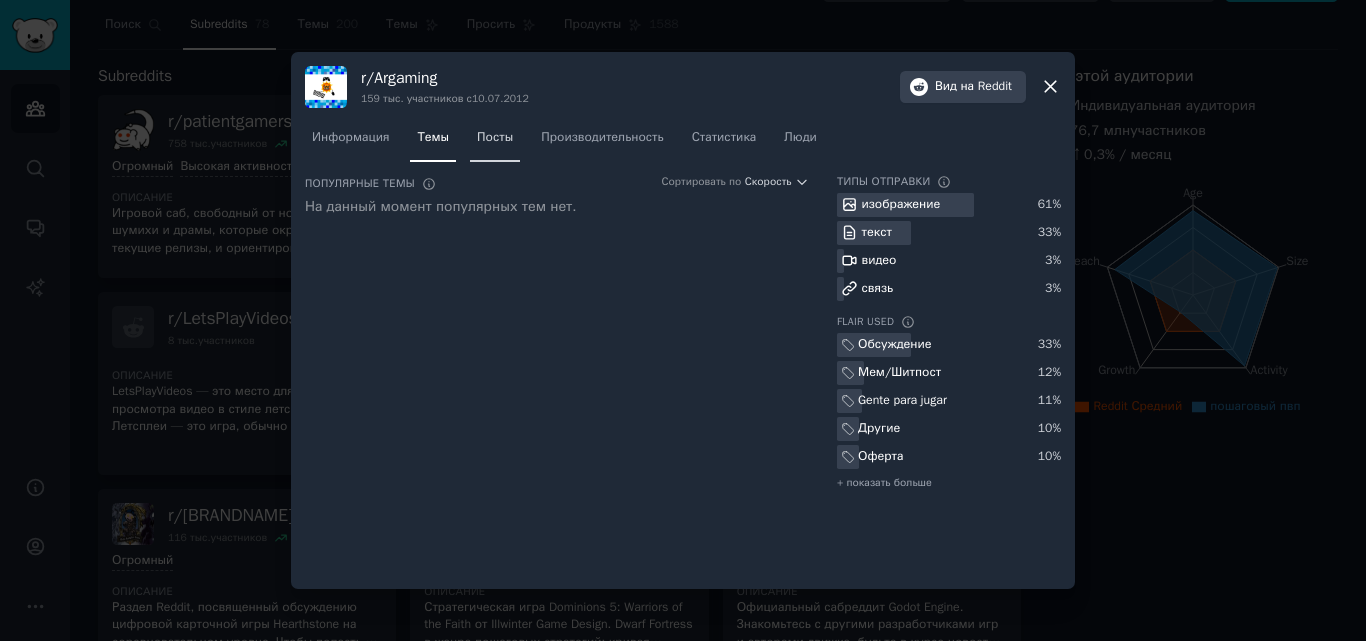 click on "Посты" at bounding box center (495, 137) 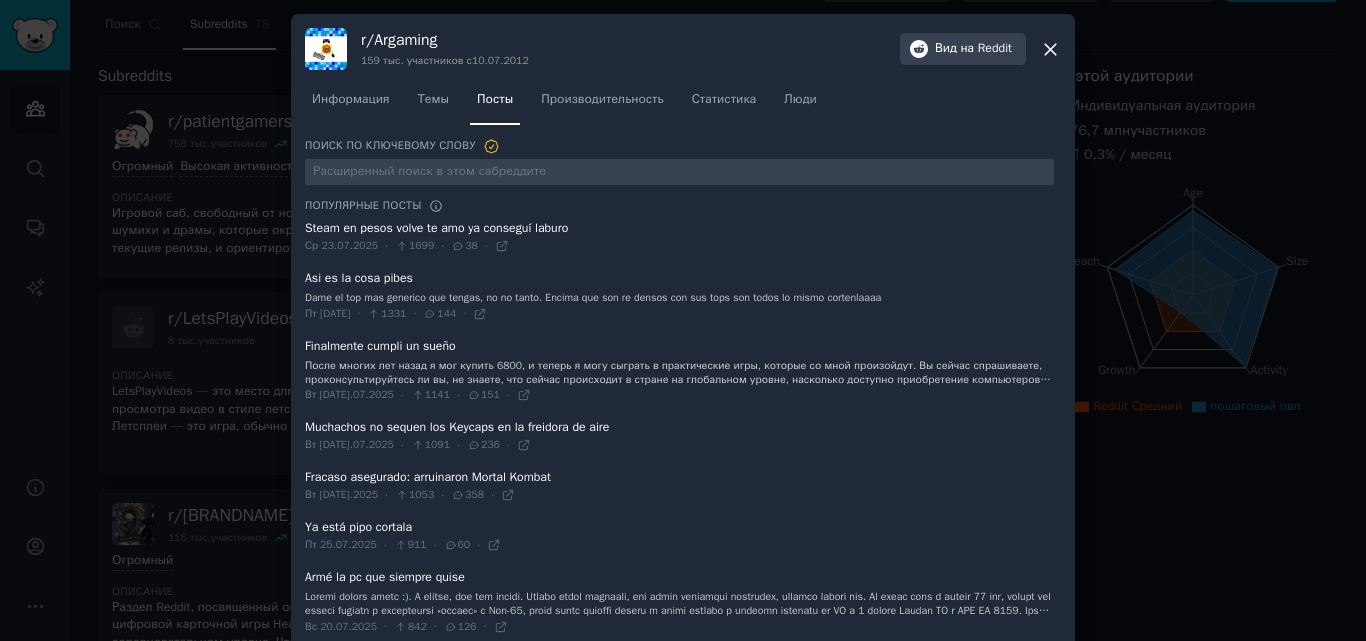 click 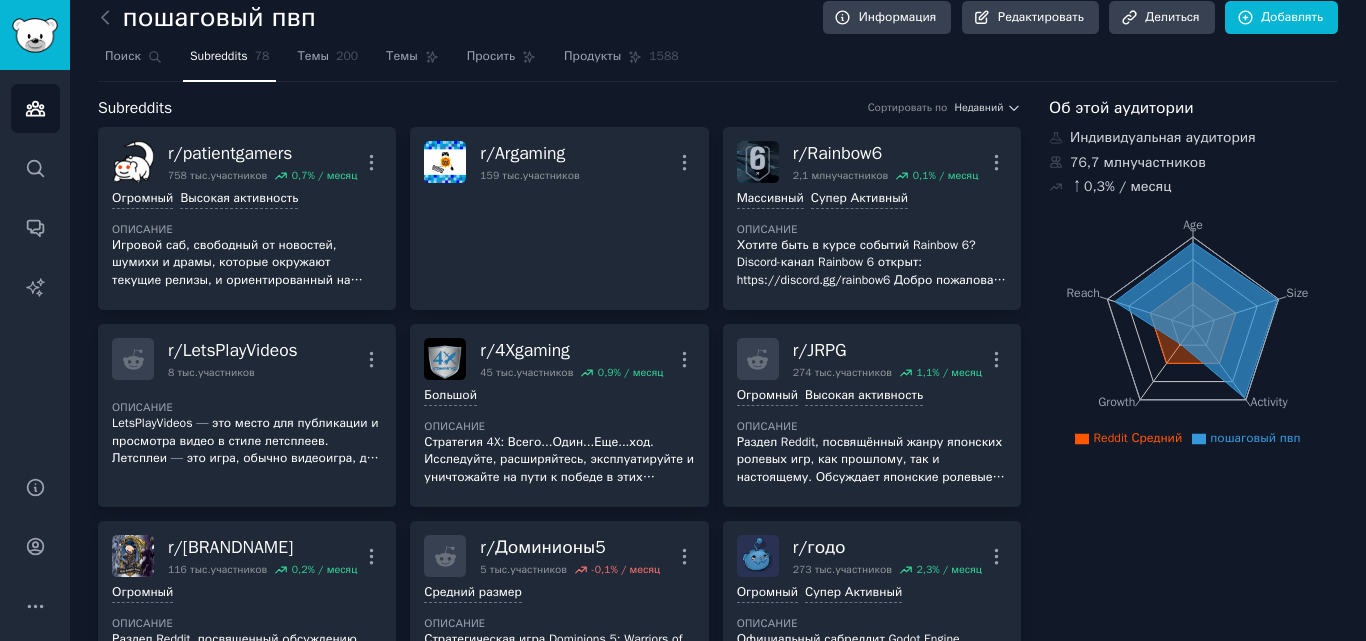 scroll, scrollTop: 0, scrollLeft: 0, axis: both 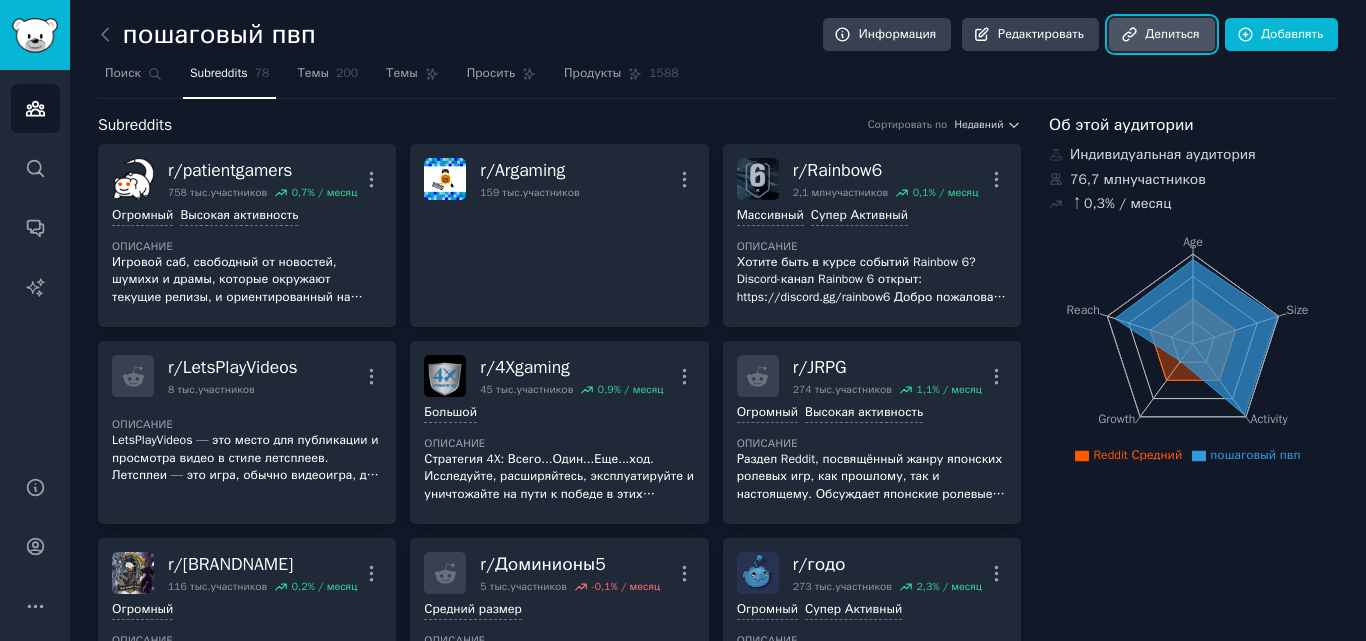 click on "Делиться" at bounding box center (1172, 34) 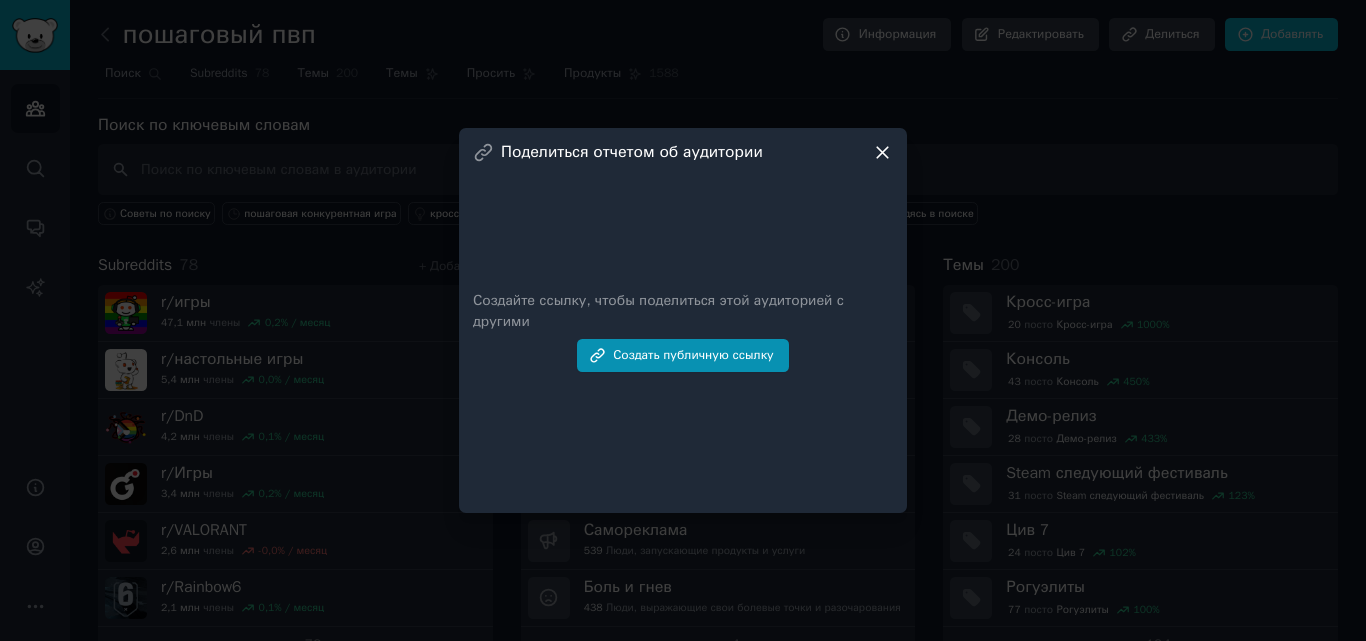 click 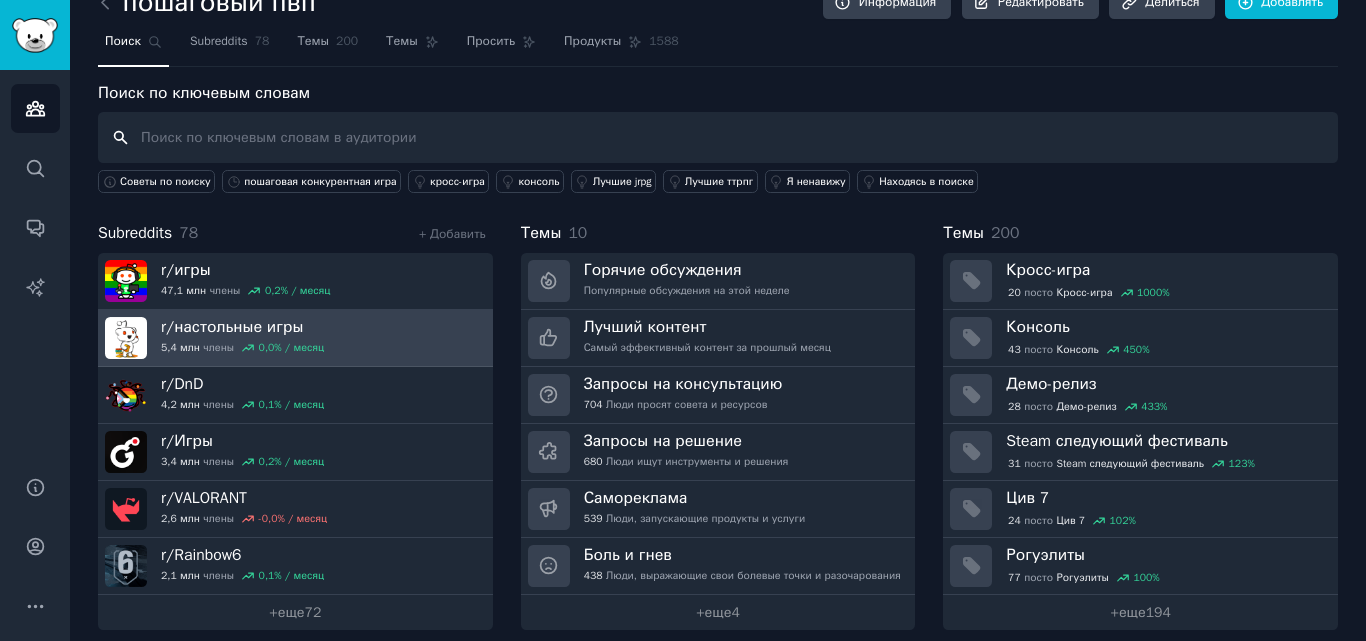 scroll, scrollTop: 49, scrollLeft: 0, axis: vertical 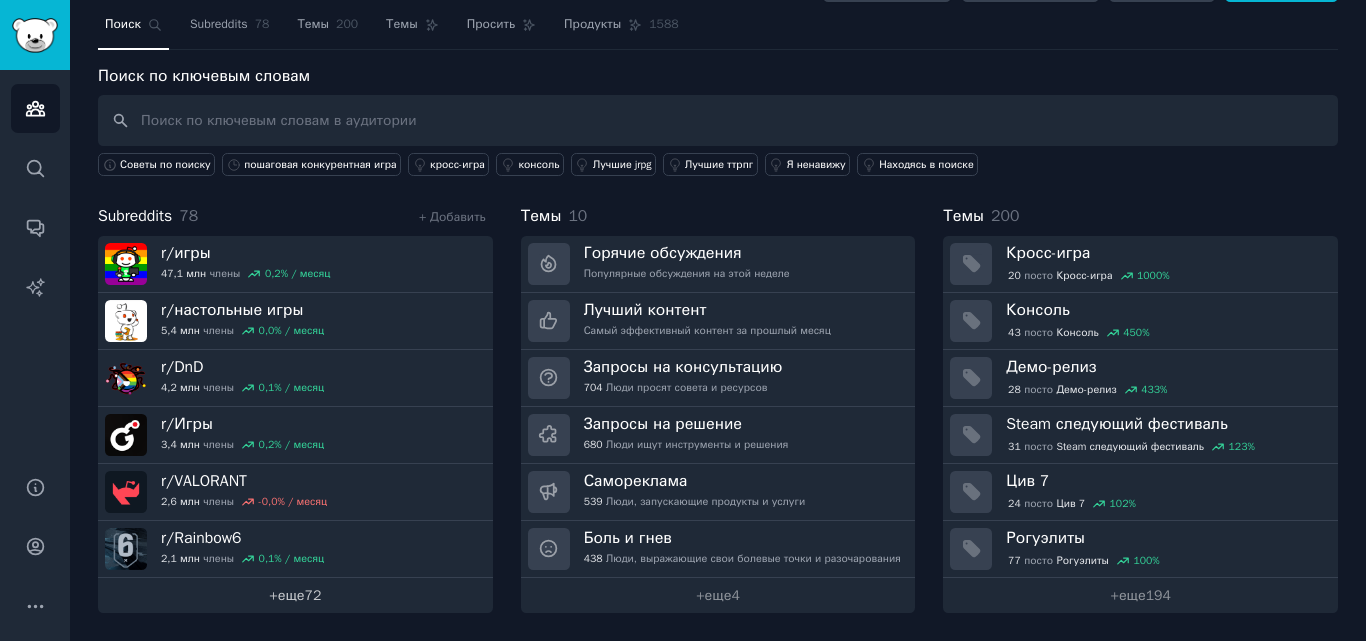 click on "+  еще  72" at bounding box center [295, 595] 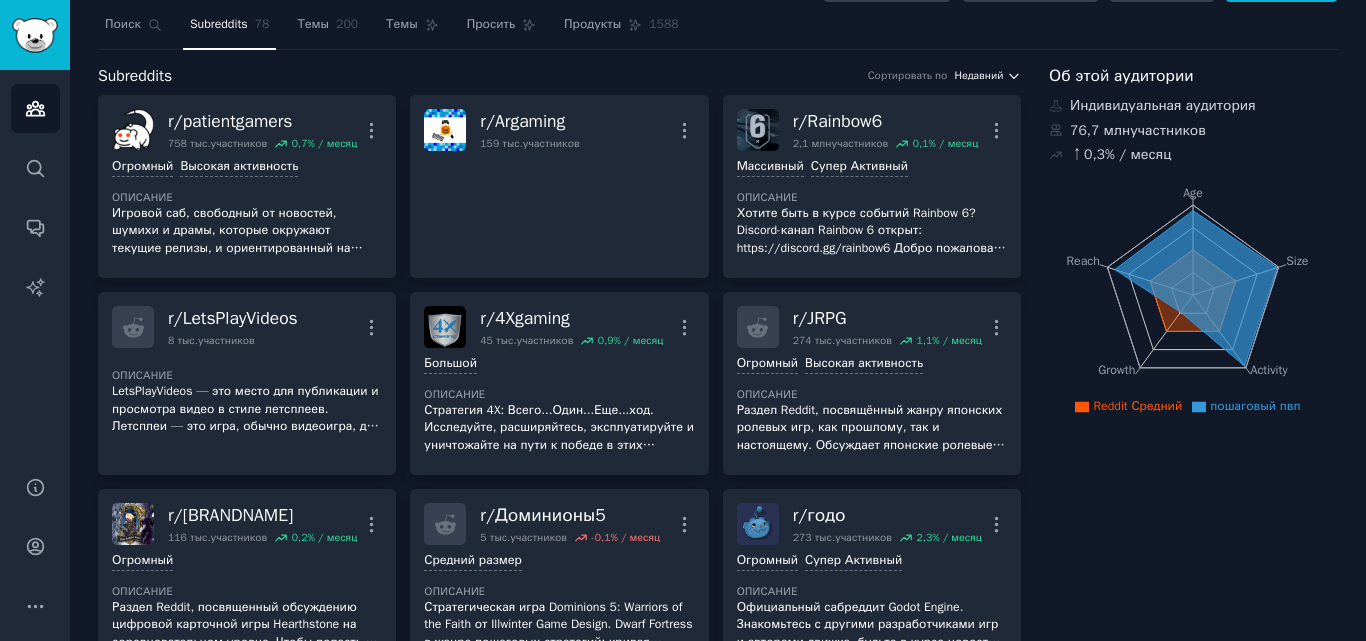 click on "Недавний" at bounding box center [978, 75] 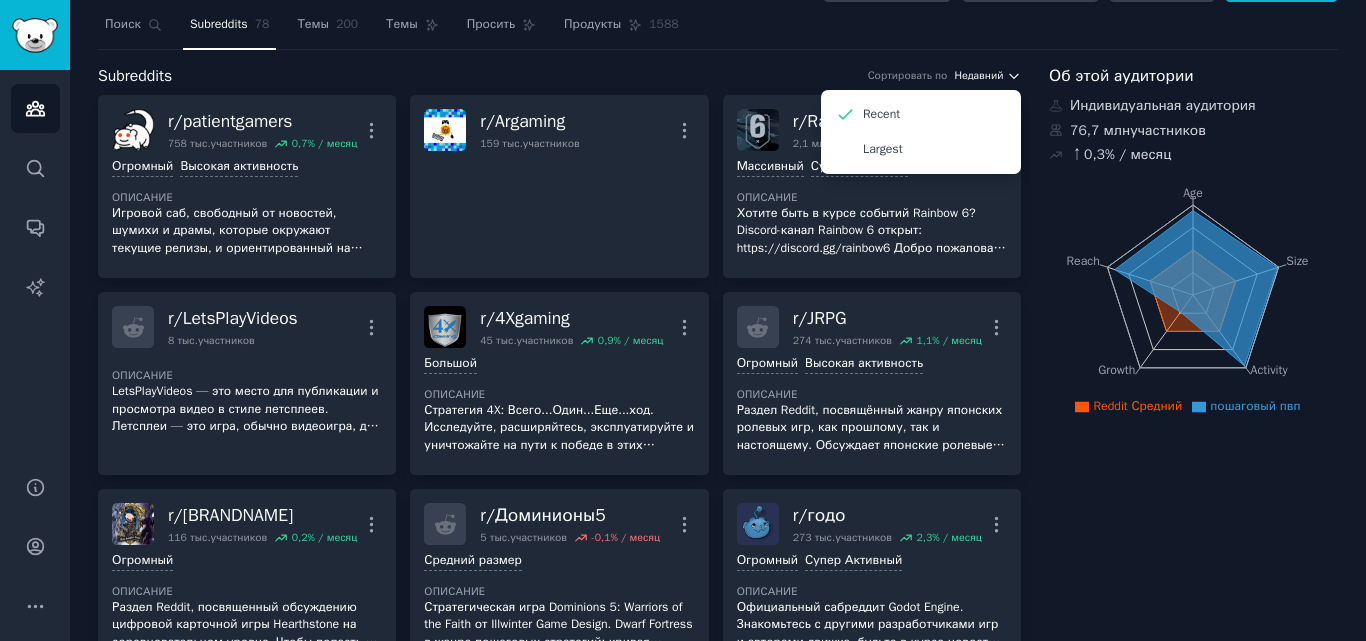 click on "Недавний" at bounding box center (978, 75) 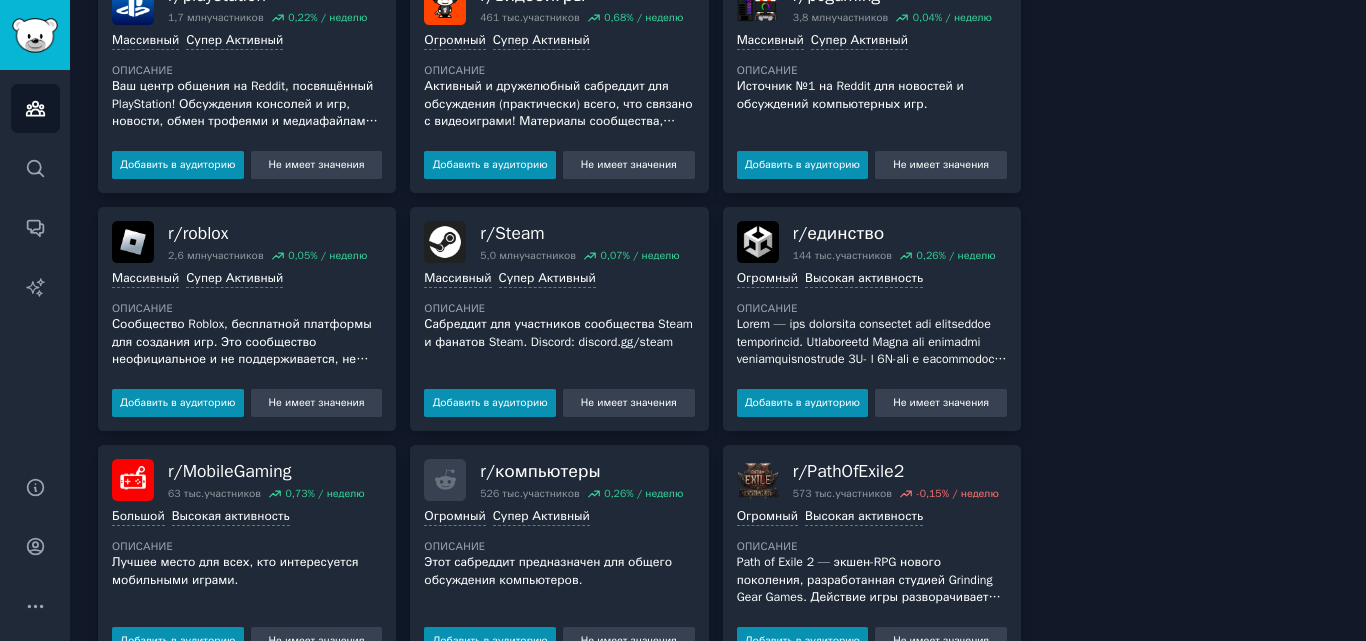 scroll, scrollTop: 5546, scrollLeft: 0, axis: vertical 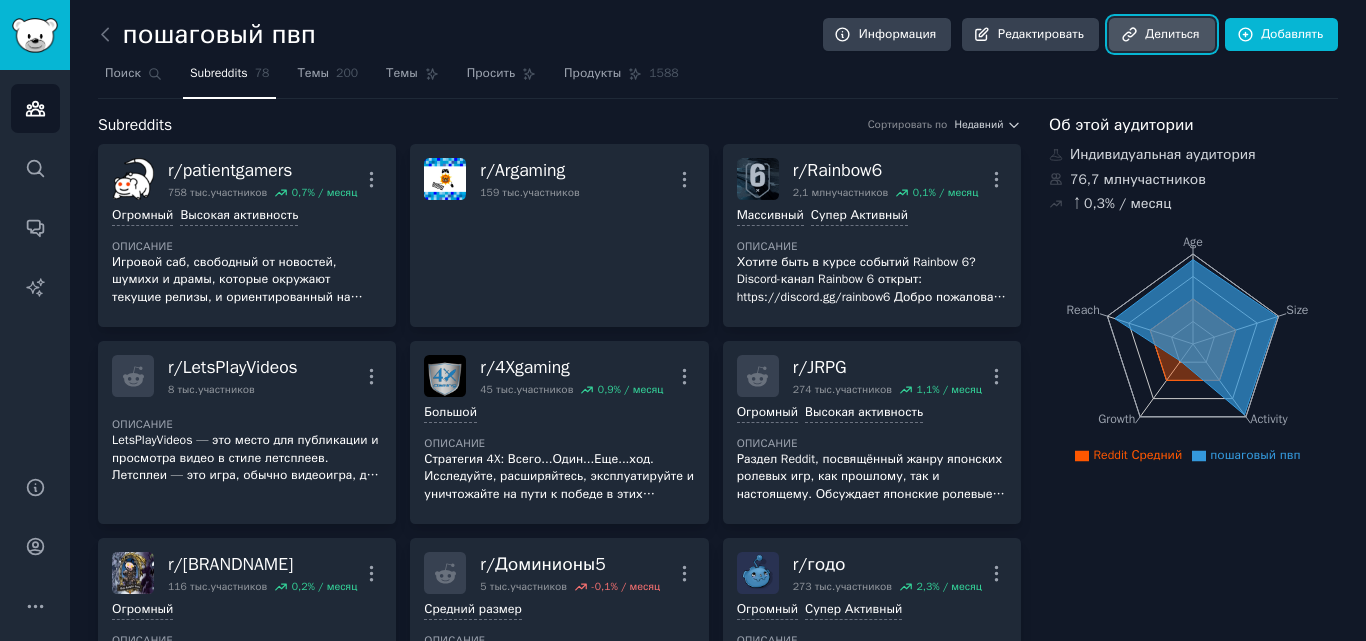 click on "Делиться" at bounding box center [1172, 34] 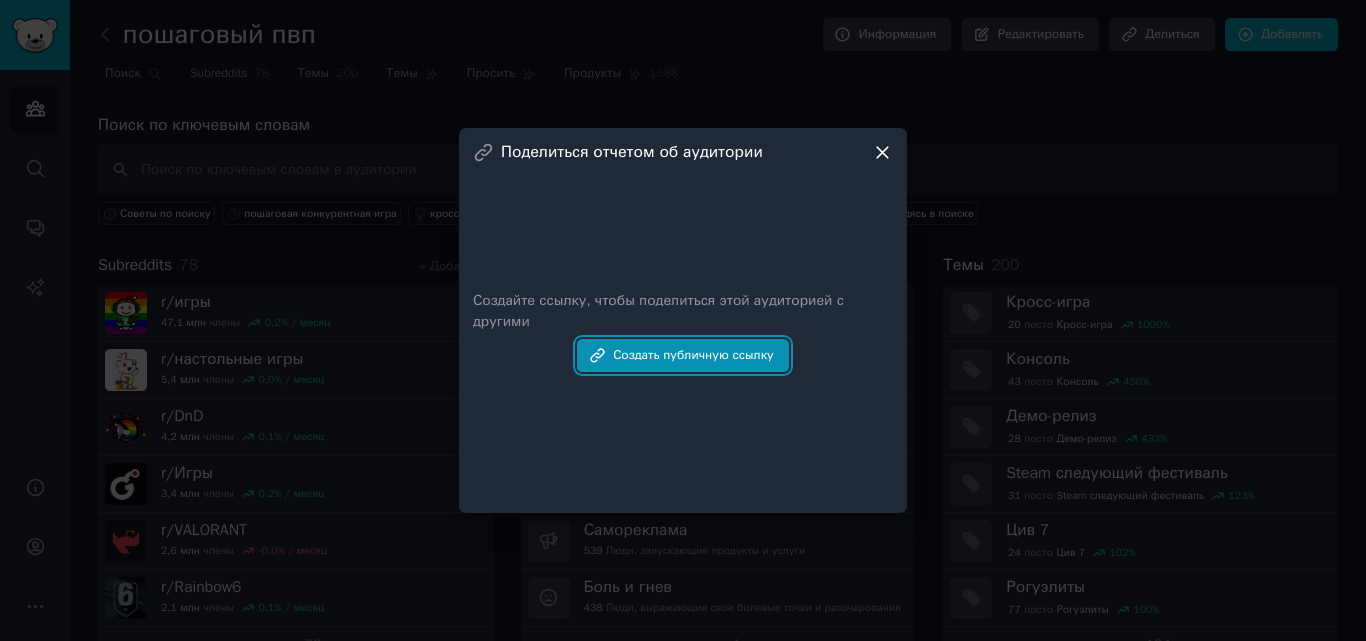 click on "Создать публичную ссылку" at bounding box center (693, 355) 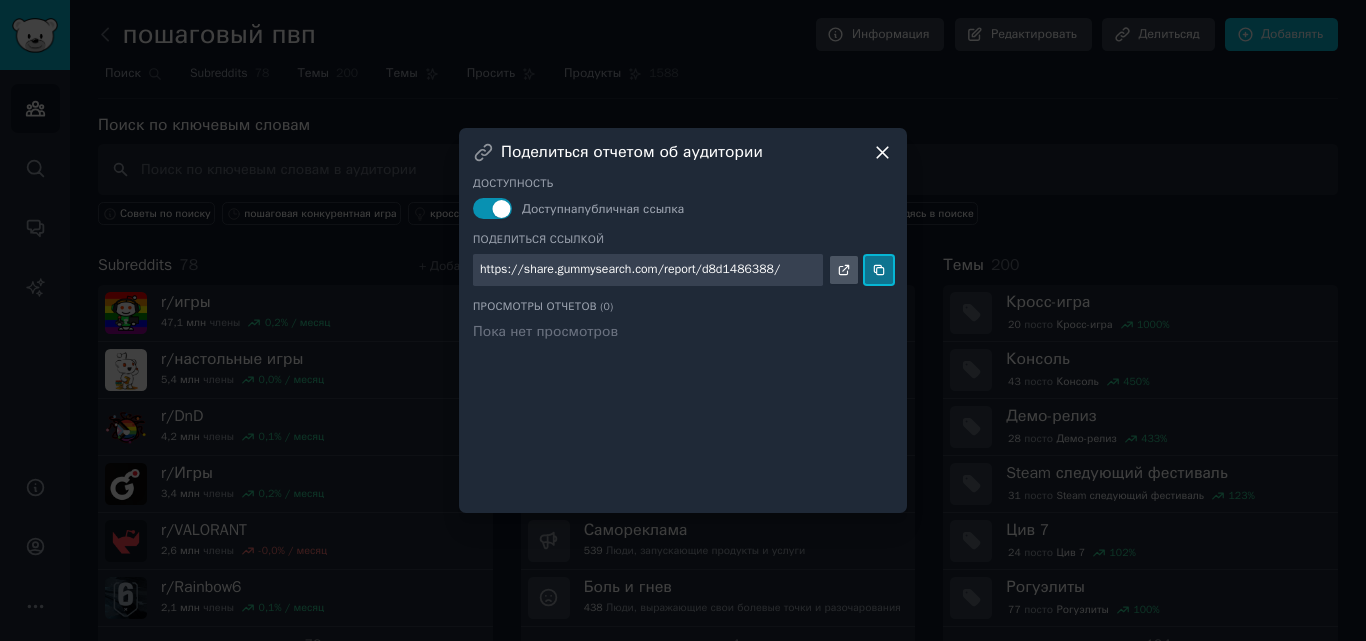 click 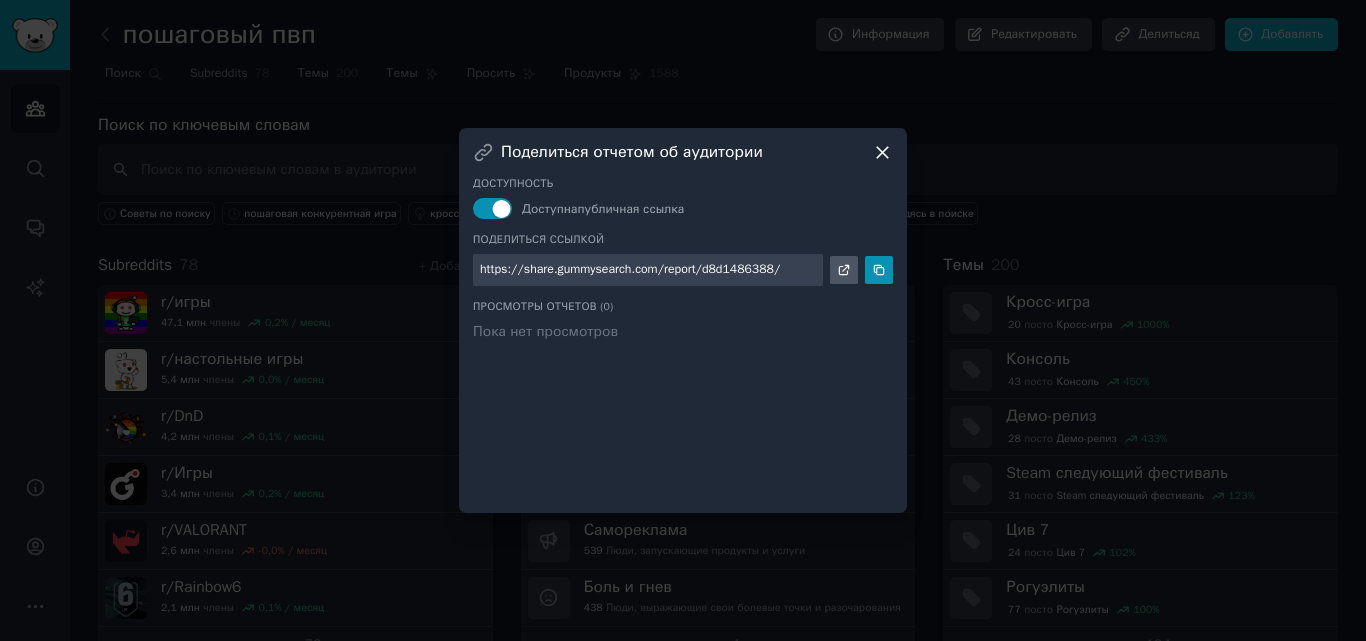 click at bounding box center [683, 320] 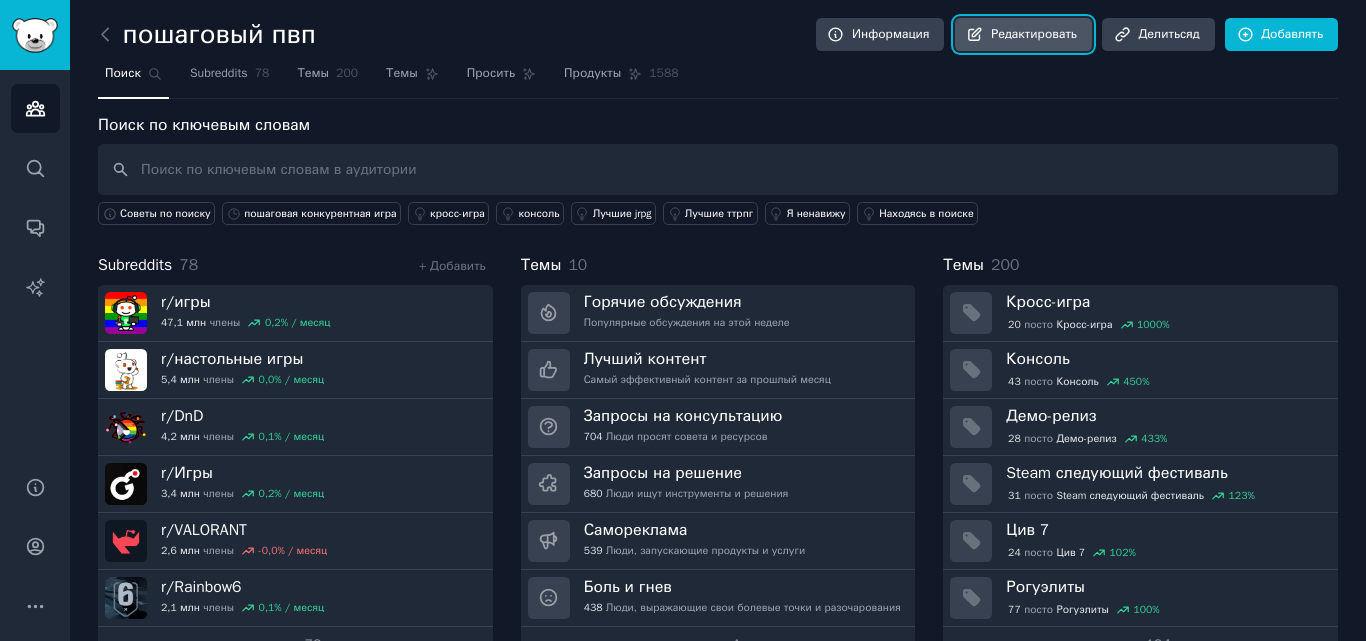 click on "Редактировать" at bounding box center (1034, 34) 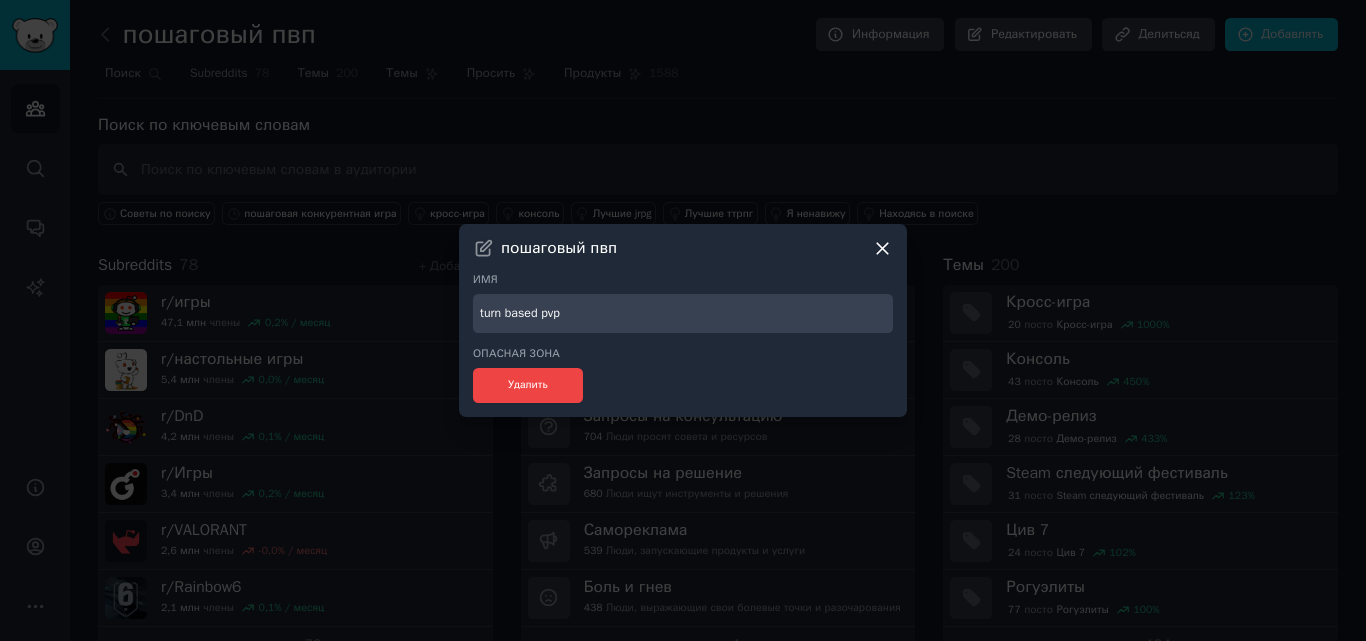 click 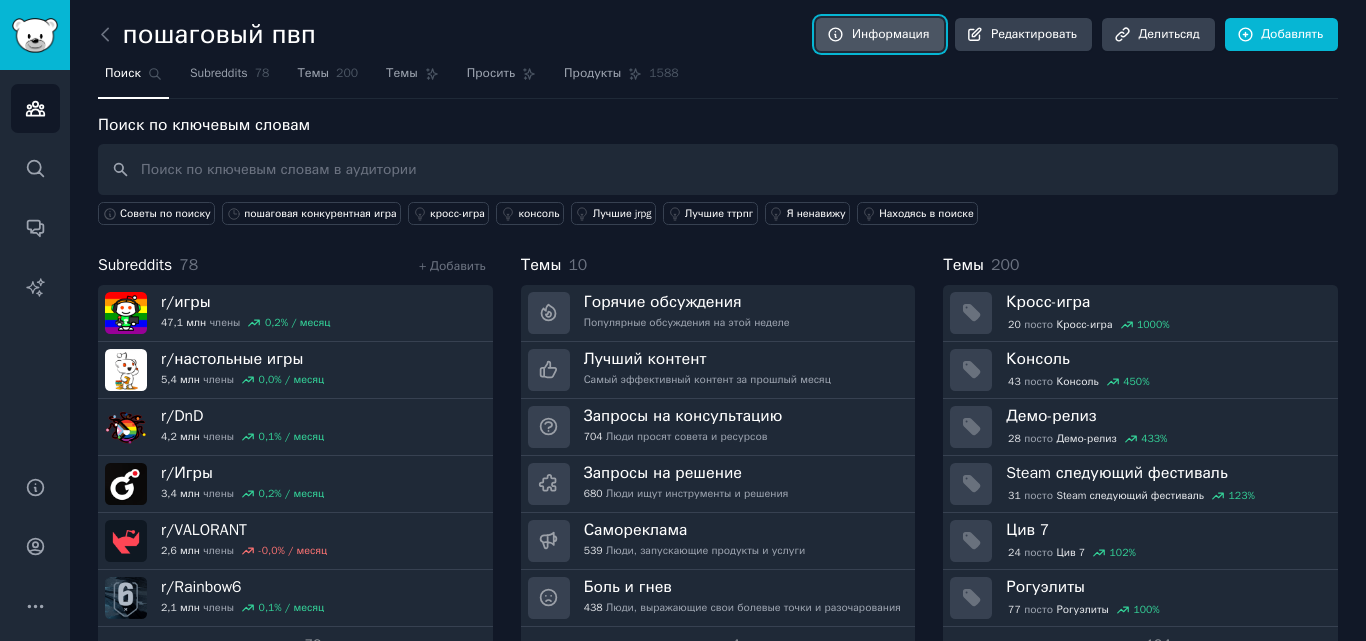 click on "Информация" at bounding box center [890, 34] 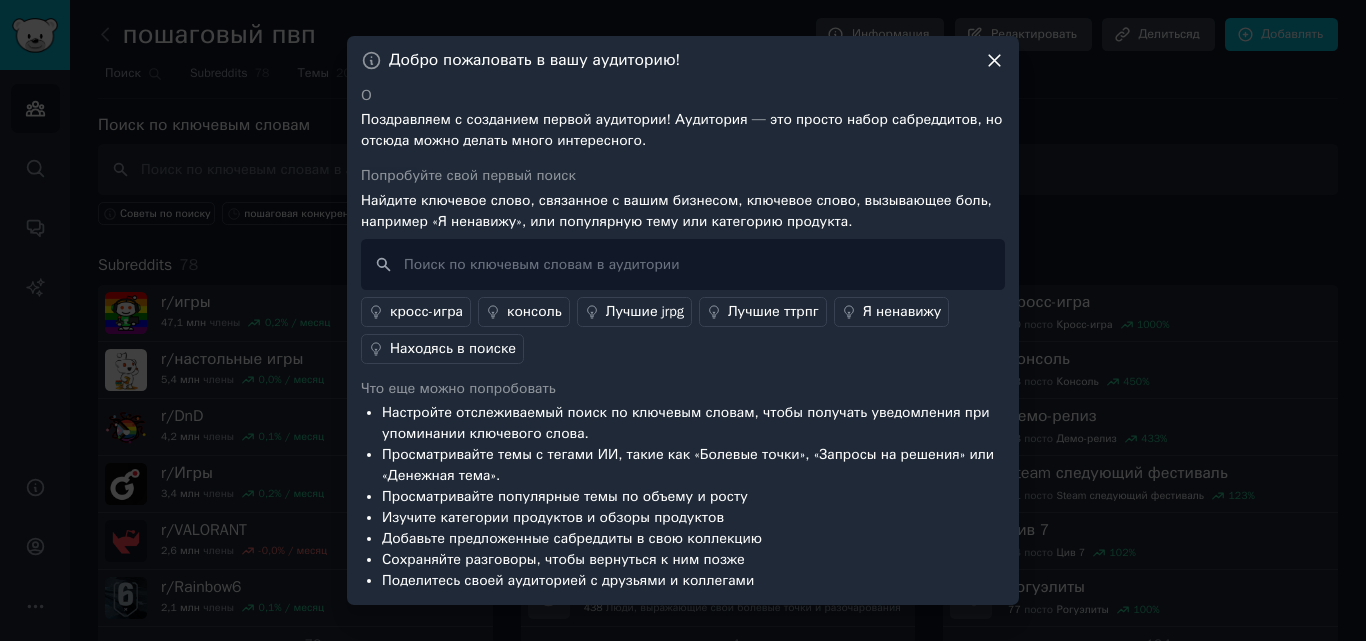 click 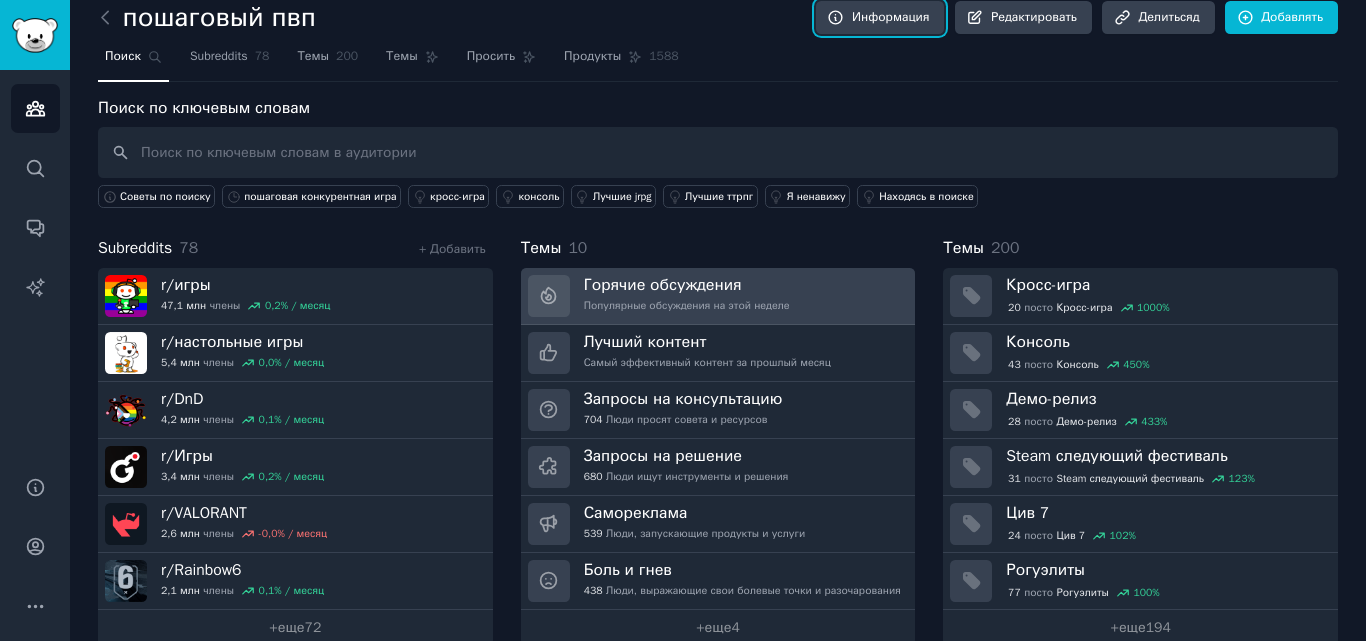 scroll, scrollTop: 0, scrollLeft: 0, axis: both 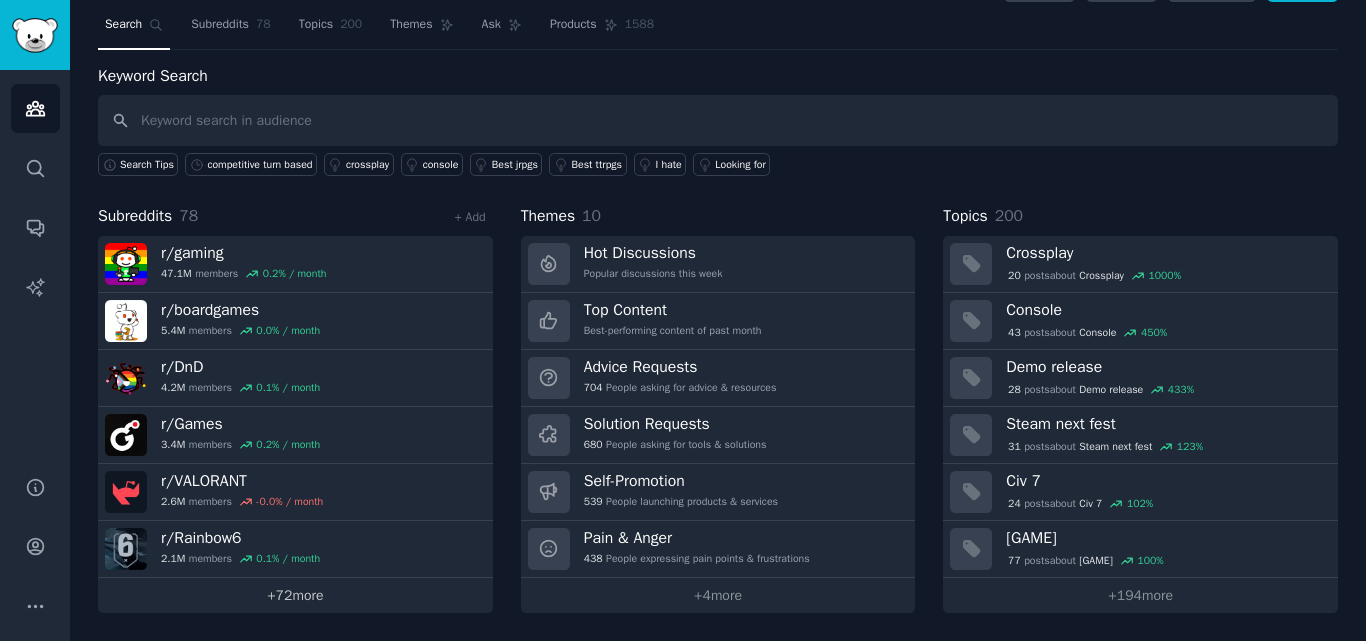 click on "+  72  more" at bounding box center [295, 595] 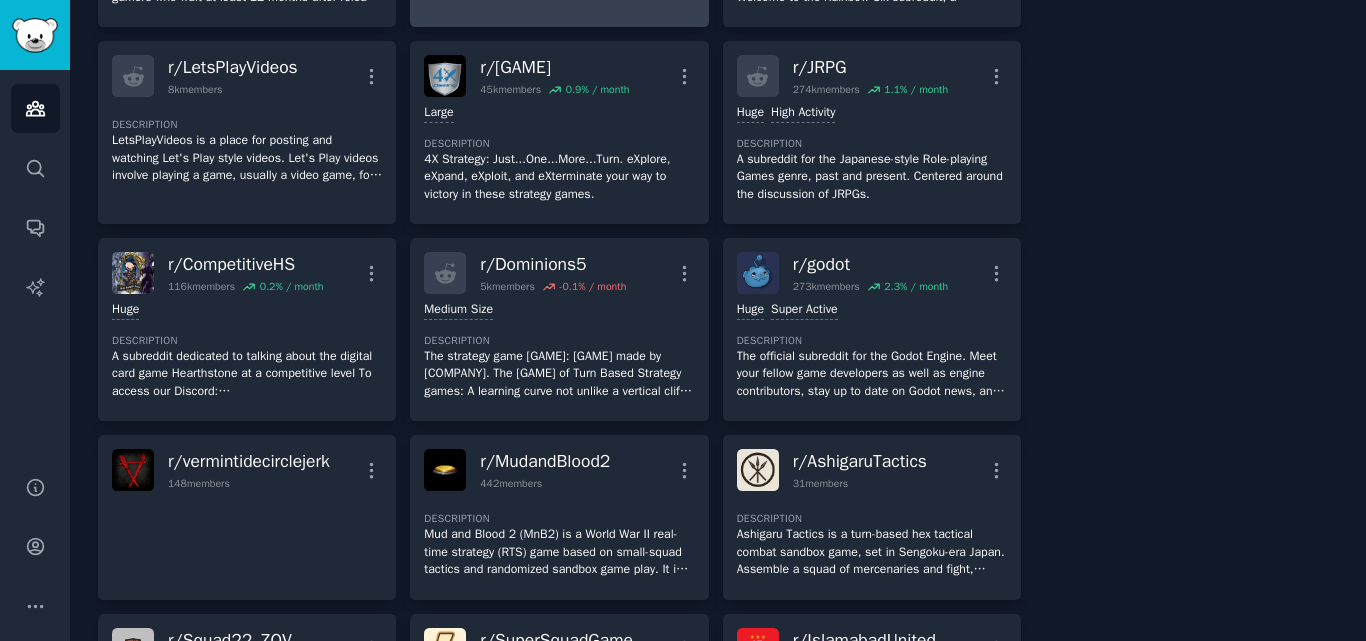scroll, scrollTop: 0, scrollLeft: 0, axis: both 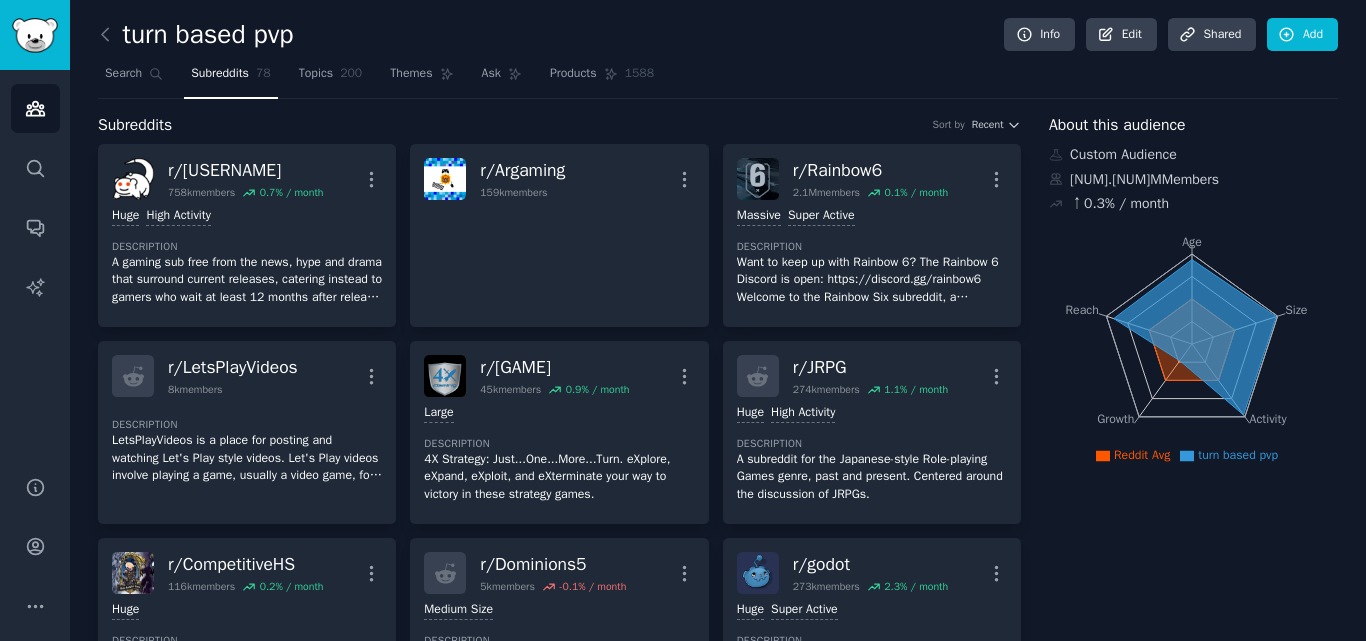 click on "Search Subreddits 78 Topics 200 Themes Ask Products 1588" at bounding box center [718, 78] 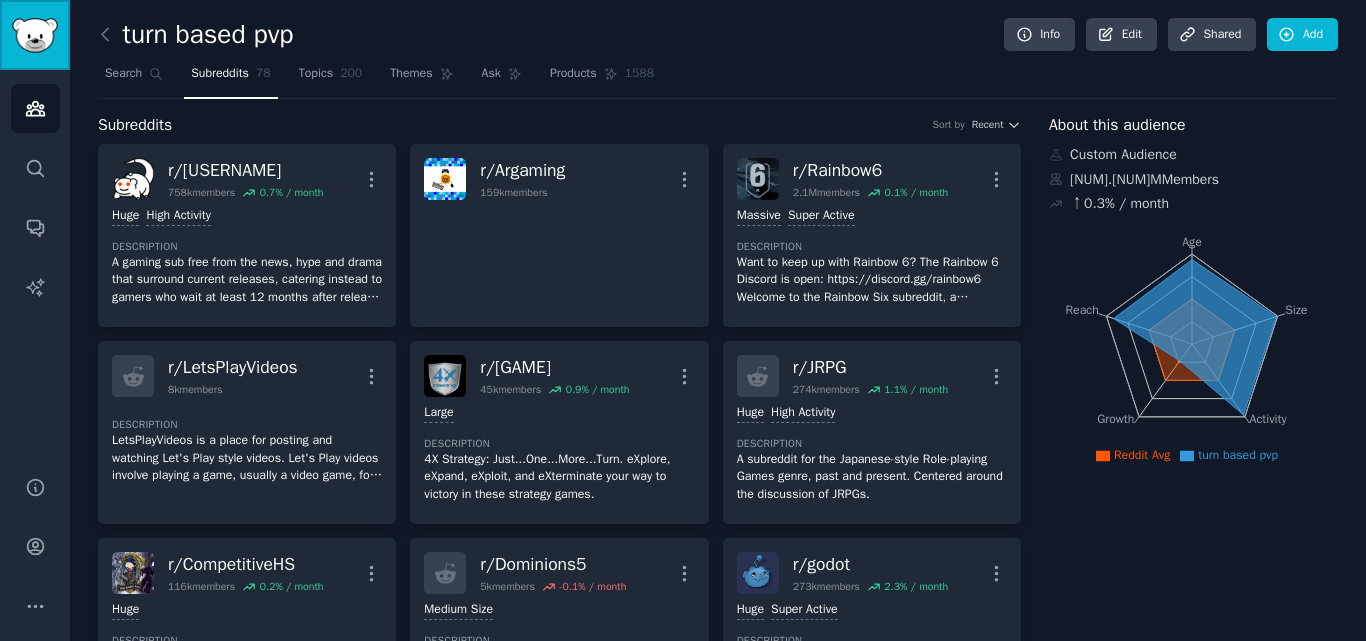 click at bounding box center [35, 35] 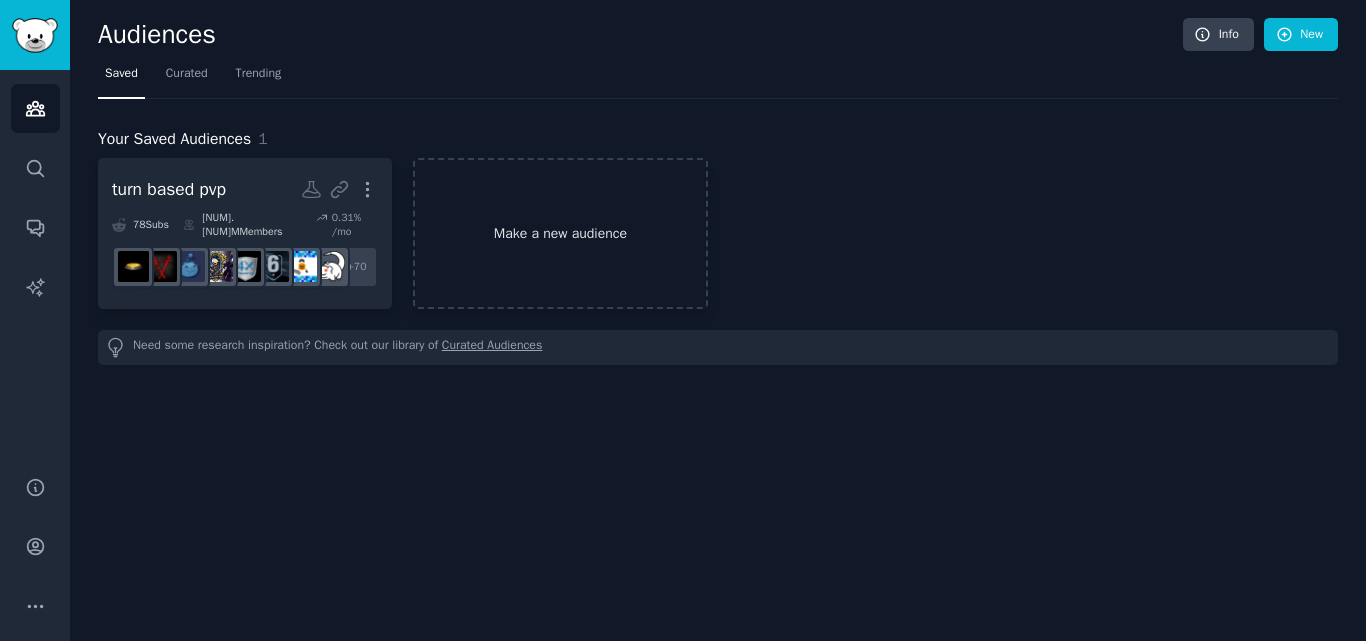 click on "Make a new audience" at bounding box center (560, 233) 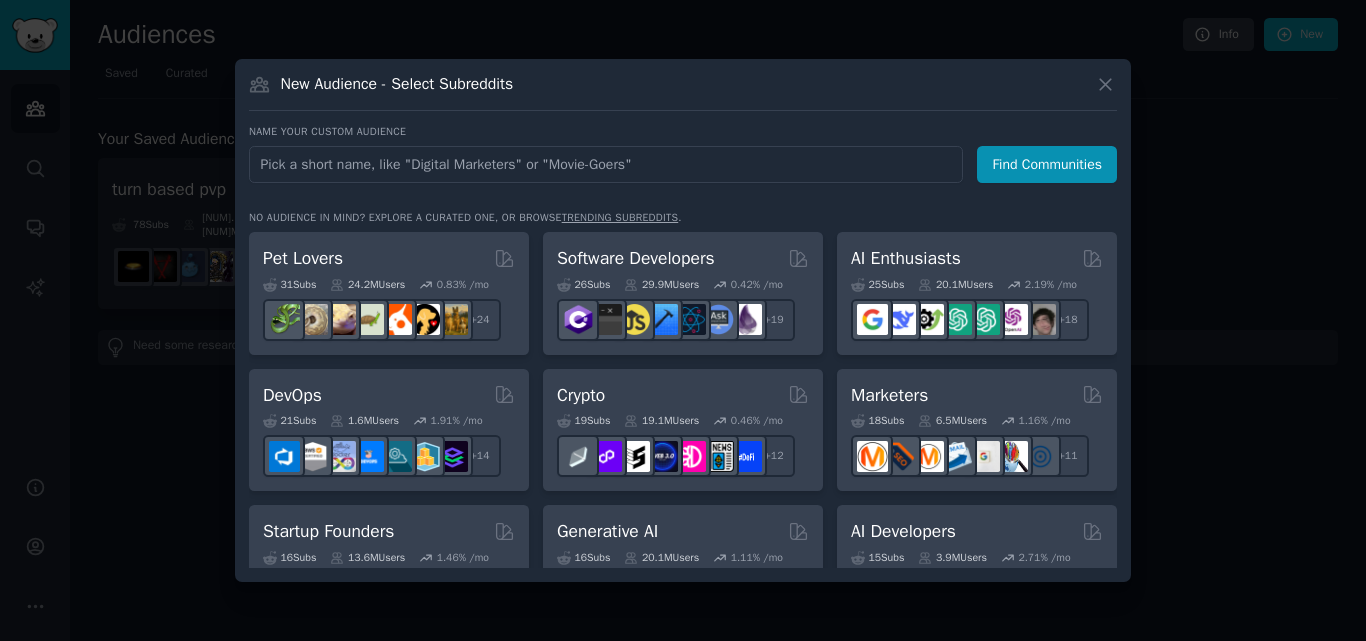 type on "board games" 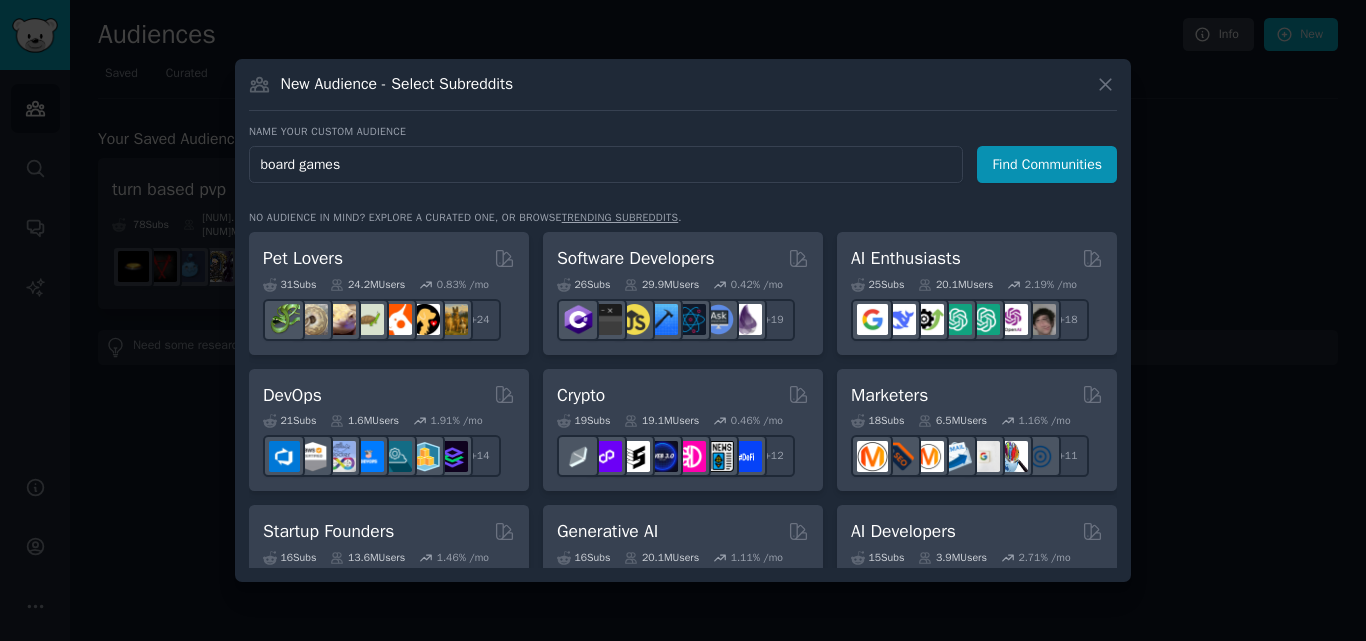 click on "Find Communities" at bounding box center [1047, 164] 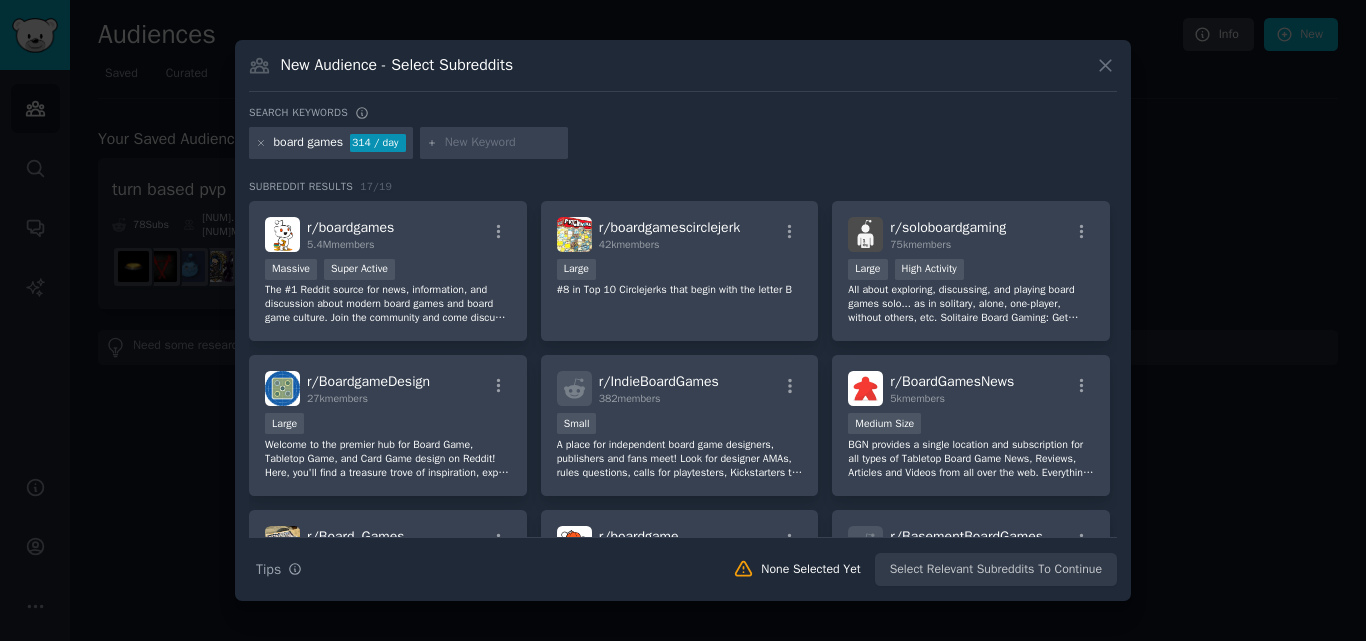 click at bounding box center [503, 143] 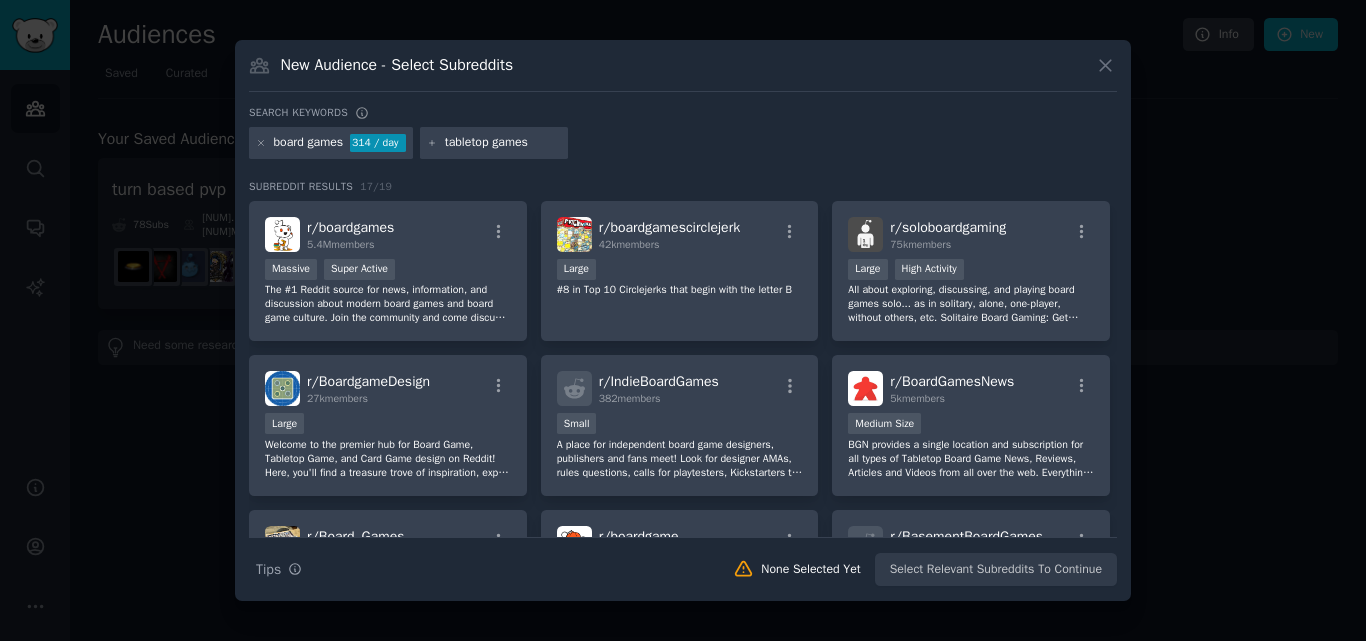 type on "tabletop games" 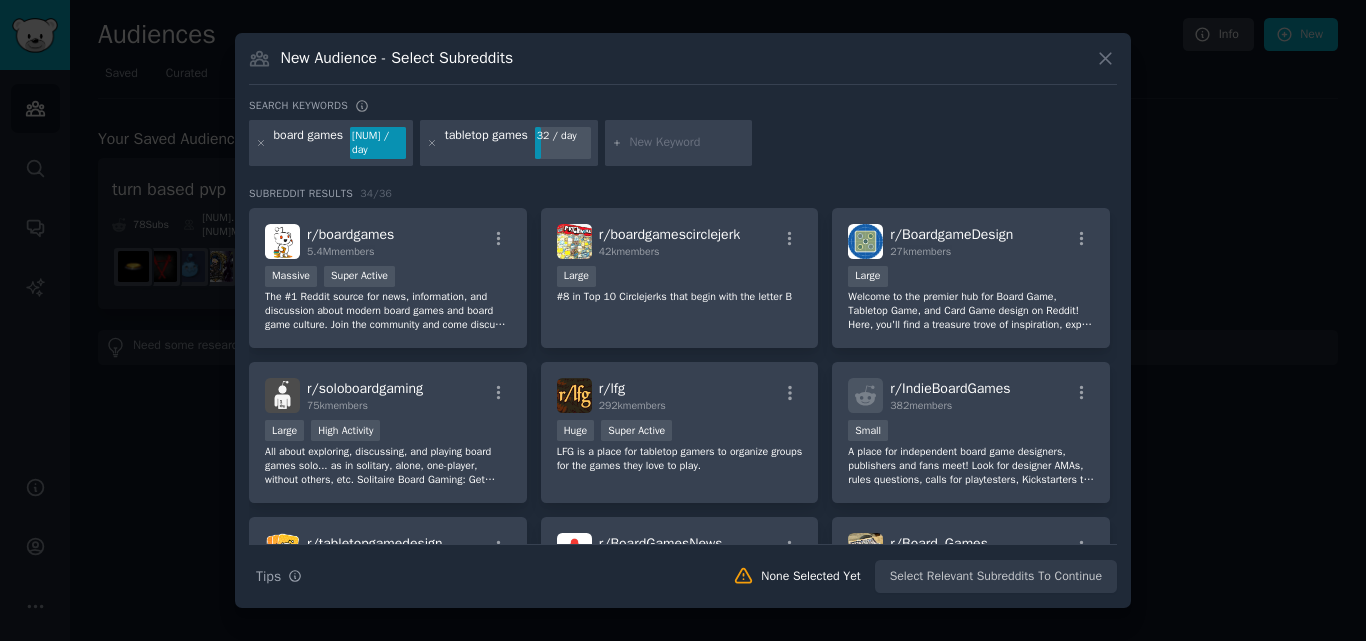 paste on "miniature wargames" 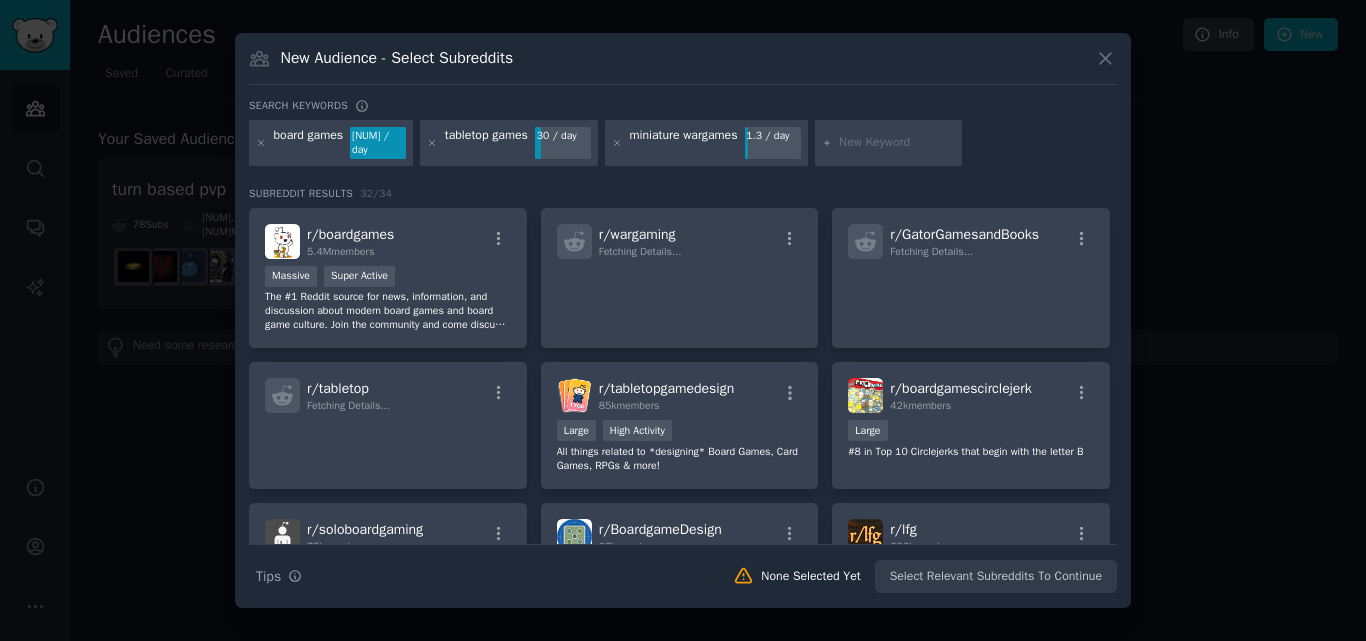 paste on "warhammer 40k" 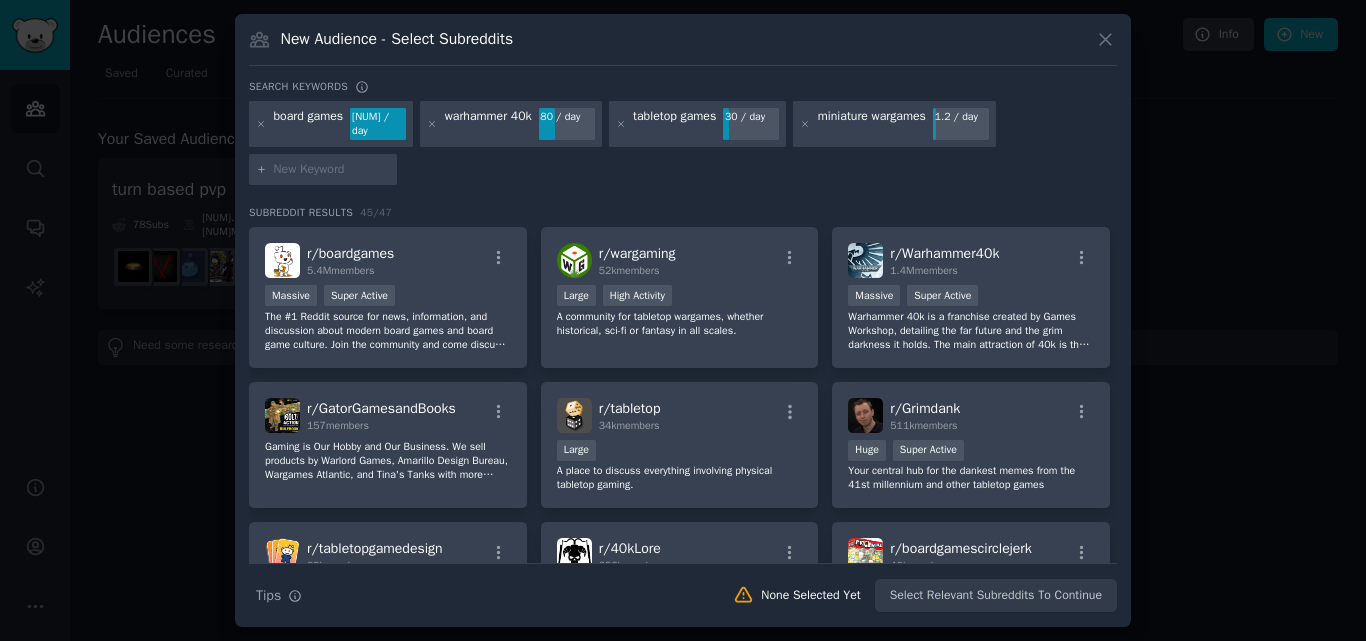 paste on "warhammer fantasy" 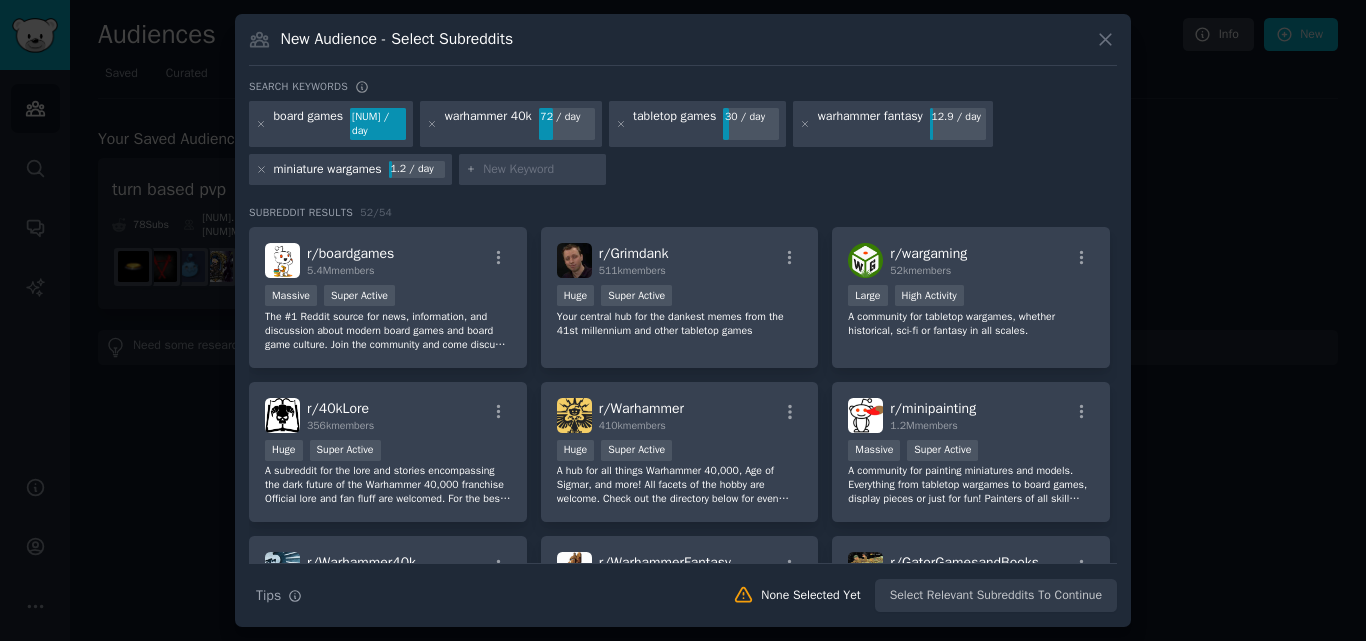 click at bounding box center (541, 170) 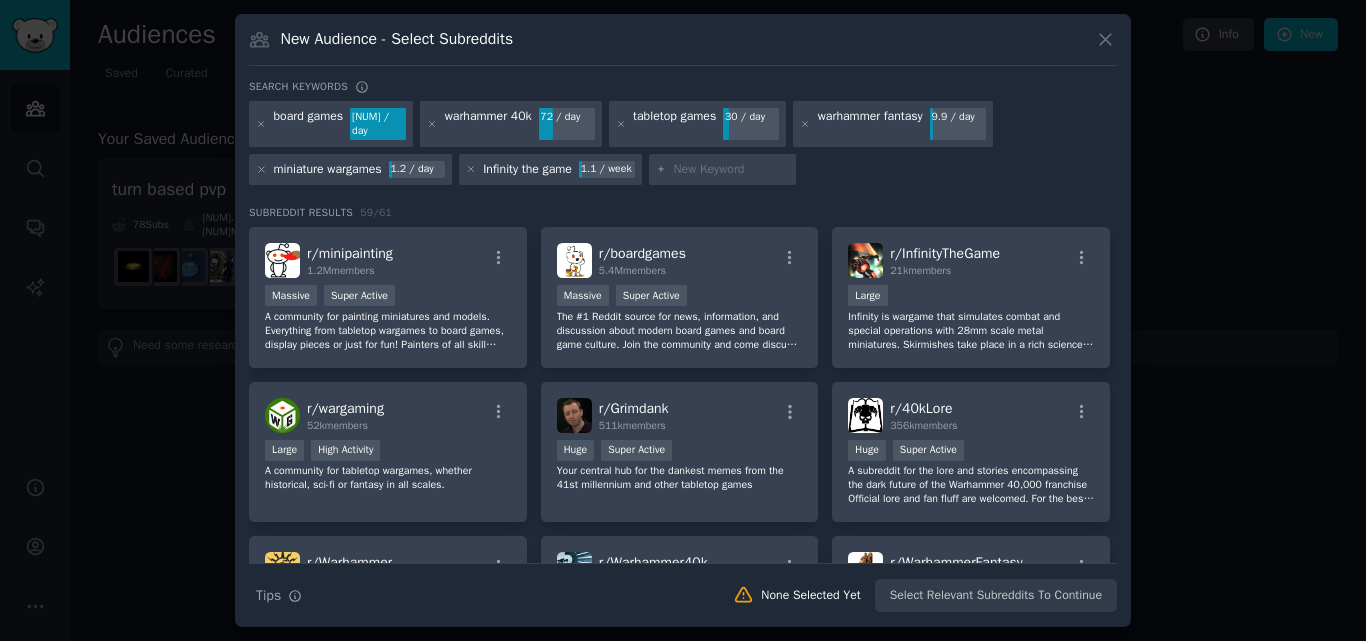 paste on "Aristeia board game" 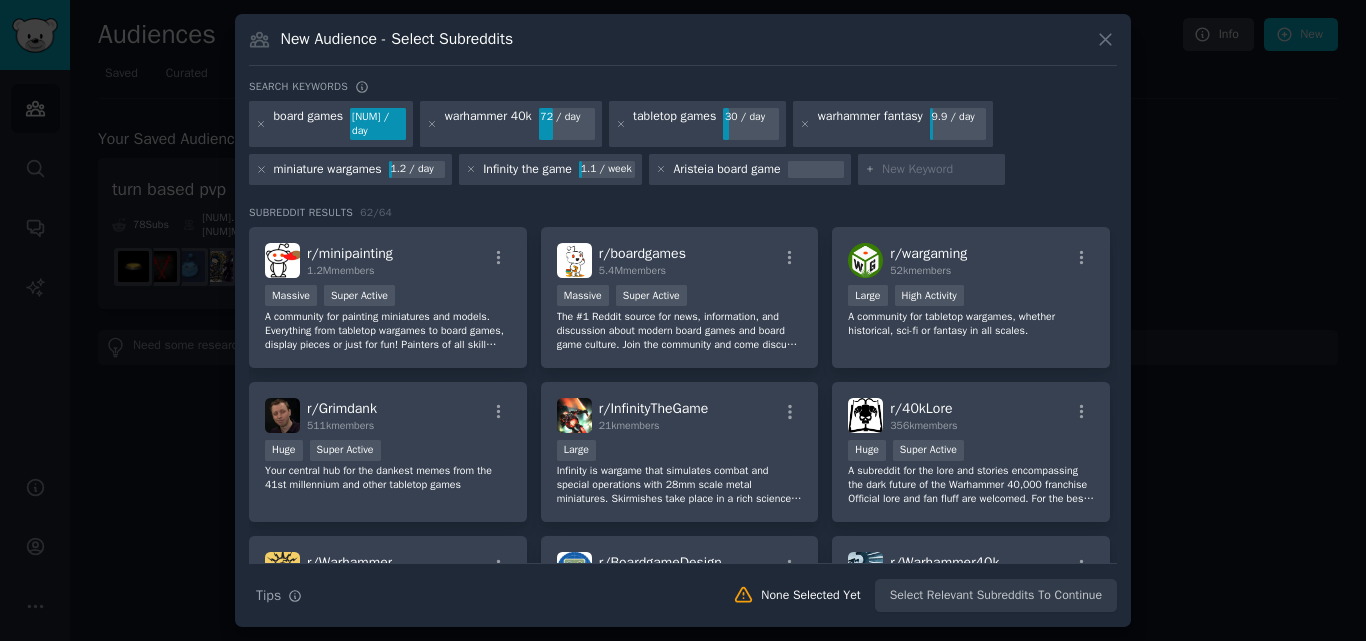 paste on "skirmish wargames" 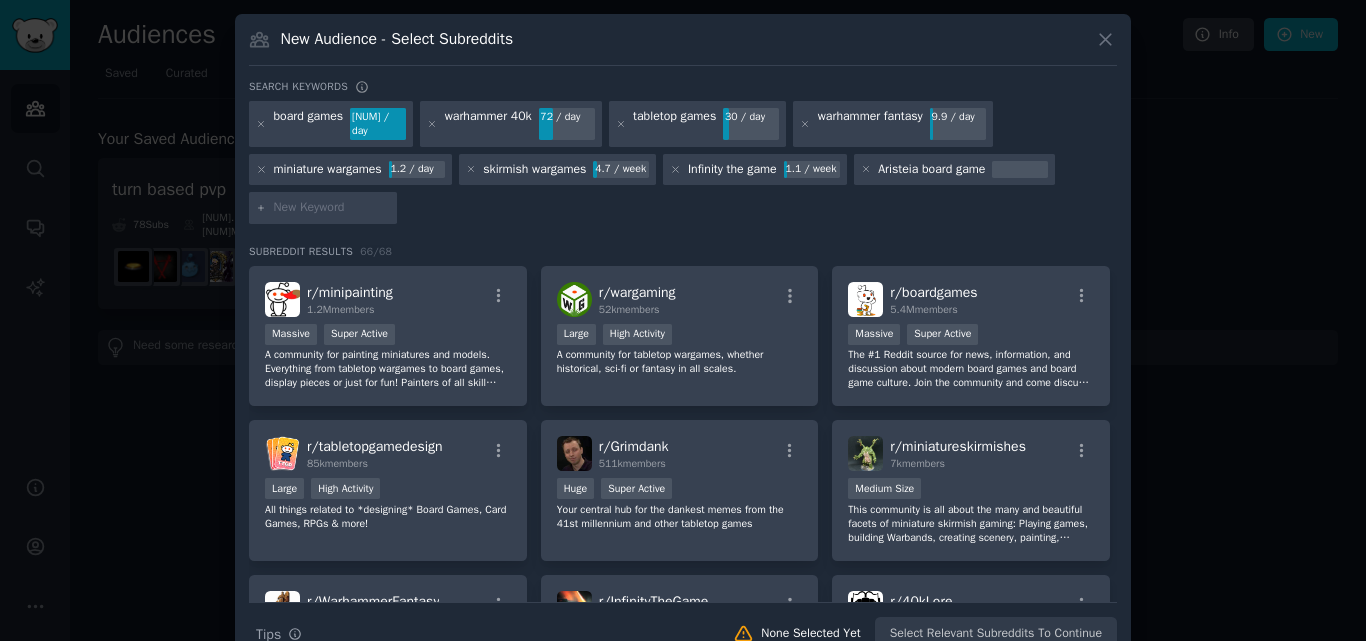 paste on "hex-based board games" 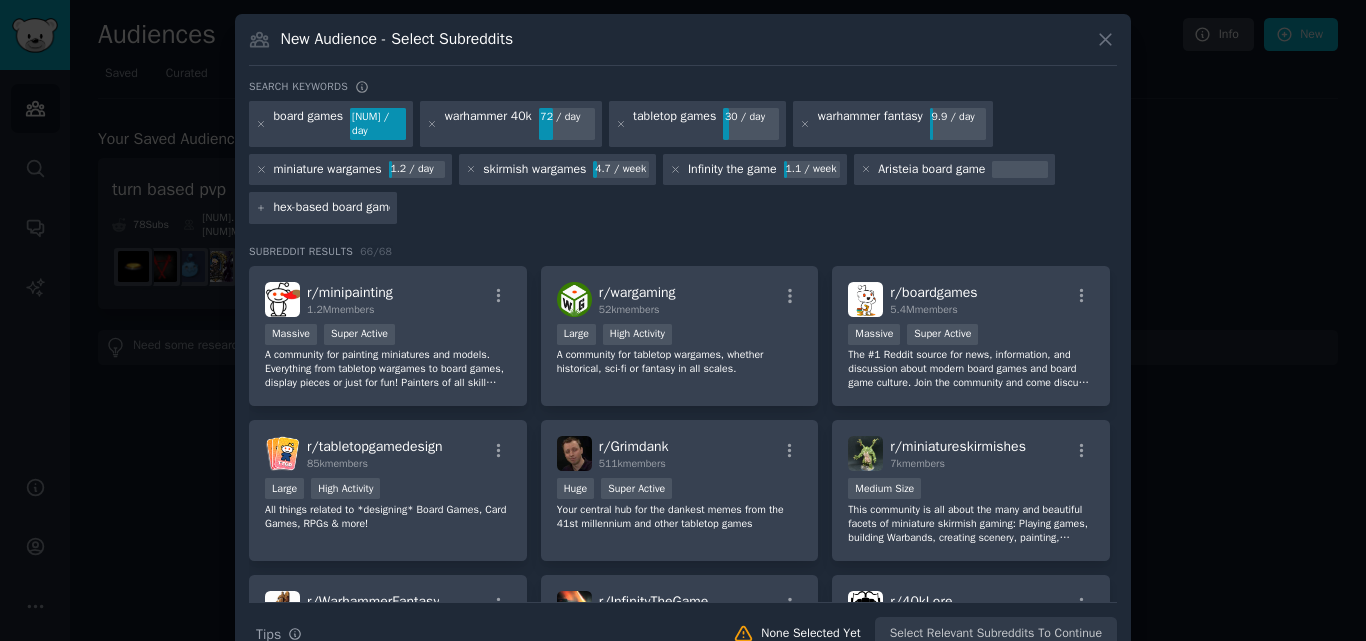 type 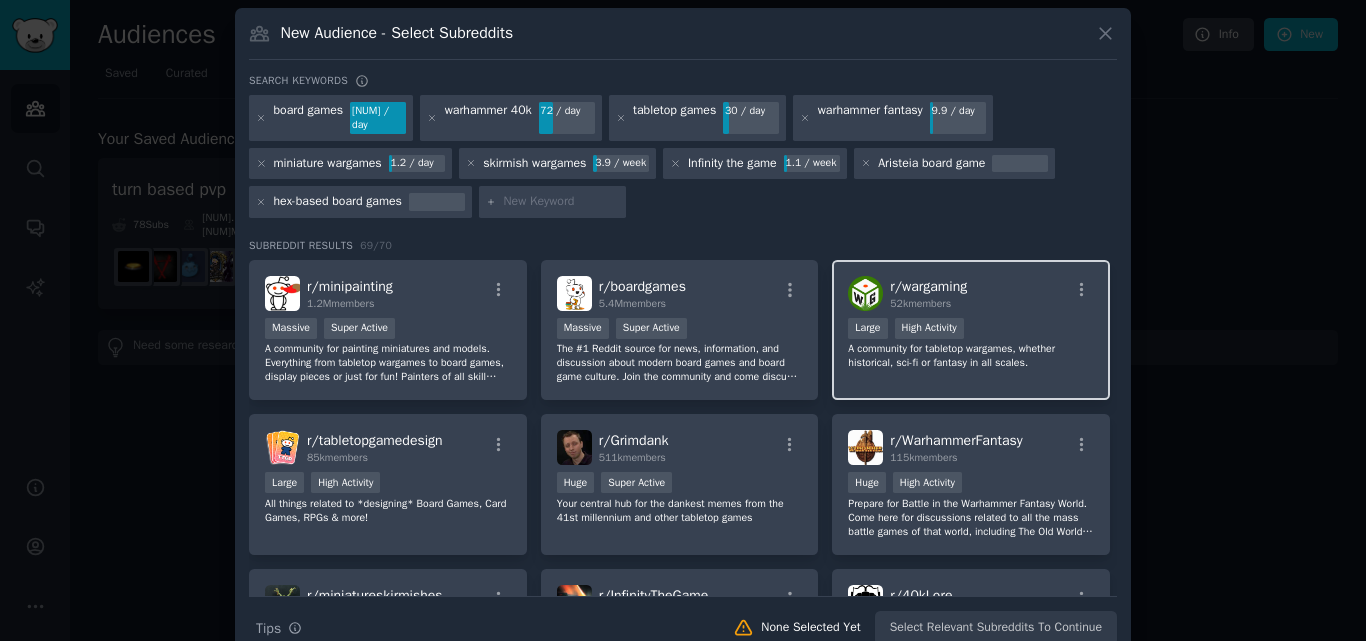 scroll, scrollTop: 0, scrollLeft: 0, axis: both 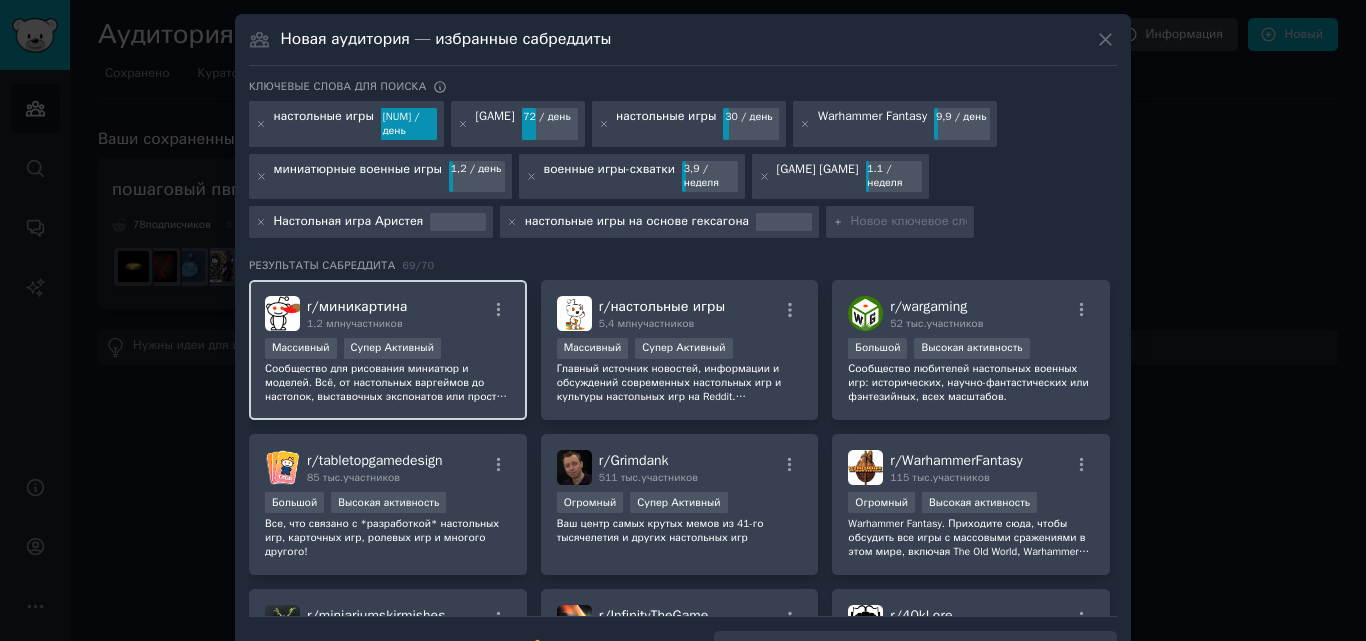 click on "r/ миникартина 1,2 млн участников" at bounding box center [388, 313] 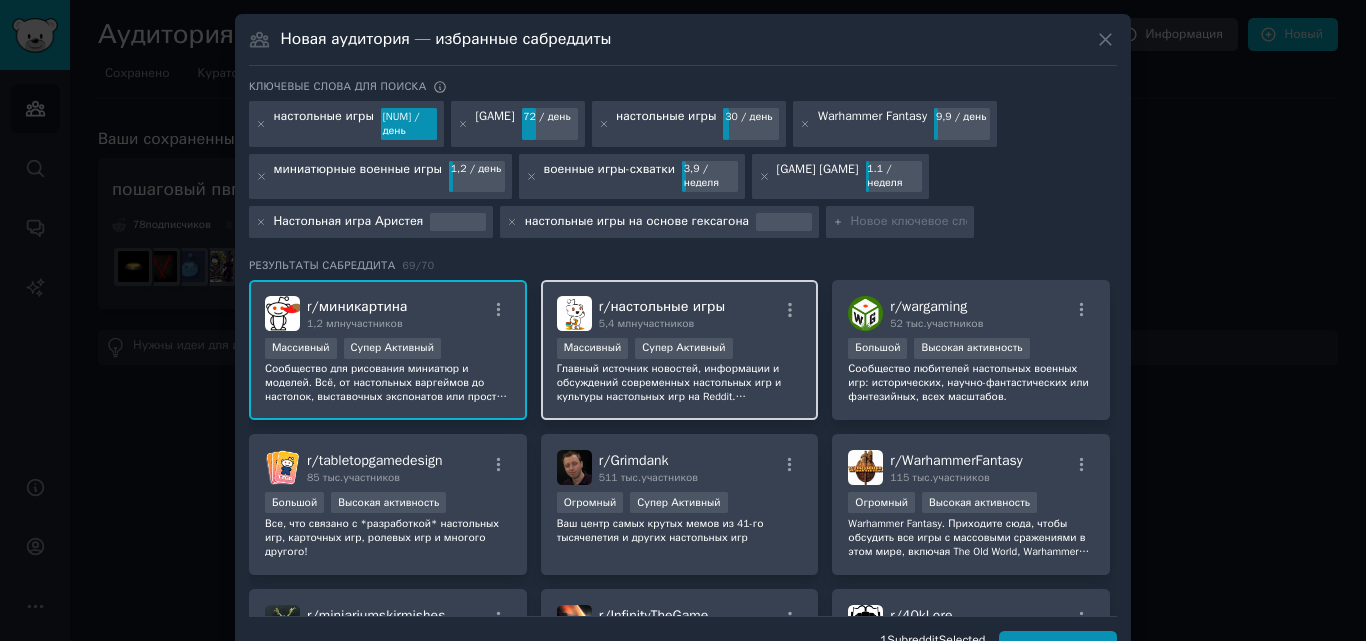 click on "r/  настольные игры [NUM] млн  участников" at bounding box center (680, 313) 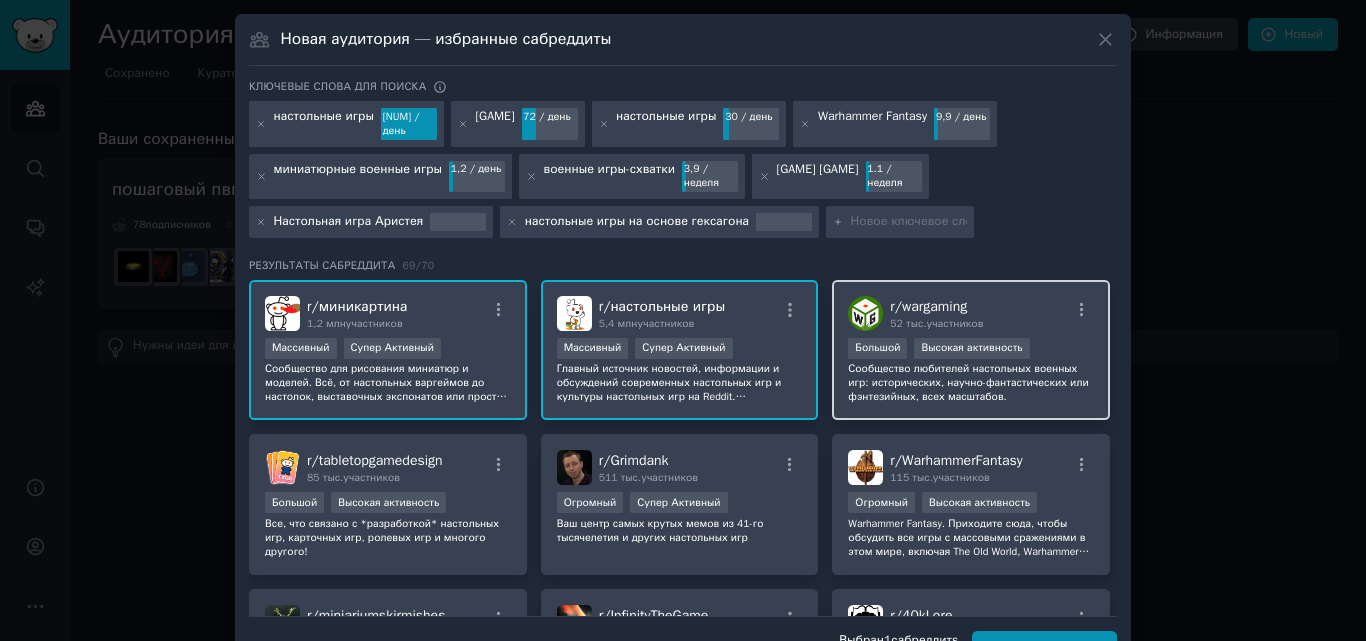 click on "r/ wargaming 52 тыс. участников" at bounding box center [971, 313] 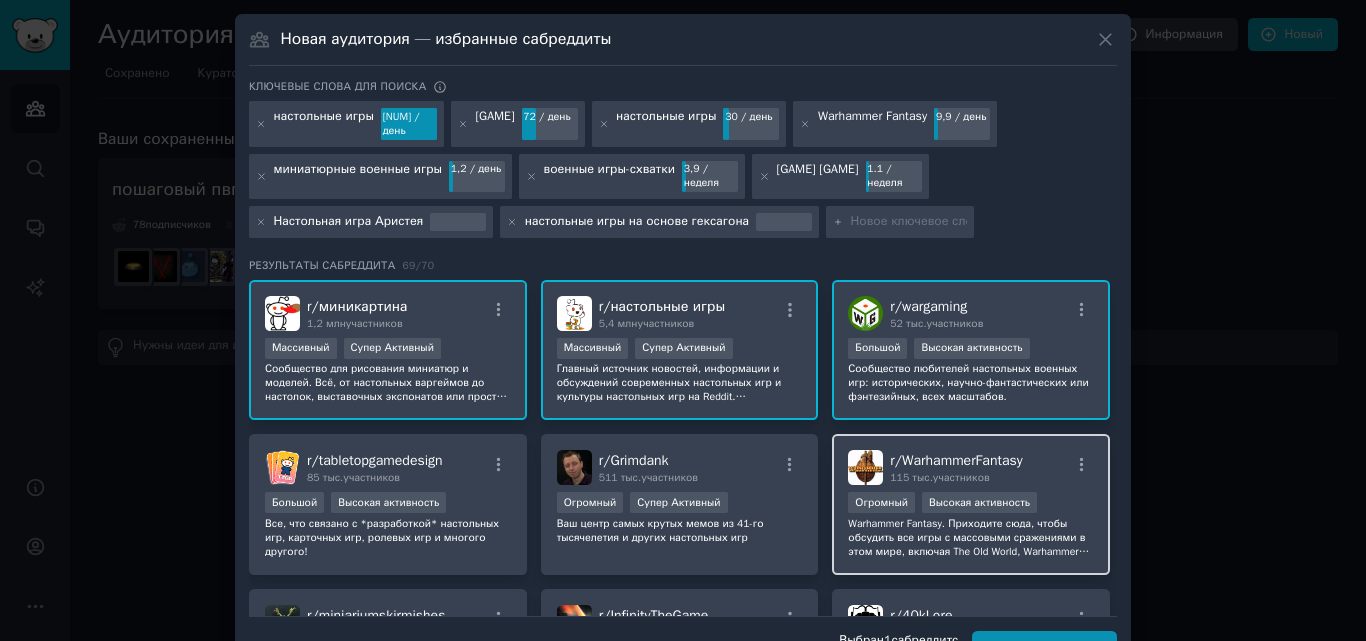 click on "r/ [GAME] [NUMBER]  members >= 80-й процентиль для заявок в день Огромный Высокая активность Готовьтесь к битвам в мире [GAME]. Приходите сюда, чтобы обсудить все игры с массовыми сражениями в этом мире, включая [GAME], [GAME] и [GAME]." at bounding box center (971, 504) 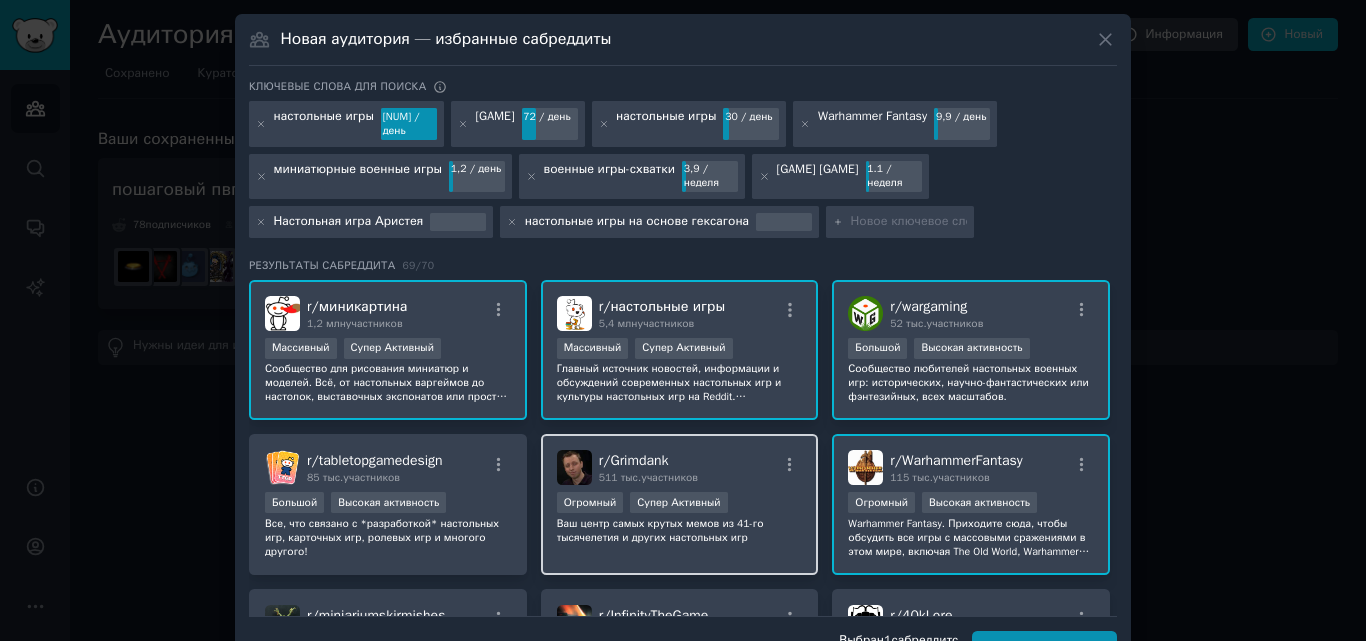 click on "r/  Grimdank [NUM] тыс.  участников" at bounding box center [680, 467] 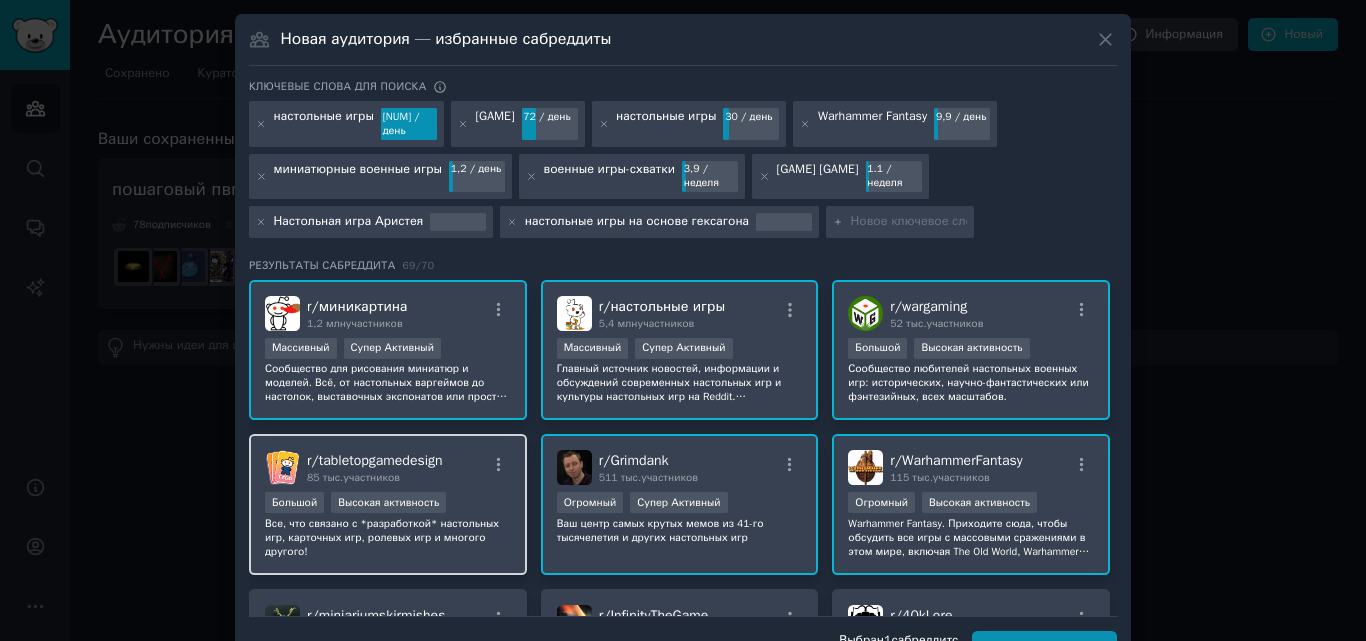 click on "r/ tabletopgamedesign 85 тыс. участников" at bounding box center [375, 467] 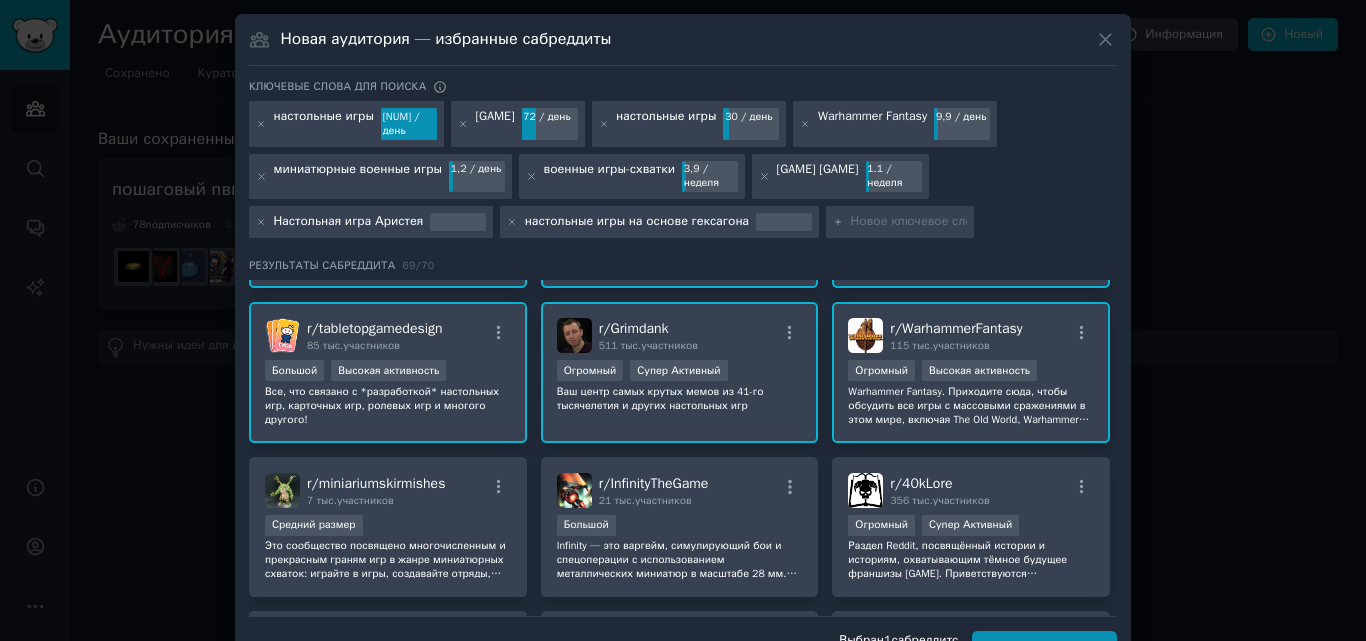 scroll, scrollTop: 200, scrollLeft: 0, axis: vertical 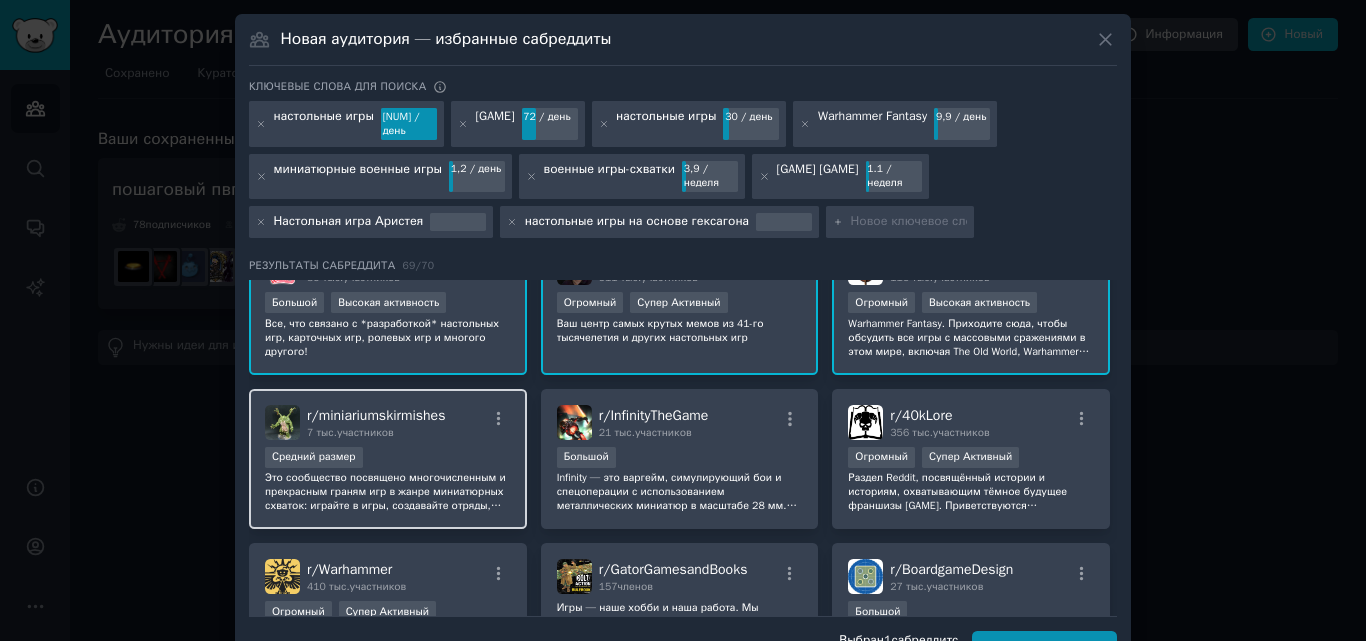 click on "r/ [GAME] [NUMBER]  members" at bounding box center (388, 422) 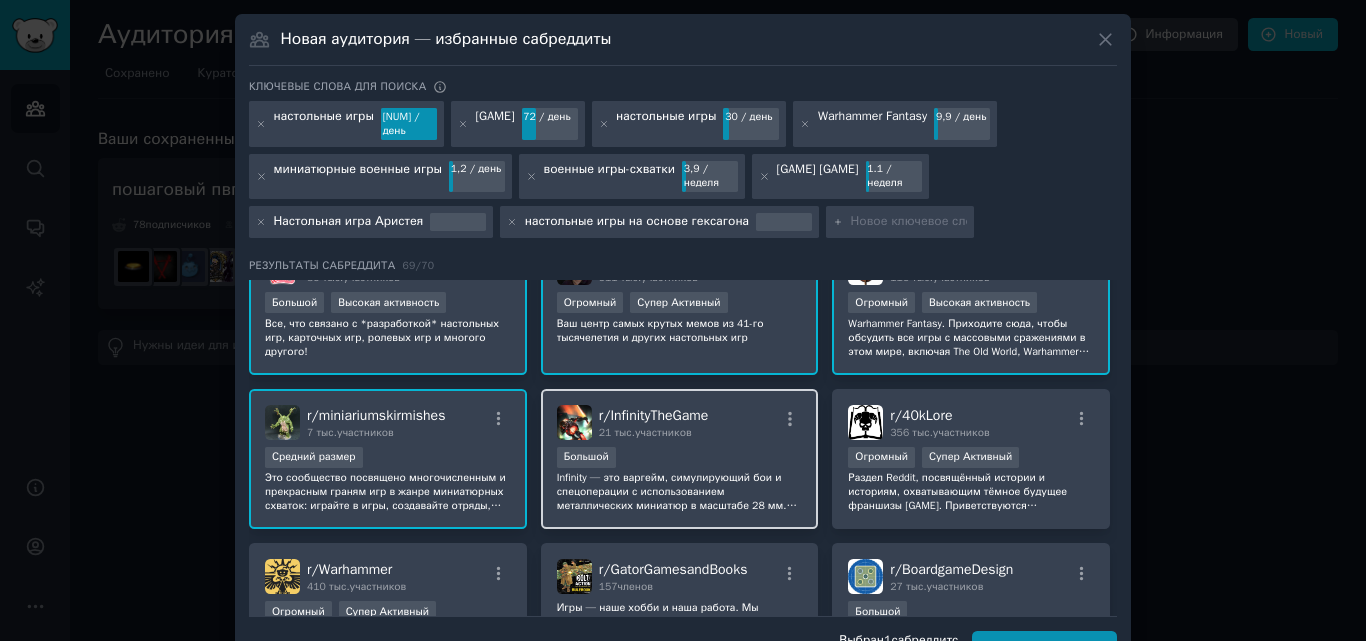 click on "r/  InfinityTheGame 21 тыс.  участников" at bounding box center [680, 422] 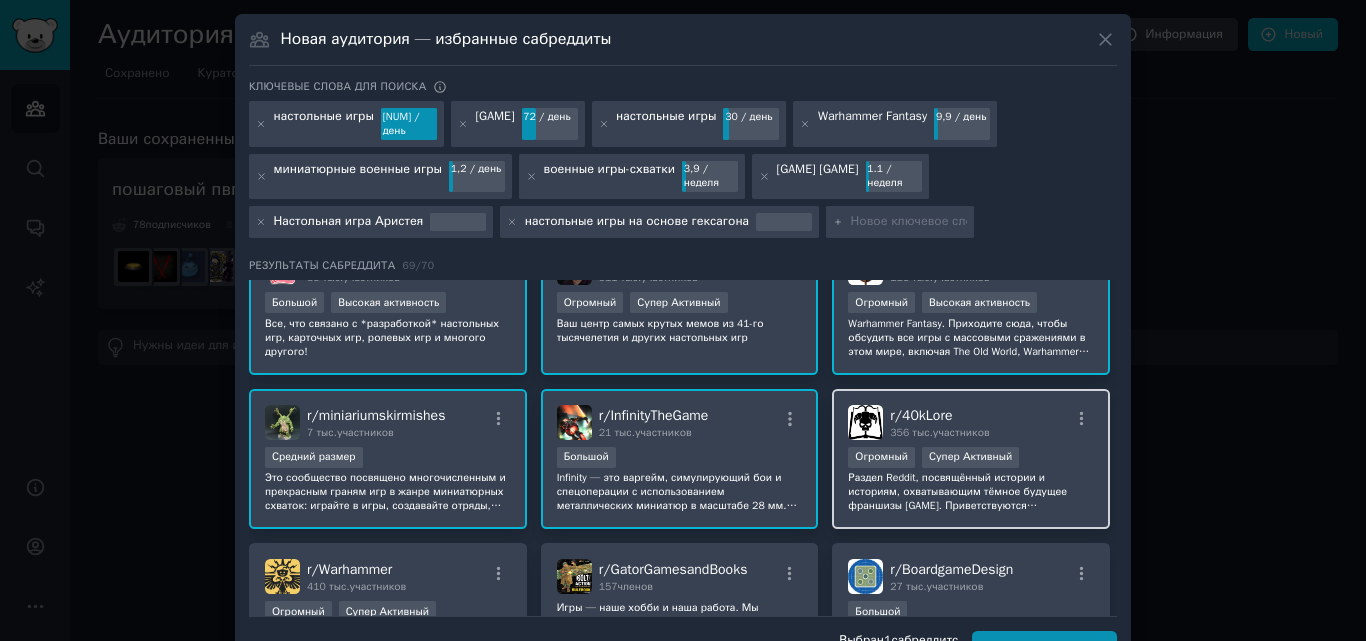 click on "r/  40kLore 356 тыс.  участников" at bounding box center (971, 422) 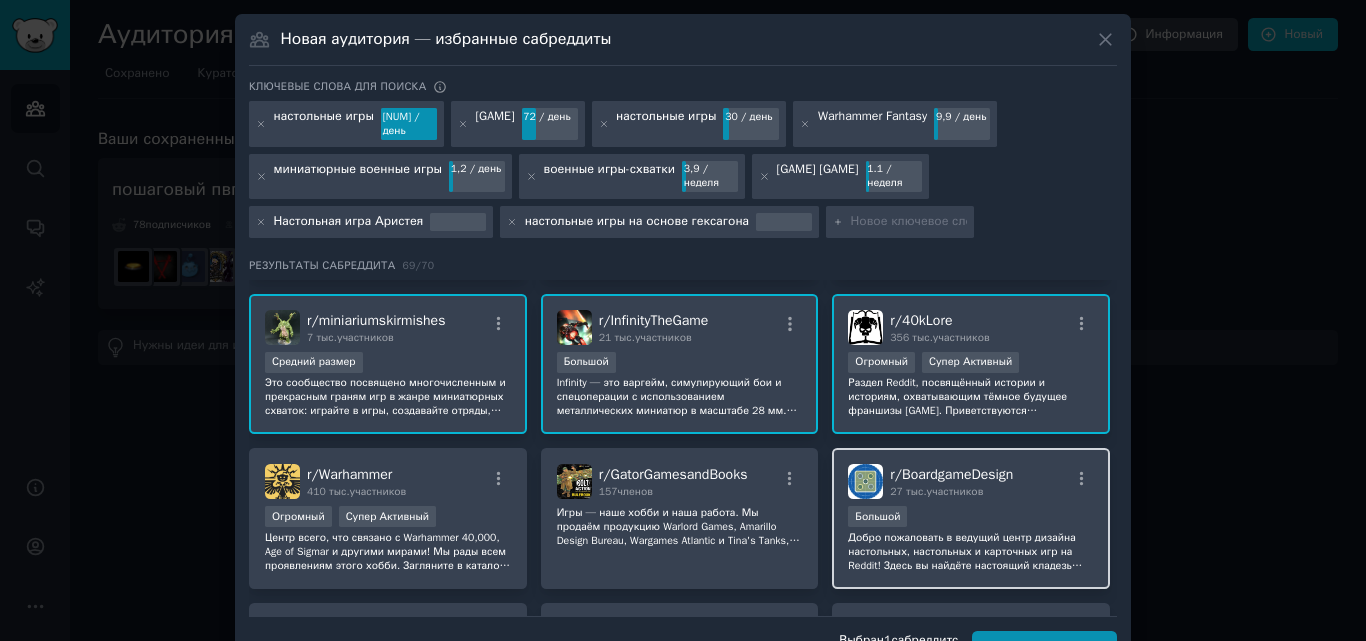 scroll, scrollTop: 400, scrollLeft: 0, axis: vertical 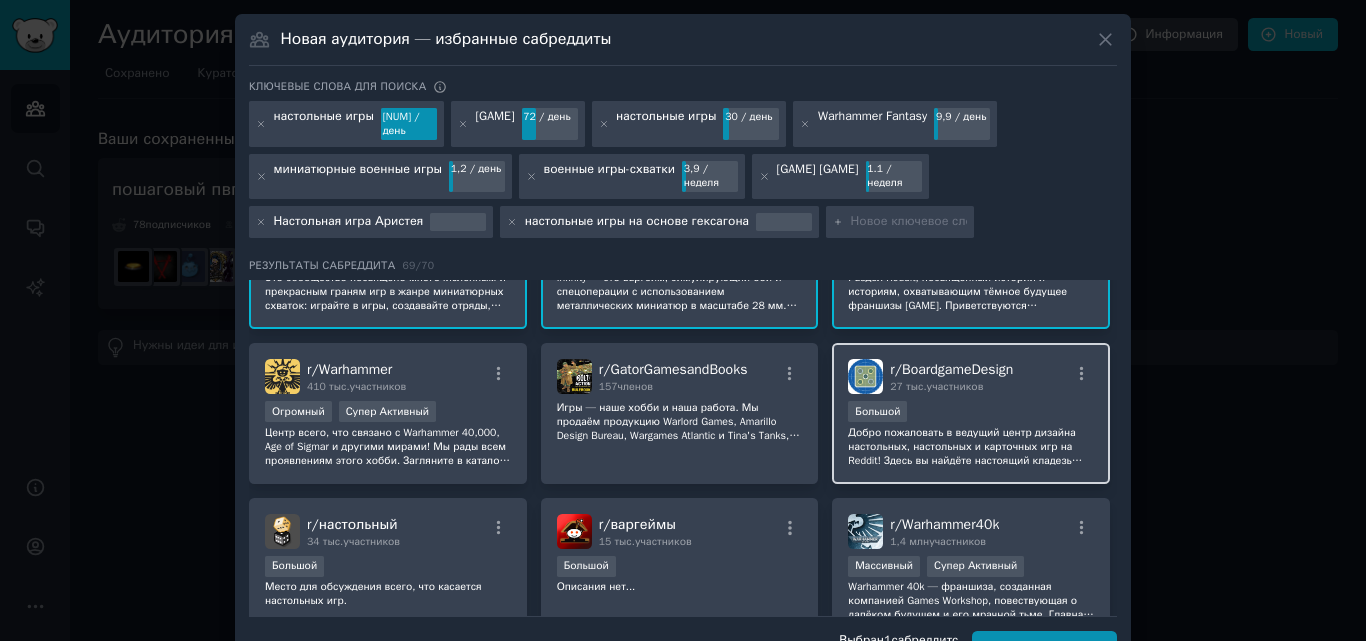 click on "r/ BoardgameDesign 27 тыс. участников Большой Добро пожаловать в ведущий центр дизайна настольных, настольных и карточных игр на Reddit! Здесь вы найдёте настоящий кладезь вдохновения, экспертных мнений и бесценных ресурсов, охватывающих все аспекты игрового дизайна: от концепции до производства, маркетинга и даже краудфандинга. Приготовьтесь раскрыть свой творческий потенциал и присоединиться к другим энтузиастам в создании следующего хита в мире любительского гейм-дизайна! Удачного дизайна!" at bounding box center [971, 413] 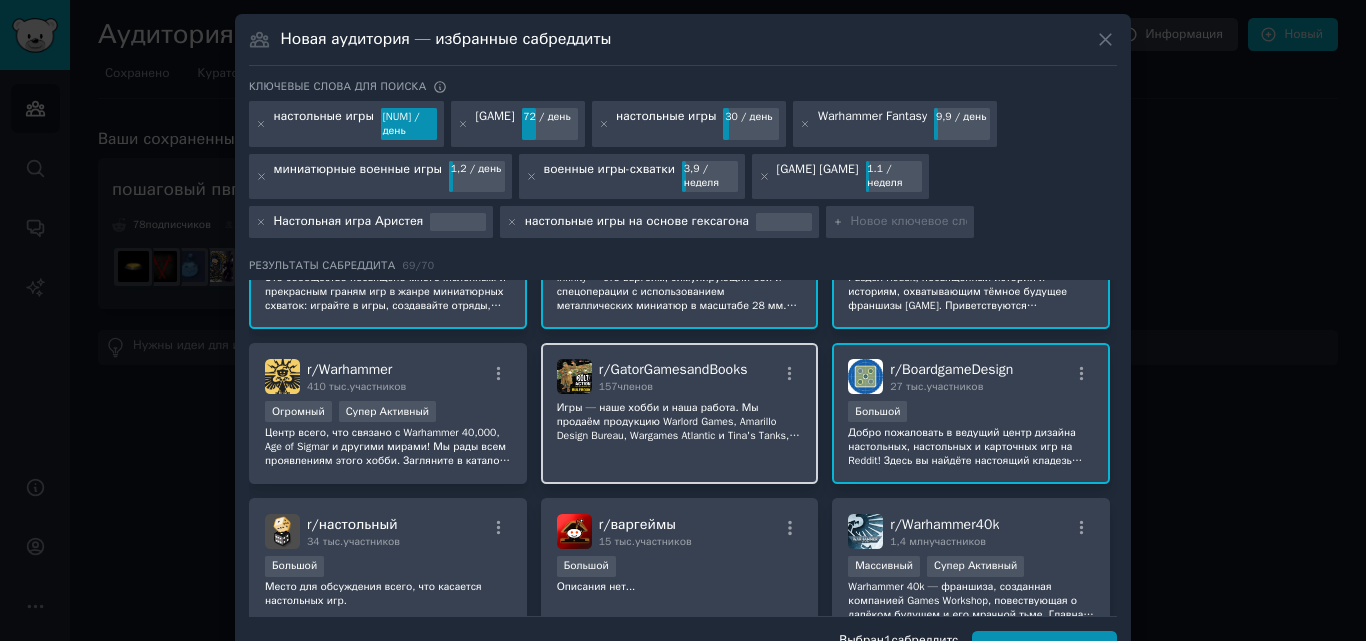 click on "r/ GatorGamesandBooks 157  членов Игры — наше хобби и наша работа. Мы продаём продукцию Warlord Games, Amarillo Design Bureau, Wargames Atlantic и Tina's Tanks, и скоро появятся новые! Положитесь на наш опыт! Мы предлагаем 40 лет опыта в области варгейминга... Мы поможем вам начать заниматься этим замечательным хобби, создавать армии и делиться своим видением! https://gatorgameswayx.com/" at bounding box center (680, 413) 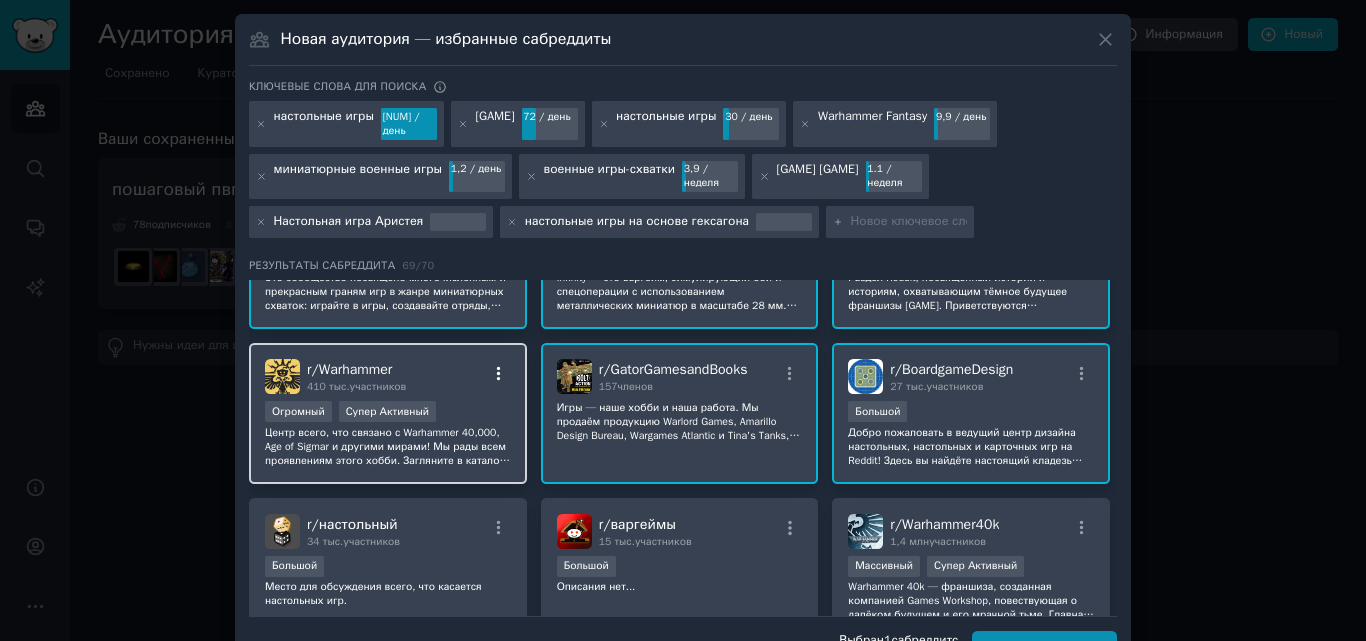 click 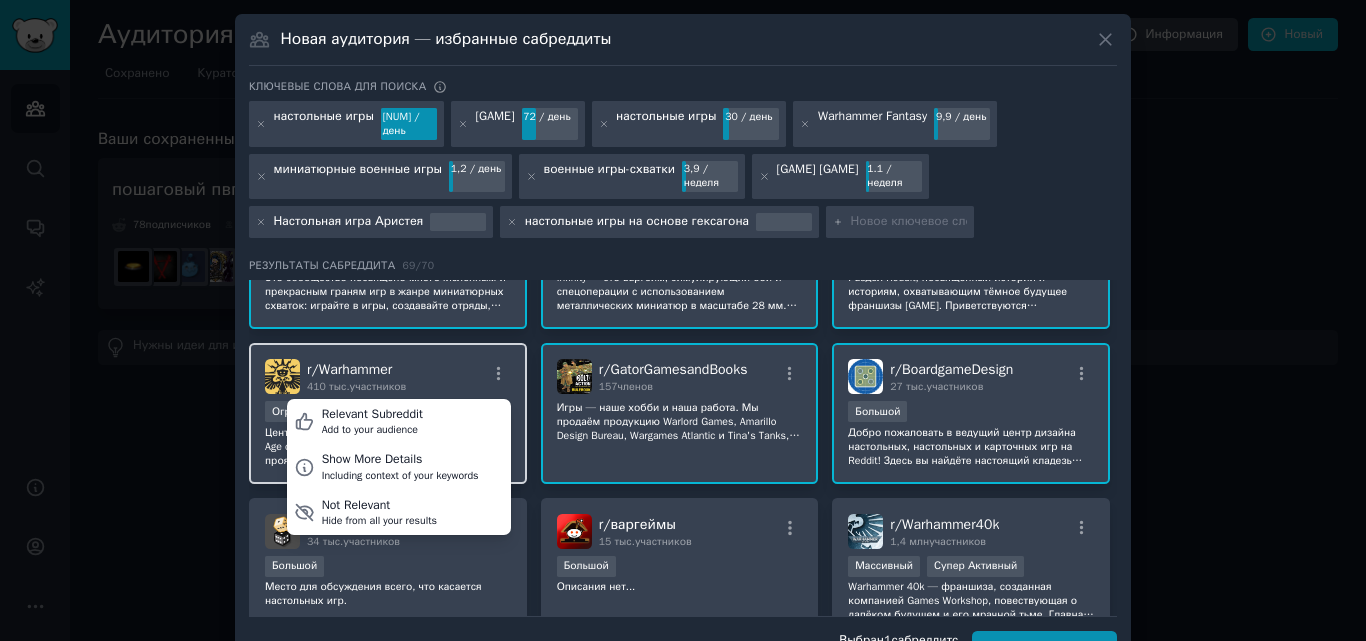 click on "r/  Warhammer 410 тыс.  участников Relevant Subreddit Add to your audience Show More Details Including context of your keywords Not Relevant Hide from all your results" at bounding box center (388, 376) 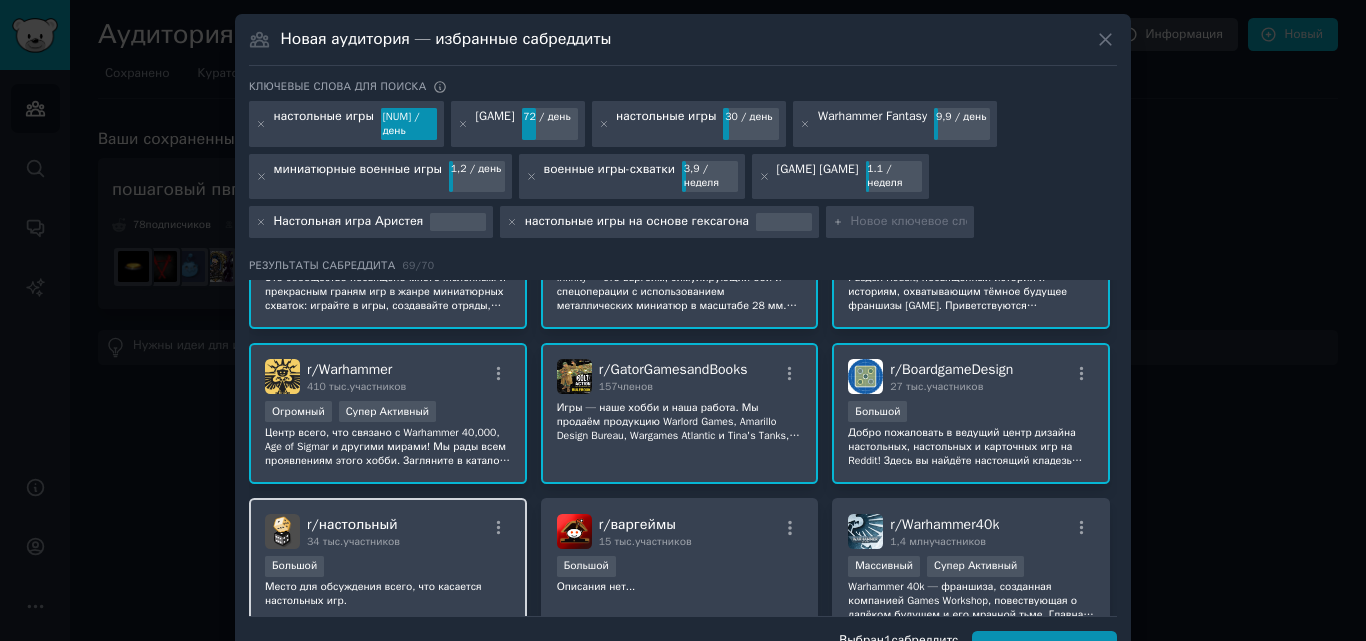 click on "r/ настольный 34 тыс. участников" at bounding box center [388, 531] 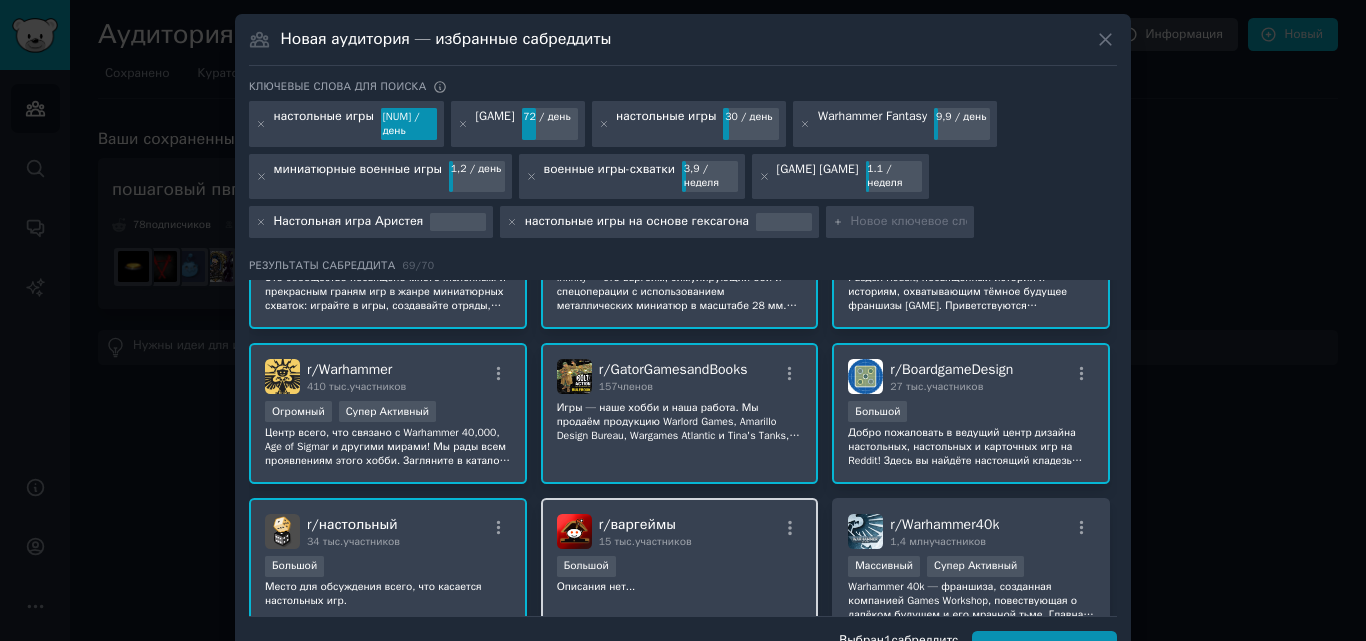 click on "r/ варгеймы 15 тыс. участников Большой Описания нет..." at bounding box center (680, 568) 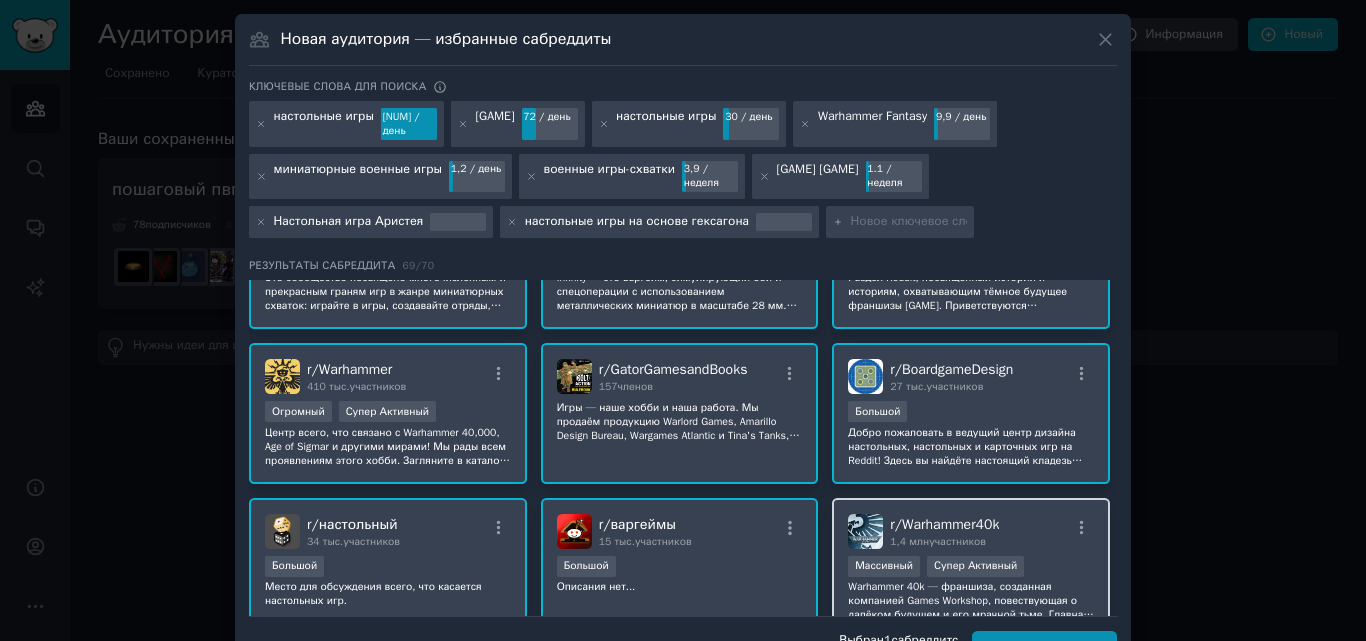 click on "r/  Warhammer40k 1,4 млн  участников" at bounding box center [971, 531] 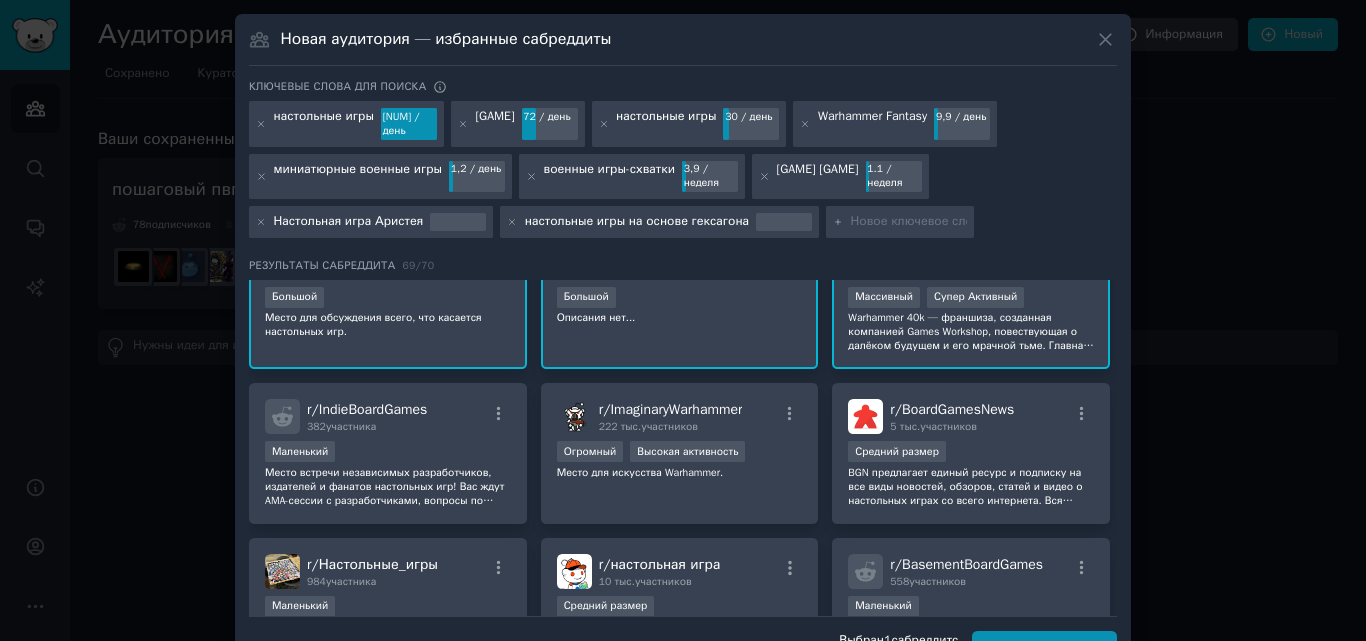 scroll, scrollTop: 700, scrollLeft: 0, axis: vertical 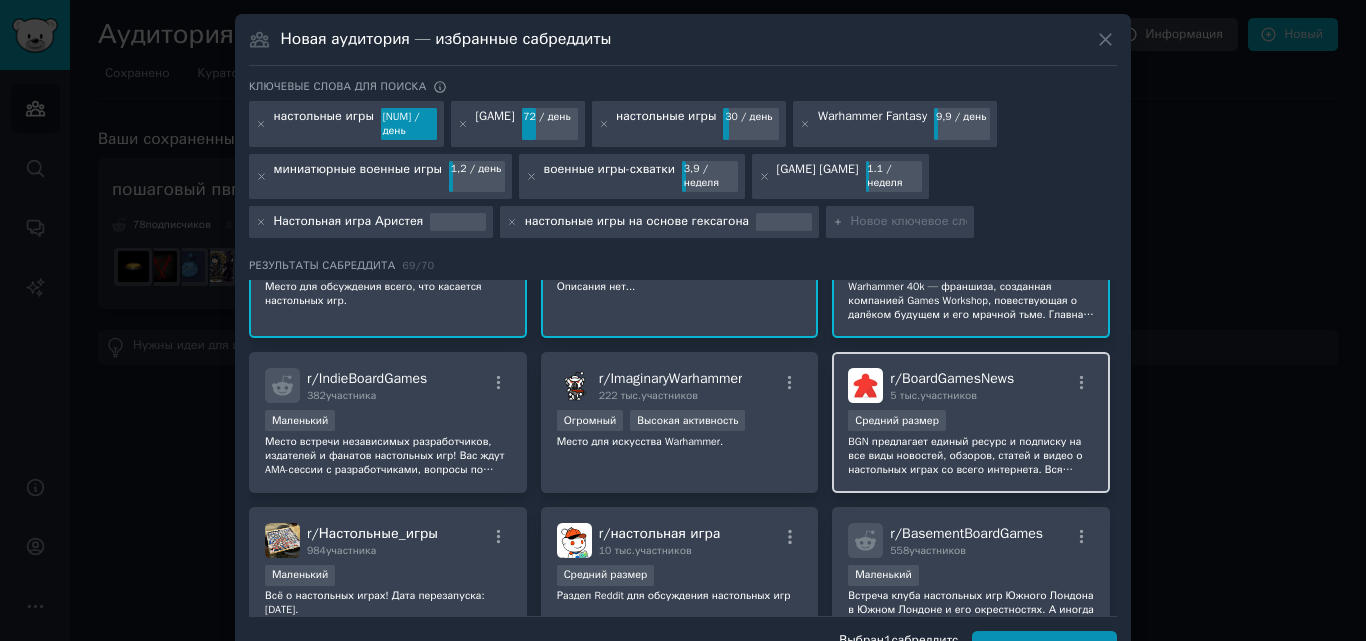 click on "r/ BoardGamesNews 5 тыс. участников" at bounding box center [971, 385] 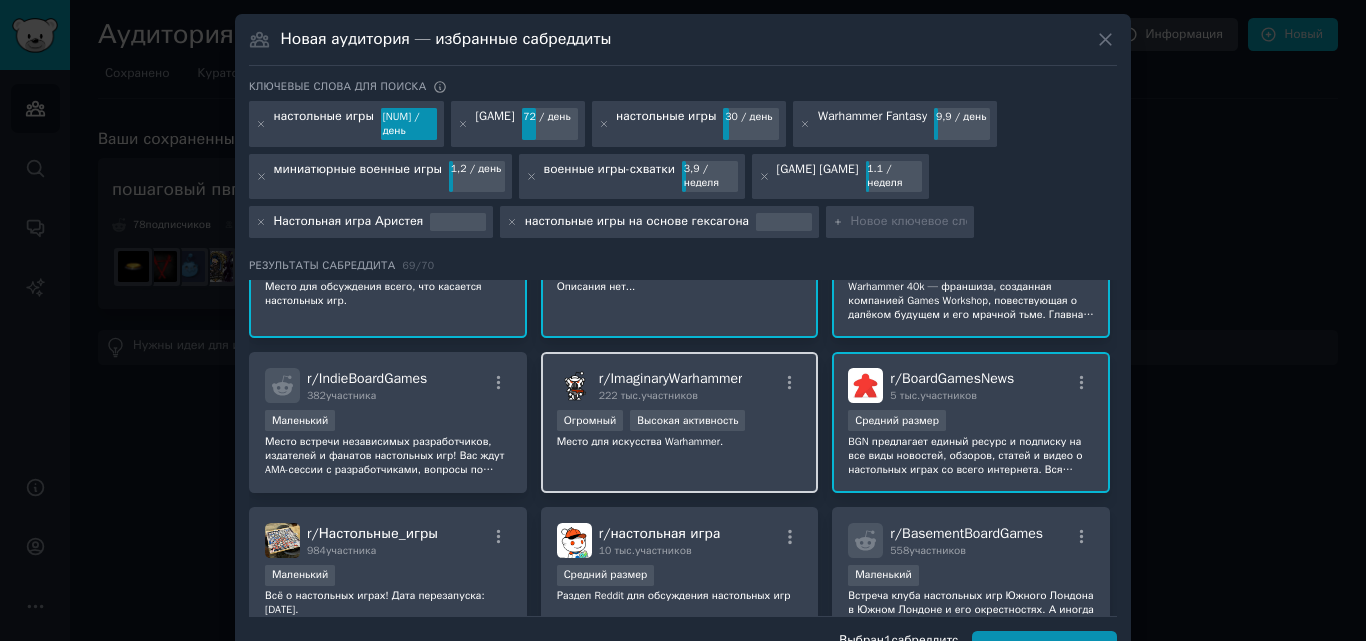 click on "r/  ImaginaryWarhammer 222 тыс.  участников Огромный Высокая активность Место для искусства Warhammer." at bounding box center (680, 422) 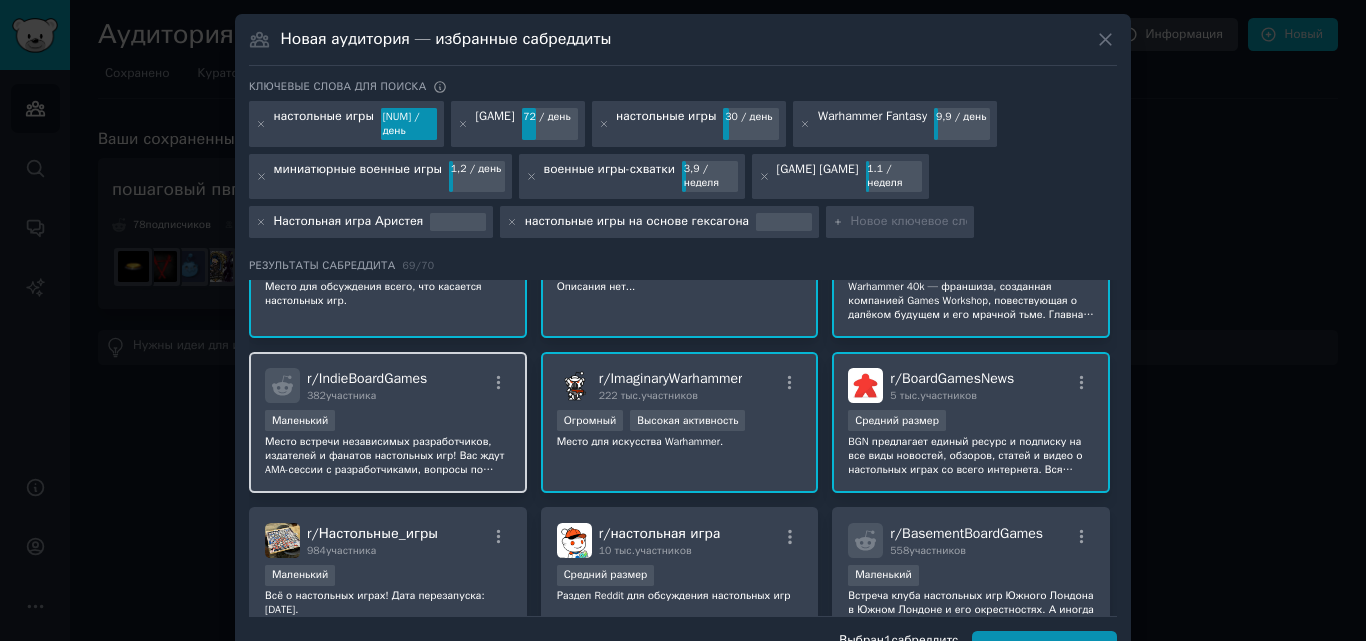 click on "IndieBoardGames" at bounding box center [373, 378] 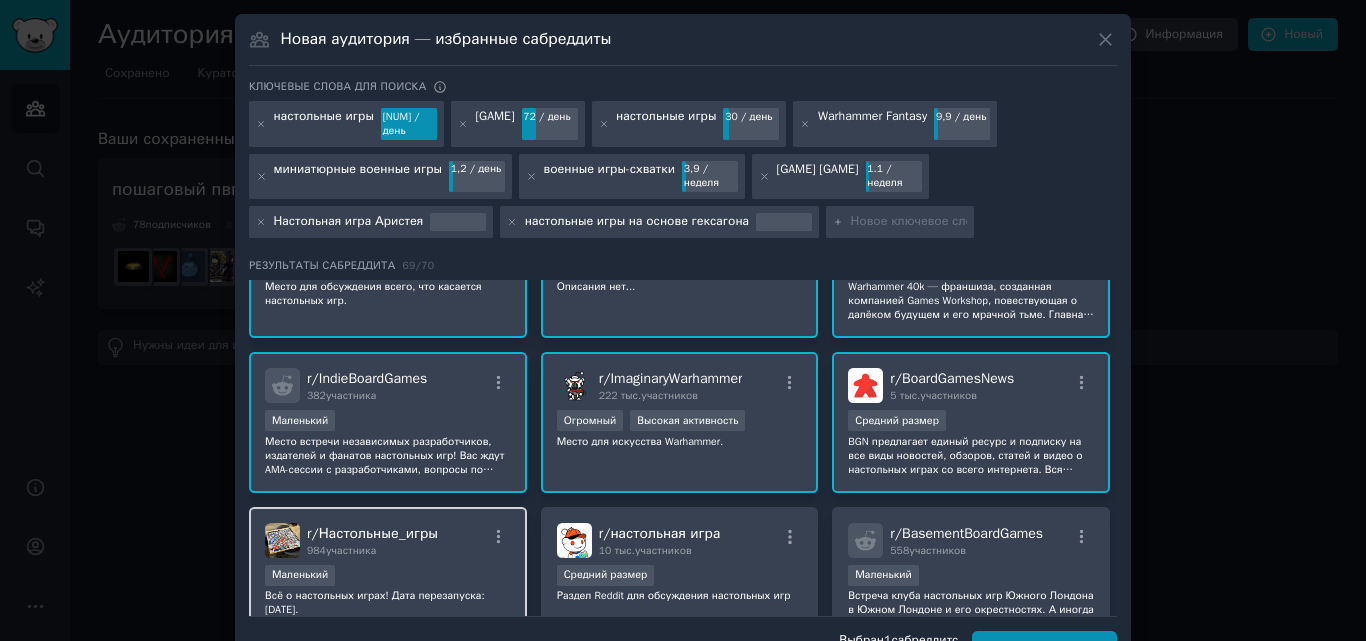 click on "r/ Настольные_игры 984 участника Маленький Всё о настольных играх! Дата перезапуска: 15 июля 2025 года." at bounding box center [388, 577] 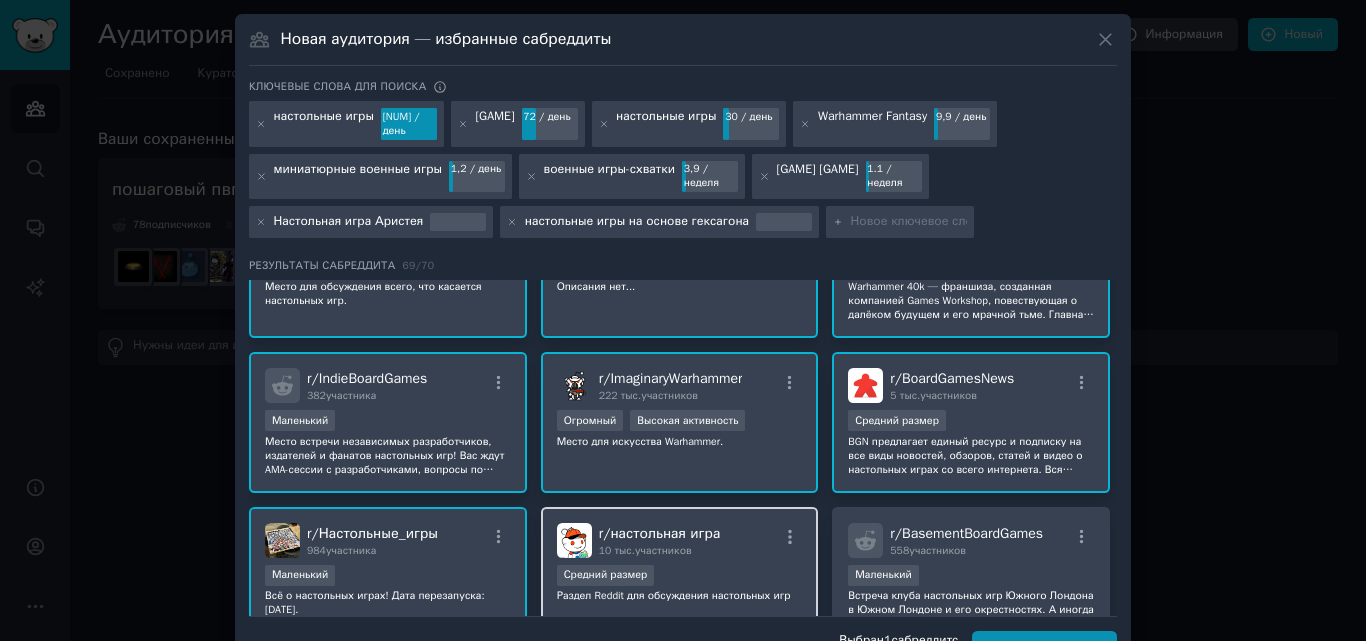 click on "r/ настольная игра 10 тыс. участников" at bounding box center (680, 540) 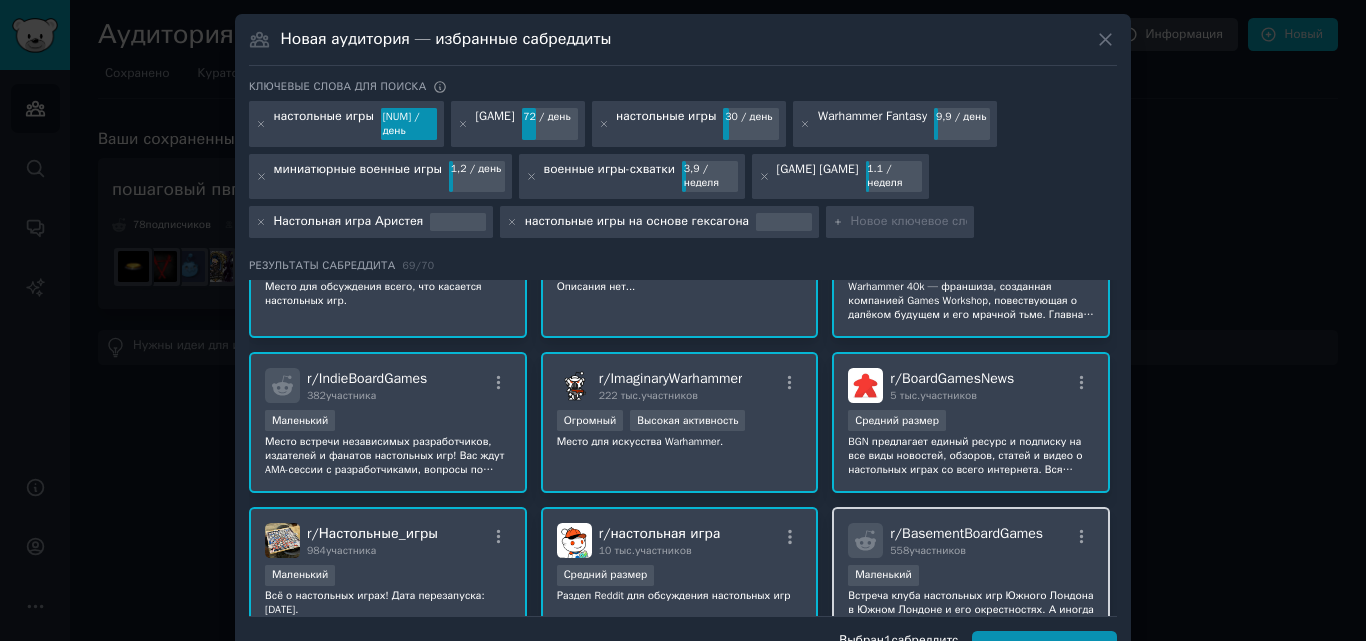 click on "r/ BasementBoardGames 558 участников Маленький Встреча клуба настольных игр Южного Лондона в Южном Лондоне и его окрестностях. А иногда и в Северном Лондоне." at bounding box center (971, 577) 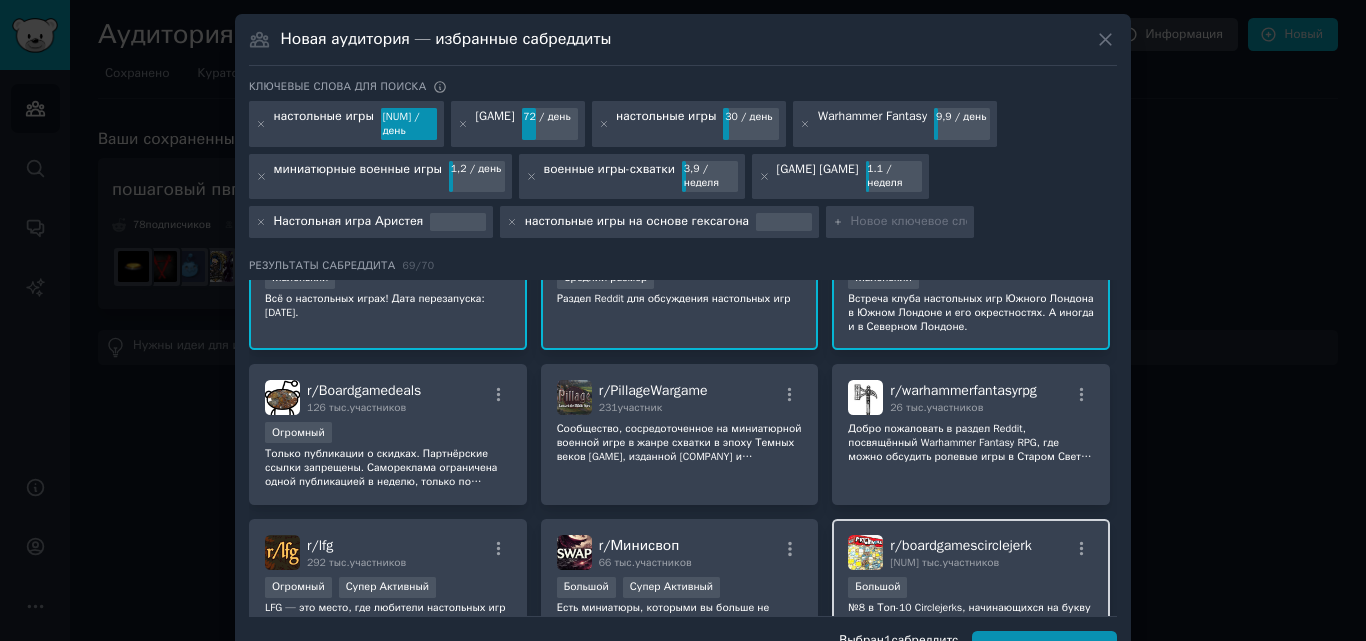 scroll, scrollTop: 1000, scrollLeft: 0, axis: vertical 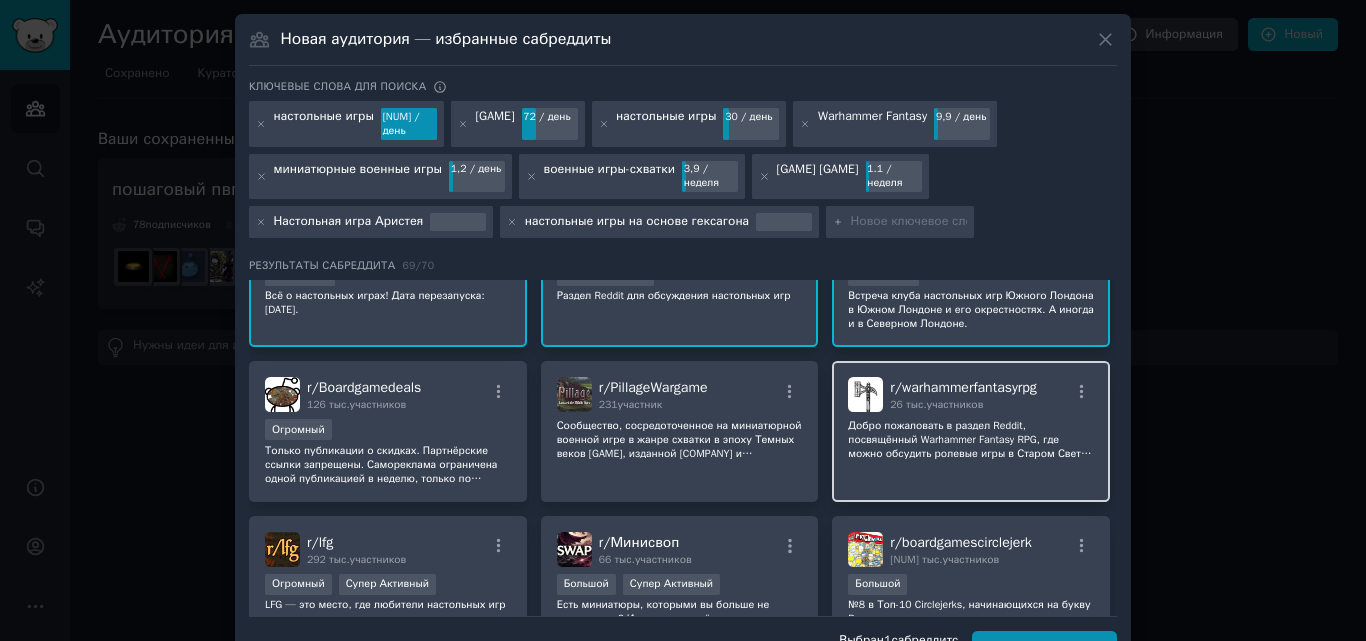 click on "r/  warhammerfantasyrpg [NUM] тыс.  участников" at bounding box center [971, 394] 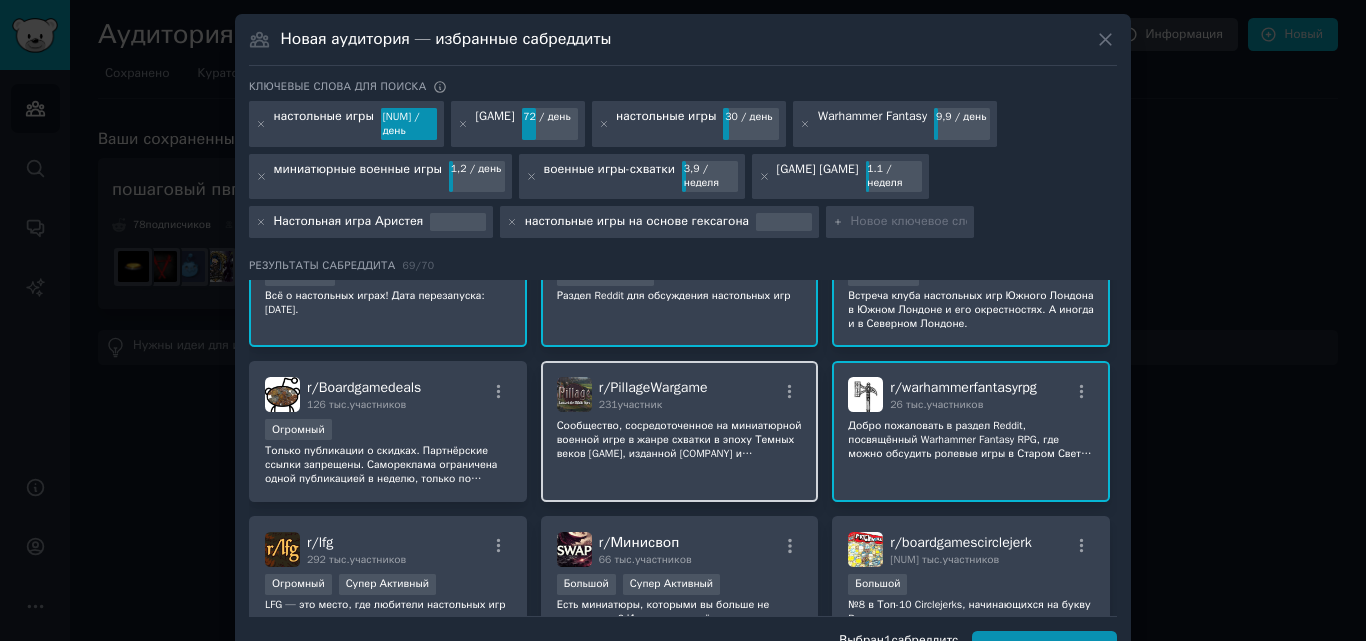 click on "r/  PillageWargame [NUM]  участник" at bounding box center (680, 394) 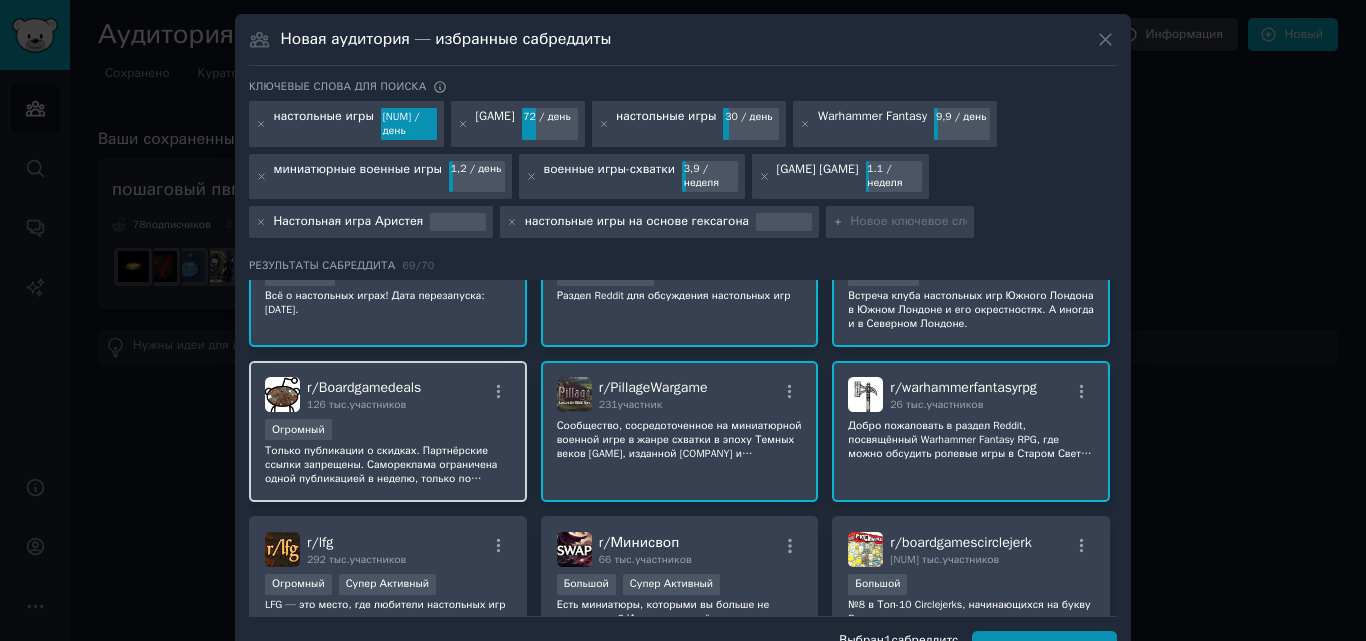 click on "r/ Boardgamedeals 126 тыс. участников" at bounding box center (388, 394) 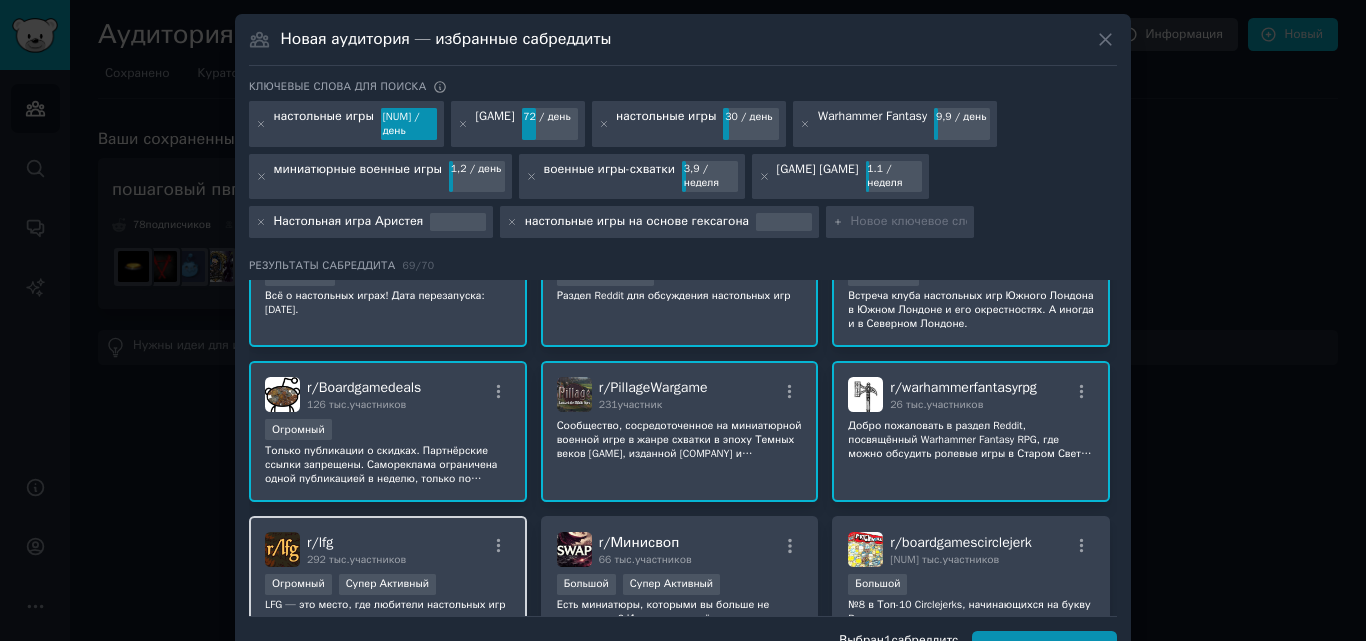 click on "r/  lfg 292 тыс.  участников" at bounding box center [388, 549] 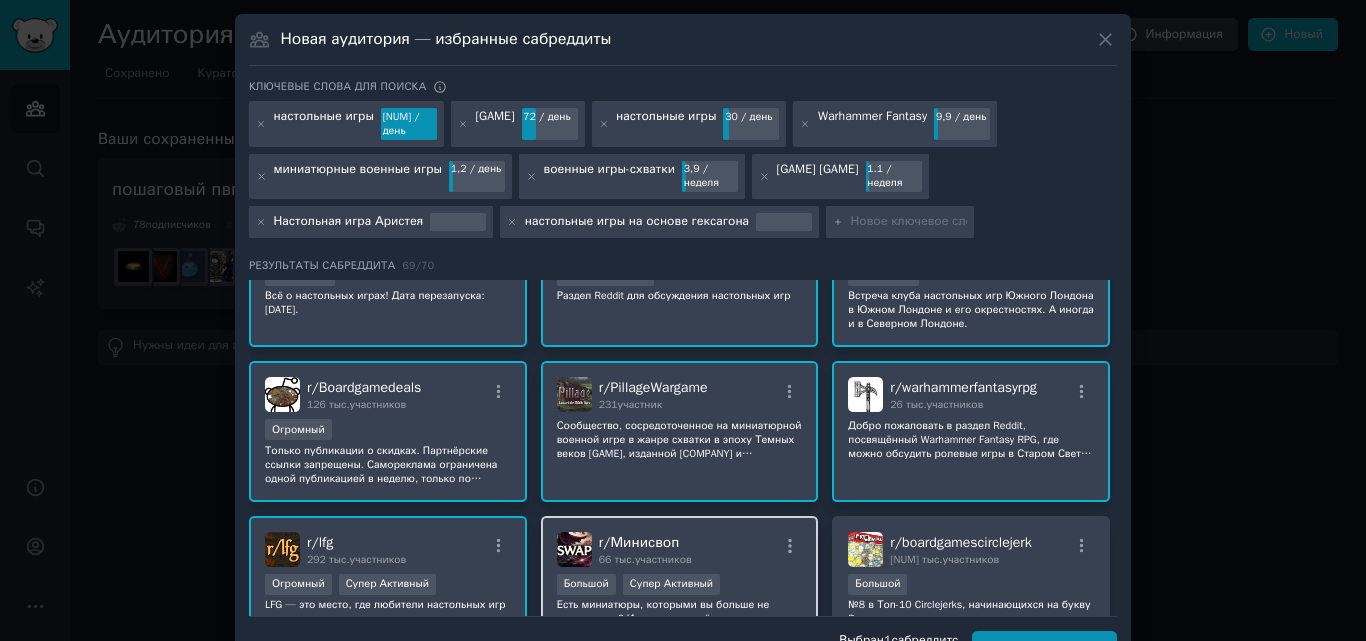 click on "r/  Минисвоп 66 тыс.  участников" at bounding box center (680, 549) 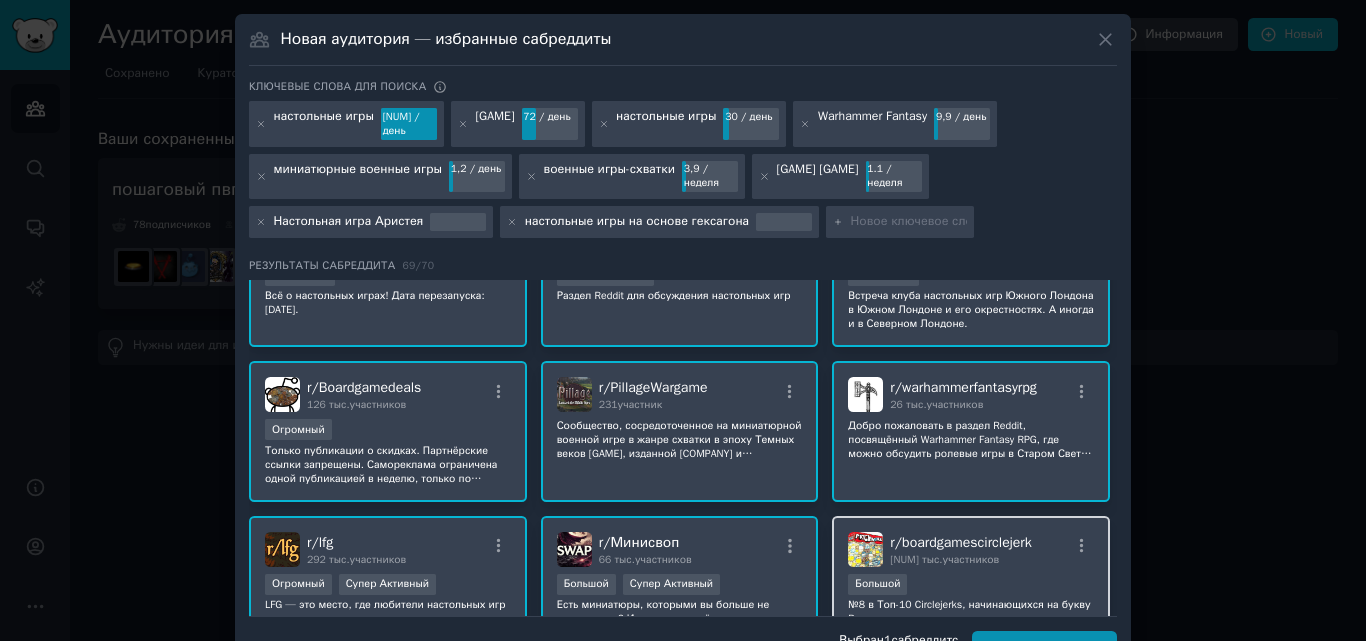 click on "r/  boardgamescirclejerk 42 тыс.  участников" at bounding box center [971, 549] 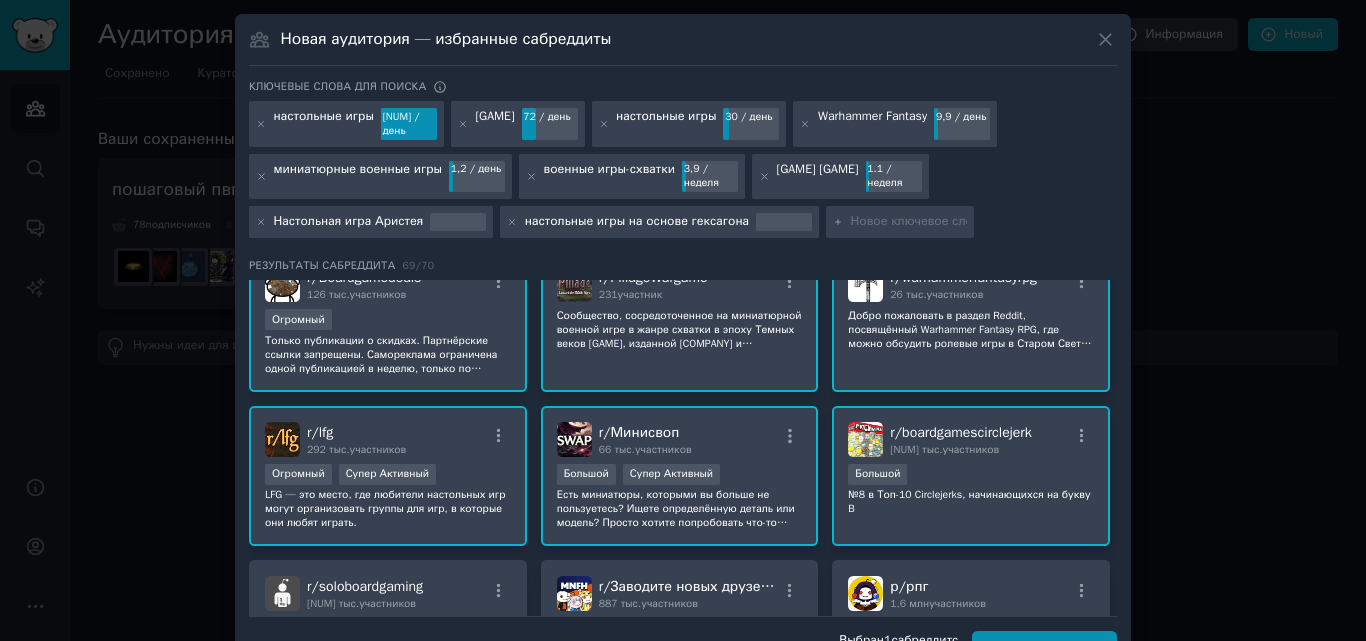 scroll, scrollTop: 1200, scrollLeft: 0, axis: vertical 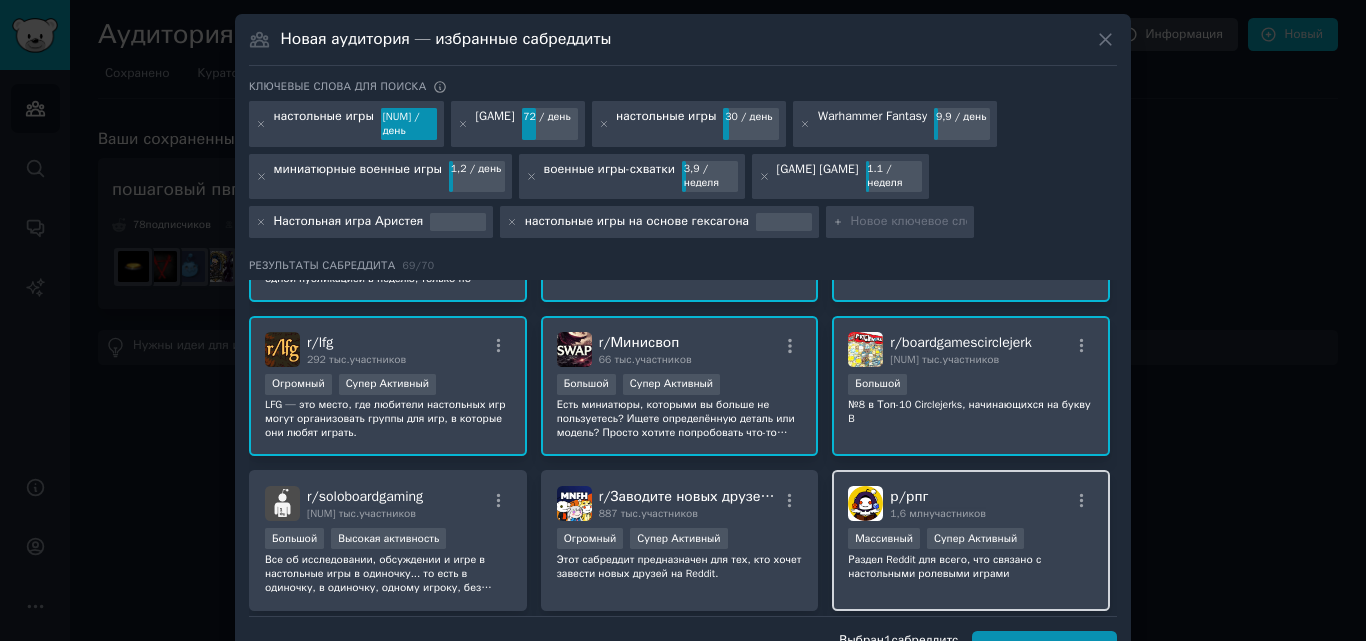 click on "р/  рпг 1,6 млн  участников Массивный Супер Активный Раздел Reddit для всего, что связано с настольными ролевыми играми" at bounding box center (971, 540) 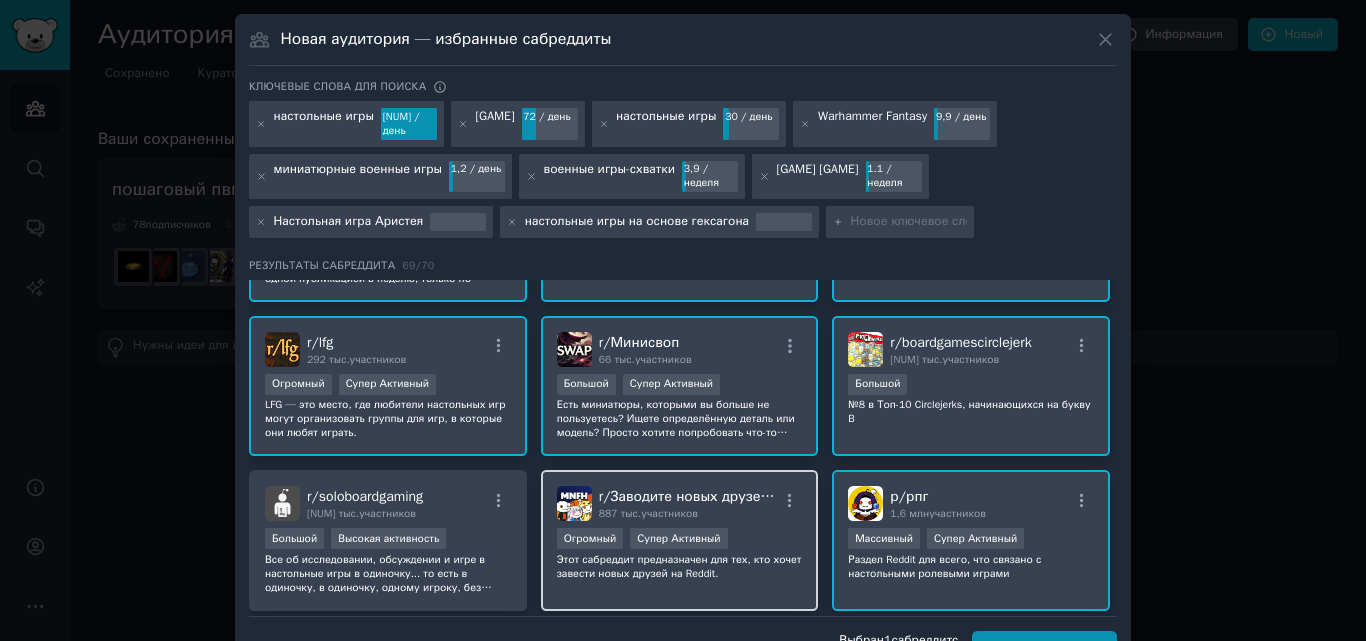 click on "Огромный Супер Активный" at bounding box center [680, 540] 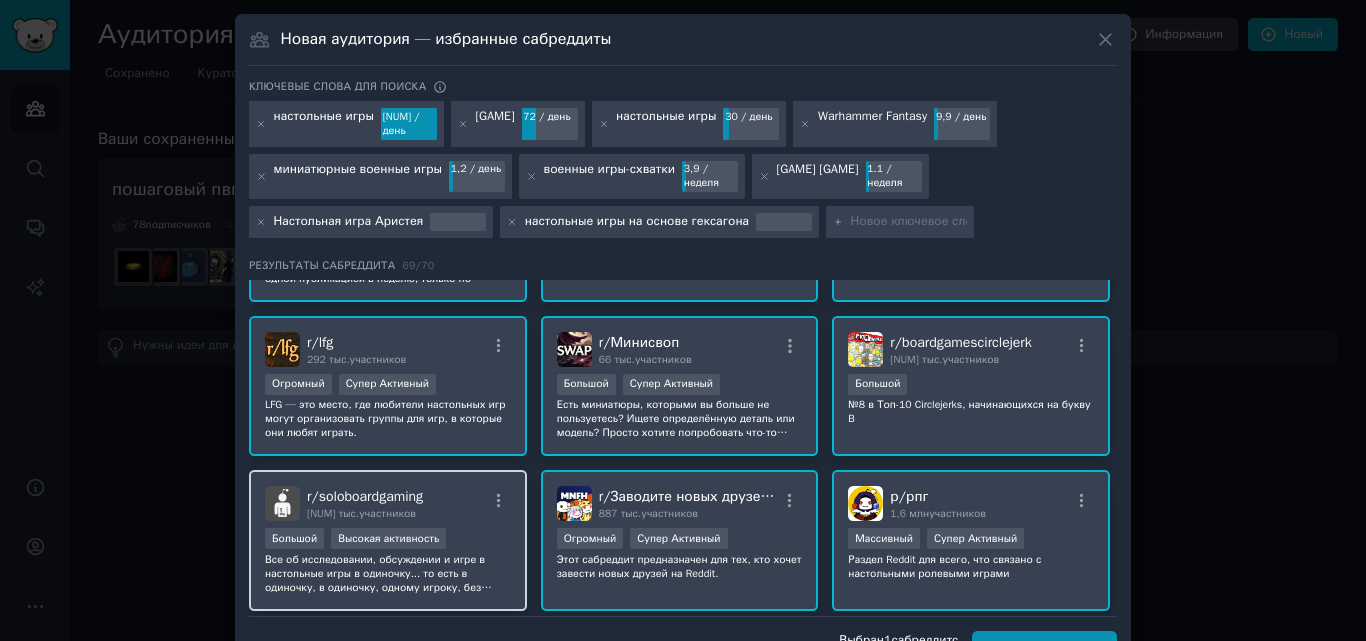 click on "r/ [GAME] [NUMBER]  members" at bounding box center (388, 503) 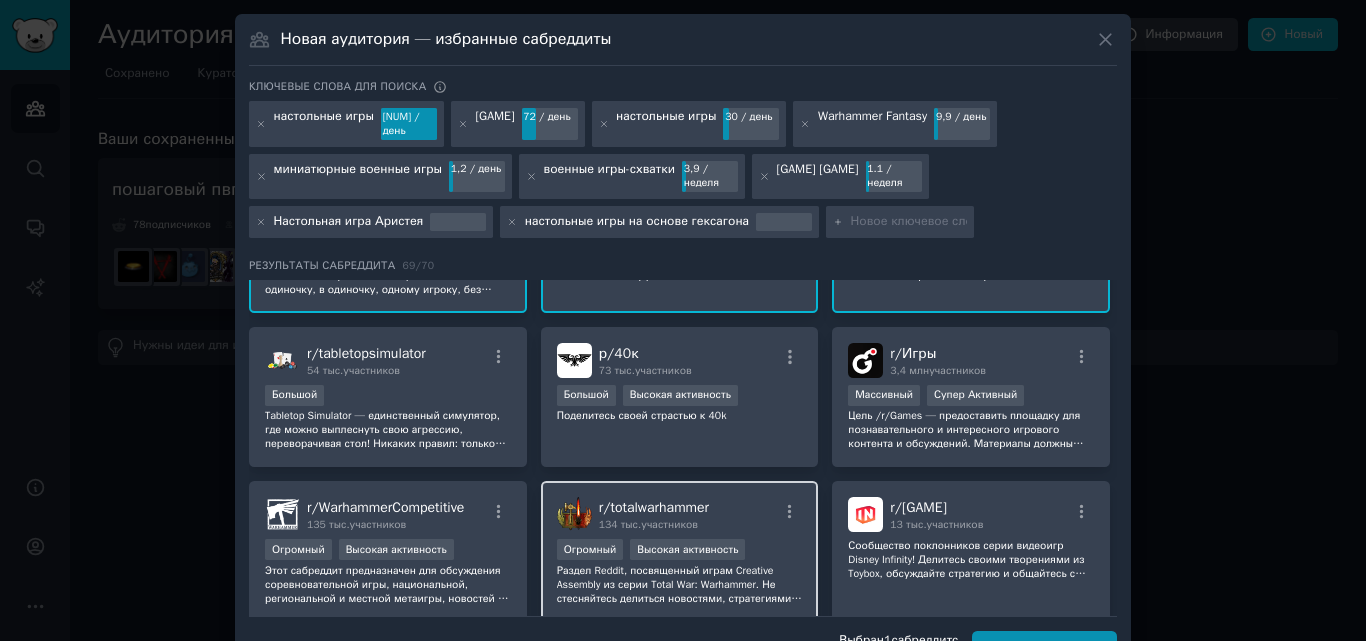 scroll, scrollTop: 1500, scrollLeft: 0, axis: vertical 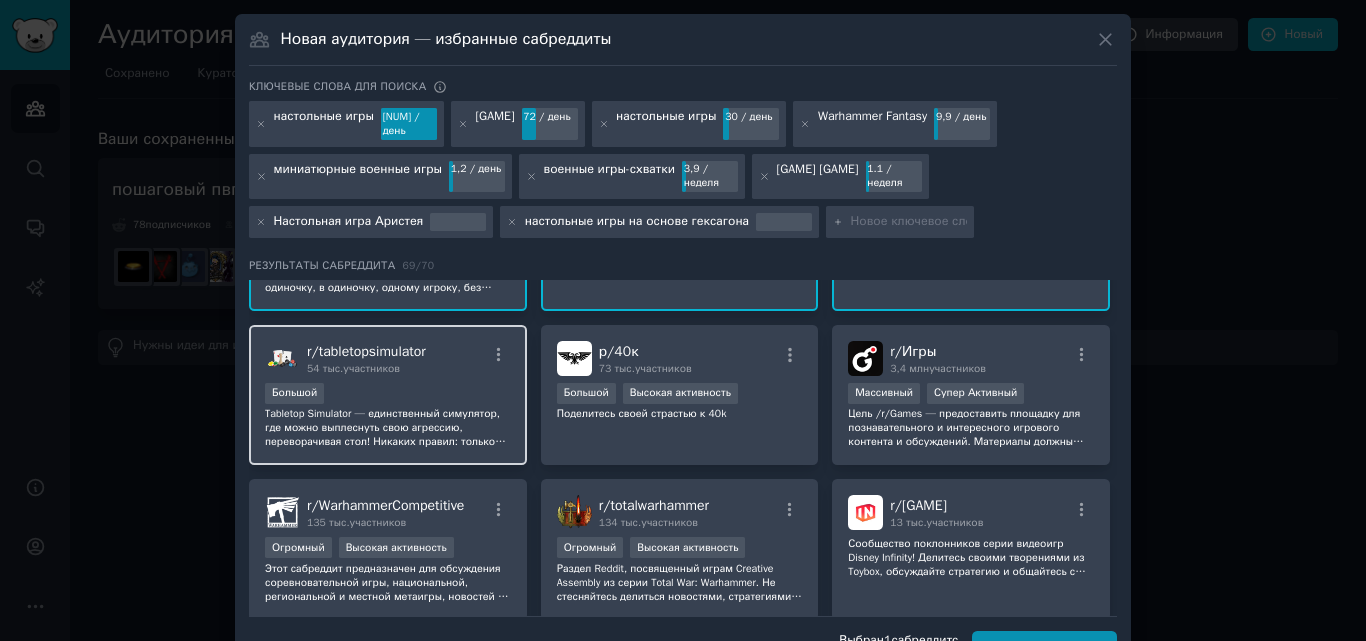 click on "r/  tabletopsimulator 54 тыс.  участников" at bounding box center [388, 358] 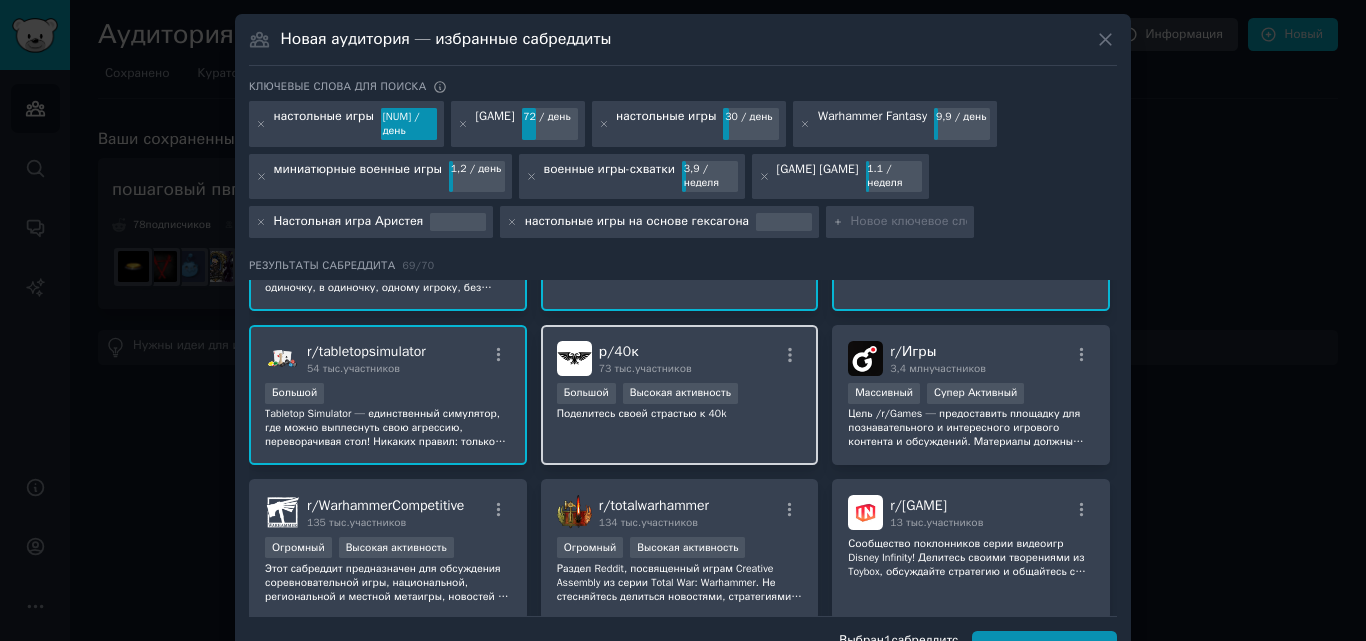 click on "р/ 40к 73 тыс. участников Большой Высокая активность Поделитесь своей страстью к 40k" at bounding box center (680, 395) 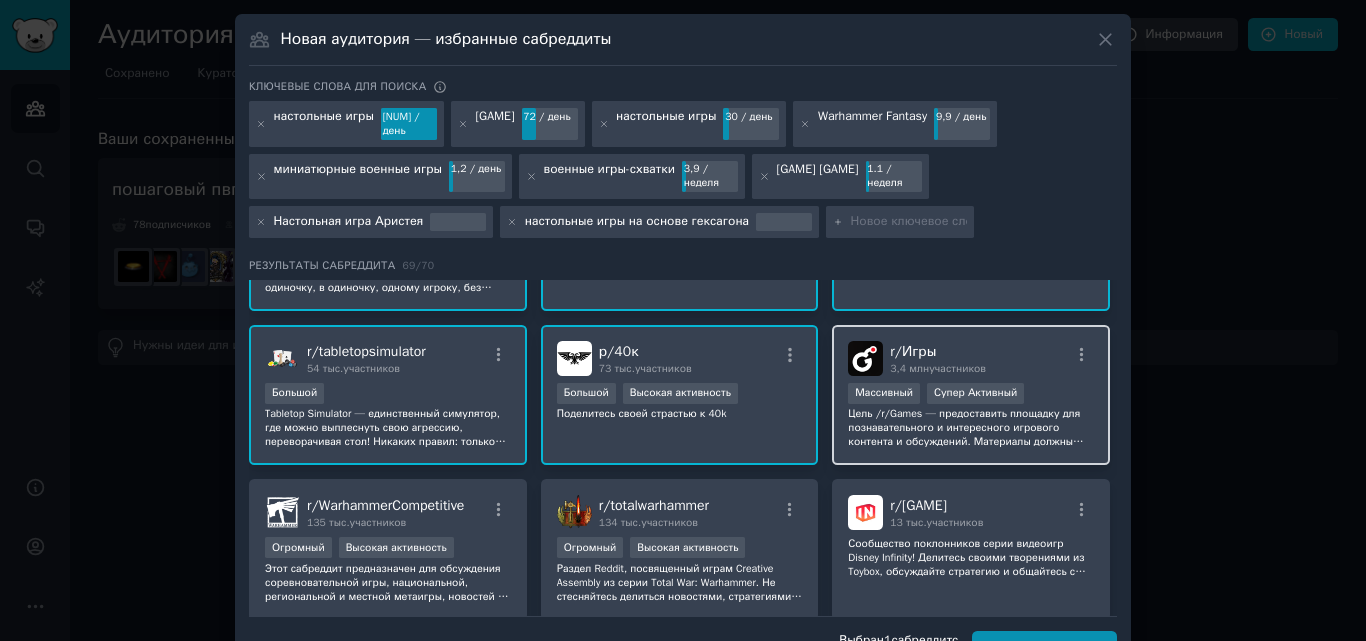 click on "r/  Игры 3,4 млн  участников" at bounding box center [971, 358] 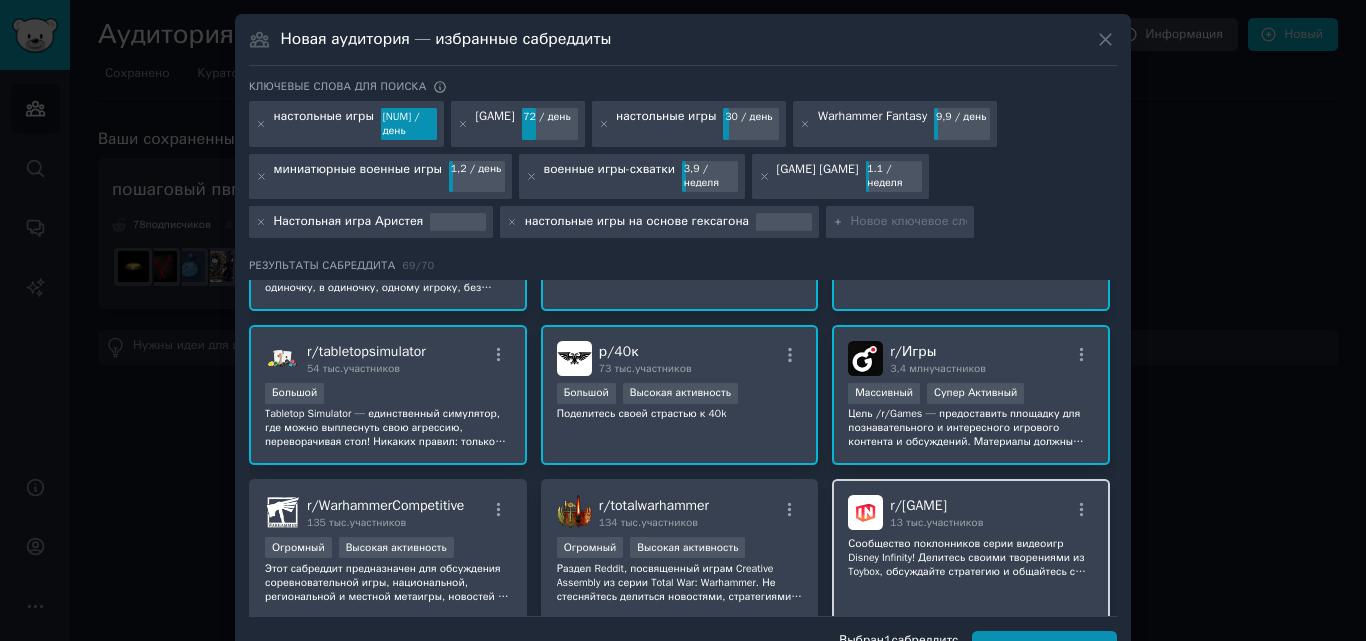 click on "r/ [GAME] [NUMBER]  members" at bounding box center [971, 512] 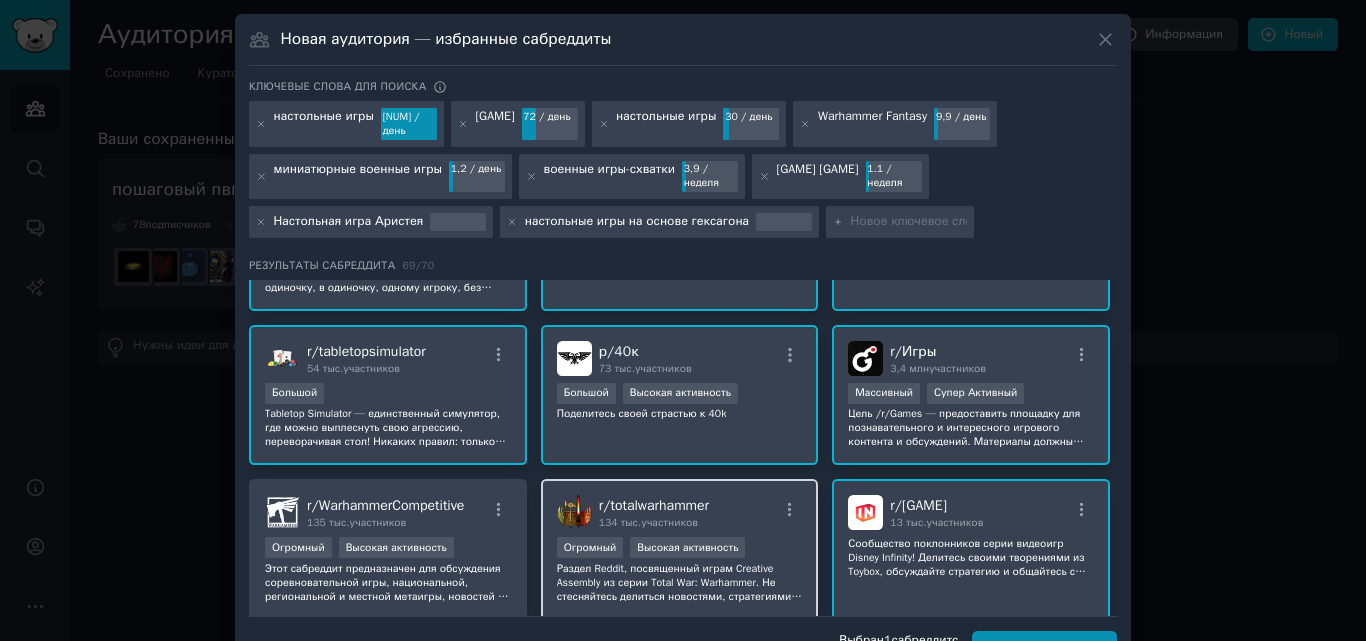 click on "r/  totalwarhammer 134 тыс.  участников" at bounding box center [680, 512] 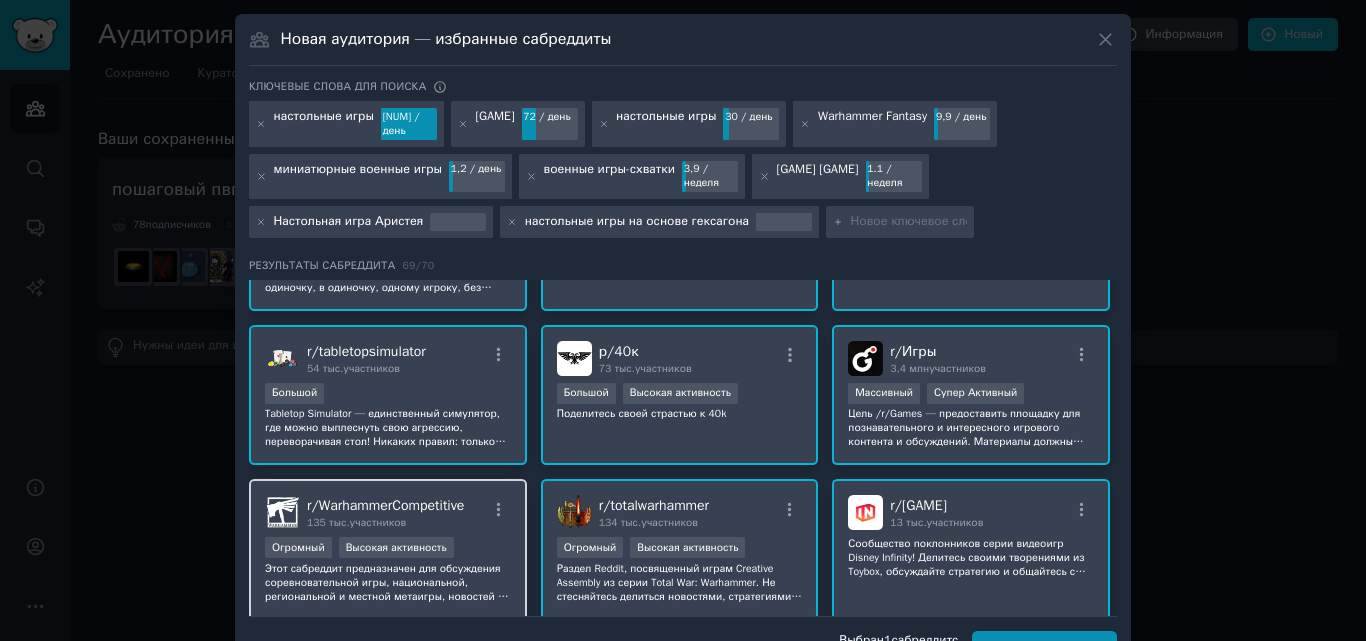 click on "r/ WarhammerCompetitive 135 тыс. участников Огромный Высокая активность Этот сабреддит предназначен для обсуждения соревновательной игры, национальной, региональной и местной метаигры, новостей и событий, связанных с соревновательной сценой, а также для обсуждения списков и тактик в различных играх из каталога Warhammer. Этот сабреддит активно модерируется и курируется. Важно прочитать и понять правила, и это обязанность каждого пользователя." at bounding box center [388, 549] 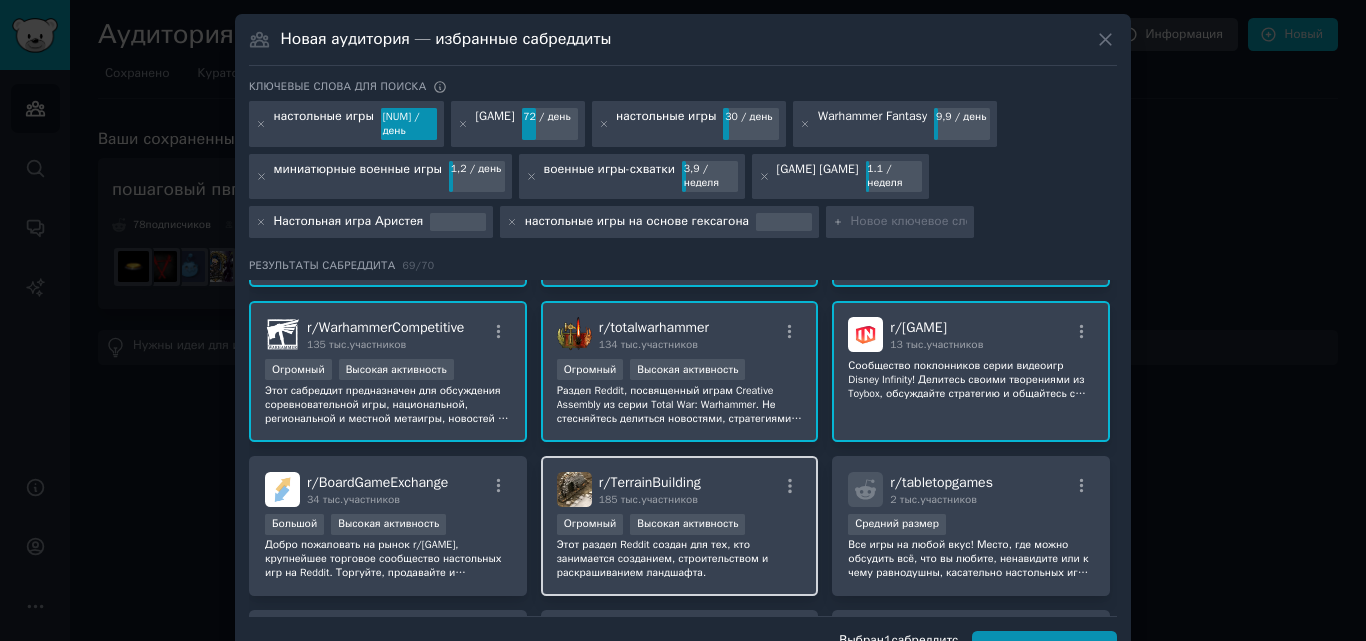 scroll, scrollTop: 1700, scrollLeft: 0, axis: vertical 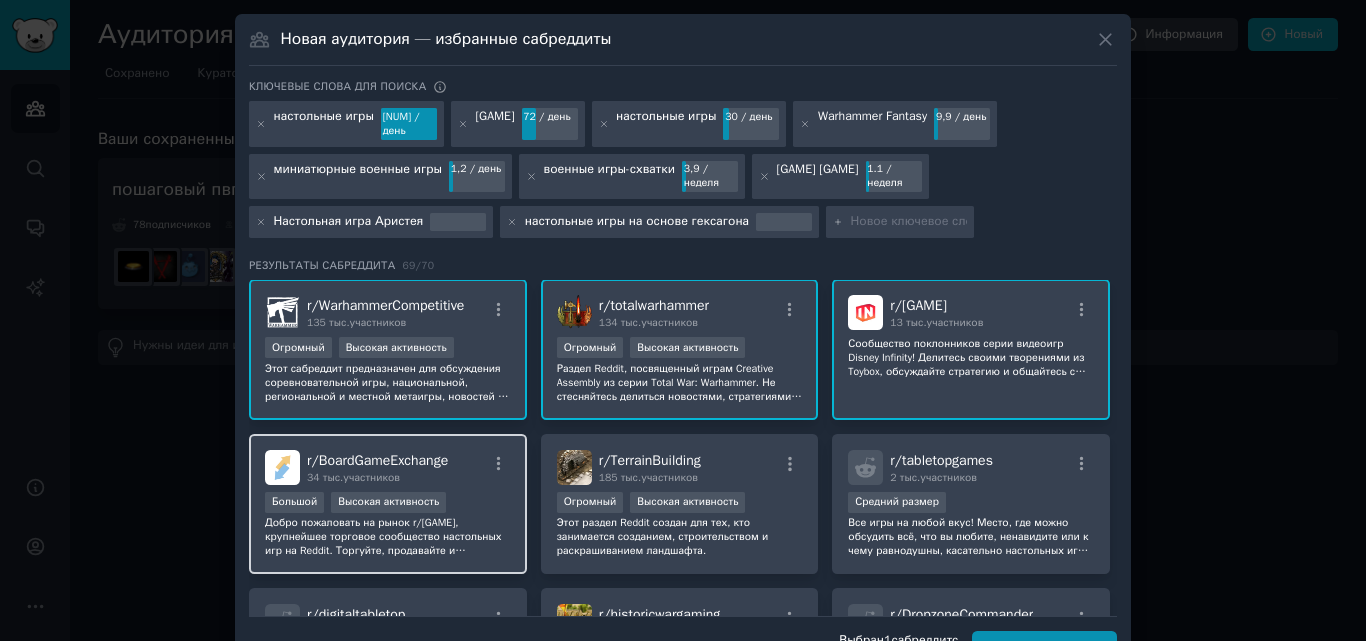 click on "Добро пожаловать на рынок r/[GAME], крупнейшее торговое сообщество настольных игр на Reddit. Торгуйте, продавайте и обменивайте игры." at bounding box center [388, 537] 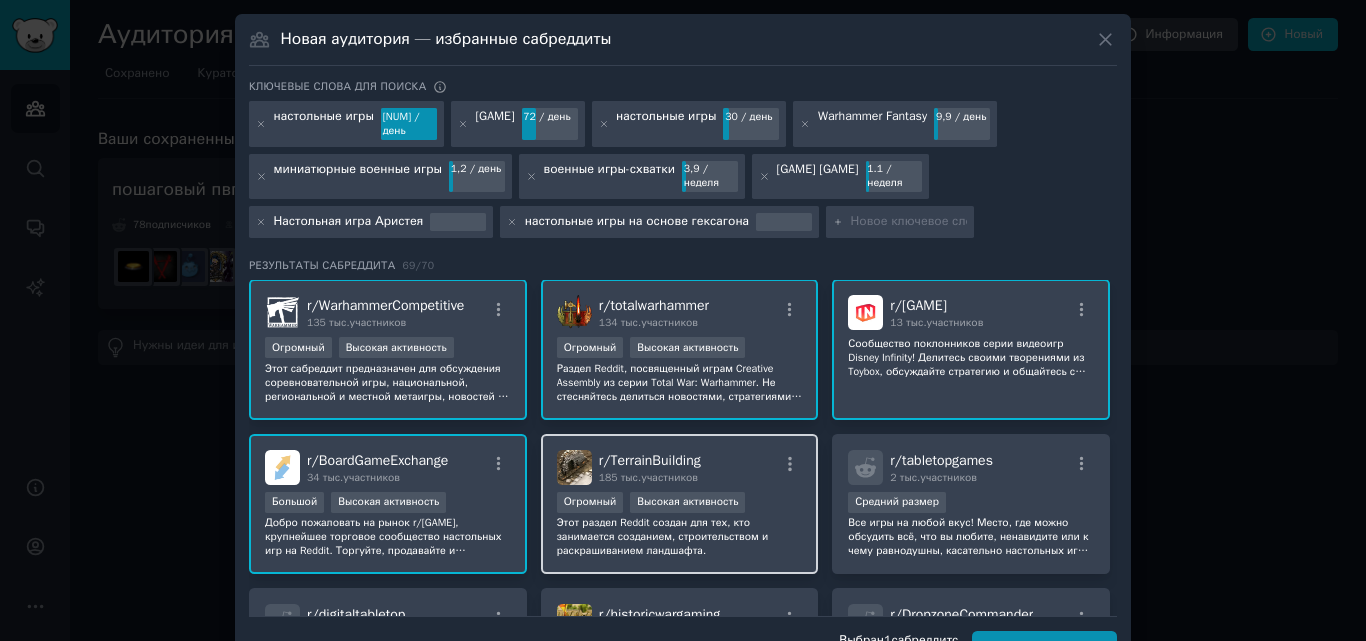 click on "r/  TerrainBuilding 185 тыс.  участников" at bounding box center [680, 467] 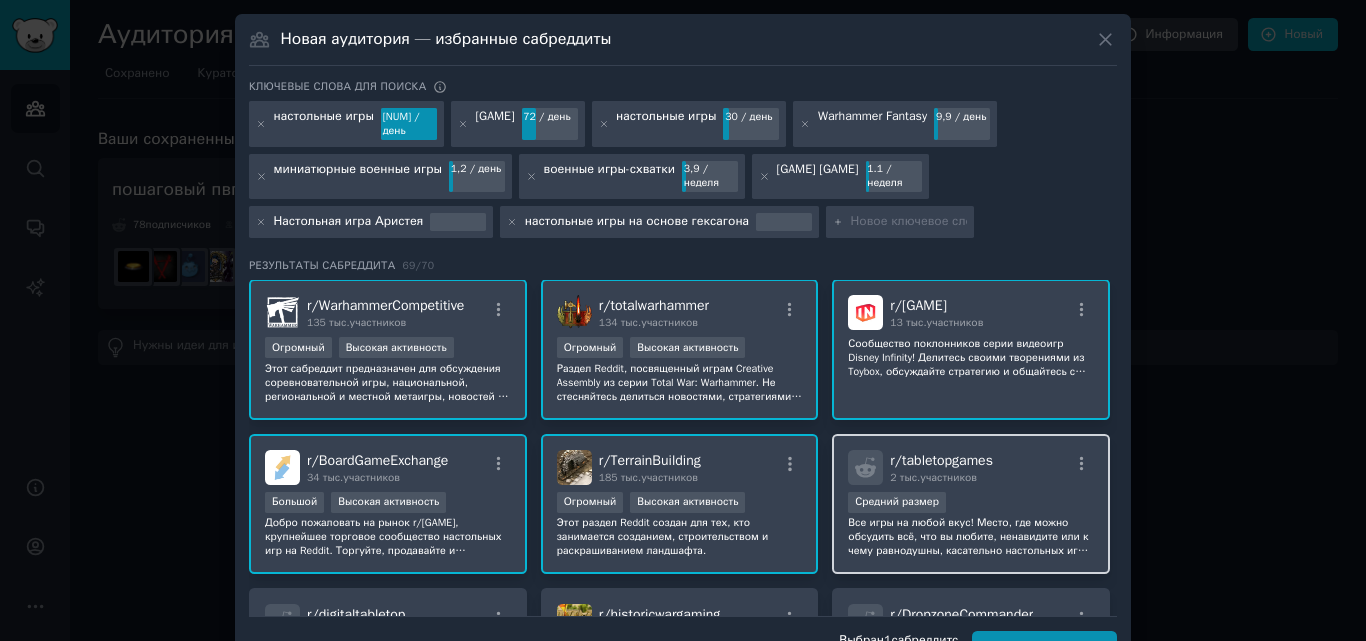 click on "r/  tabletopgames 2 тыс.  участников" at bounding box center [971, 467] 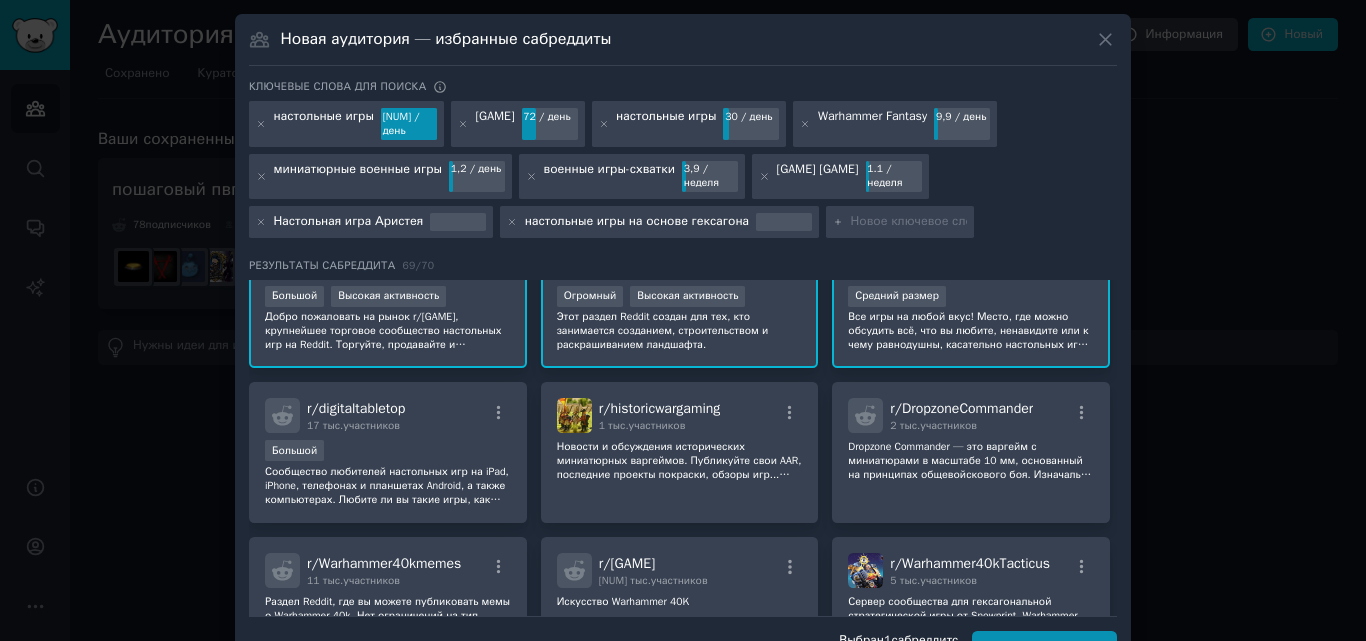 scroll, scrollTop: 2000, scrollLeft: 0, axis: vertical 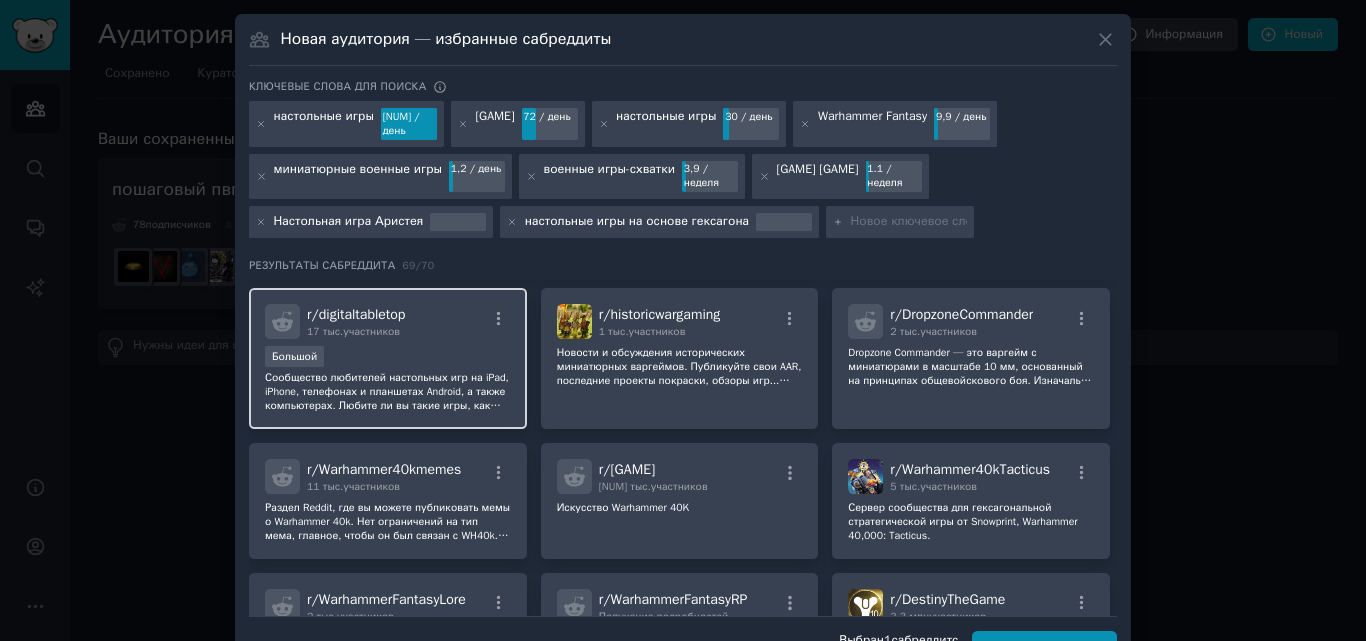 click on "Большой" at bounding box center (388, 358) 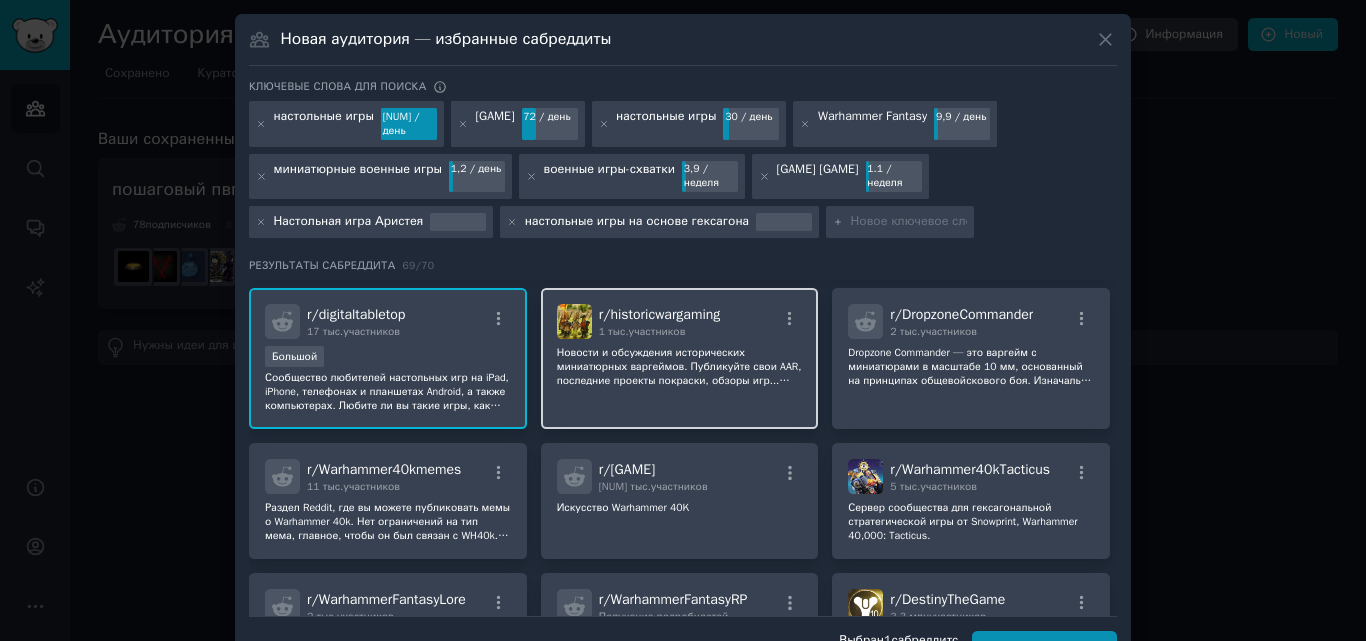 click on "r/  historicwargaming 1 тыс.  участников" at bounding box center (680, 321) 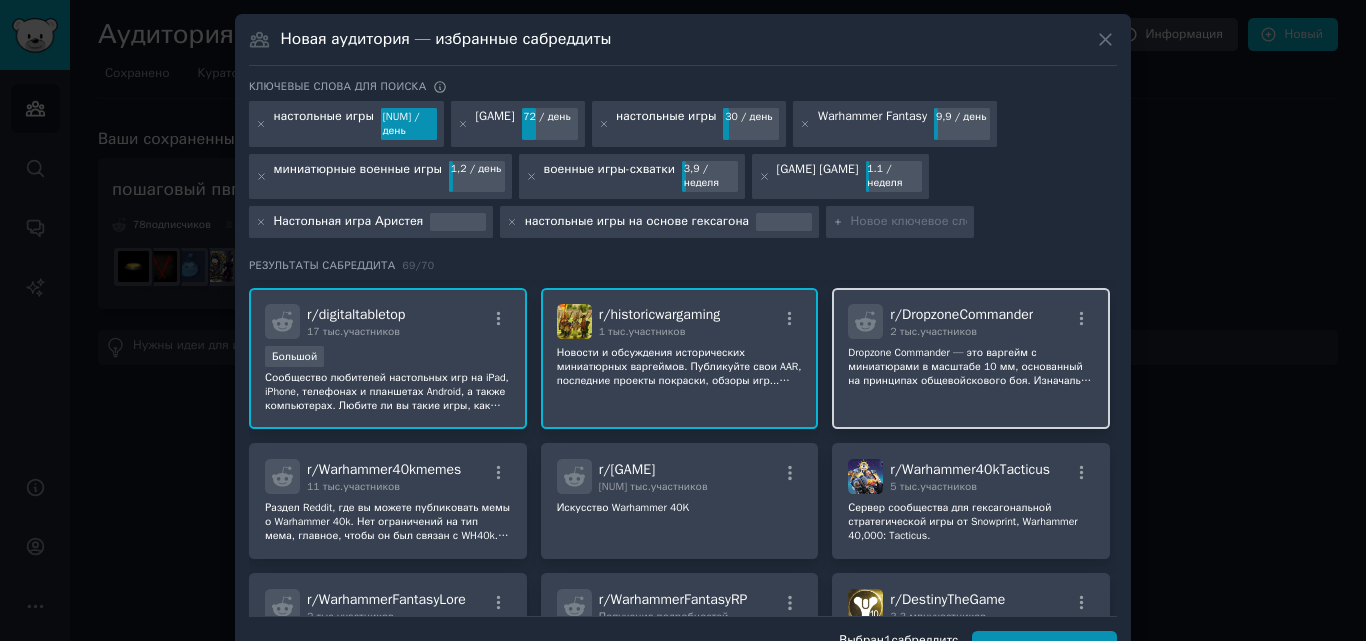 click on "r/ [GAME] [NUMBER]  members" at bounding box center [971, 321] 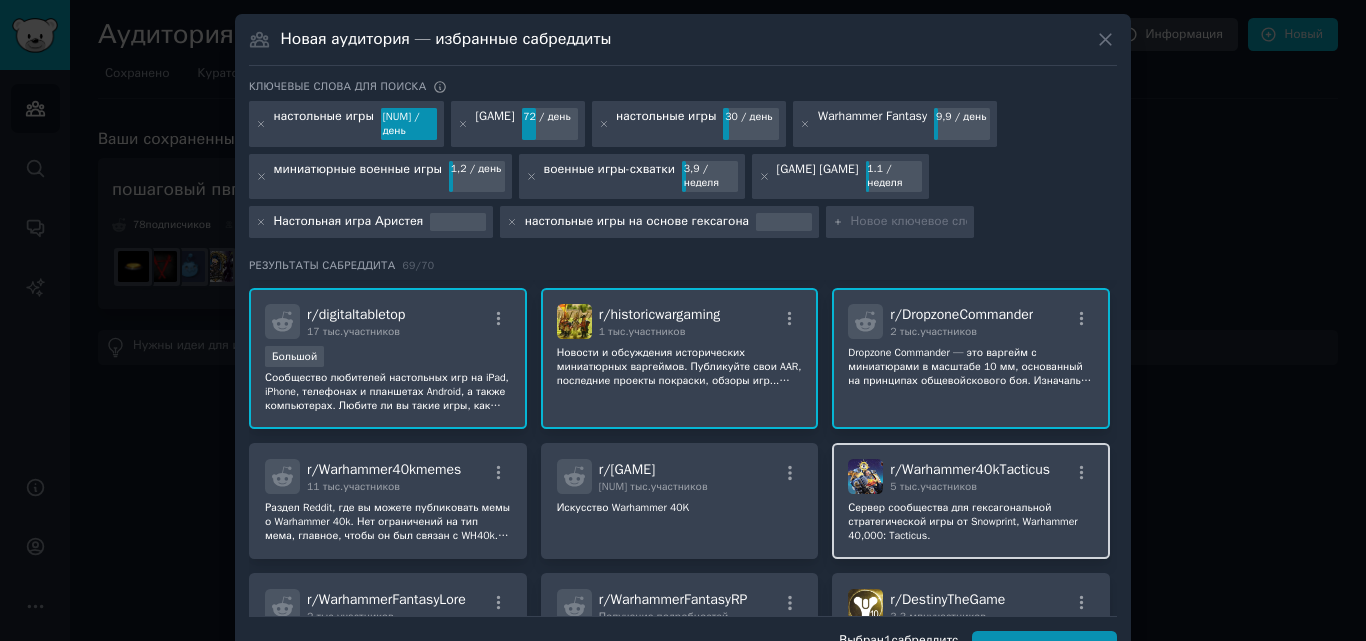 click on "5 тыс. участников" at bounding box center (970, 487) 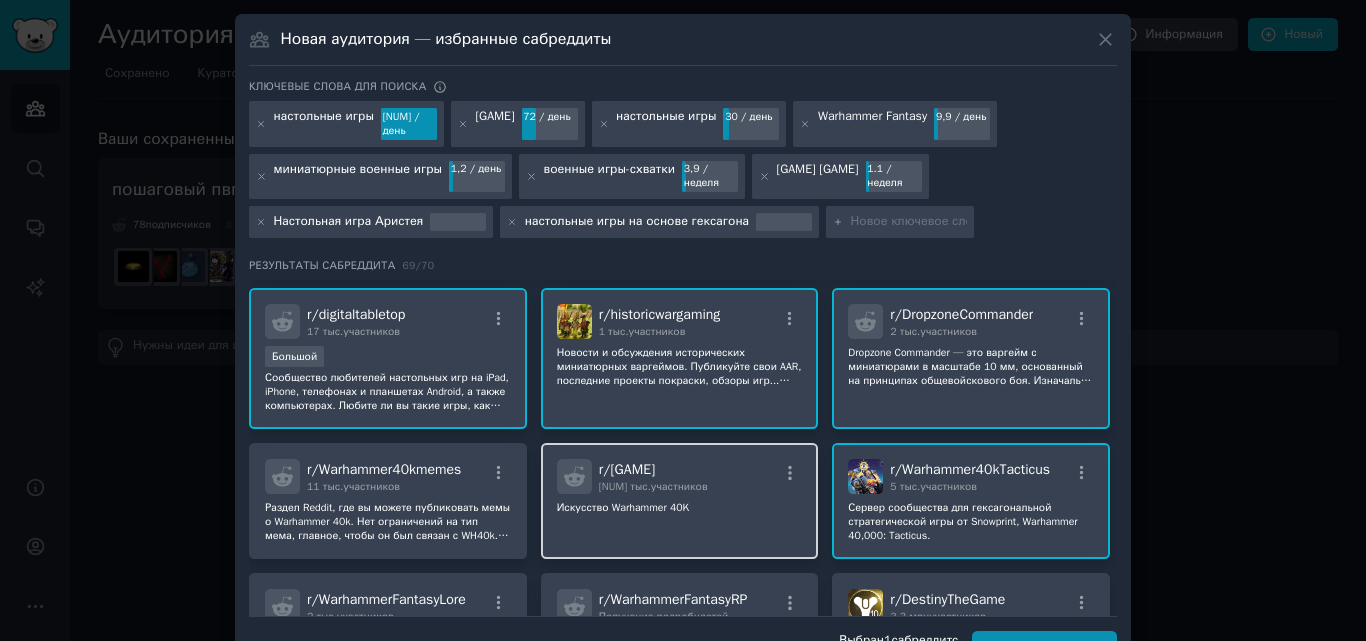 click on "r/ [GAME] [NUMBER]  members Искусство [GAME]" at bounding box center (680, 501) 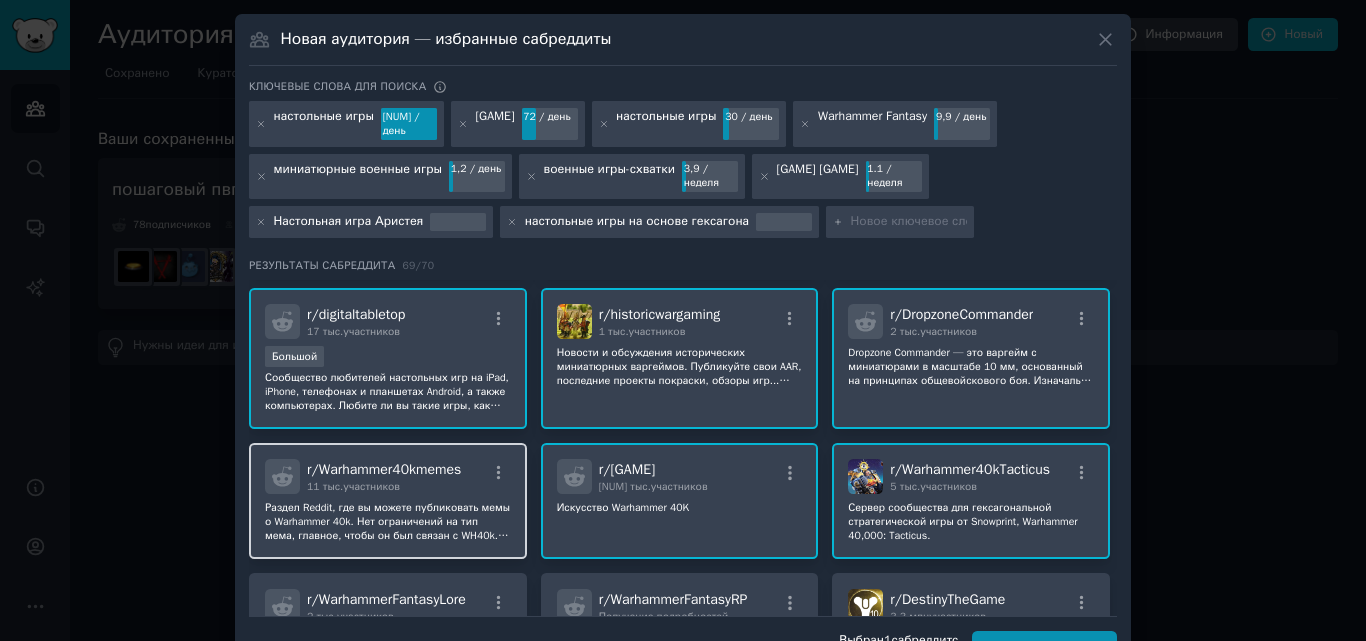 click on "r/  Warhammer40kmemes [NUM] тыс.  участников" at bounding box center [388, 476] 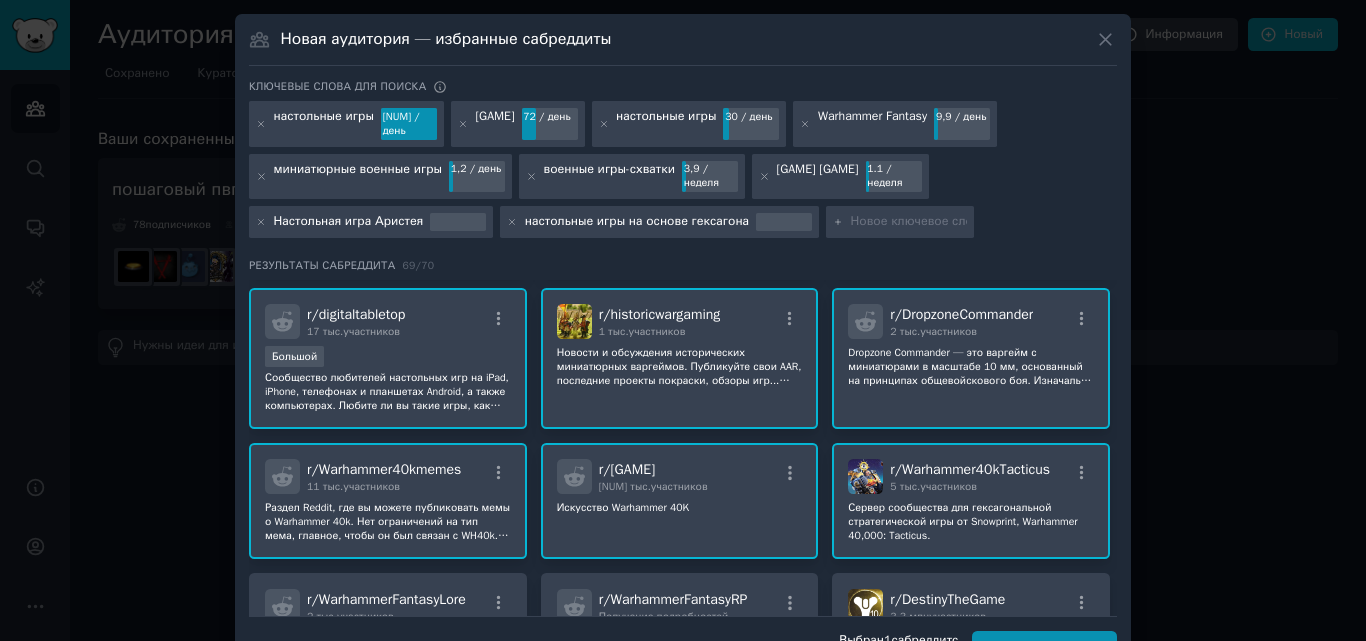 scroll, scrollTop: 2100, scrollLeft: 0, axis: vertical 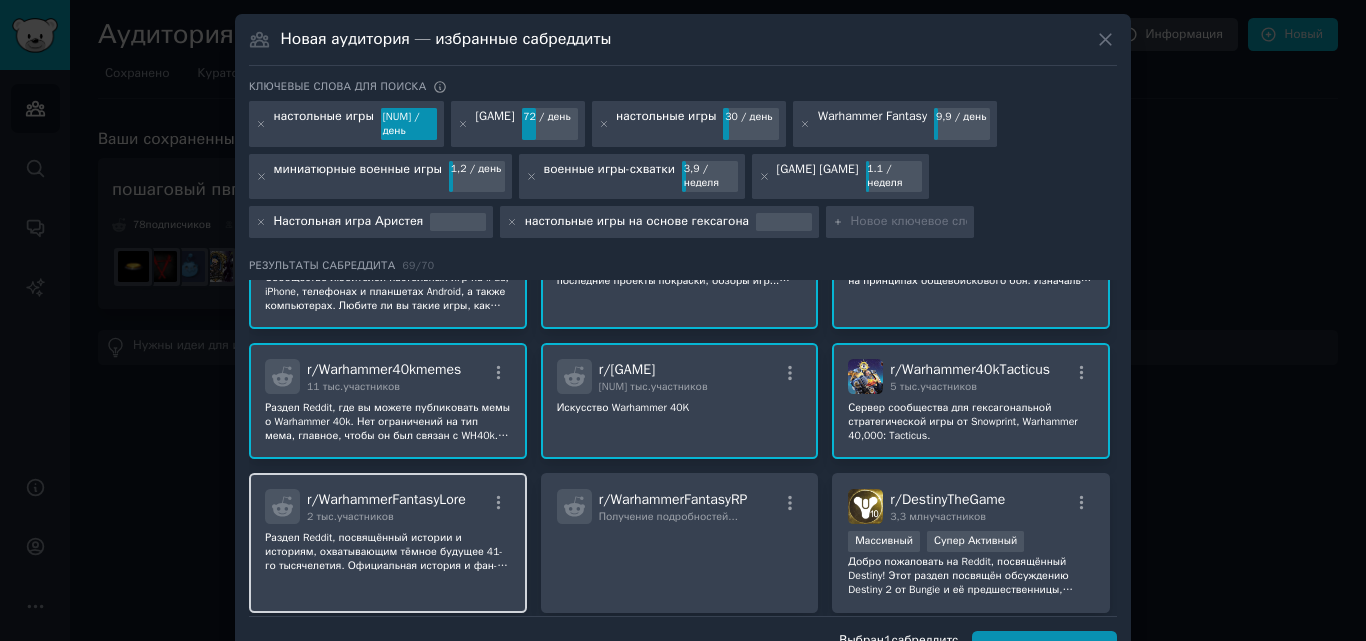 click on "r/ [GAME] [NUMBER]  members Раздел Reddit, посвящённый истории и историям, охватывающим тёмное будущее 41-го тысячелетия. Официальная история и фан-фляфф приветствуются. Пожалуйста, отмечайте свои публикации следующим образом: **[o]** — официальный лор GW **[f]** — фанфик/флафф **[x]** — устаревший лор" at bounding box center [388, 543] 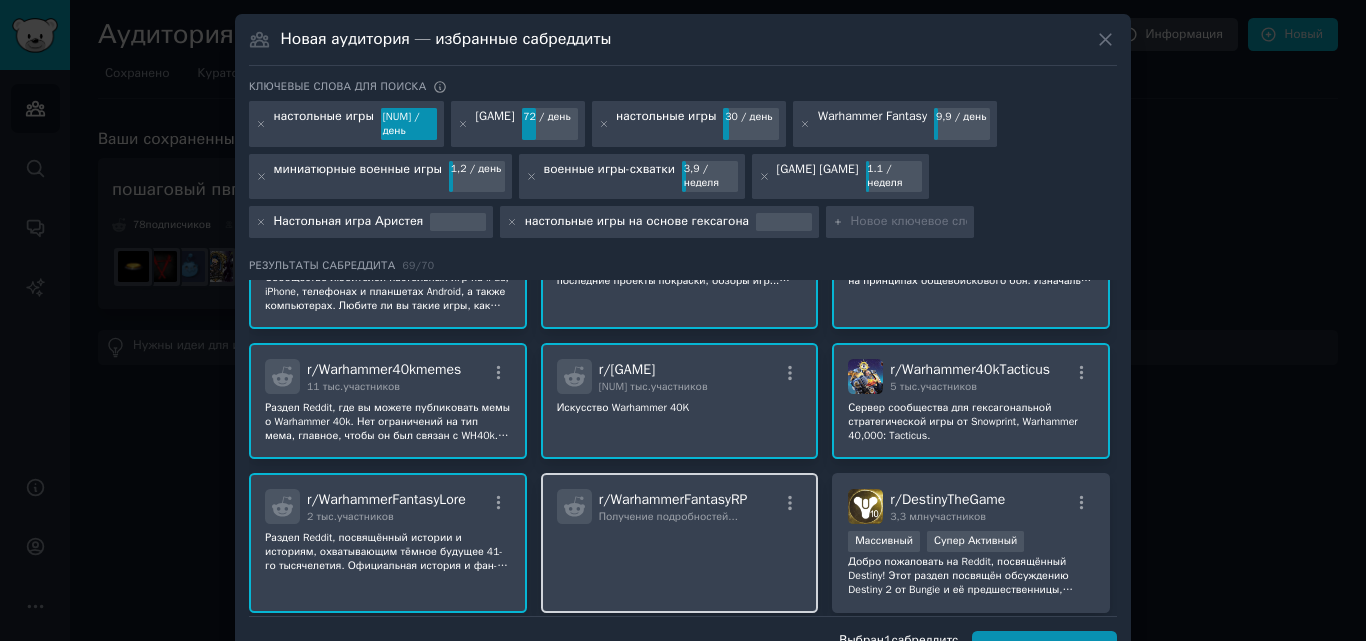 click 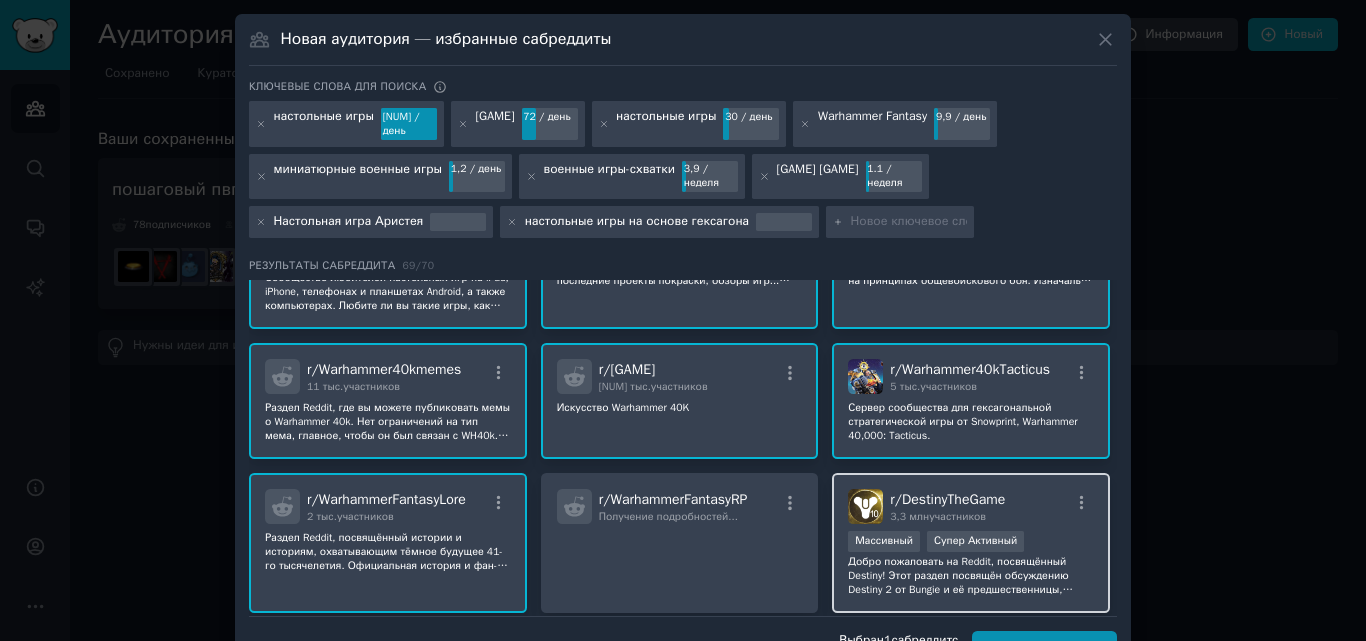 click on ">= 95-й процентиль для заявок в день Массивный Супер Активный" at bounding box center [971, 543] 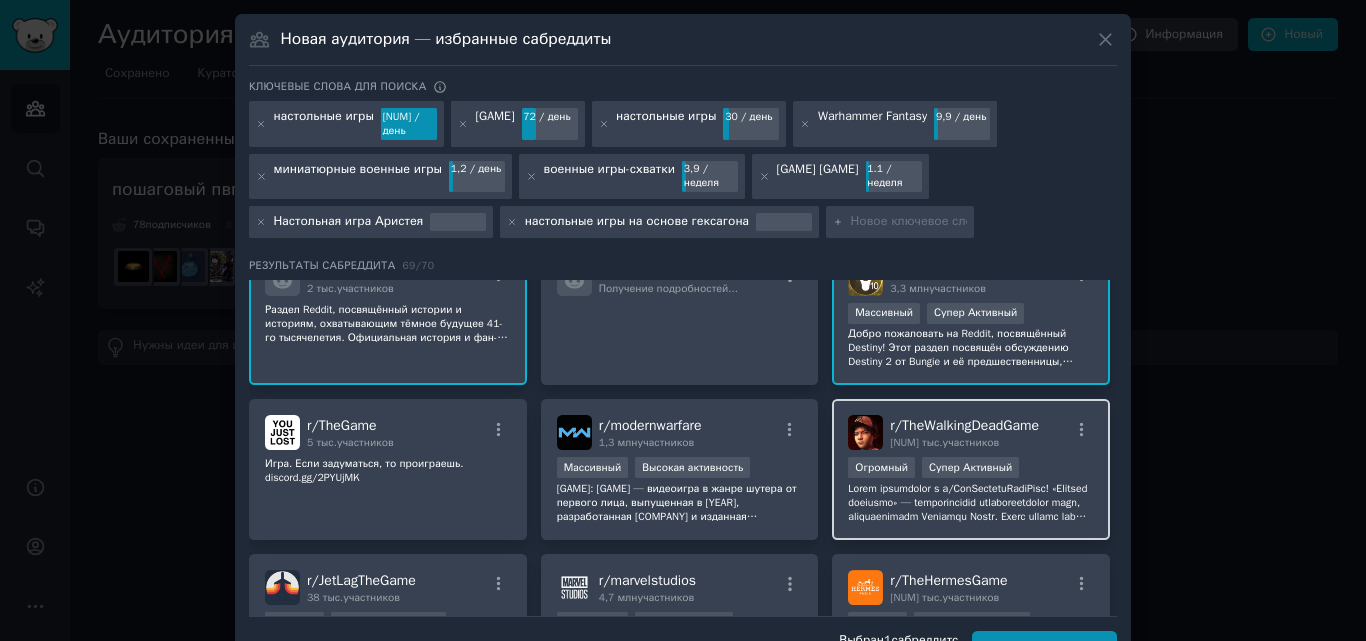 scroll, scrollTop: 2300, scrollLeft: 0, axis: vertical 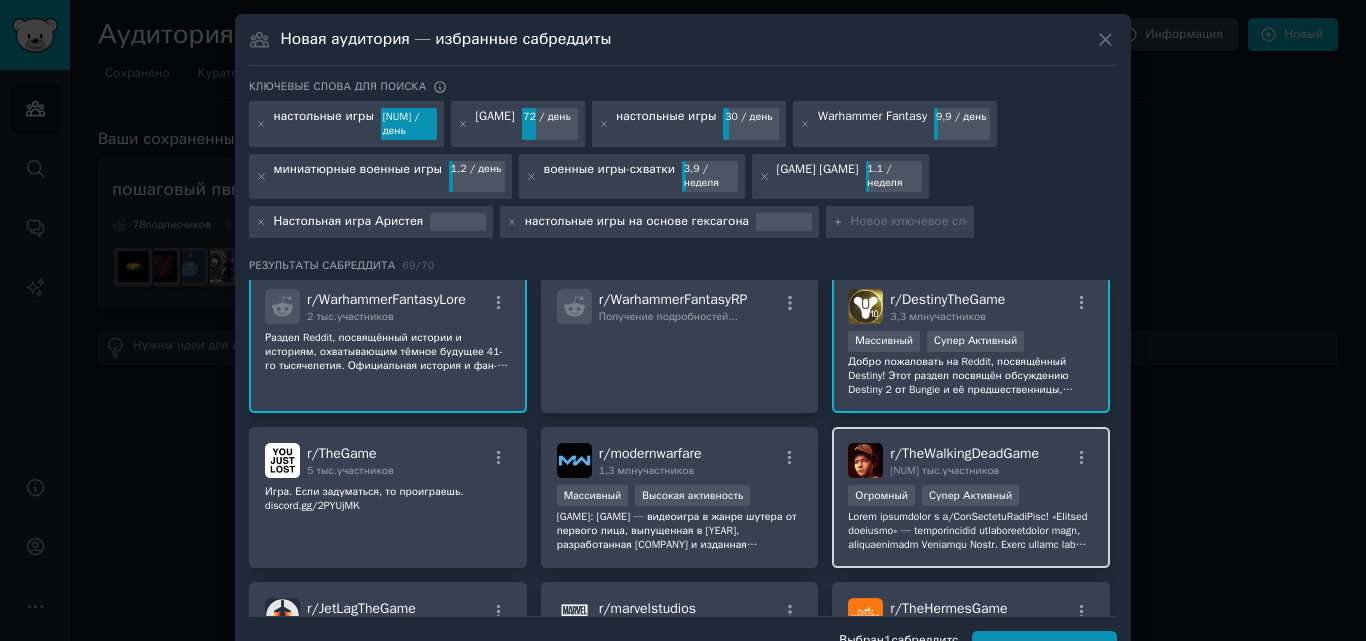 click on "r/ TheWalkingDeadGame 125 тыс. участников" at bounding box center [971, 460] 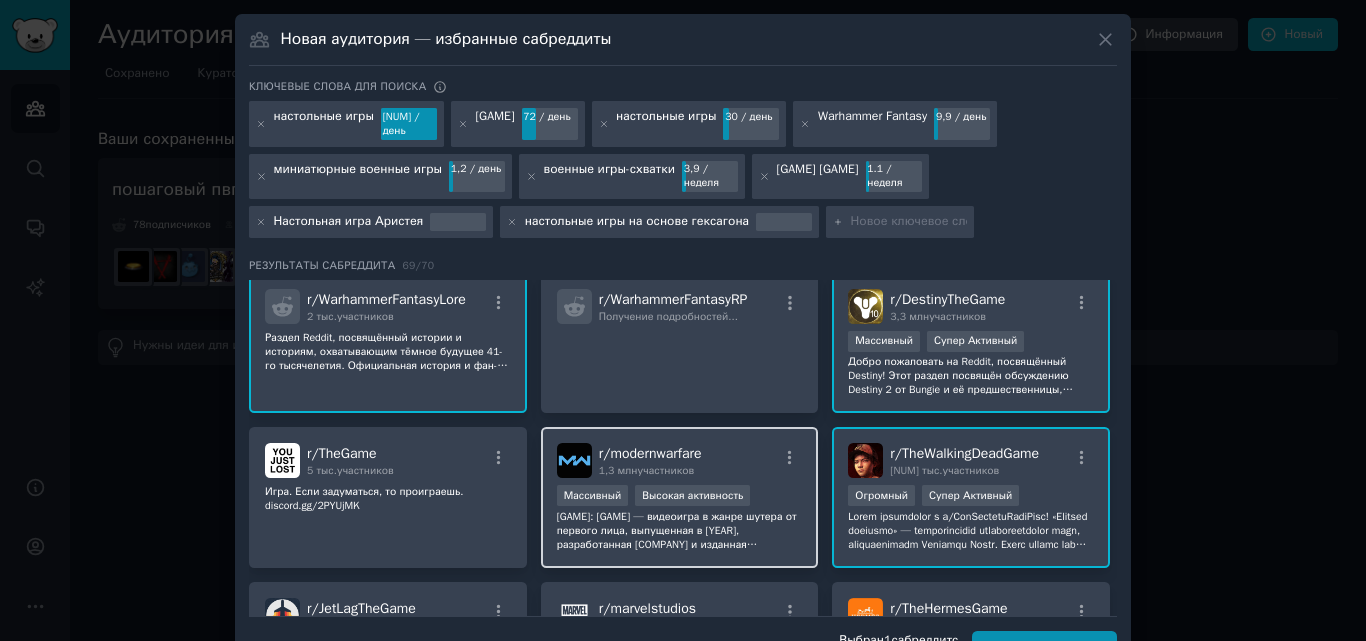 click on "r/  modernwarfare 1,3 млн  участников" at bounding box center (680, 460) 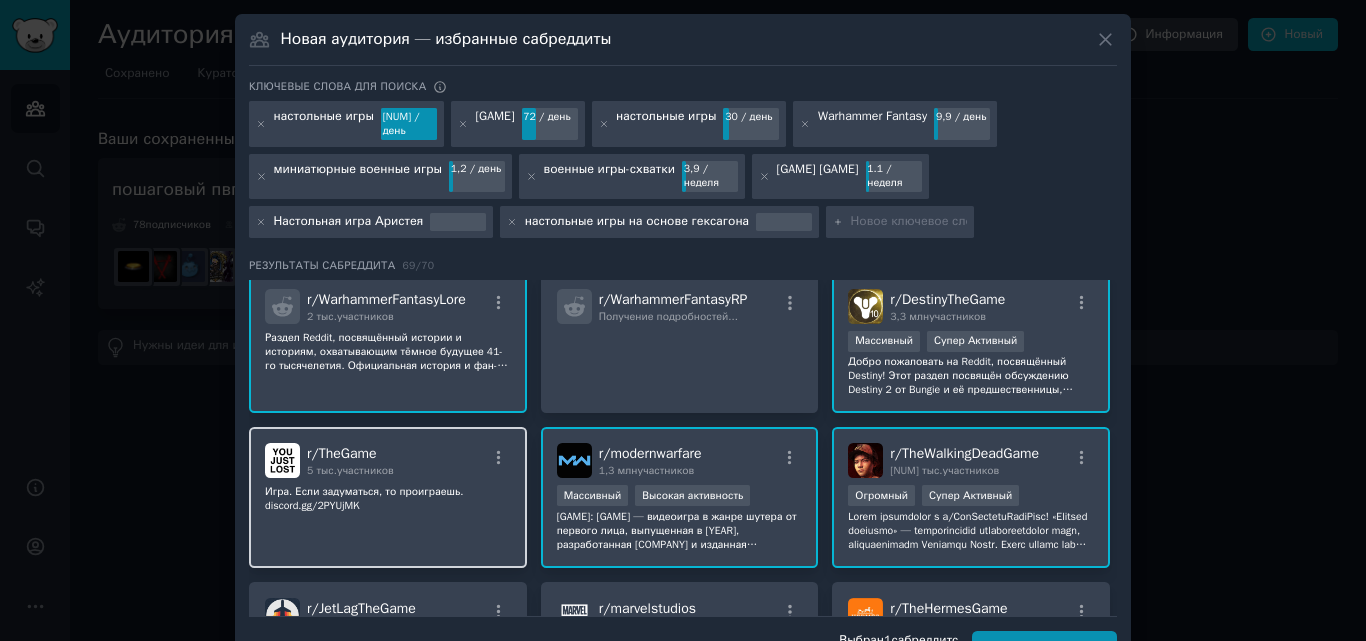click on "r/ TheGame 5 тыс. участников Игра. Если задуматься, то проиграешь. discord.gg/2PYUjMK" at bounding box center (388, 497) 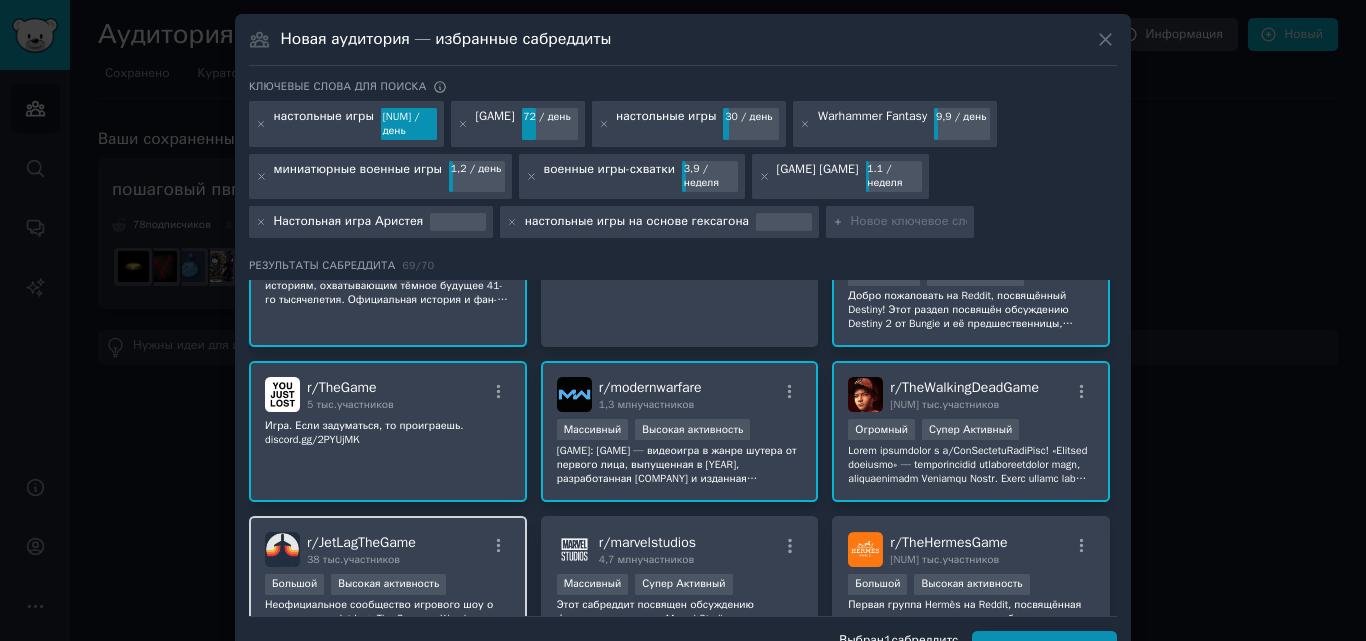 scroll, scrollTop: 2400, scrollLeft: 0, axis: vertical 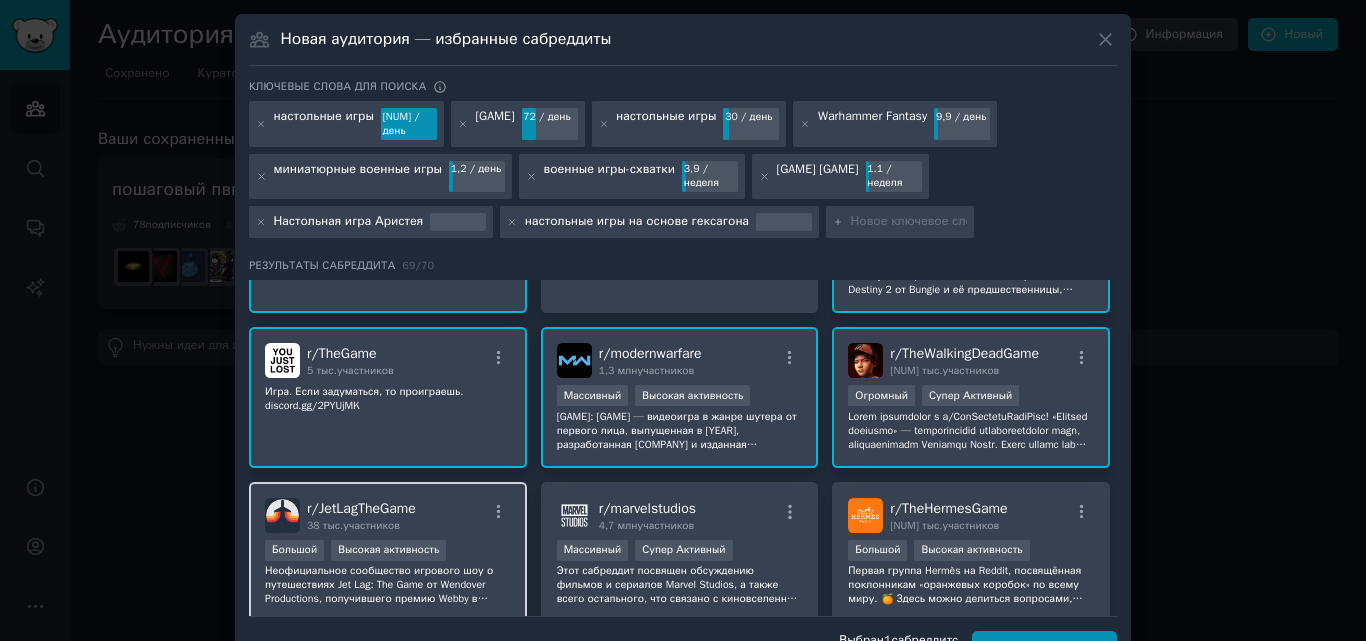 click on "r/ JetLagTheGame 38 тыс. участников" at bounding box center (388, 515) 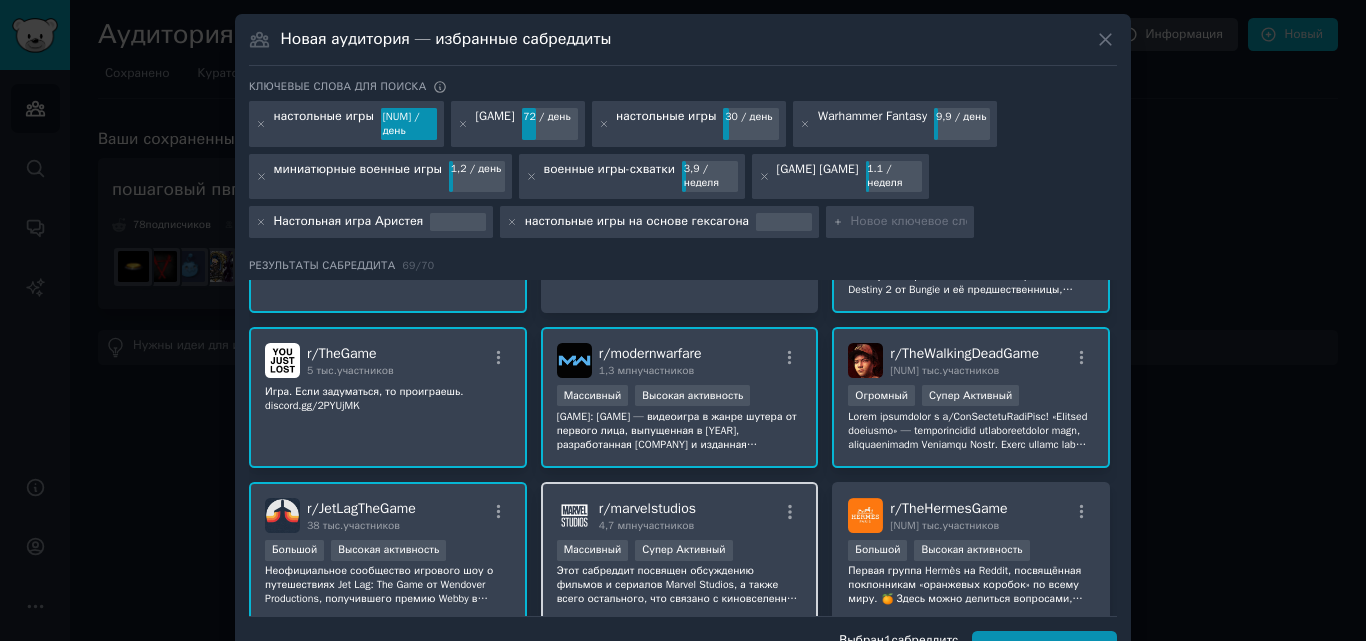 click on "r/  marvelstudios [NUM] млн  участников" at bounding box center [680, 515] 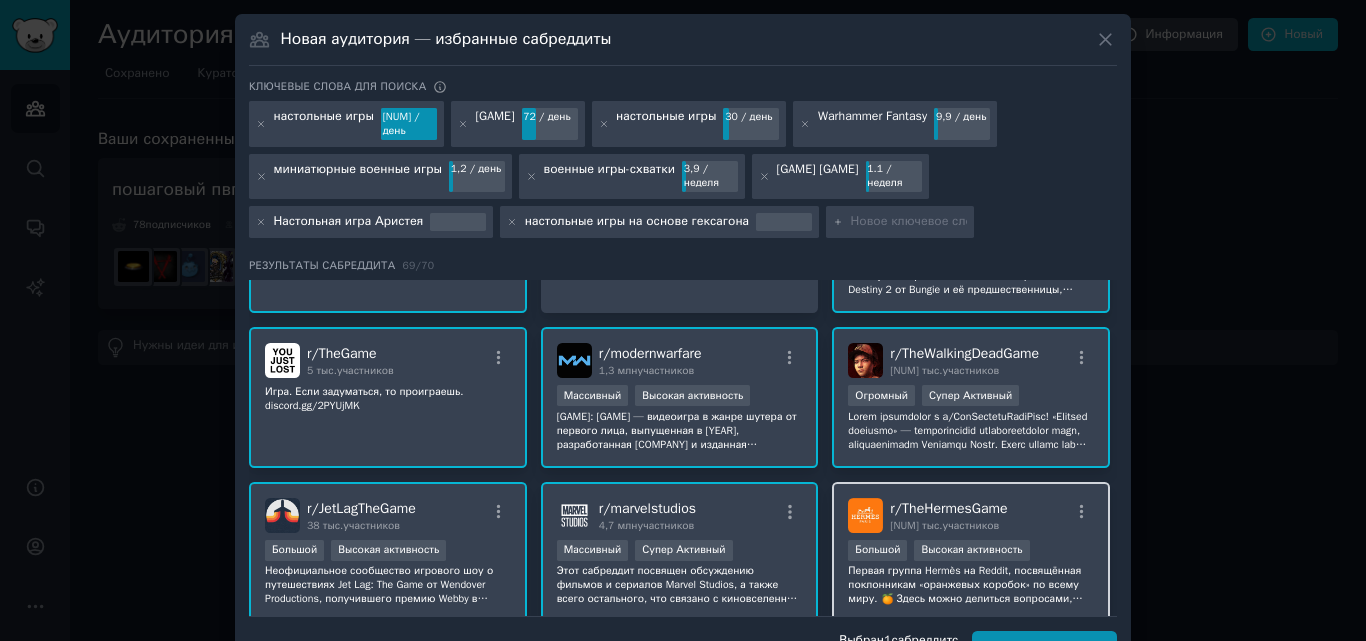 click on "r/  TheHermesGame [NUM] тыс.  участников" at bounding box center (971, 515) 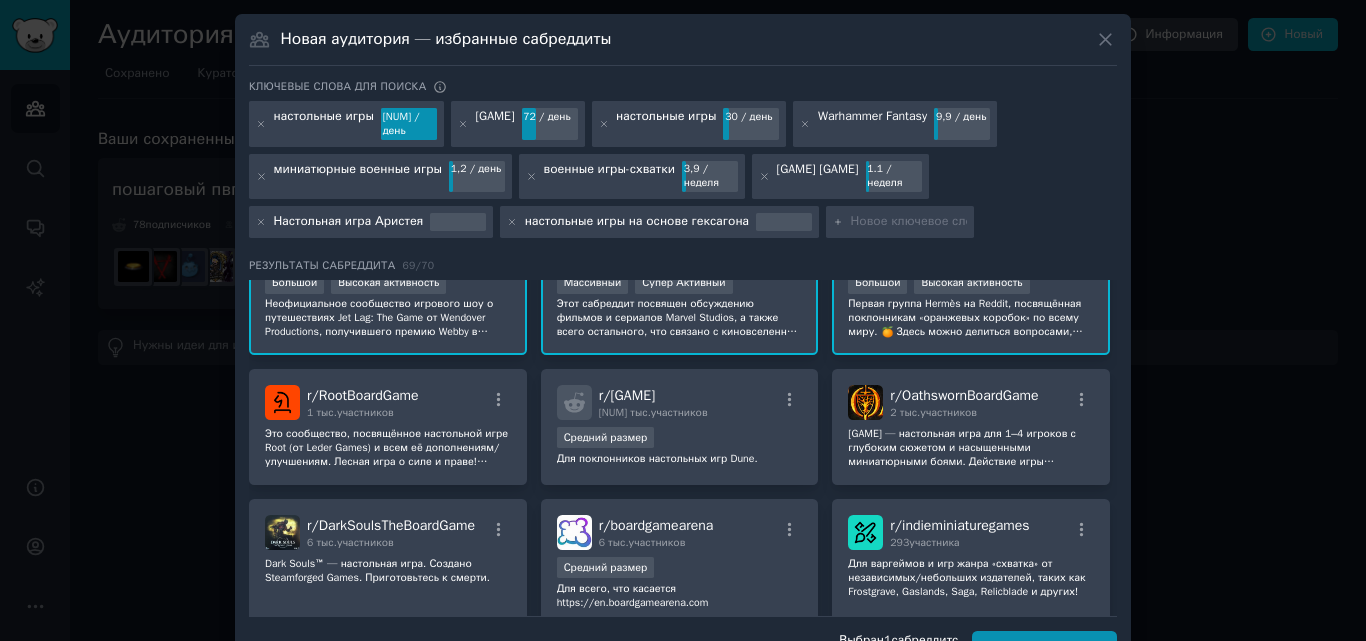 scroll, scrollTop: 2700, scrollLeft: 0, axis: vertical 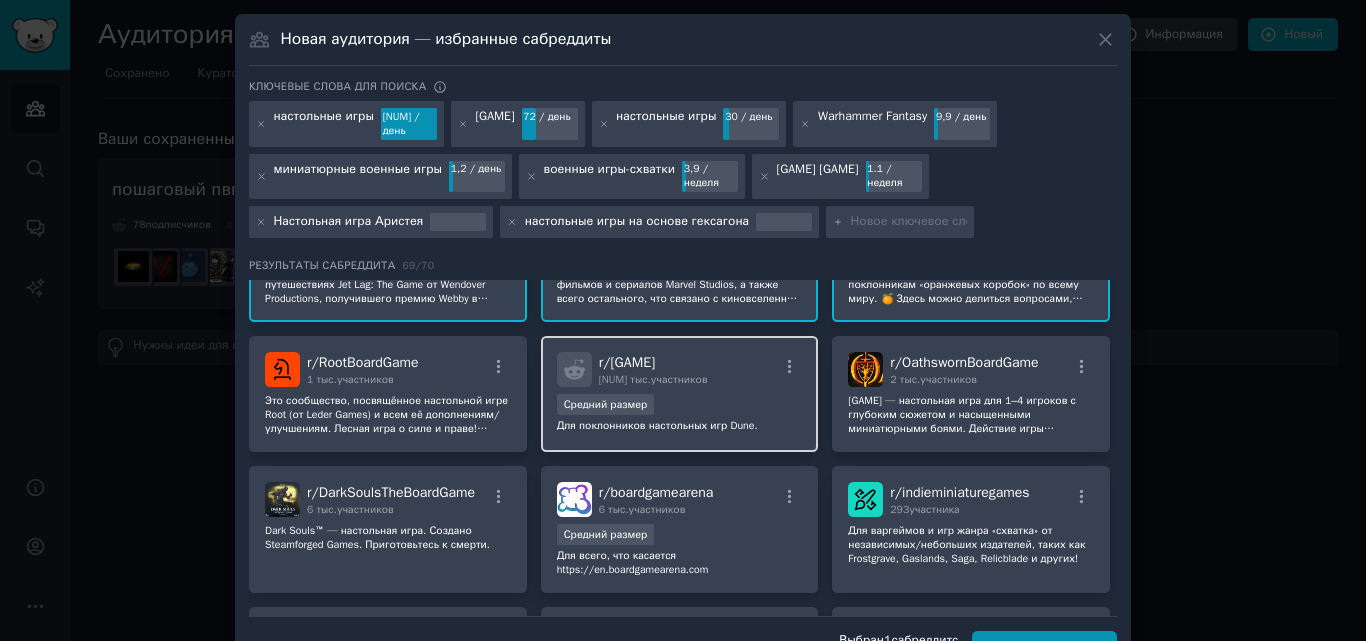 drag, startPoint x: 442, startPoint y: 362, endPoint x: 616, endPoint y: 345, distance: 174.82849 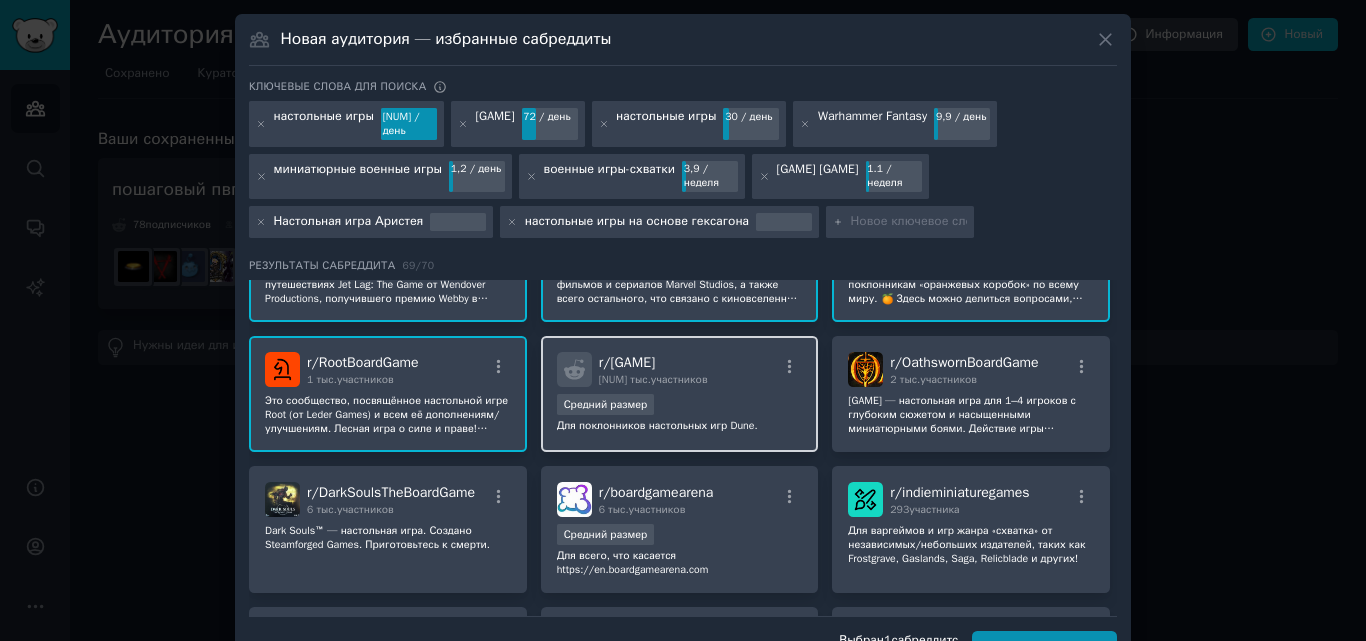 drag, startPoint x: 773, startPoint y: 368, endPoint x: 796, endPoint y: 369, distance: 23.021729 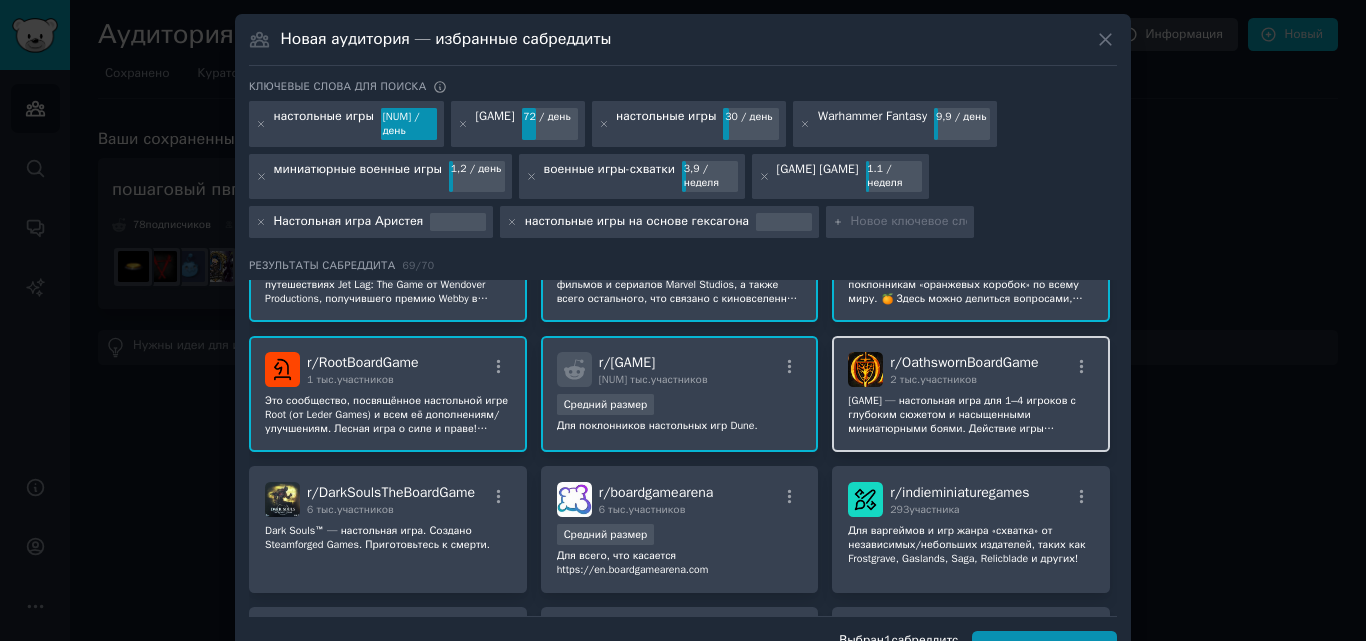drag, startPoint x: 1065, startPoint y: 365, endPoint x: 1062, endPoint y: 380, distance: 15.297058 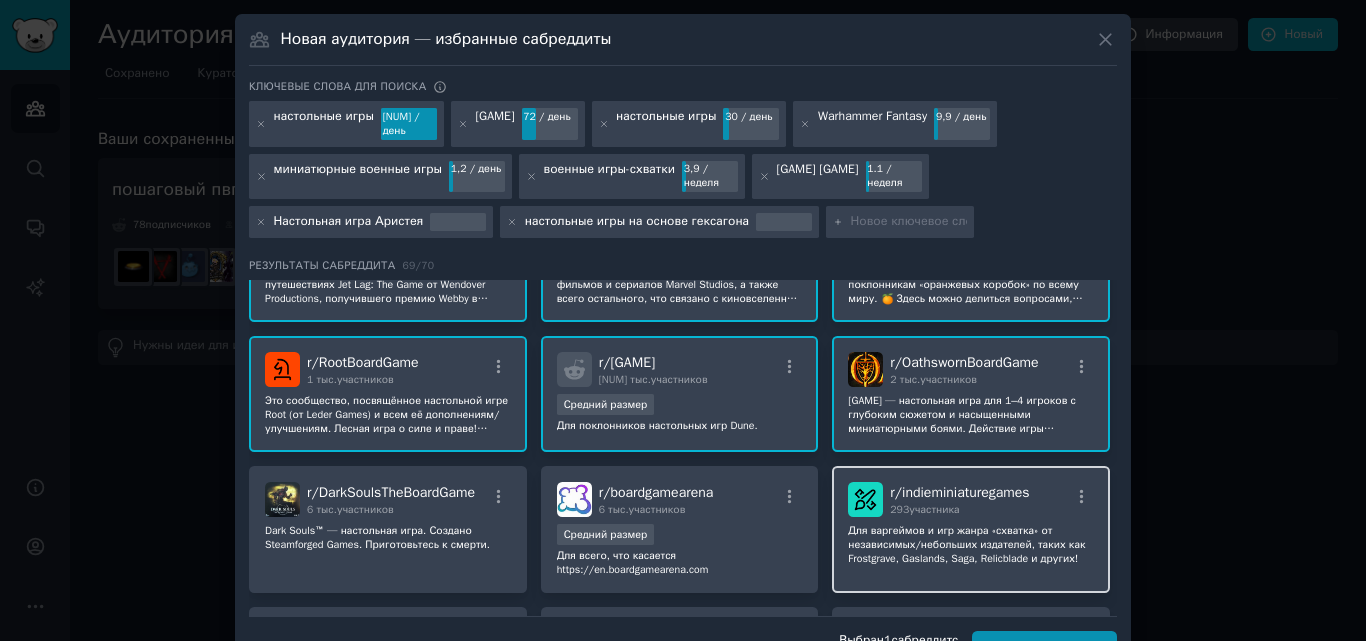 click on "r/  indieminiaturegames 293  участника" at bounding box center (971, 499) 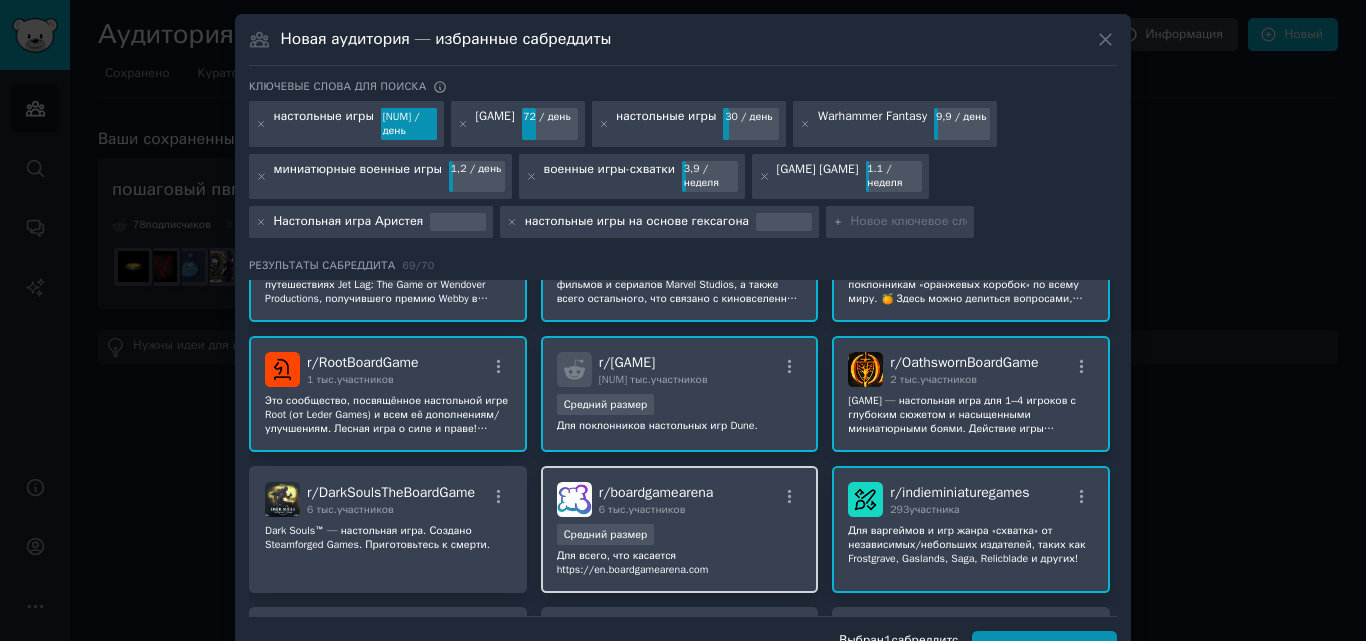 click on "Средний размер" at bounding box center [680, 536] 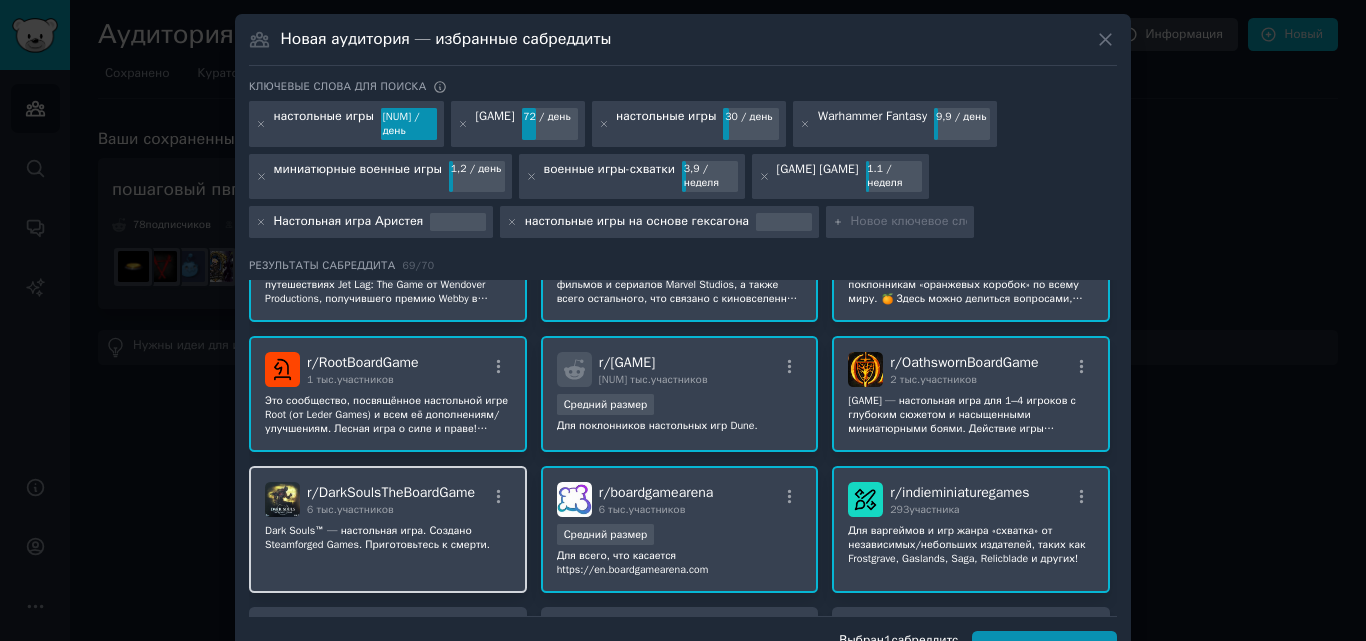click on "r/ DarkSoulsTheBoardGame 6 тыс. участников Dark Souls™ — настольная игра. Создано Steamforged Games. Приготовьтесь к смерти." at bounding box center (388, 529) 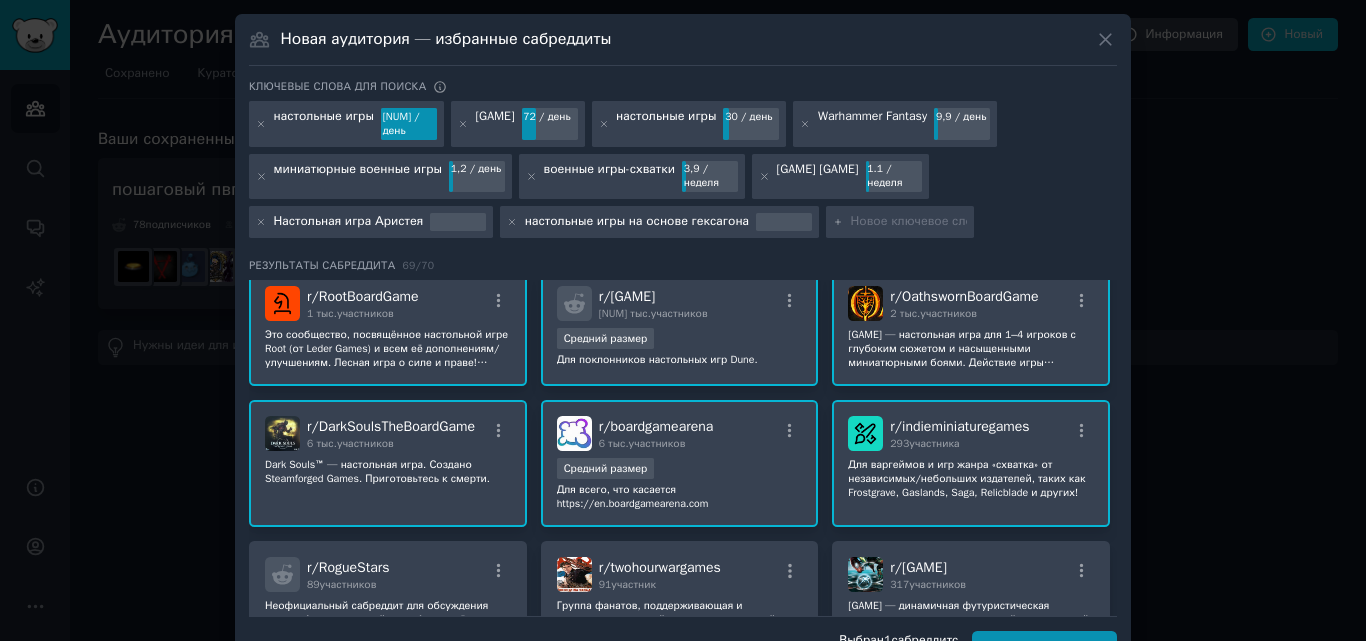 scroll, scrollTop: 2900, scrollLeft: 0, axis: vertical 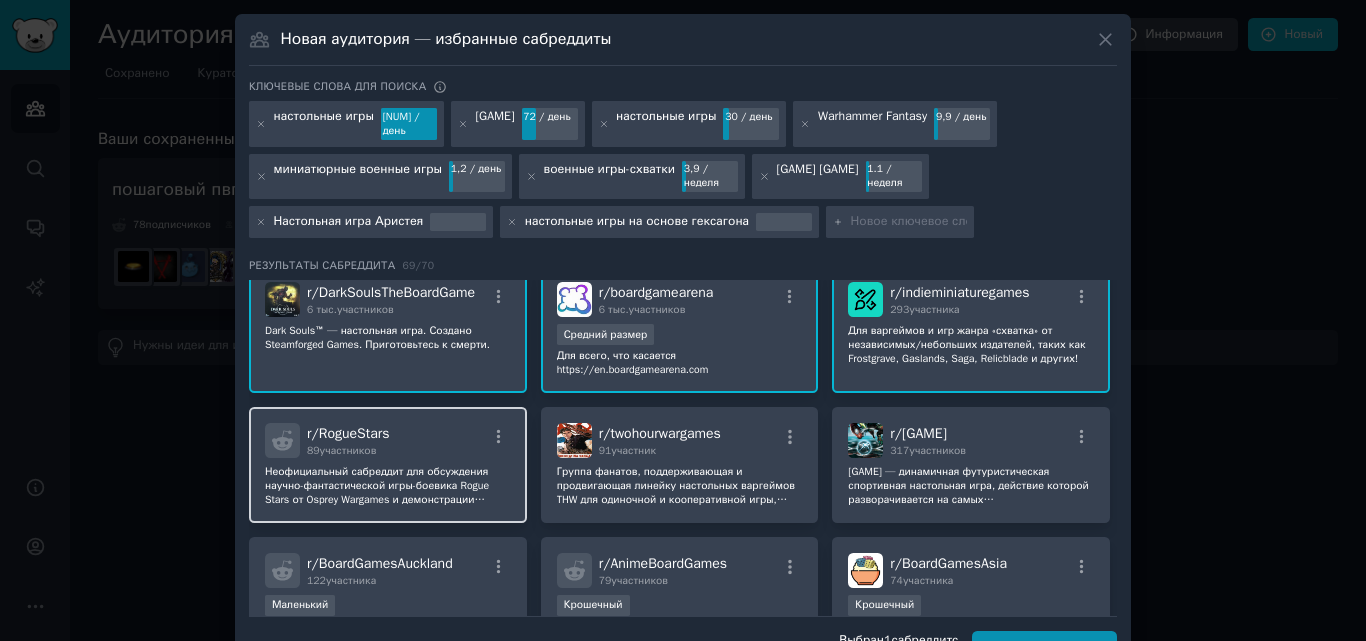 click on "r/ RogueStars 89 участников" at bounding box center [388, 440] 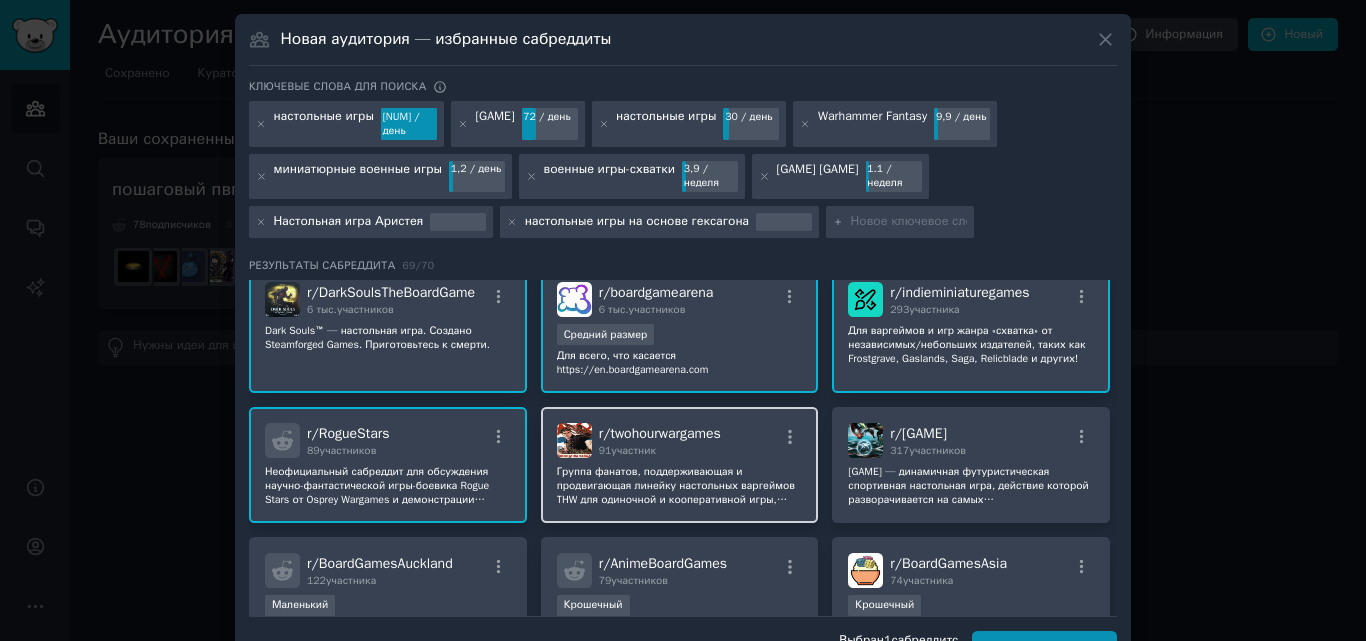 click on "r/  twohourwargames 91  участник" at bounding box center [680, 440] 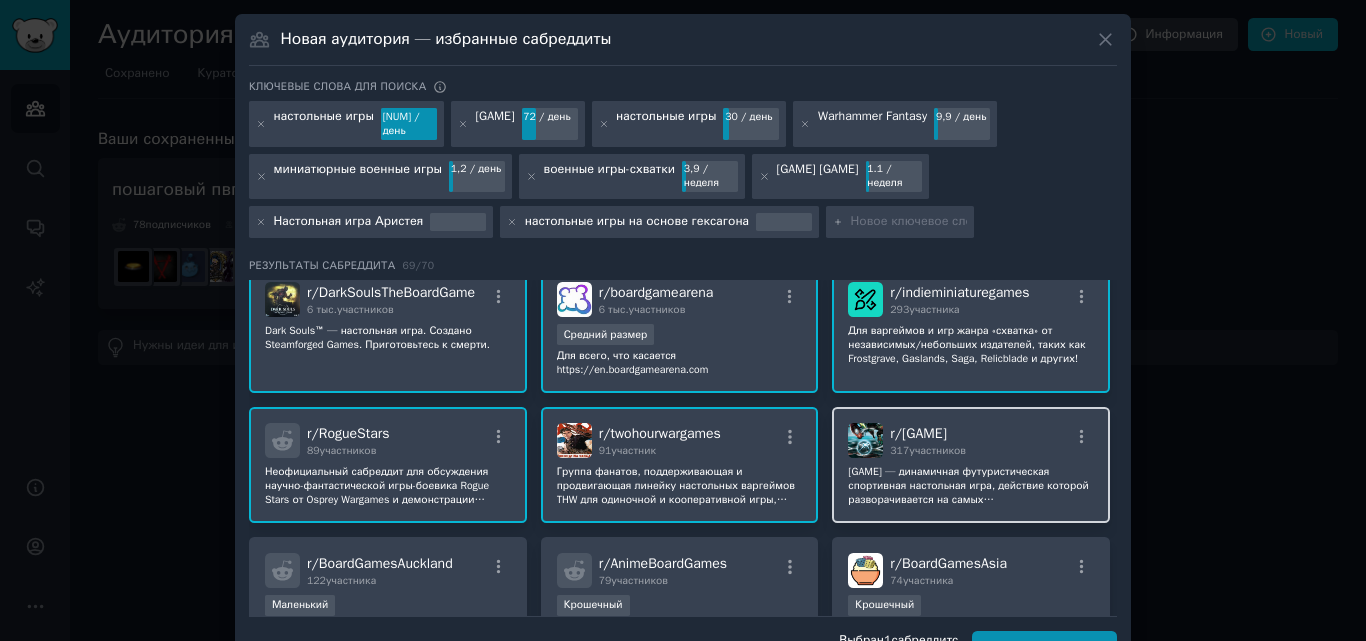 click on "r/  dreadball 317  участников" at bounding box center [971, 440] 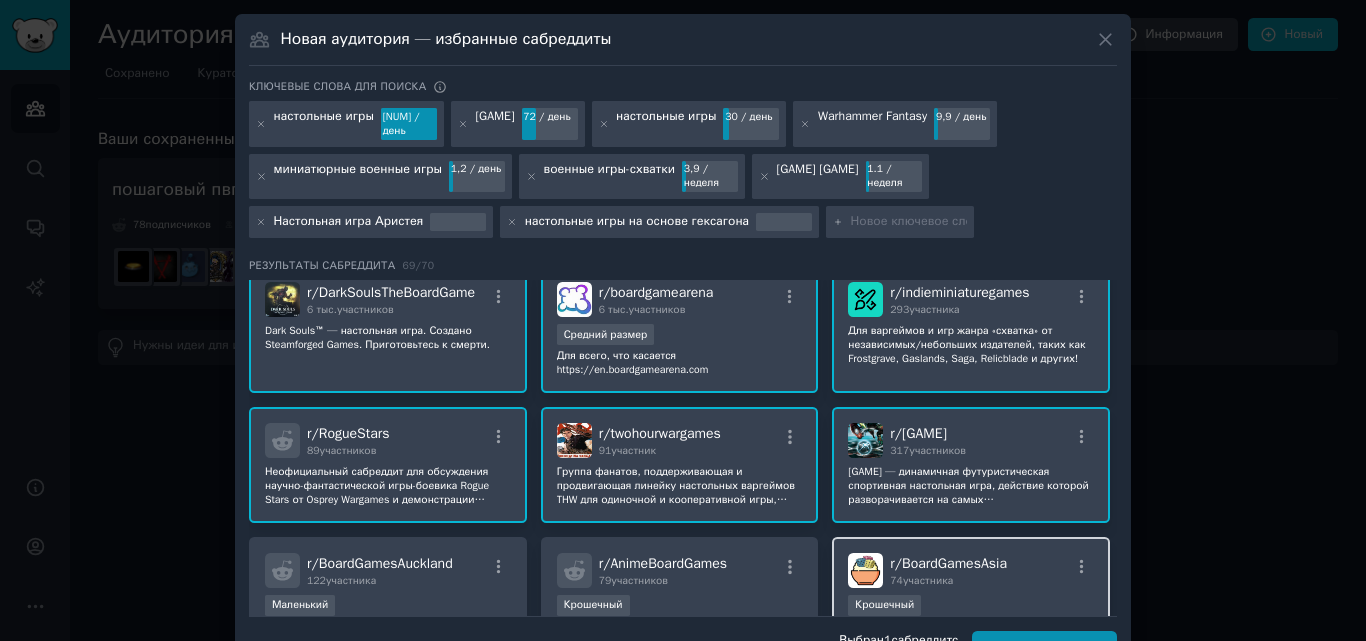 click on "r/  BoardGamesAsia 74  участника" at bounding box center (971, 570) 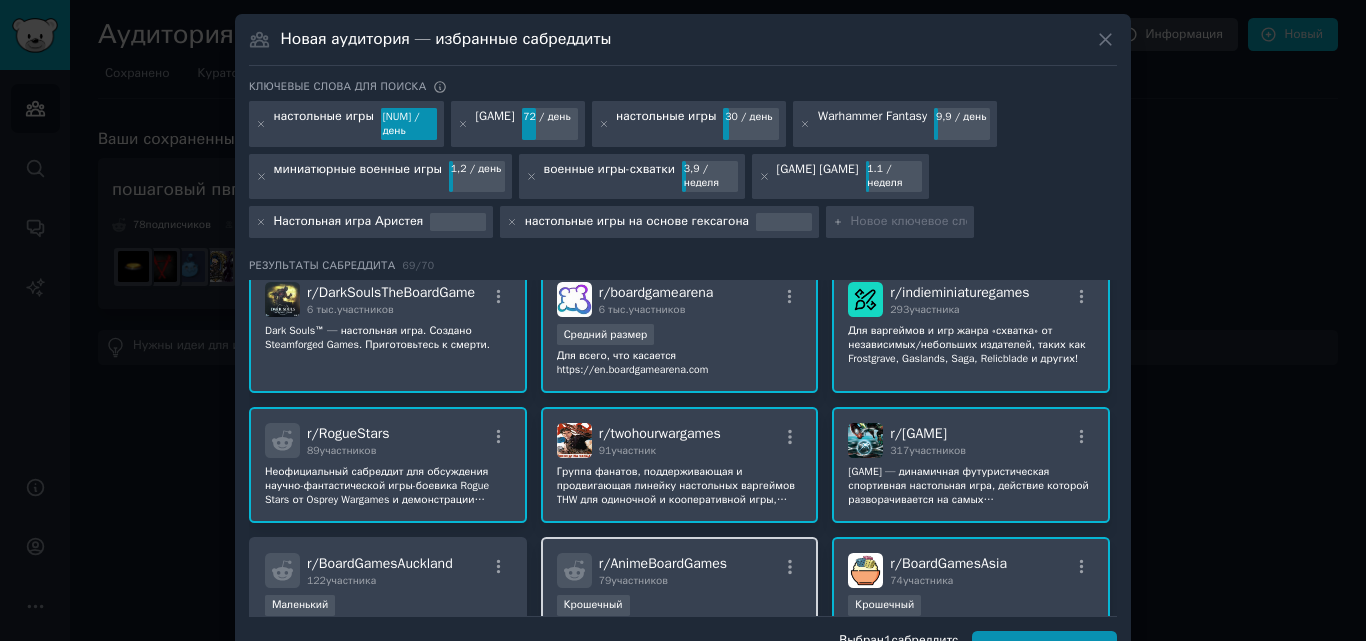 click on "r/ AnimeBoardGames 79 участников Крошечный Пересечение r/аниме и r/настольных игр. Расскажите о настольных играх, вдохновлённых аниме или являющихся его адаптациями." at bounding box center [680, 607] 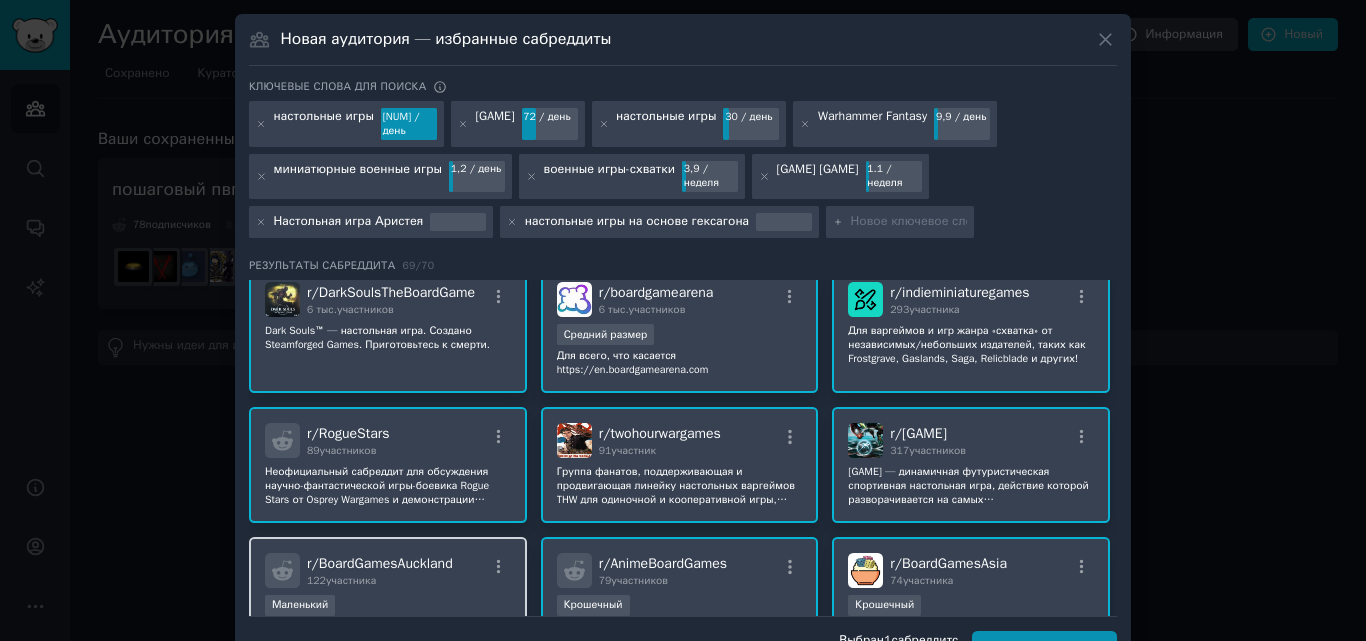click on "Маленький" at bounding box center [388, 607] 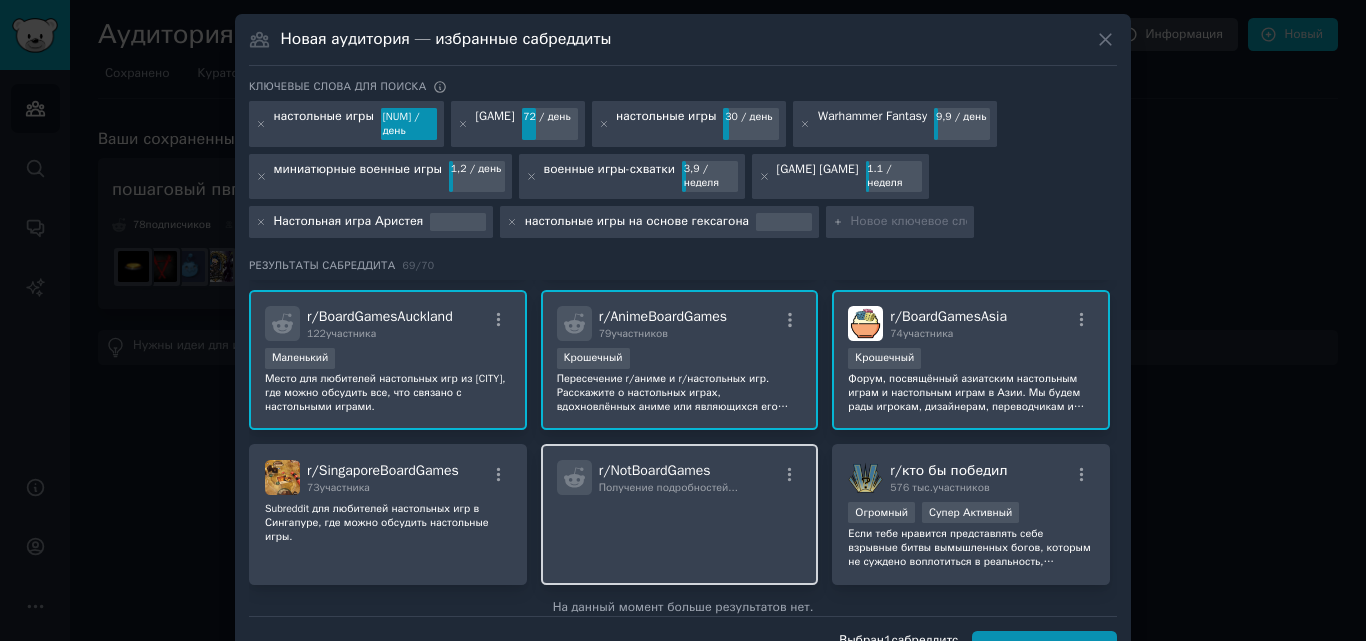 scroll, scrollTop: 3186, scrollLeft: 0, axis: vertical 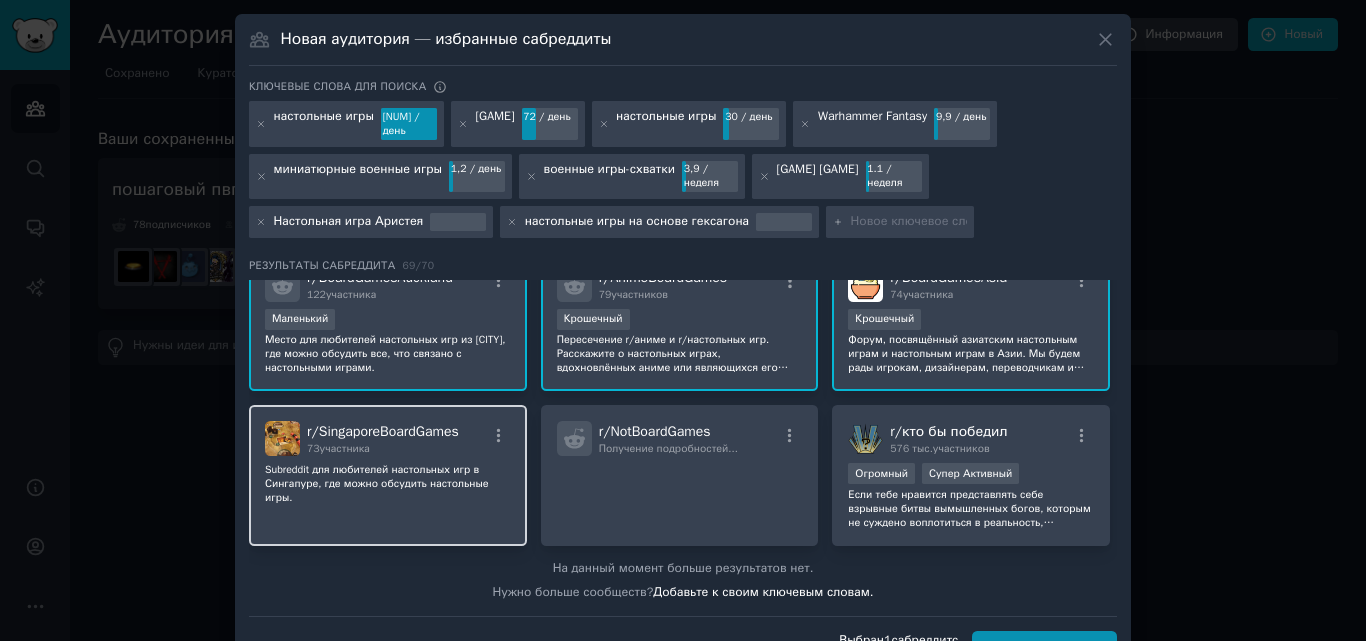 click on "r/ SingaporeBoardGames 73 участника Subreddit для любителей настольных игр в Сингапуре, где можно обсудить настольные игры." at bounding box center (388, 475) 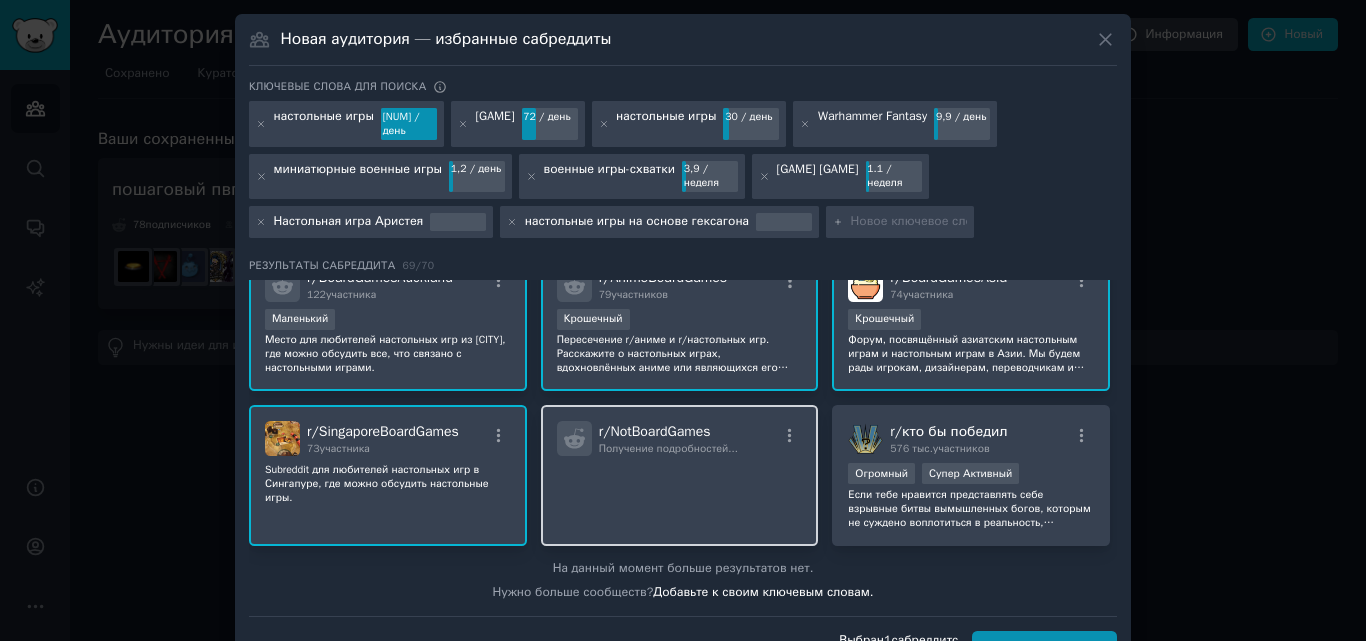 click on "r/  NotBoardGames Получение подробностей..." at bounding box center [680, 475] 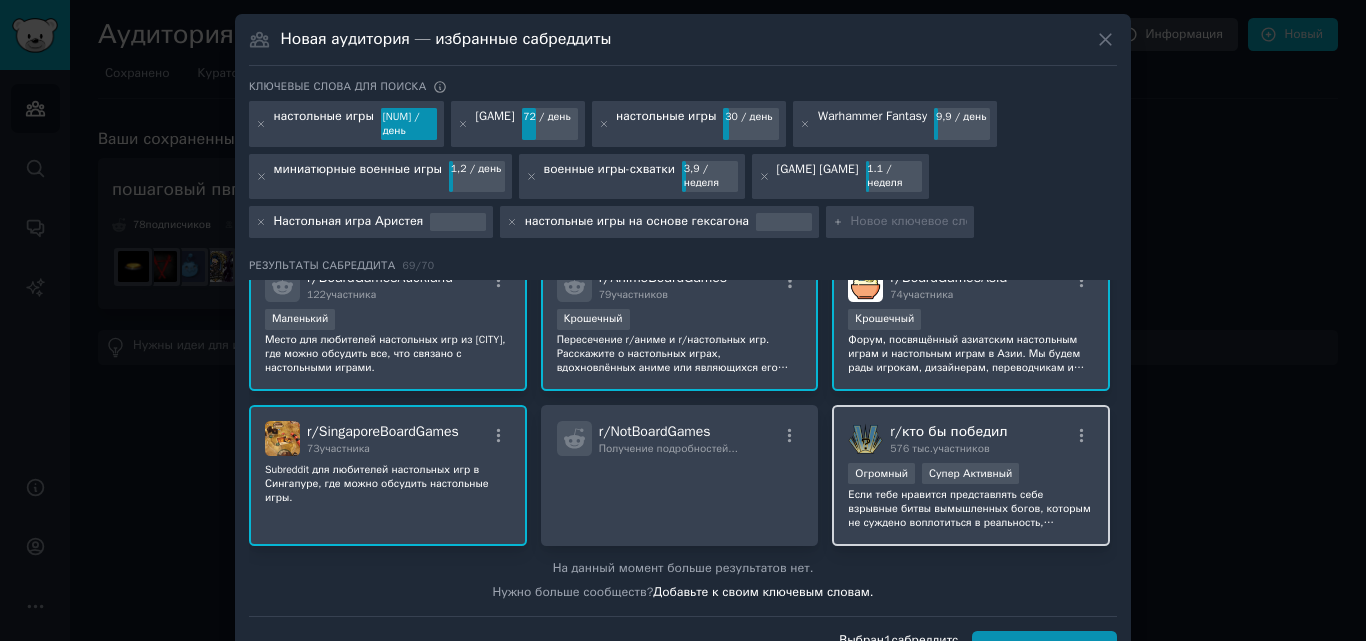 drag, startPoint x: 1047, startPoint y: 437, endPoint x: 996, endPoint y: 459, distance: 55.542778 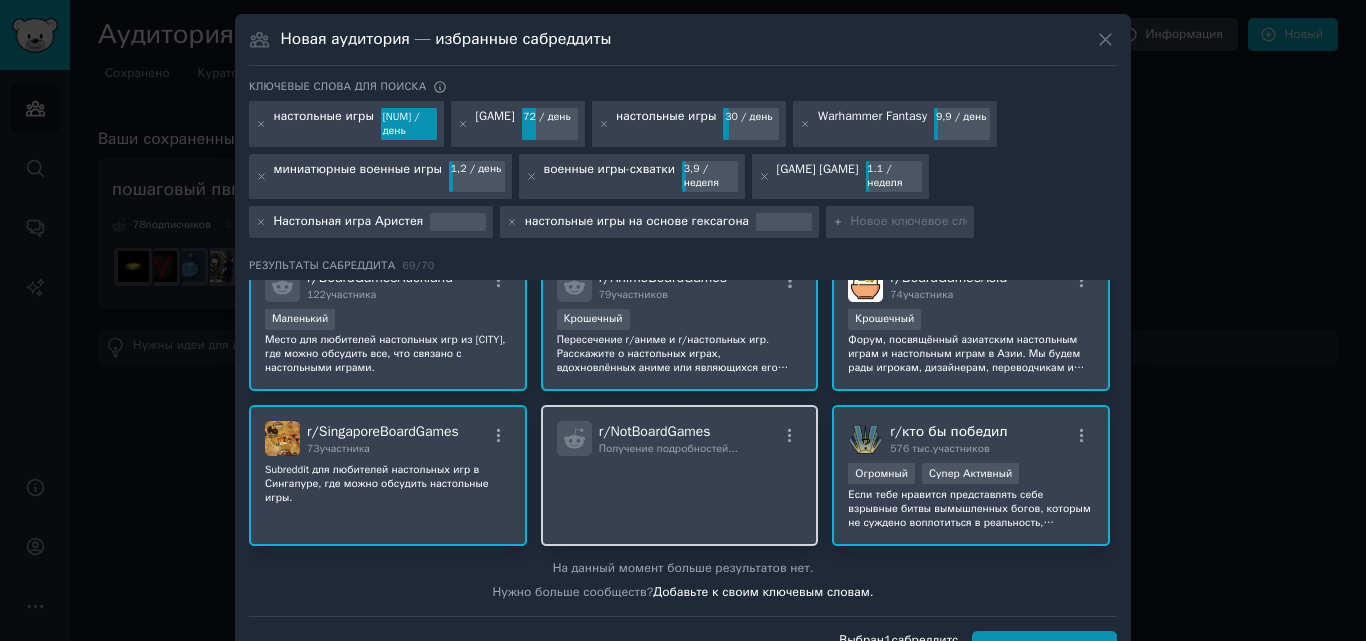 click 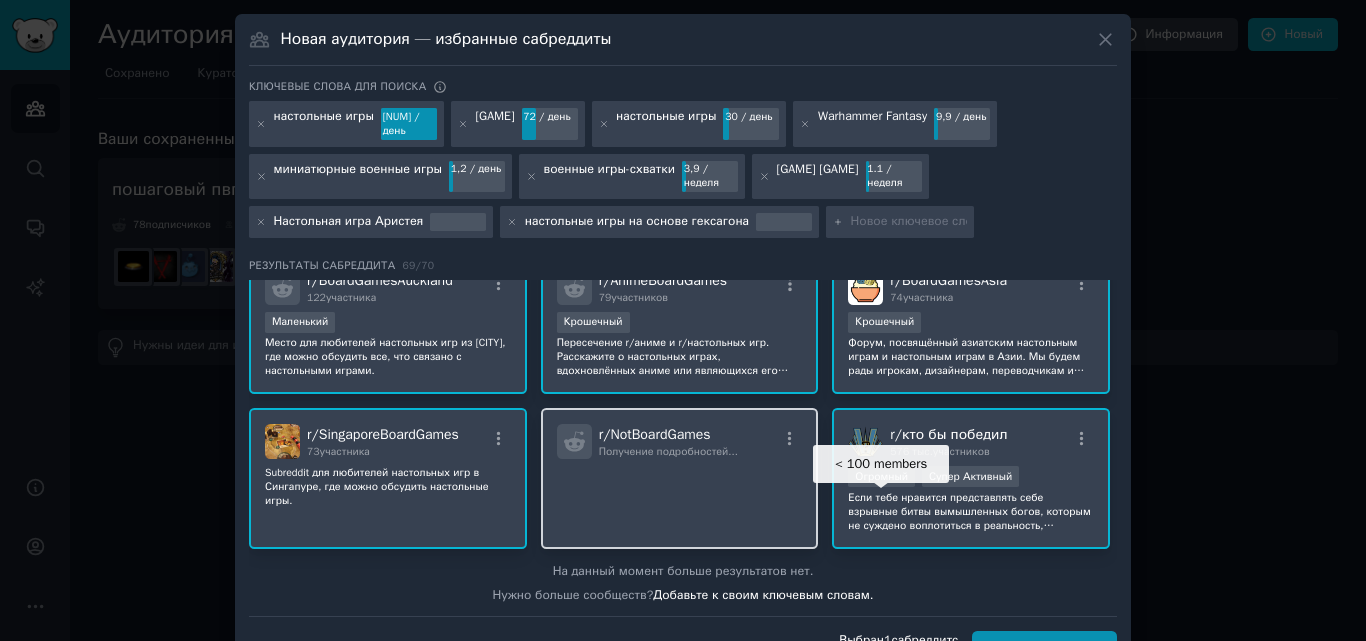 scroll, scrollTop: 3186, scrollLeft: 0, axis: vertical 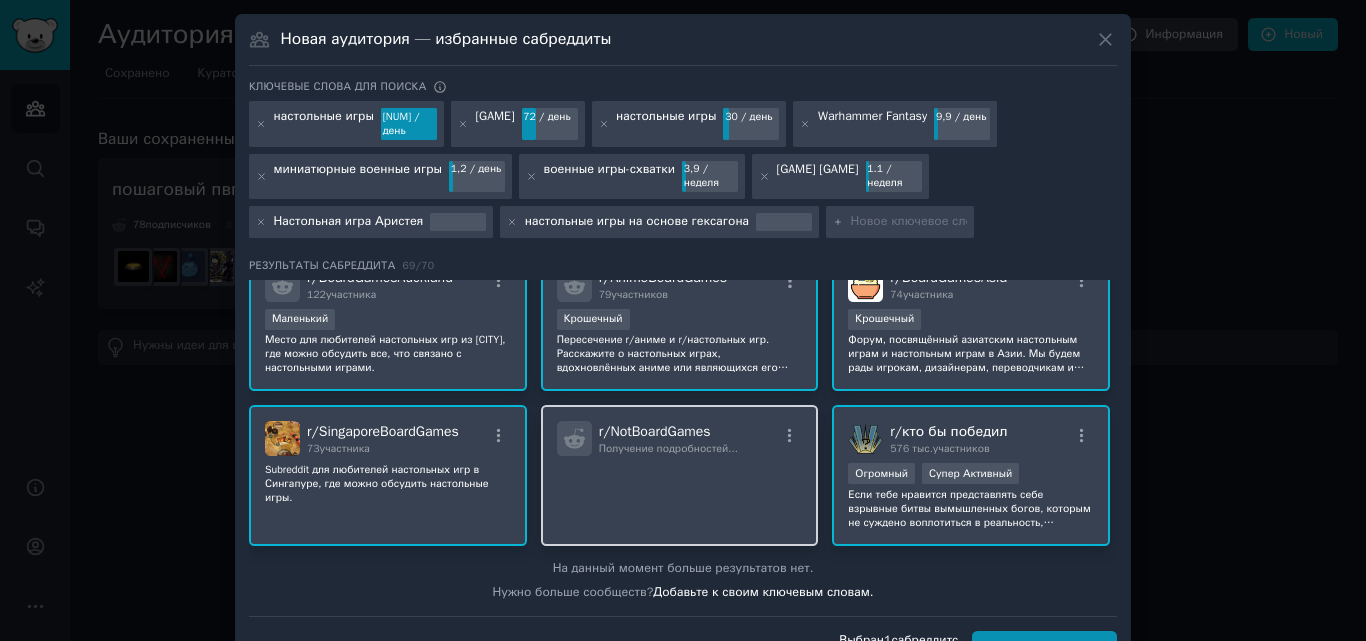click 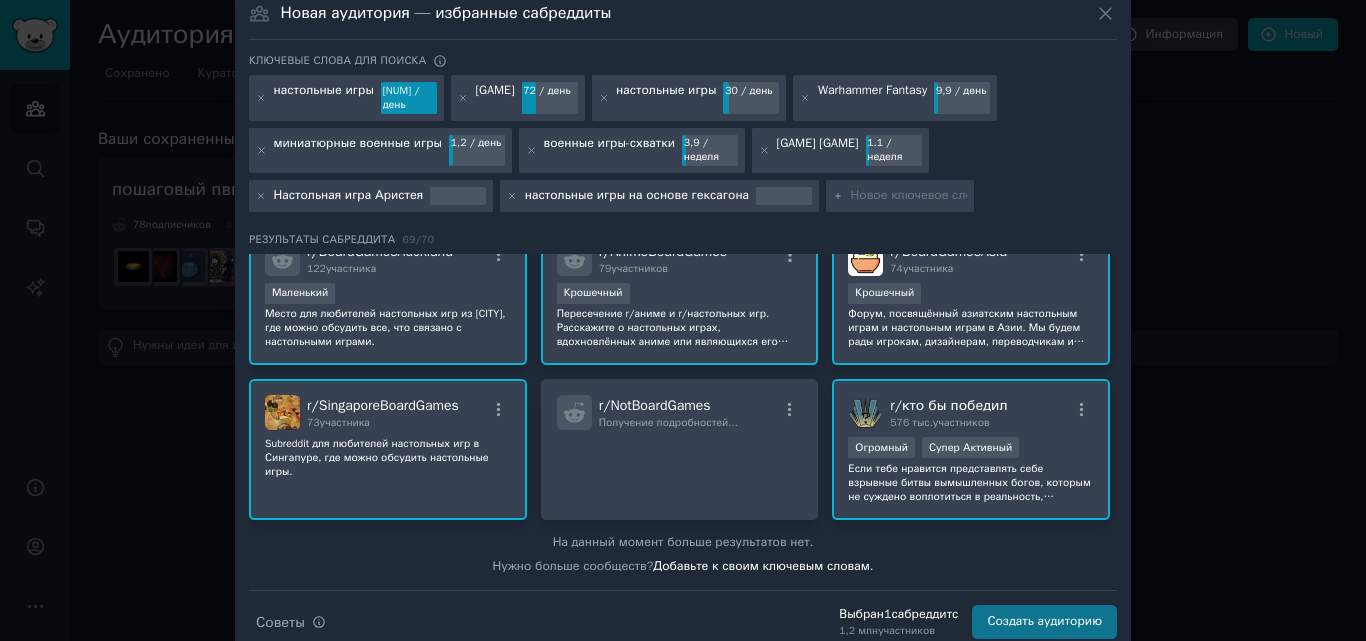 scroll, scrollTop: 39, scrollLeft: 0, axis: vertical 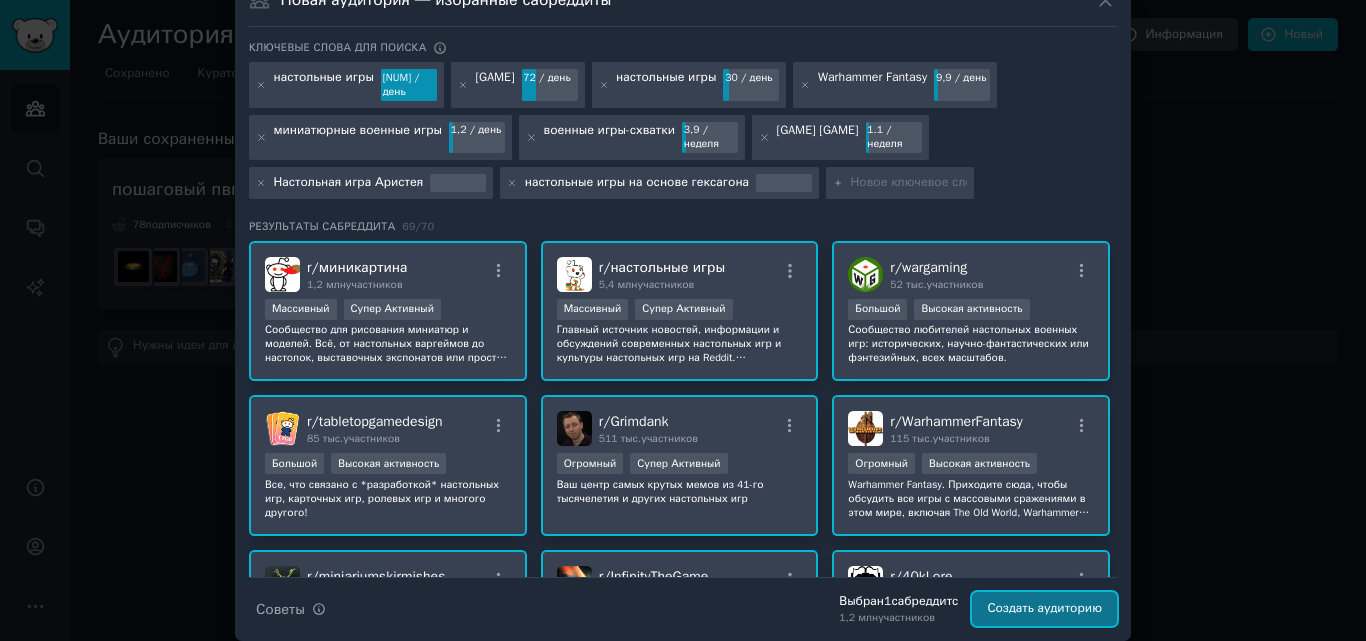 click on "Создать аудиторию" at bounding box center [1044, 609] 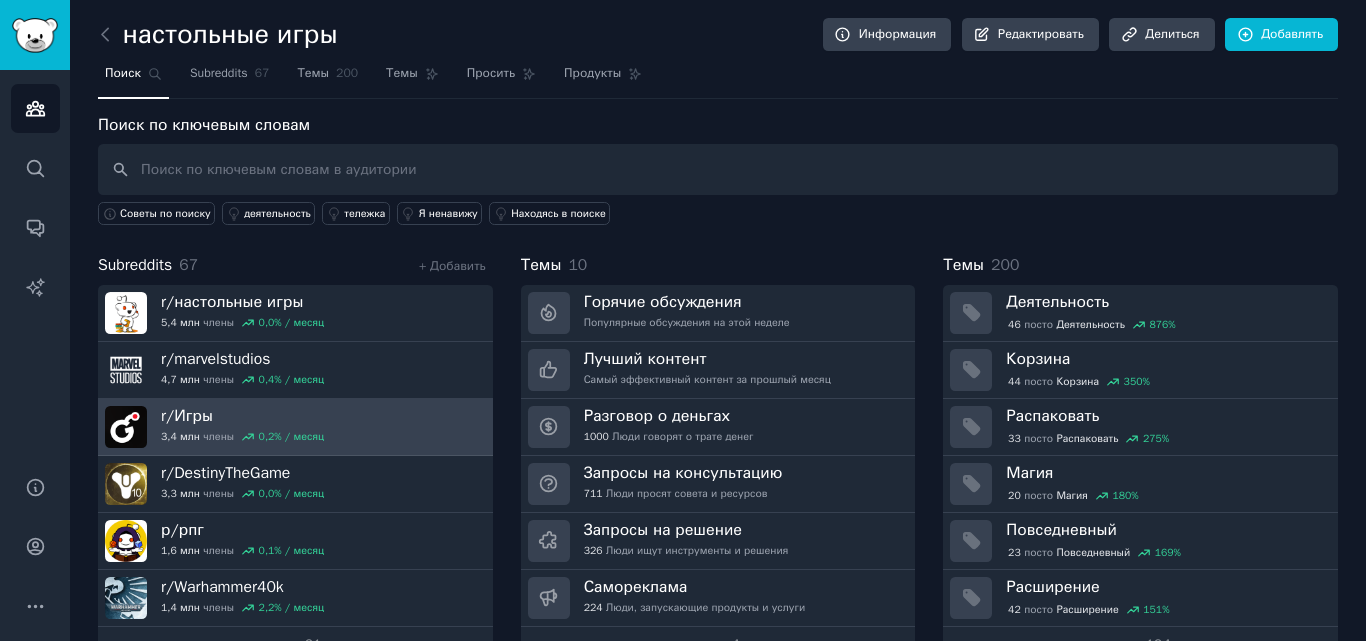 scroll, scrollTop: 49, scrollLeft: 0, axis: vertical 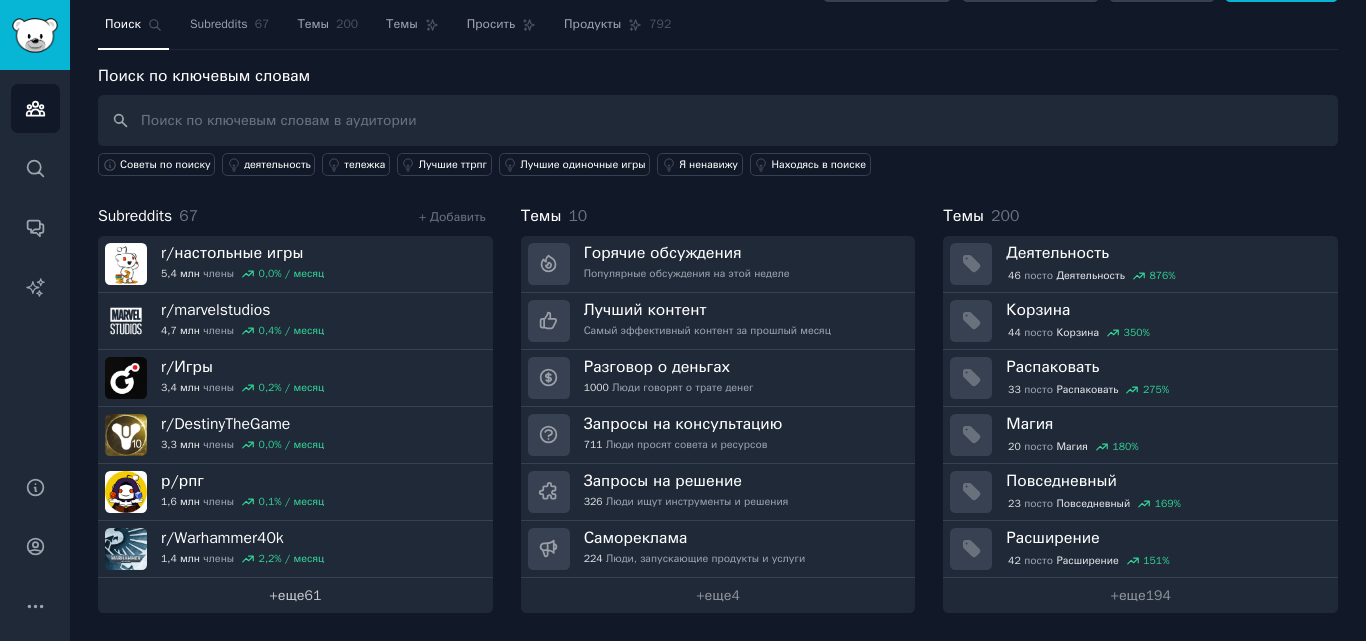 click on "61" at bounding box center [313, 595] 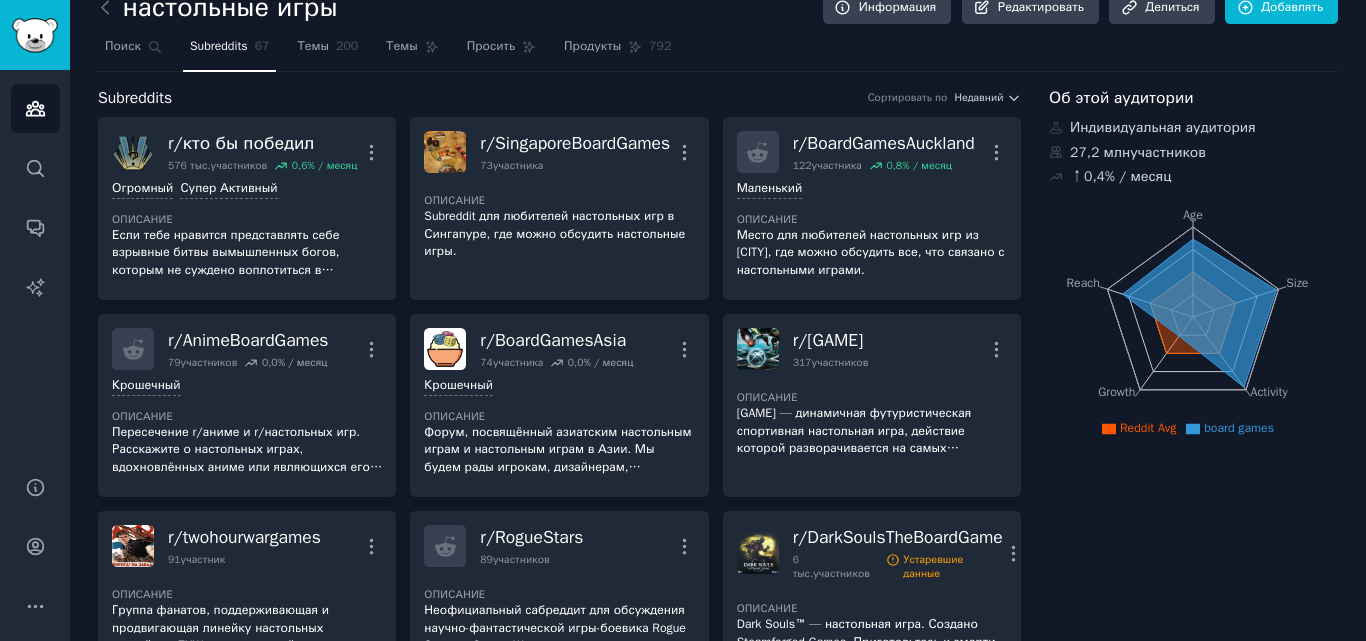 scroll, scrollTop: 0, scrollLeft: 0, axis: both 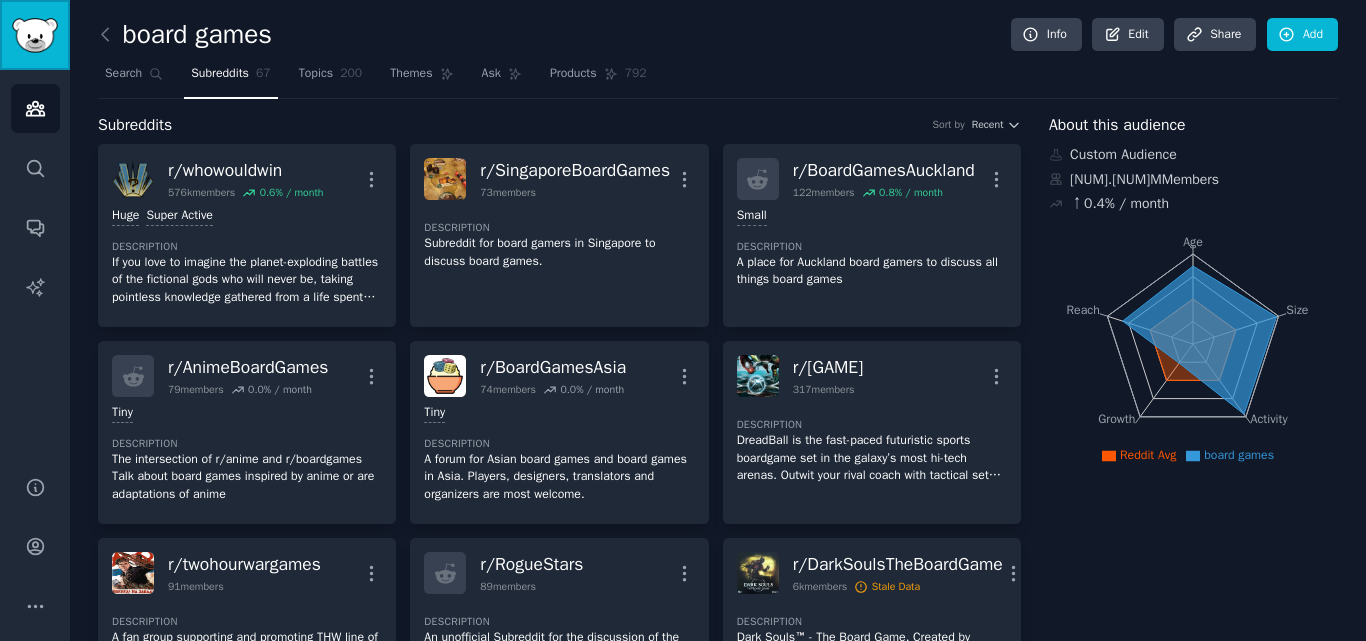 click at bounding box center [35, 35] 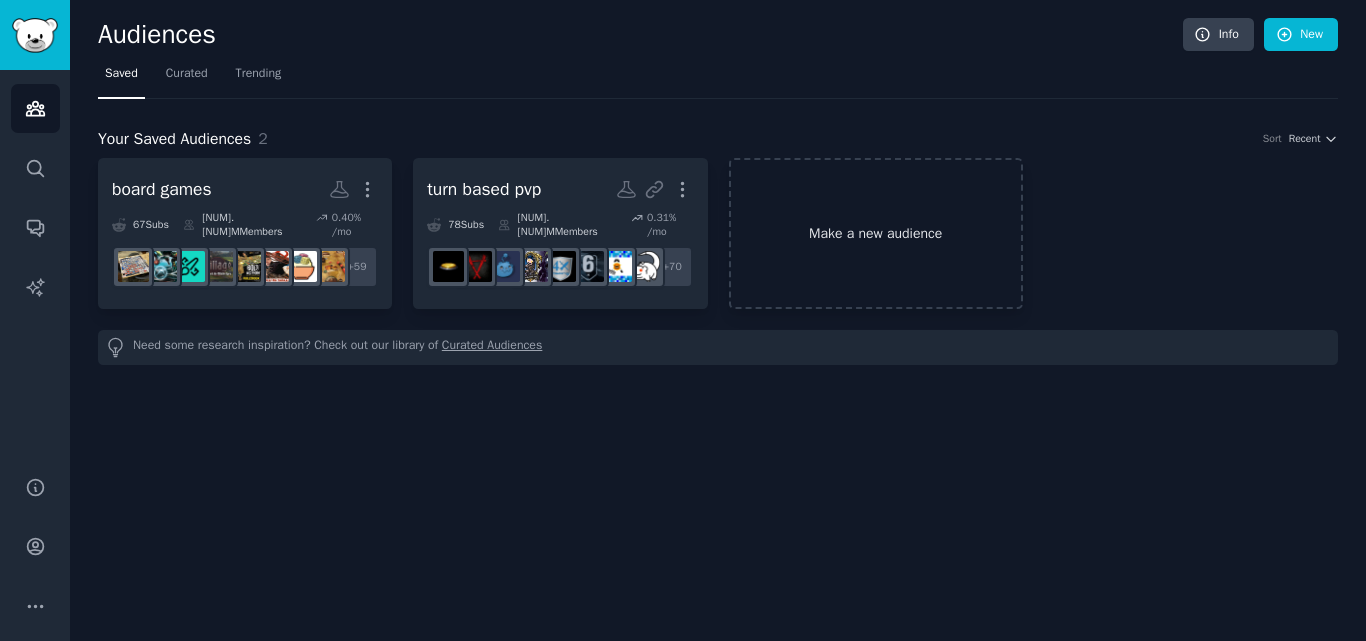 click on "Make a new audience" at bounding box center [876, 233] 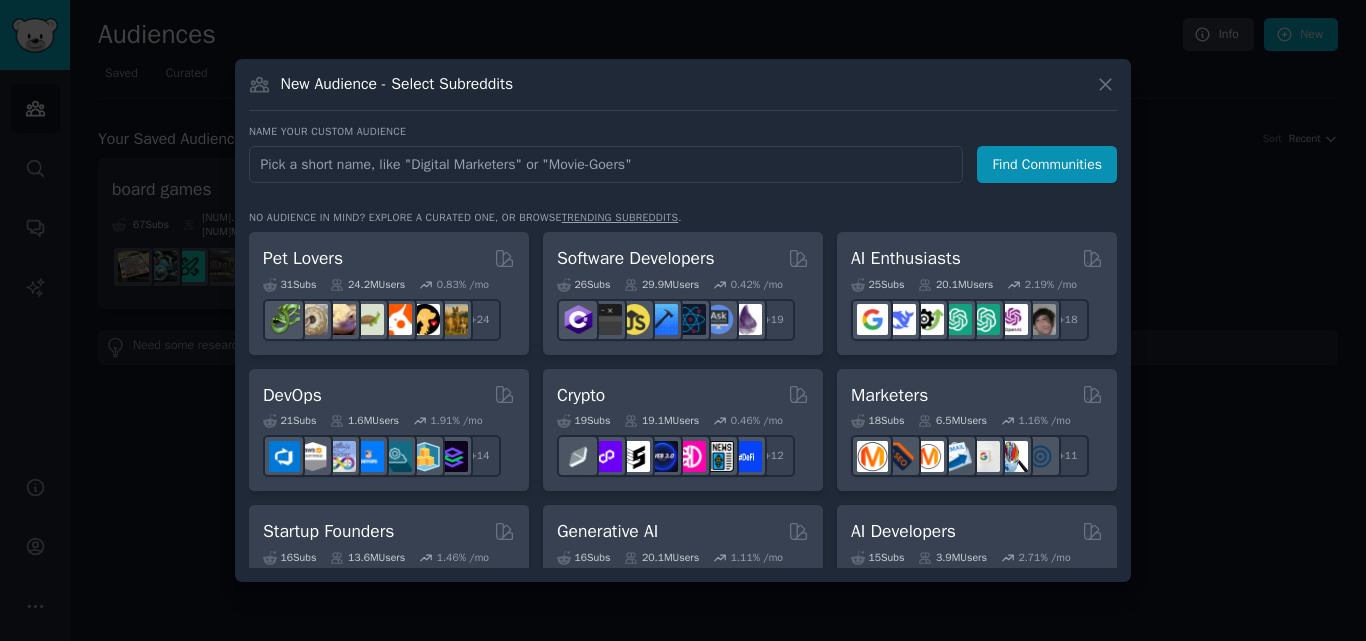 click at bounding box center (606, 164) 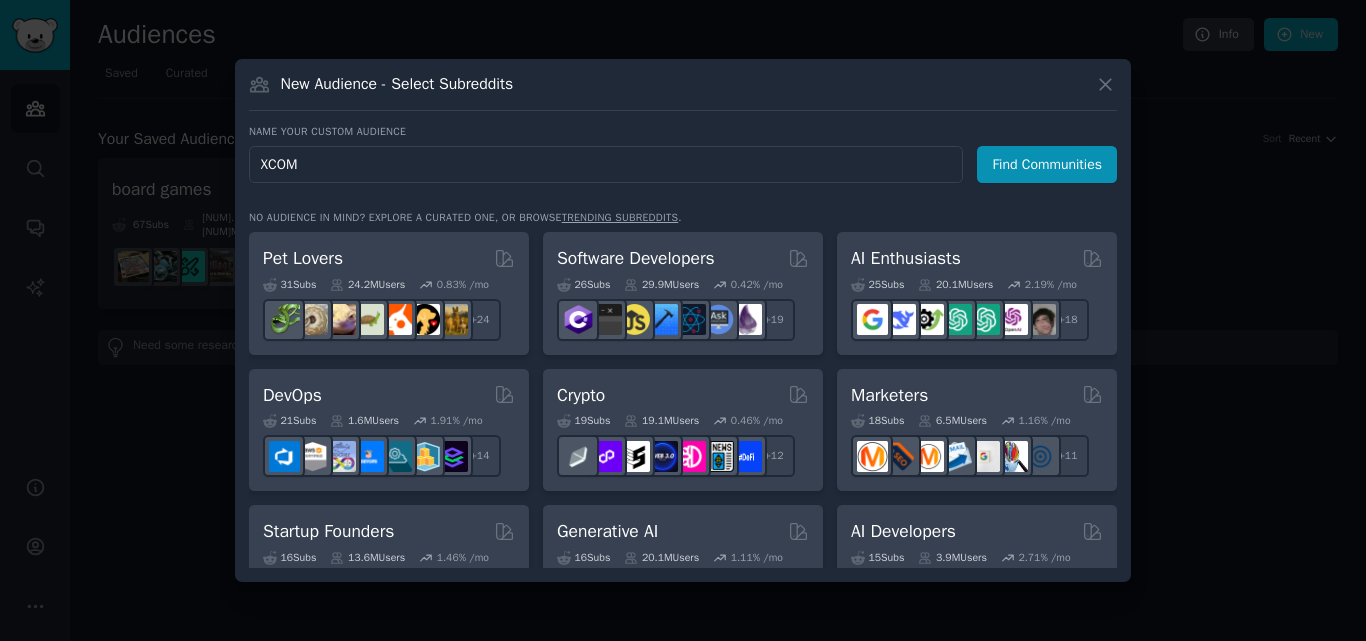 click on "Find Communities" at bounding box center [1047, 164] 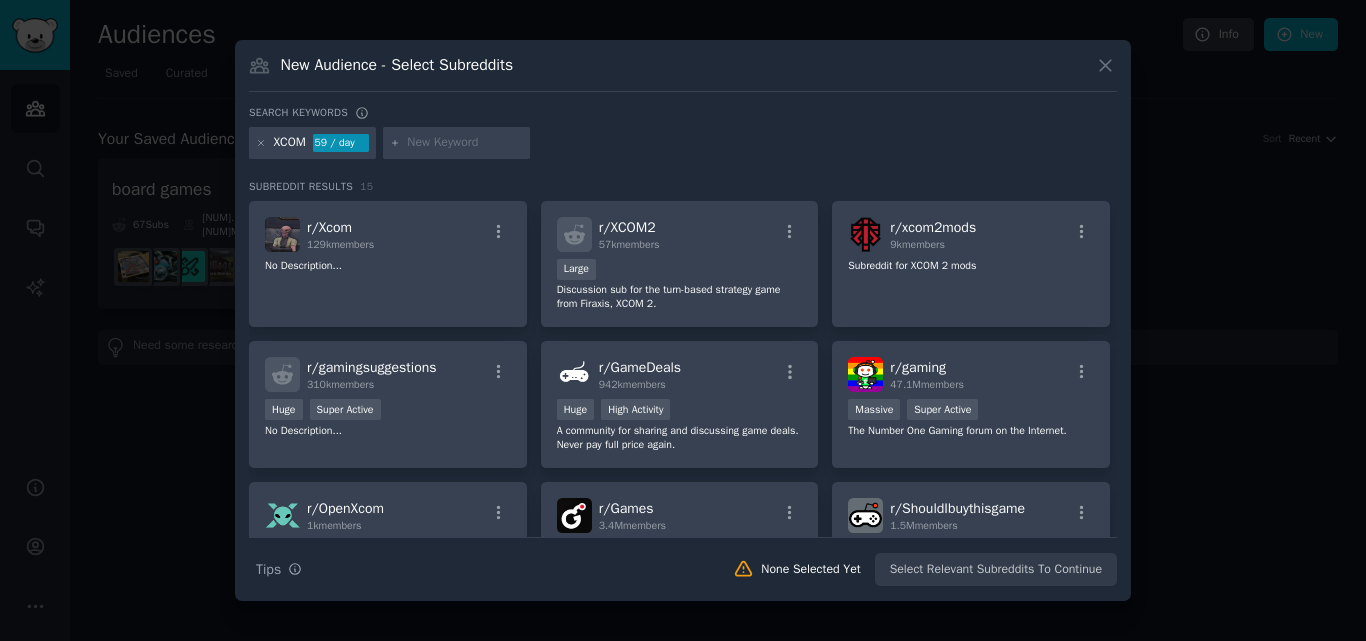 click at bounding box center (465, 143) 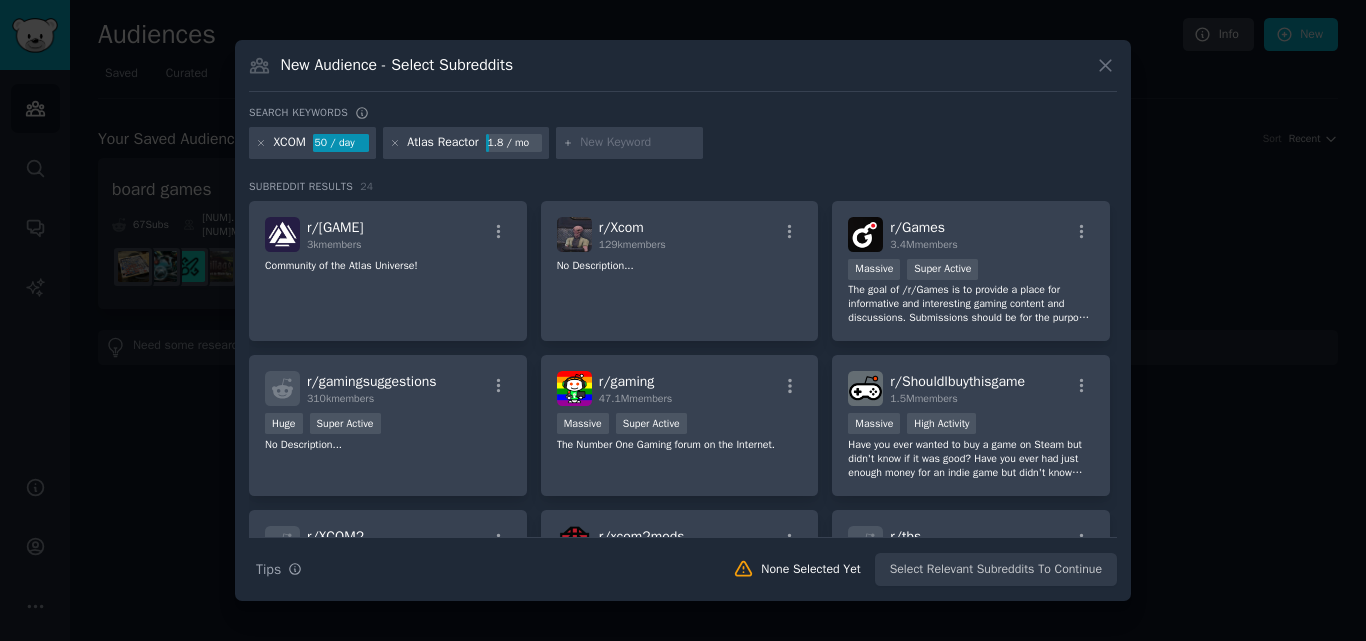 paste on "Blood Bowl" 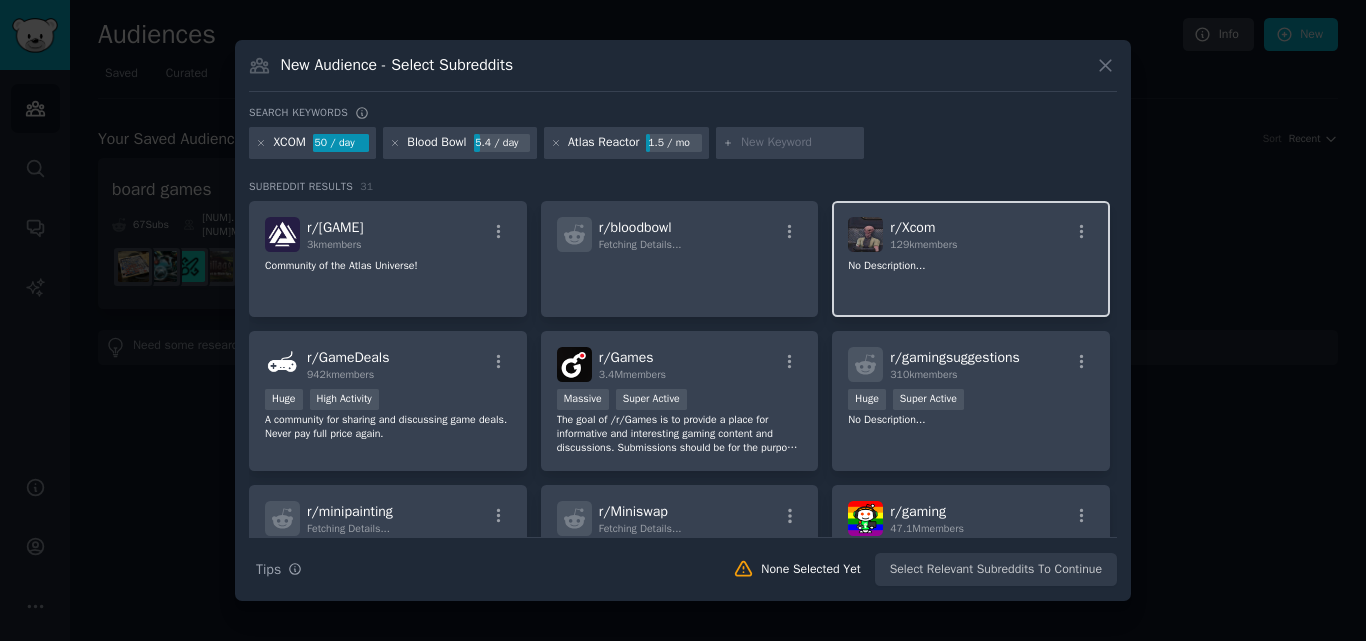 paste on "Into the Breach" 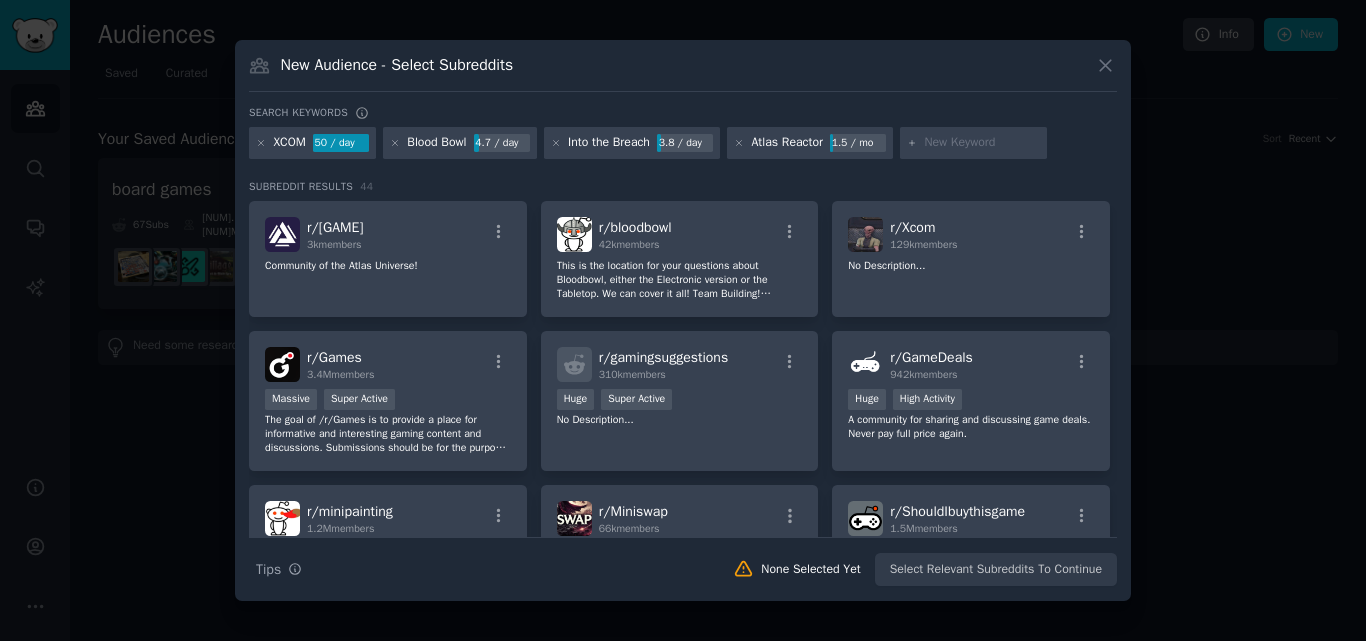 paste on "Divinity: Original Sin" 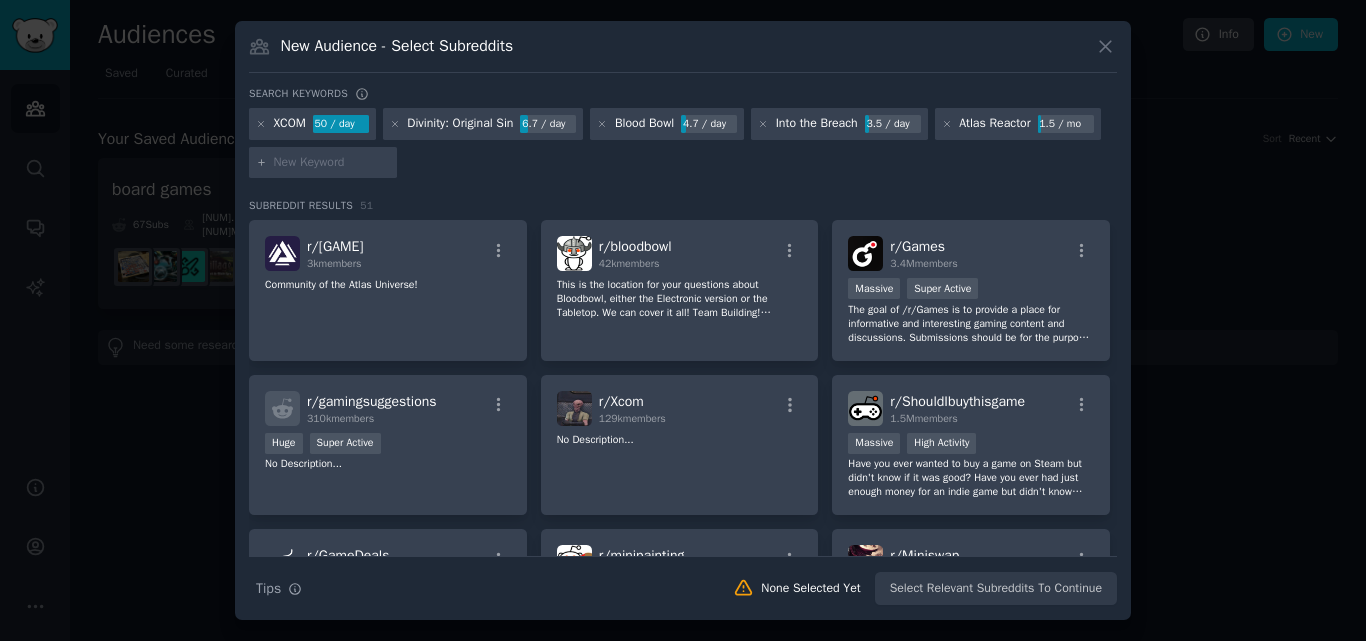 click at bounding box center [332, 163] 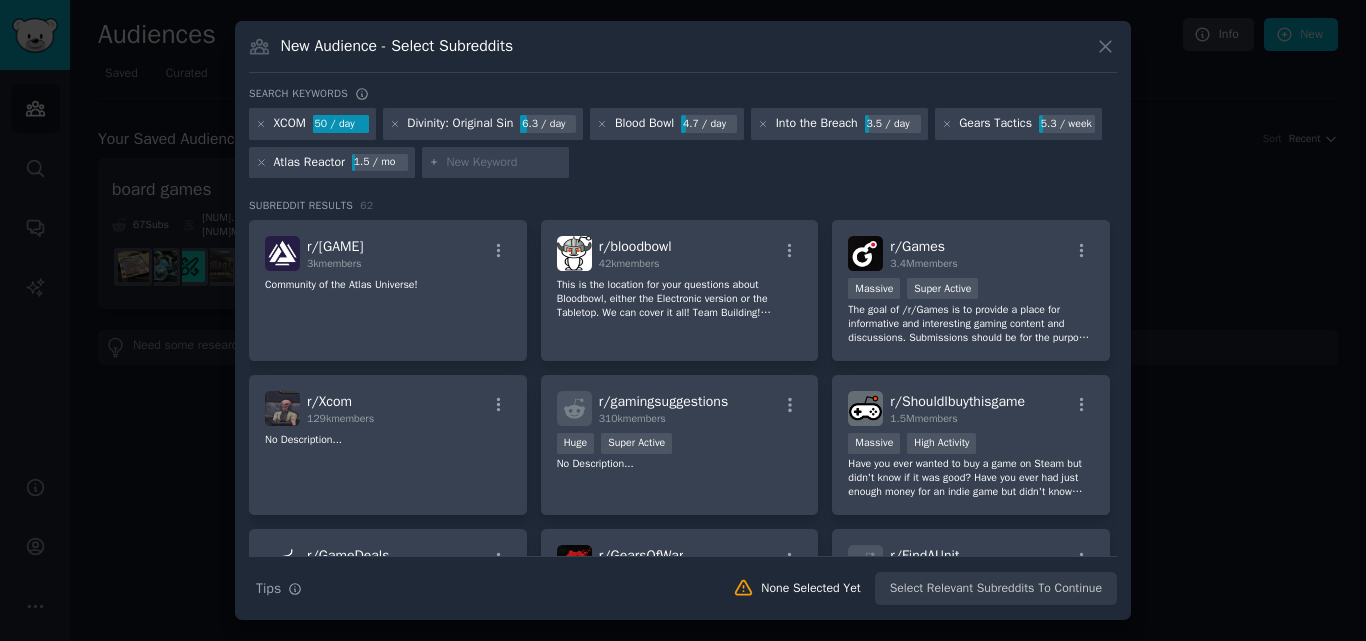 click at bounding box center (504, 163) 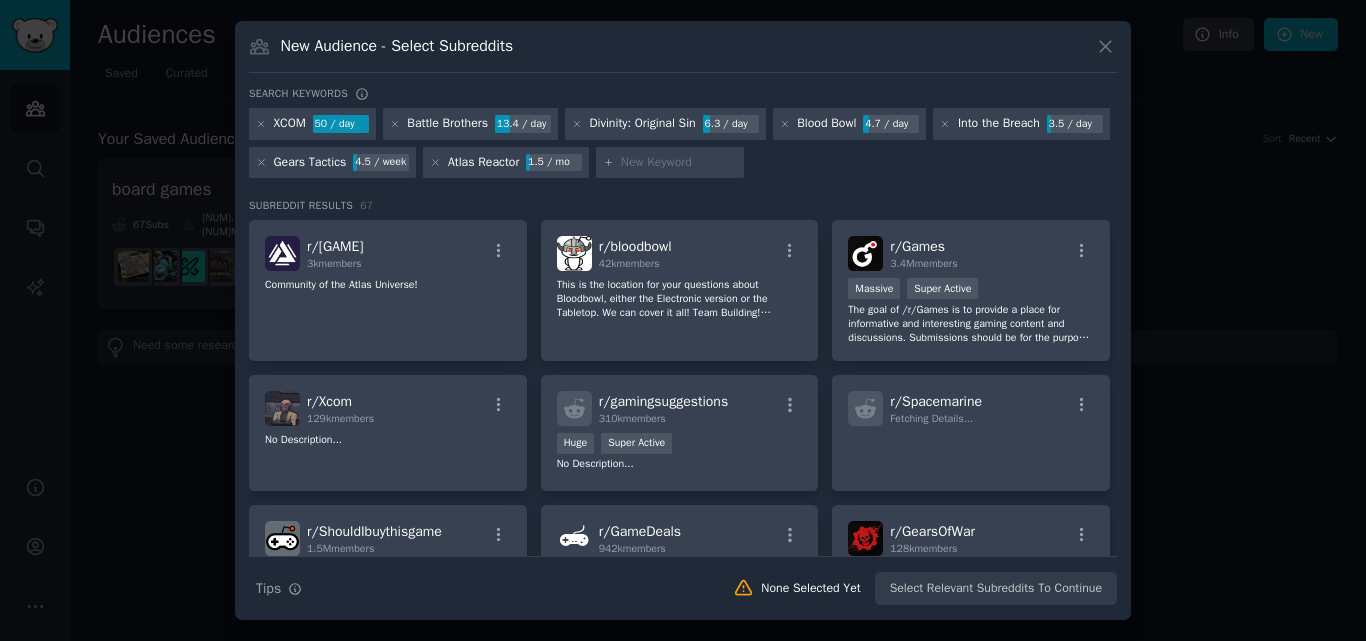 paste on "Shadowrun Returns" 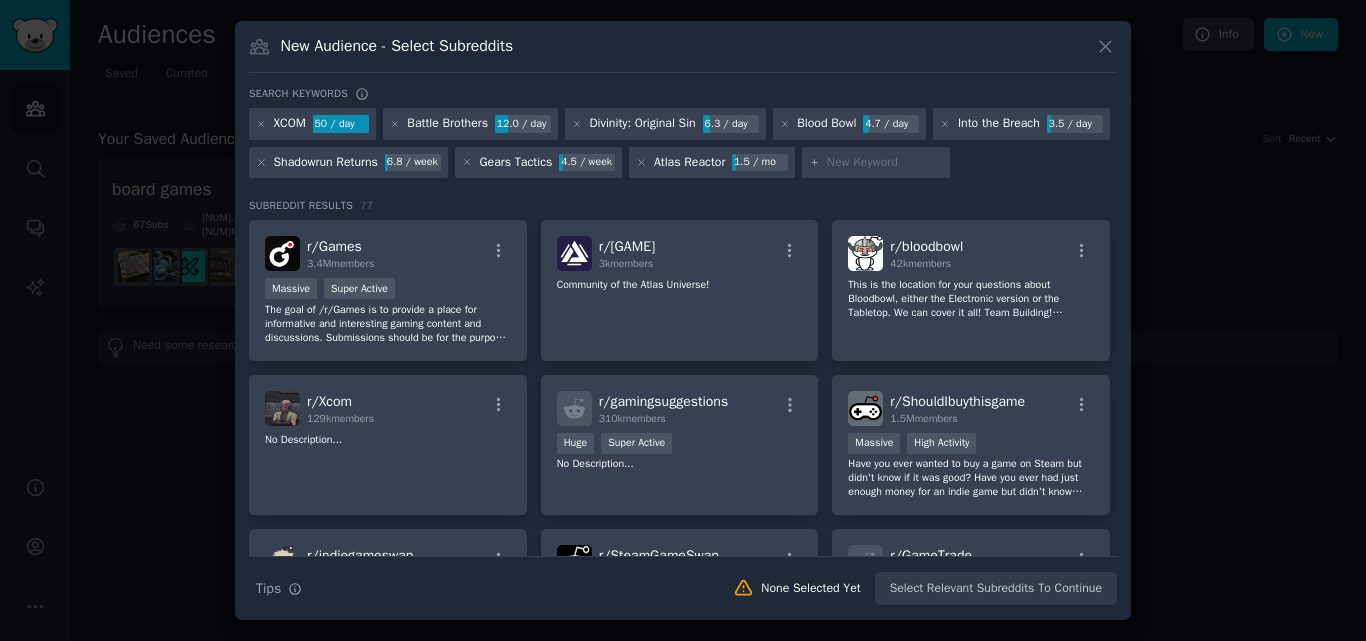 paste on "Phoenix Point" 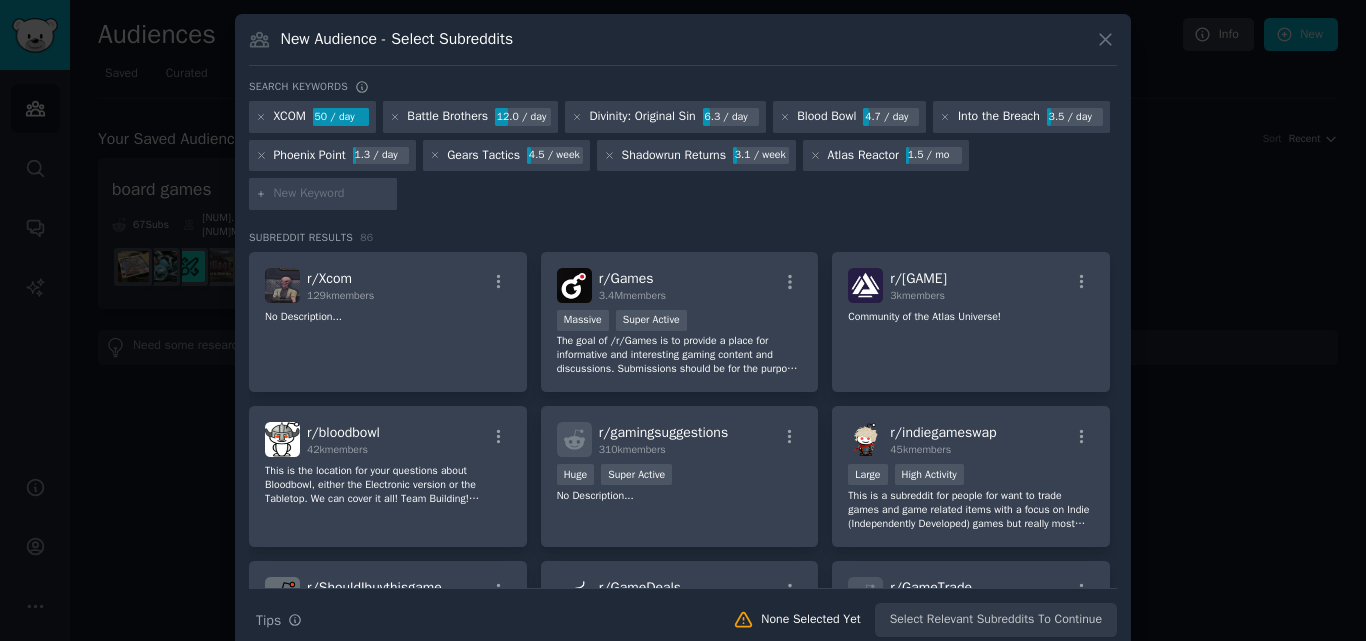 paste on "Wasteland" 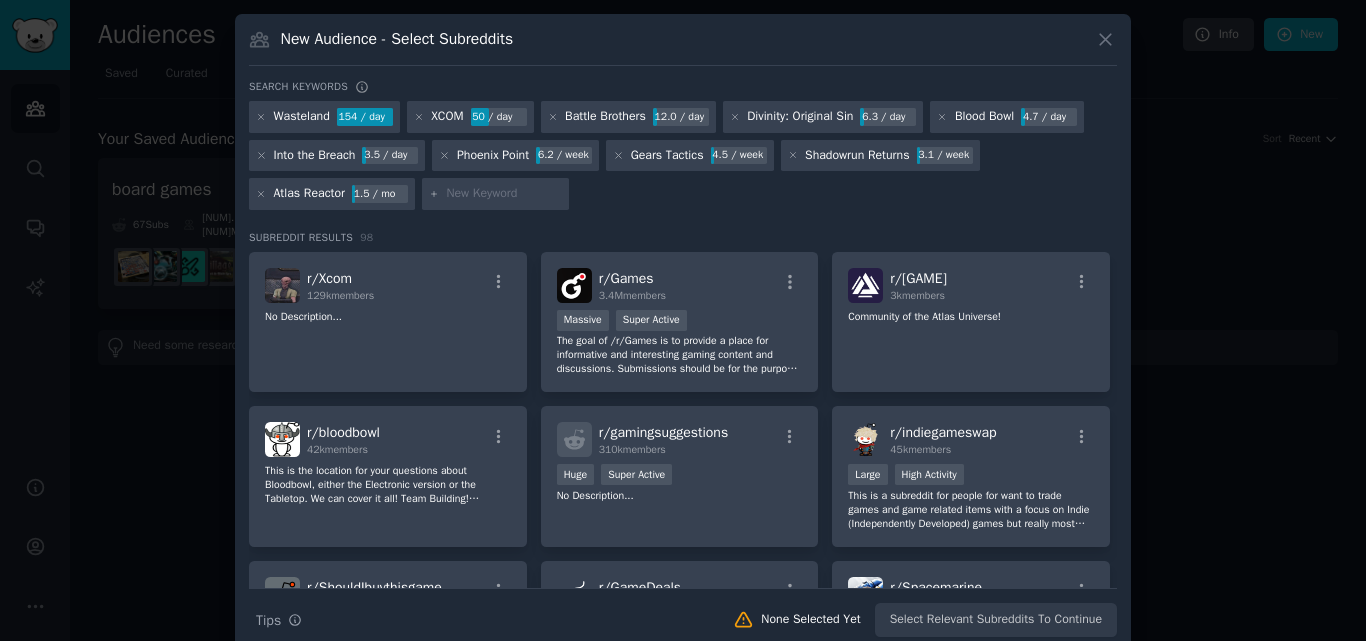 paste on "Fire Emblem" 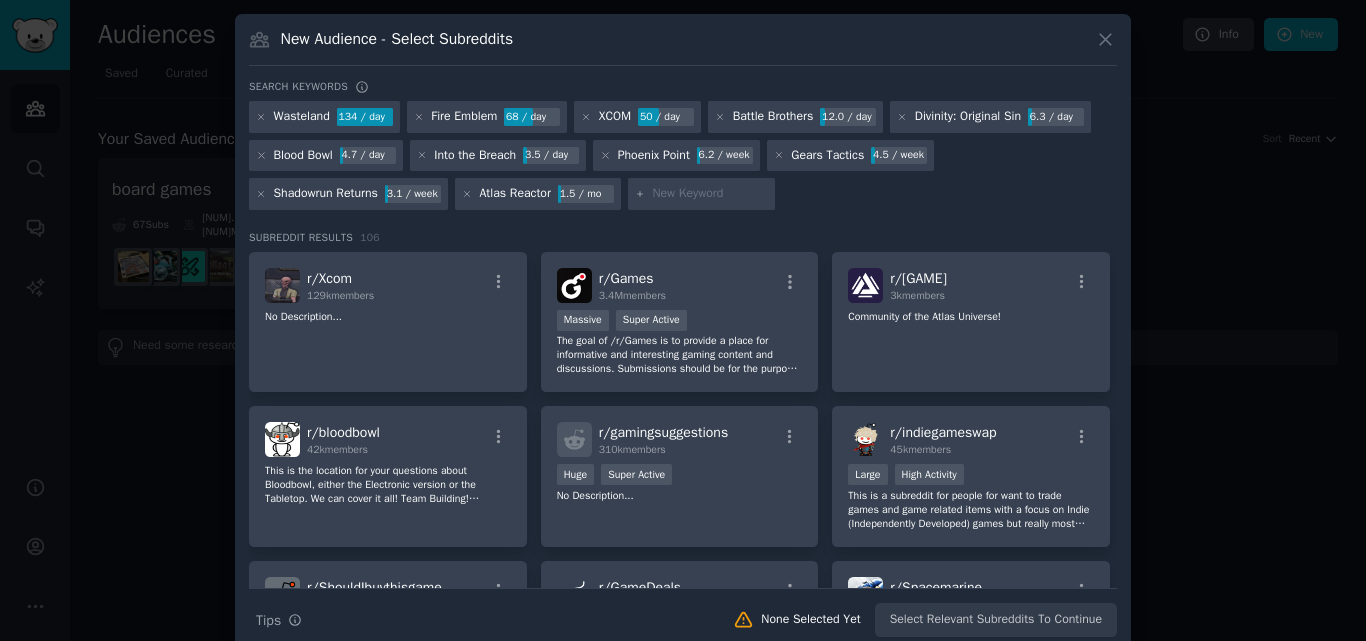 paste on "Advance Wars" 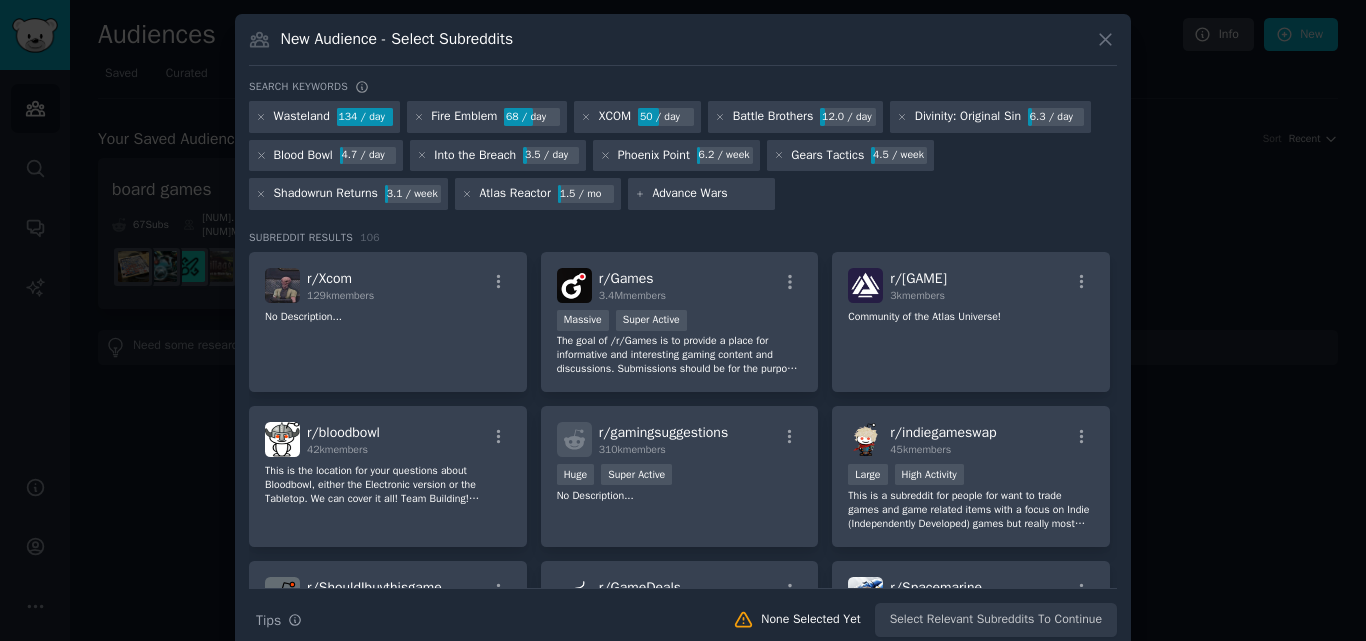 type 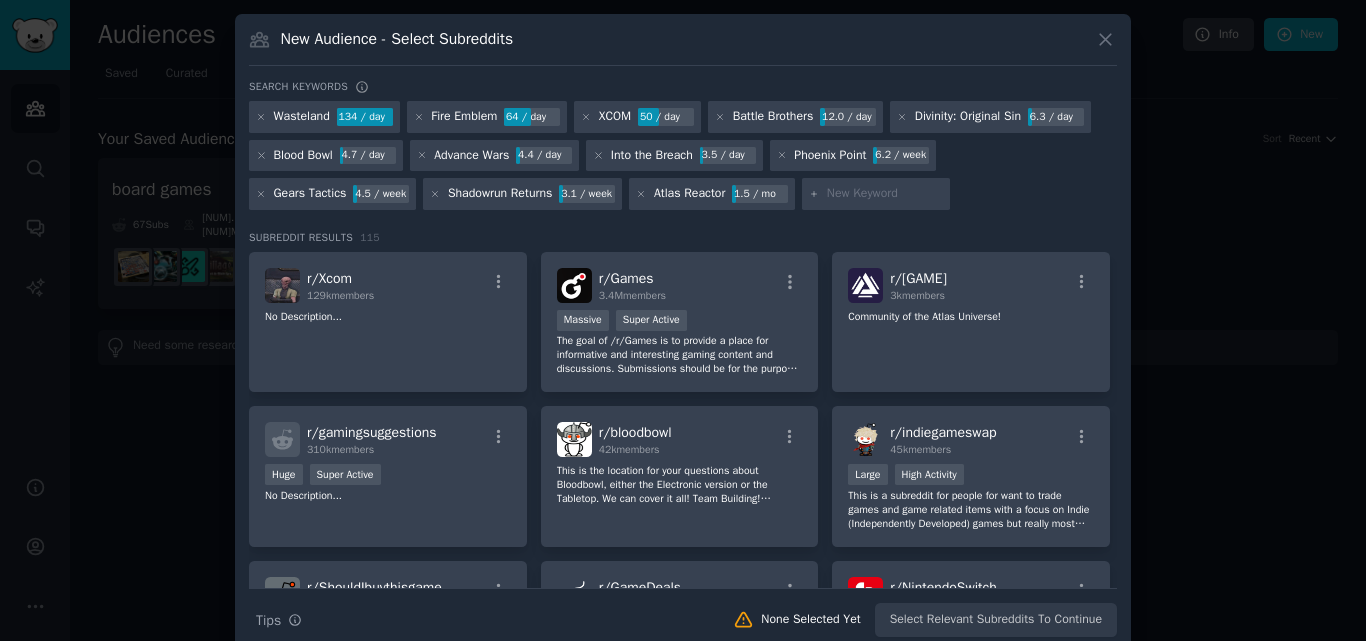 scroll, scrollTop: 25, scrollLeft: 0, axis: vertical 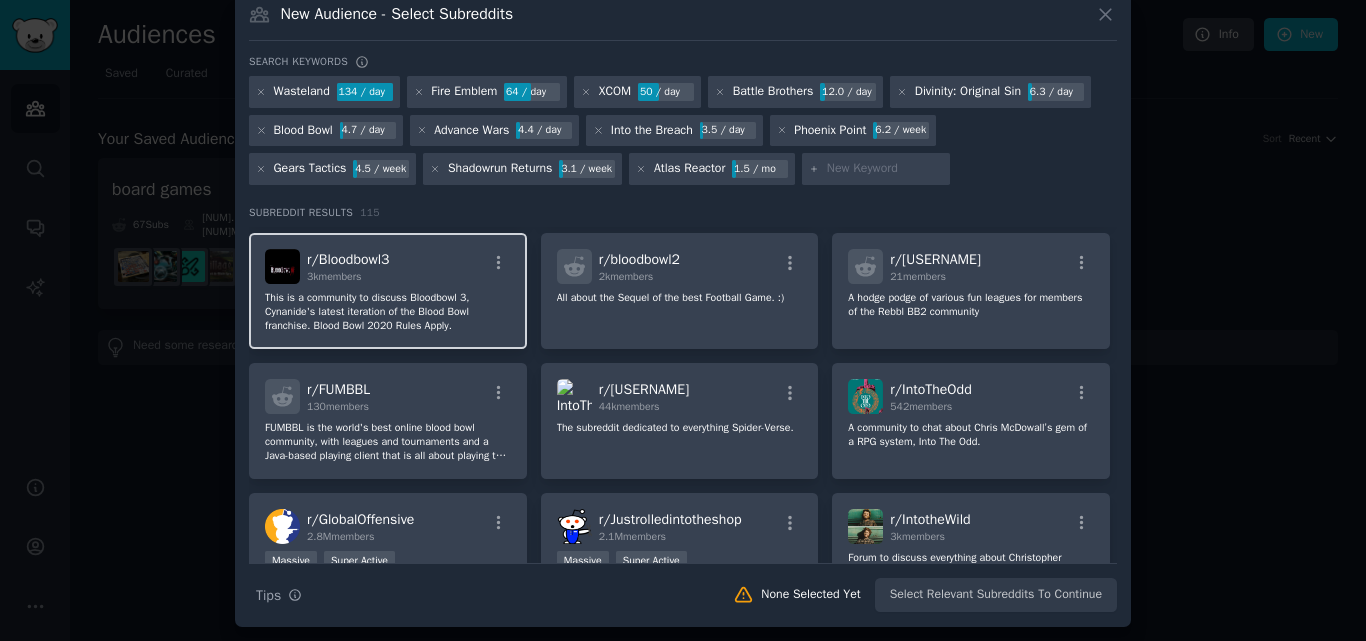 click on "r/ Bloodbowl3 3k  members" at bounding box center (388, 266) 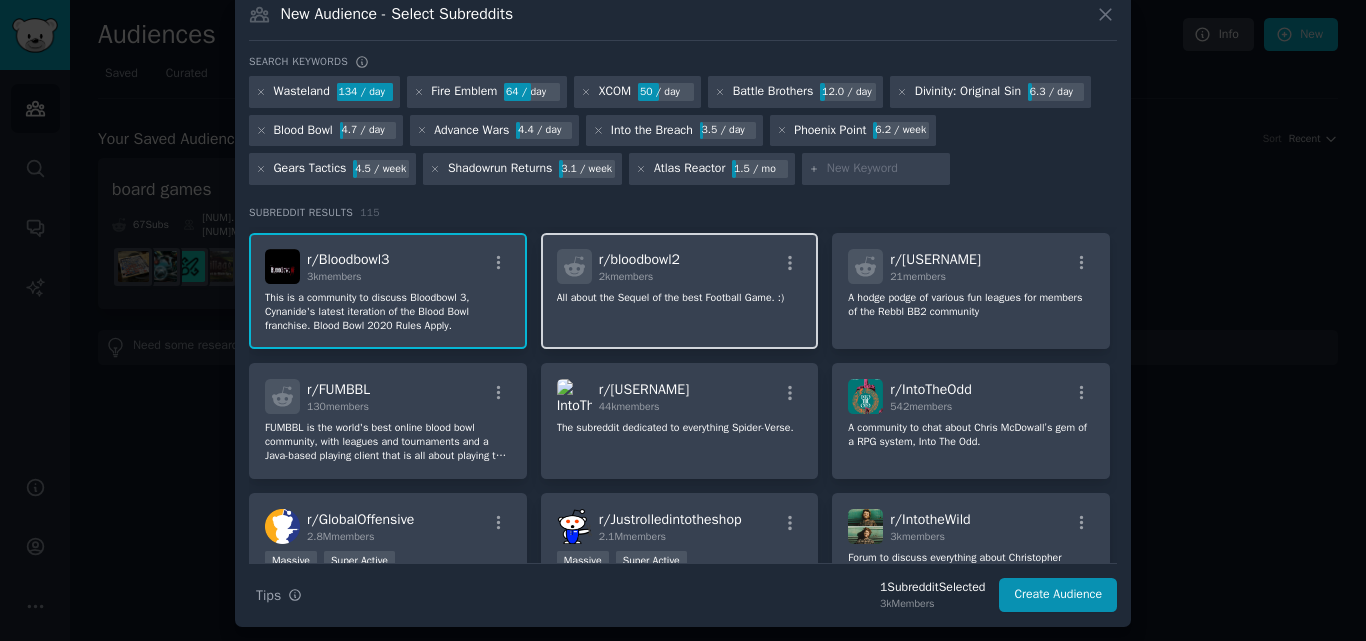 click on "r/ bloodbowl2 2k  members" at bounding box center [680, 266] 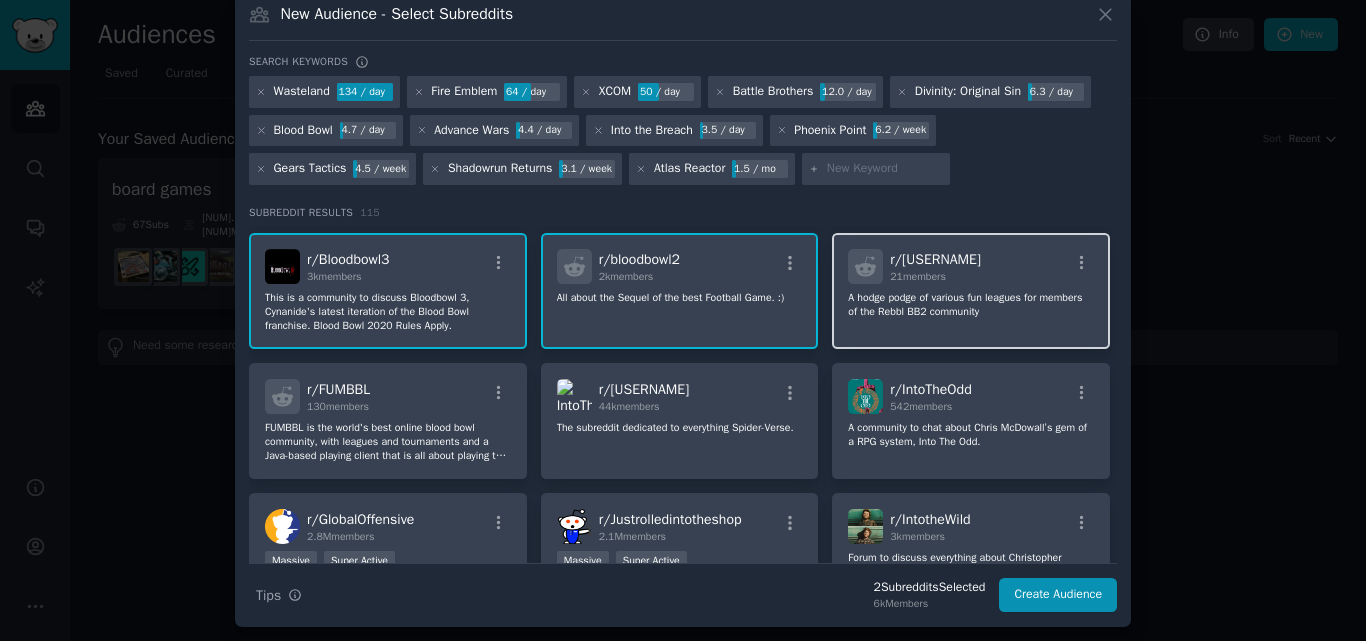 click on "r/ LichsLoonyLeagues 21 members" at bounding box center [971, 266] 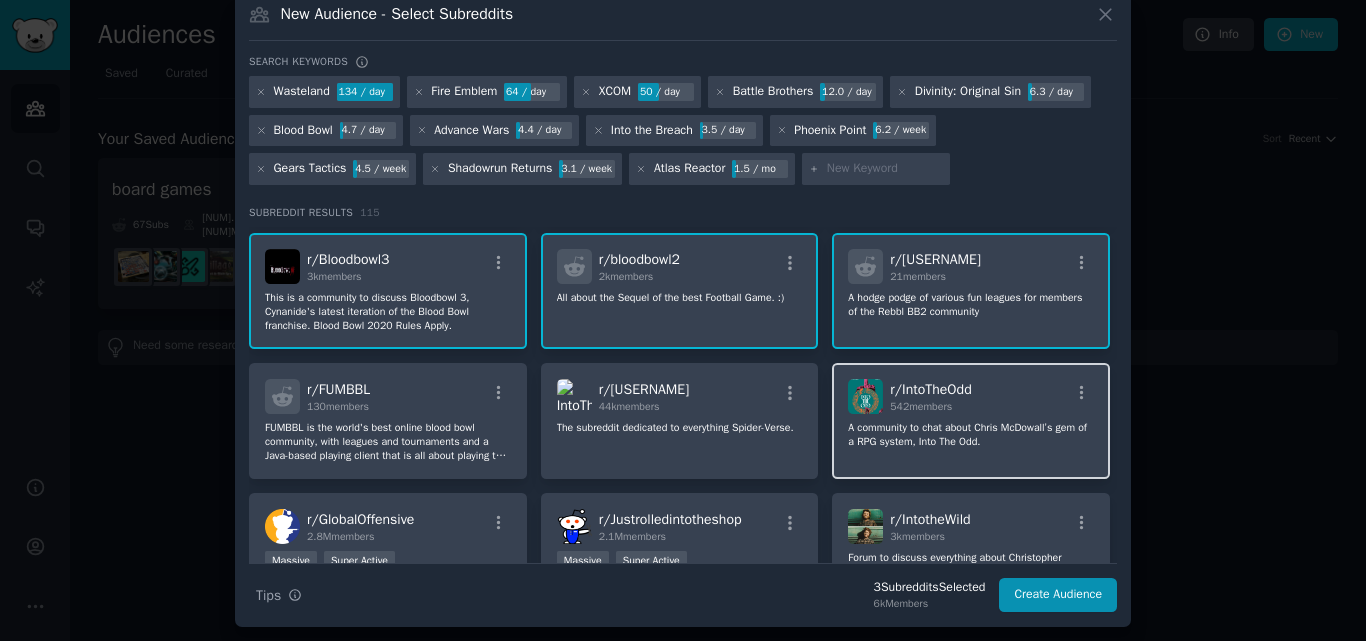 click on "r/ IntoTheOdd 542  members" at bounding box center (971, 396) 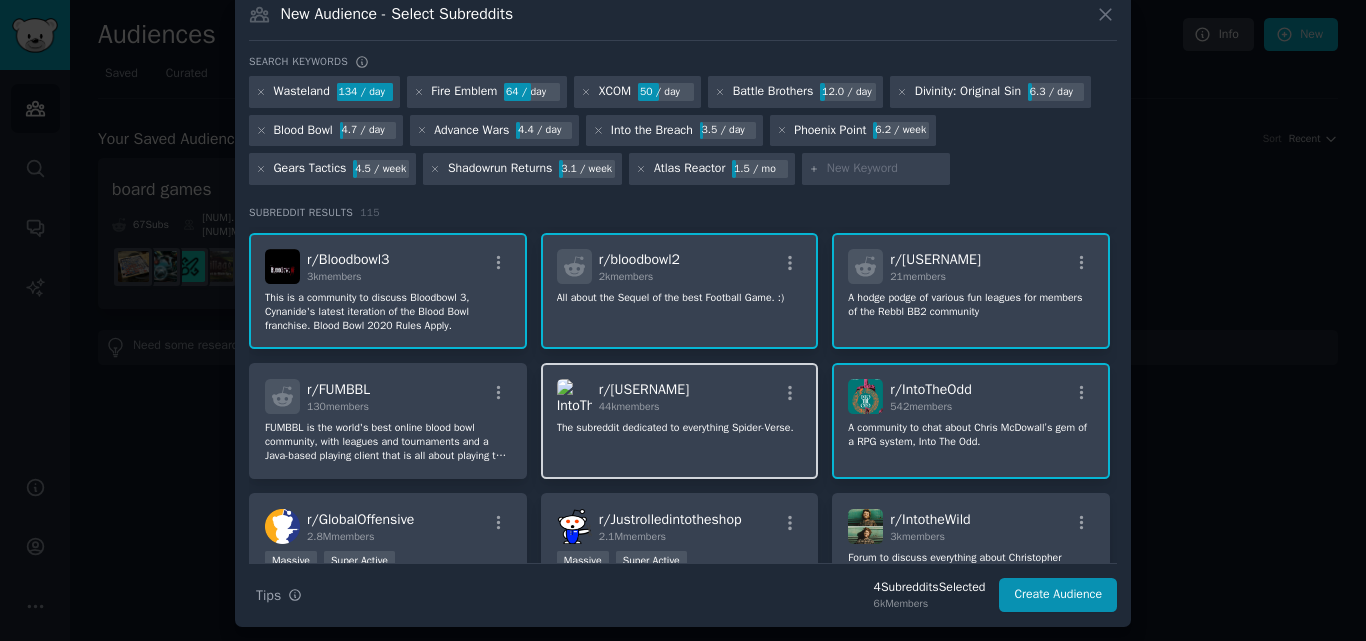 click on "r/ IntoTheSpiderverse 44k members" at bounding box center (680, 396) 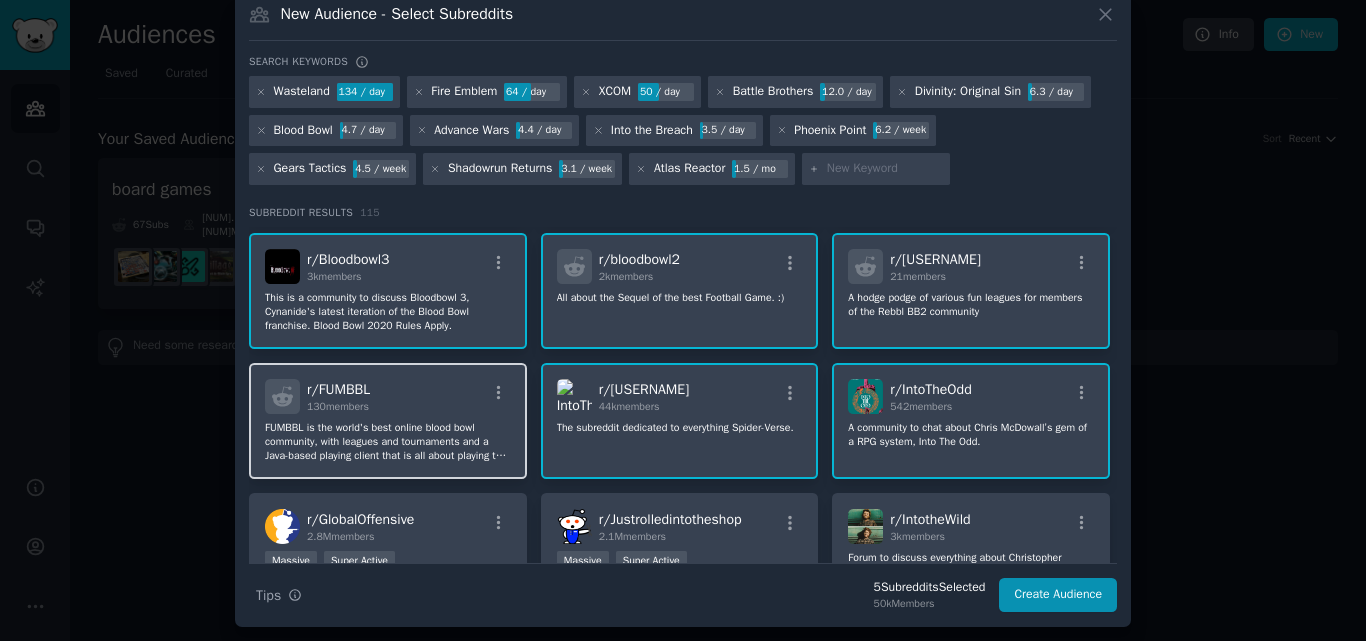click on "r/ FUMBBL 130 members" at bounding box center [388, 396] 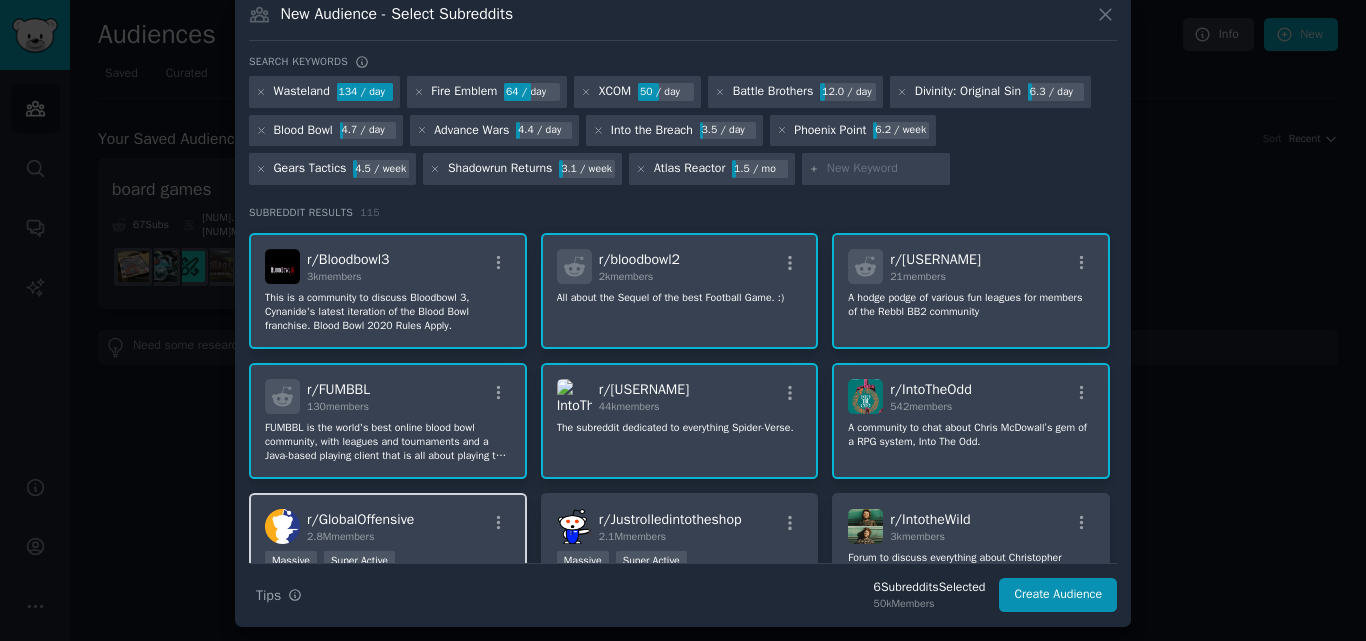 click on "r/ GlobalOffensive 2.8M  members" at bounding box center [388, 526] 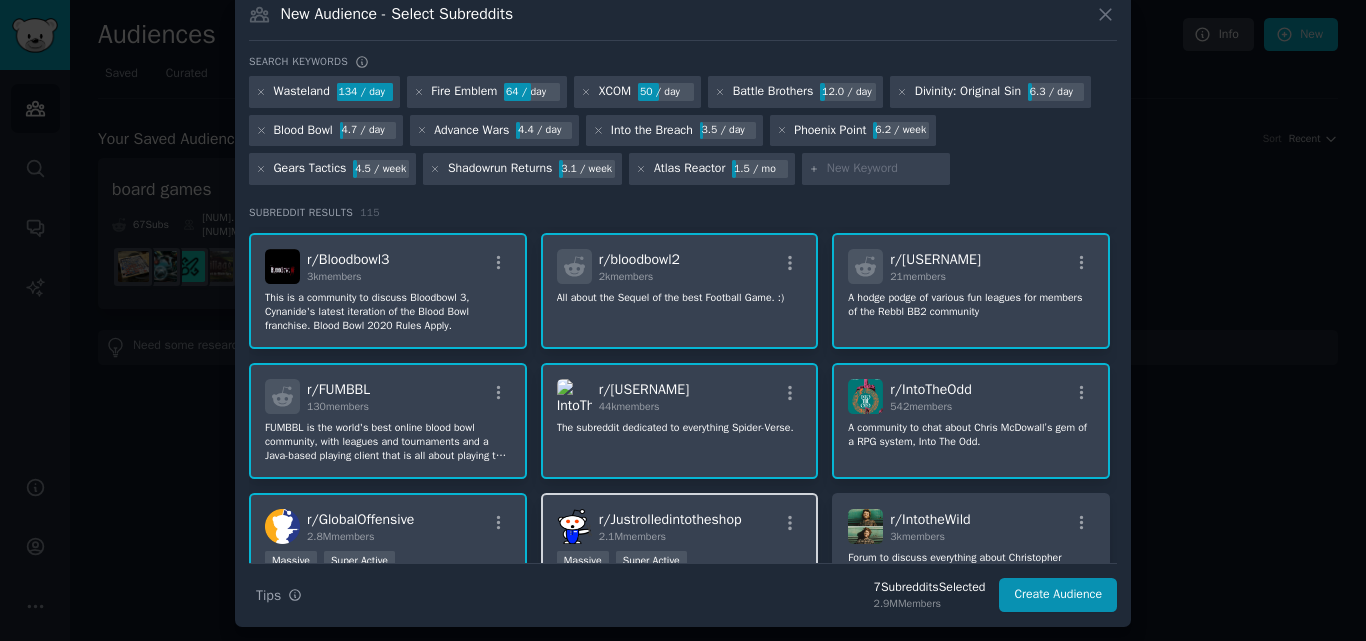 click on "r/ Justrolledintotheshop 2.1M  members" at bounding box center (680, 526) 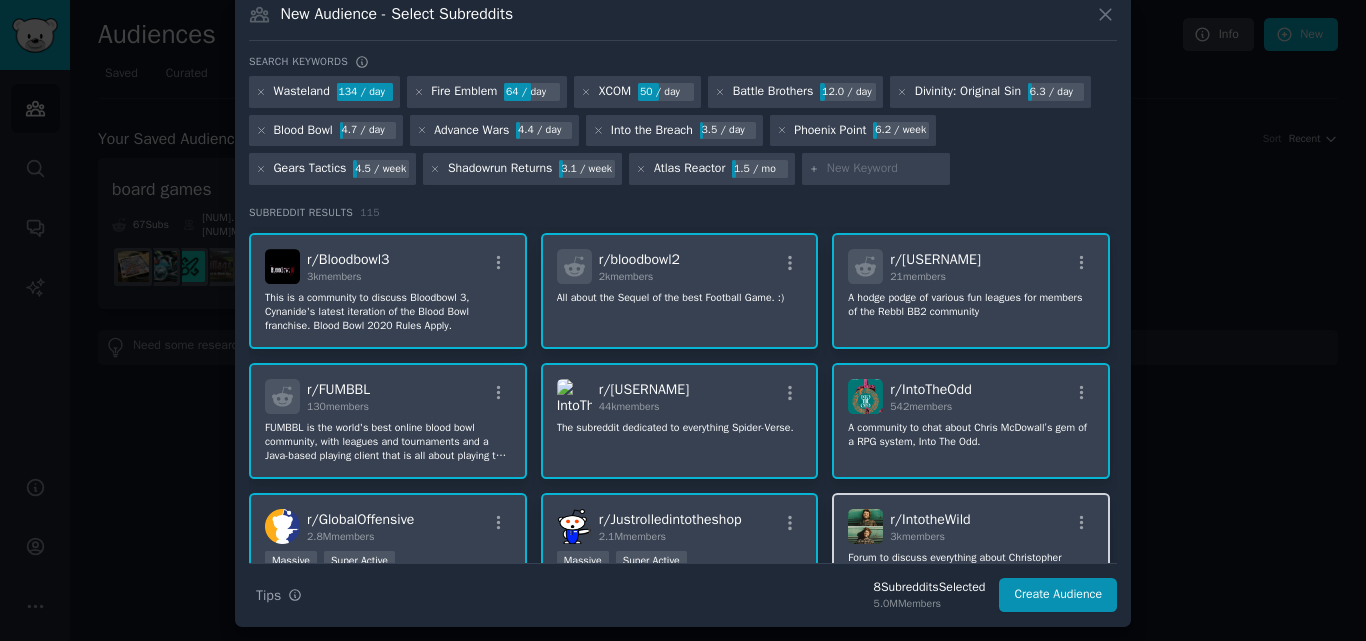 click on "r/ IntotheWild 3k members Forum to discuss everything about Christopher McCandless aka Alexander Supertramp, who was the subject of Jon Krakuer’s book Into the Wild, which inspired the 2007 film with the same name. Much love!" at bounding box center [971, 563] 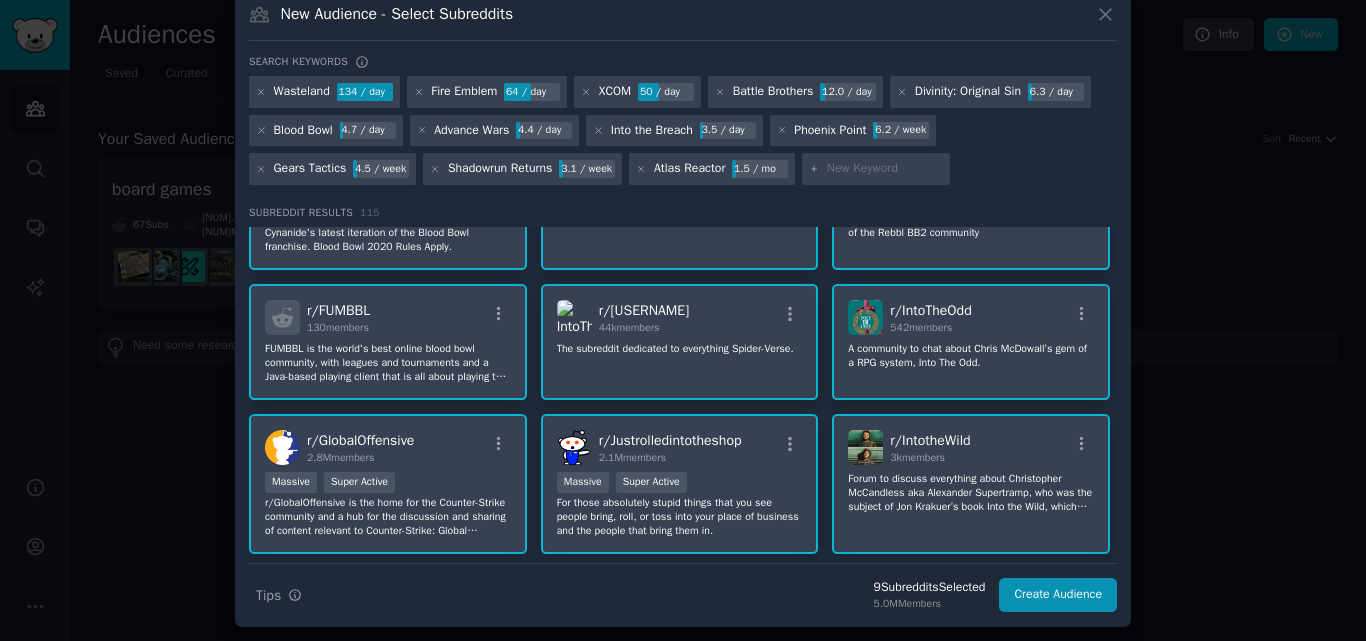 scroll, scrollTop: 3207, scrollLeft: 0, axis: vertical 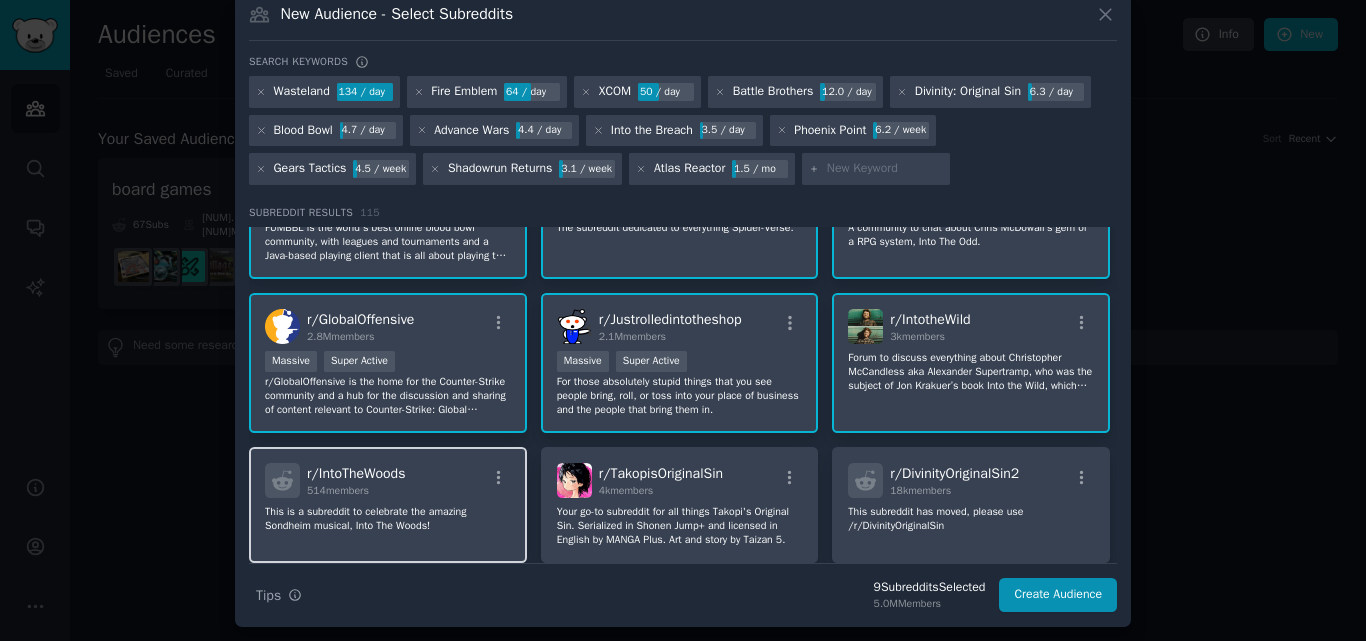 click on "r/ IntoTheWoods [NUM]  members" at bounding box center [388, 480] 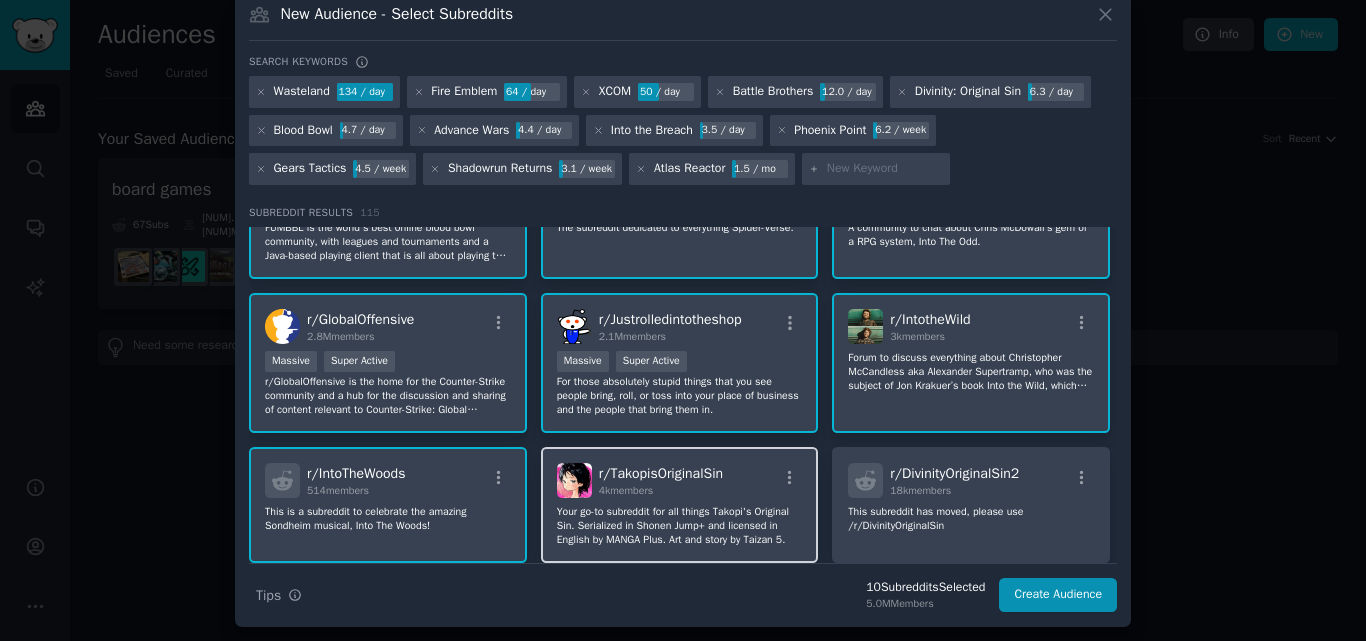 click on "r/ TakopisOriginalSin 4k members" at bounding box center (680, 480) 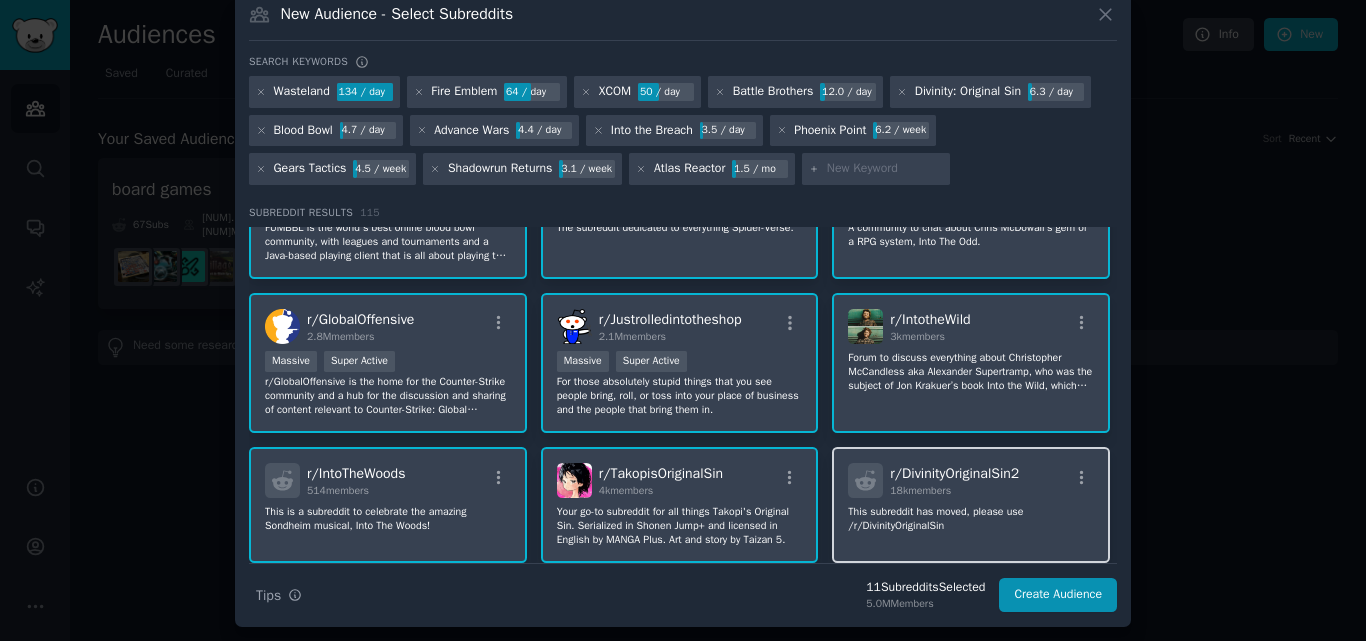 click on "r/ DivinityOriginalSin2 18k members" at bounding box center (971, 480) 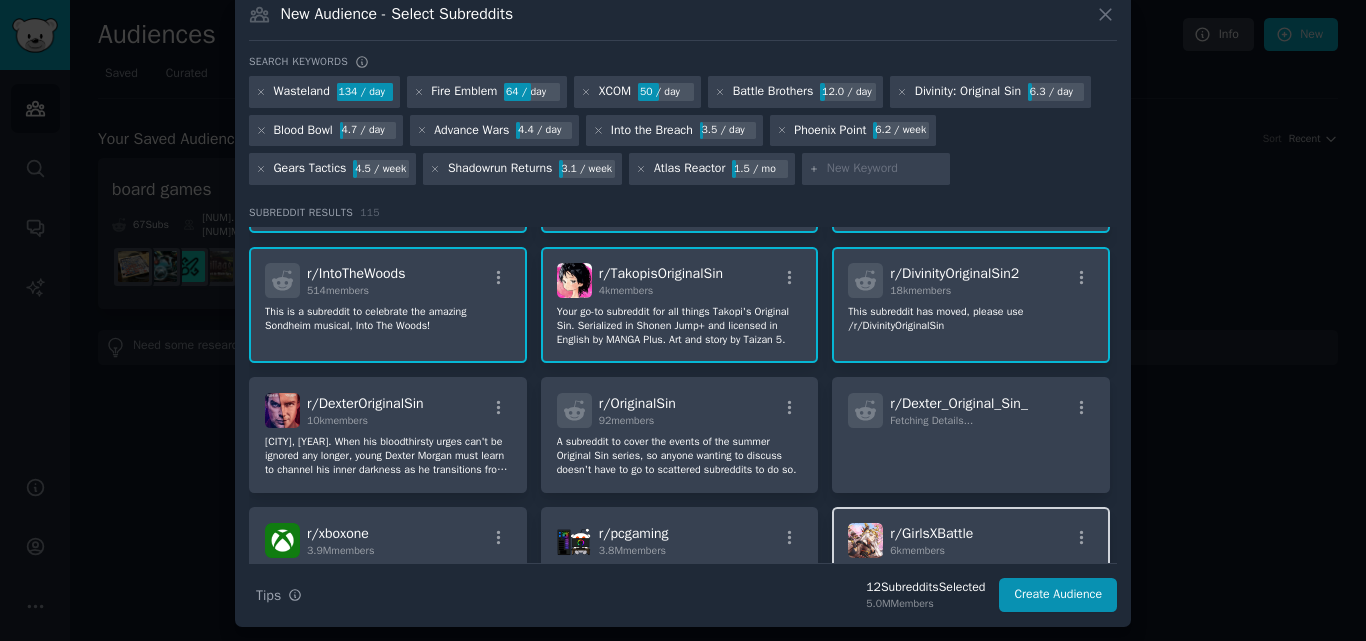 scroll, scrollTop: 3507, scrollLeft: 0, axis: vertical 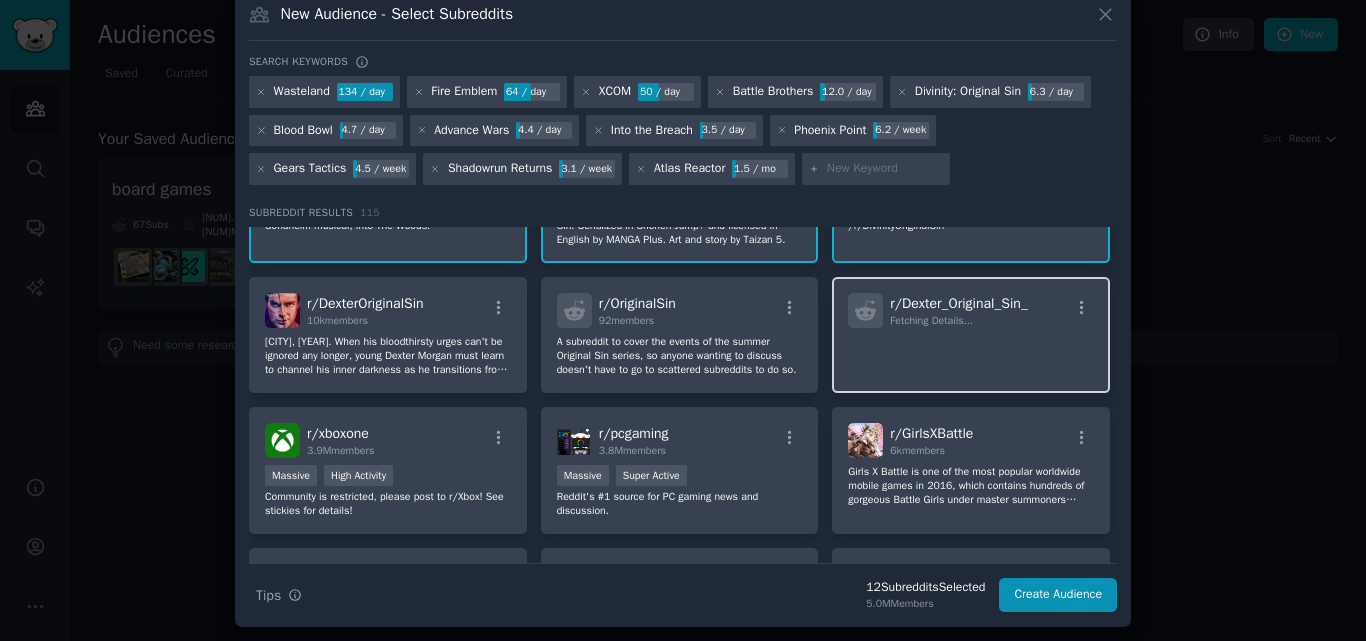 click 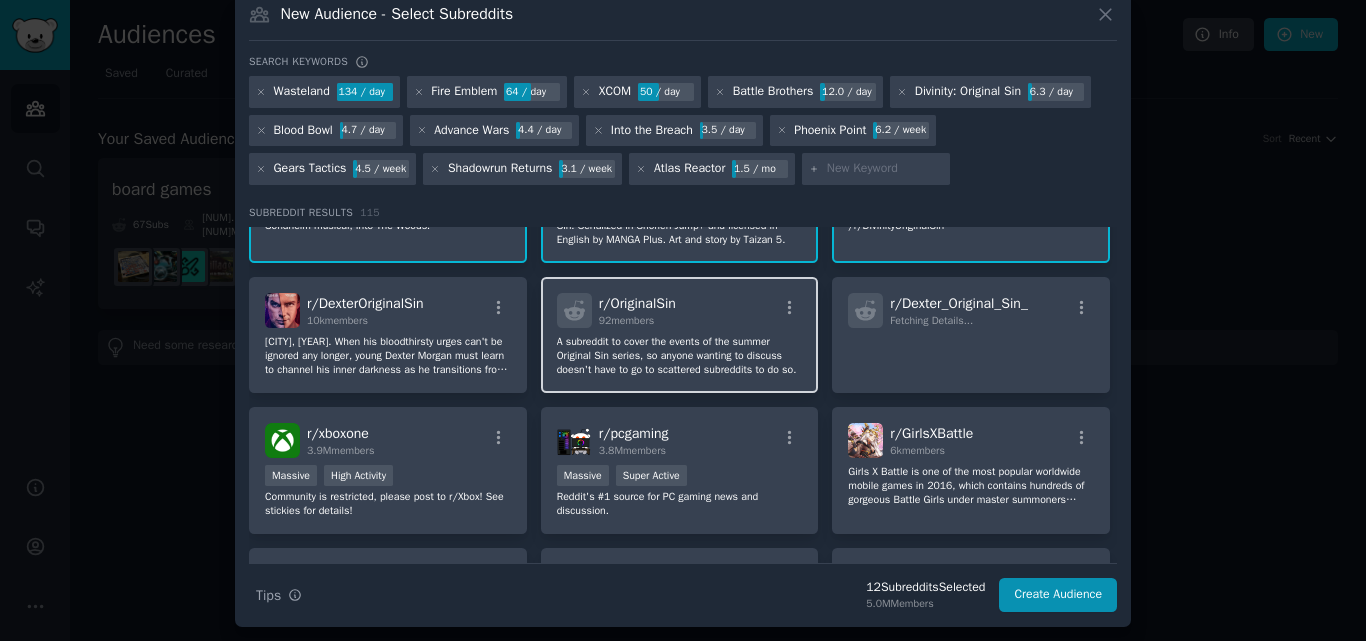 click on "r/ OriginalSin 92 members" at bounding box center [680, 310] 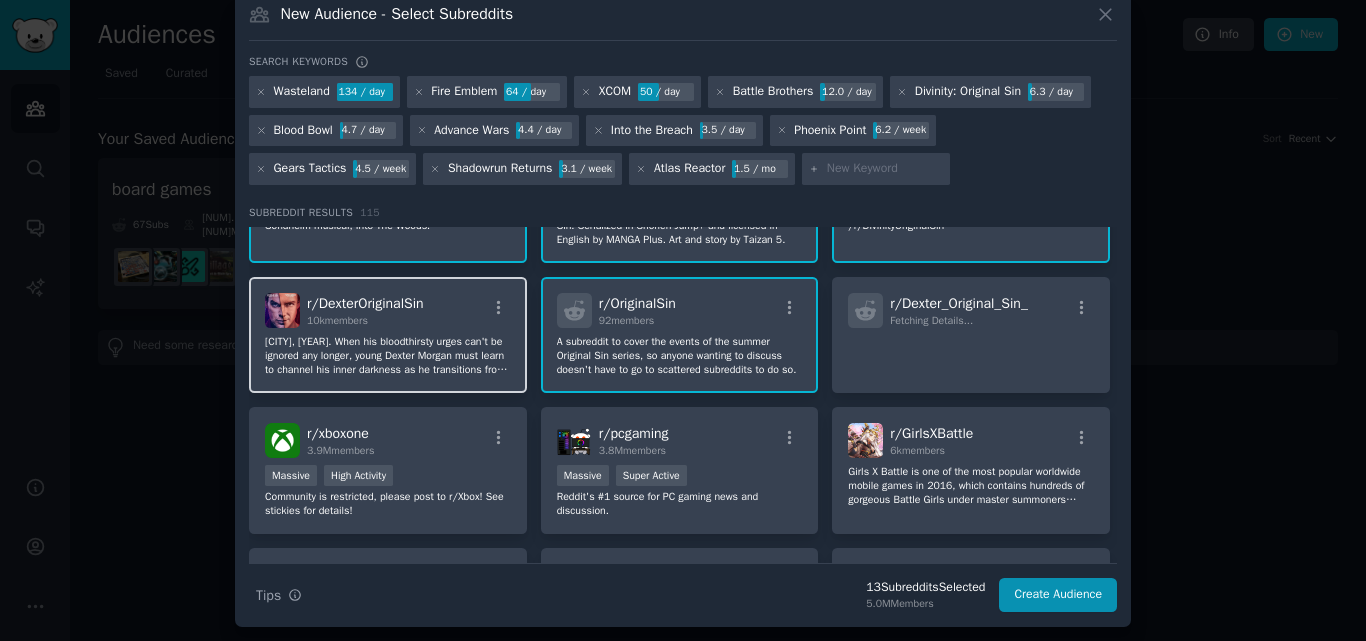 click on "r/ DexterOriginalSin 10k  members" at bounding box center (388, 310) 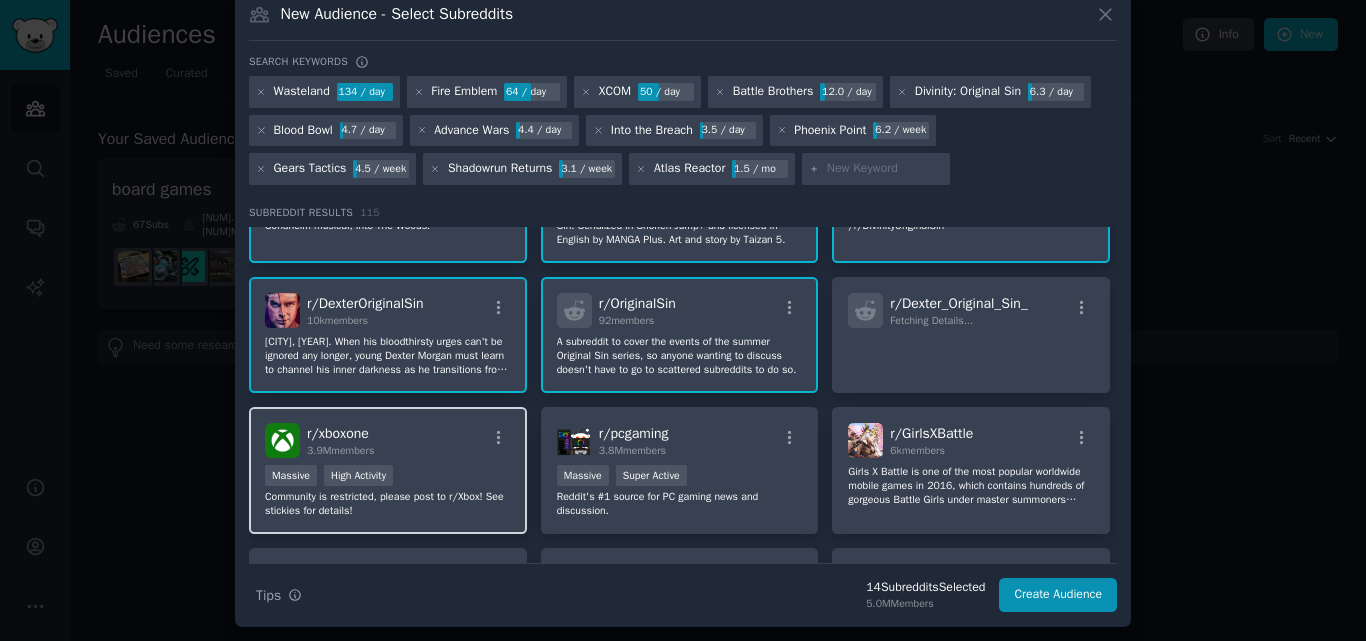 click on "r/ xboxone 3.9M  members" at bounding box center [388, 440] 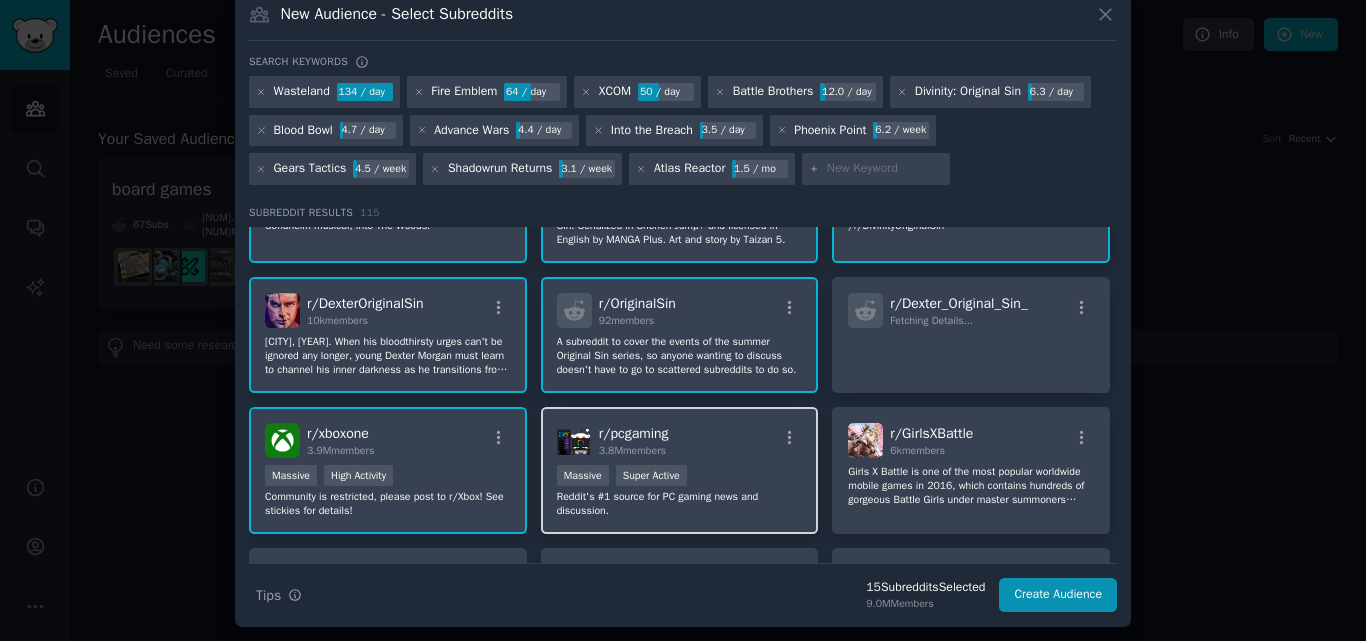 click on "r/ pcgaming 3.8M  members" at bounding box center (680, 440) 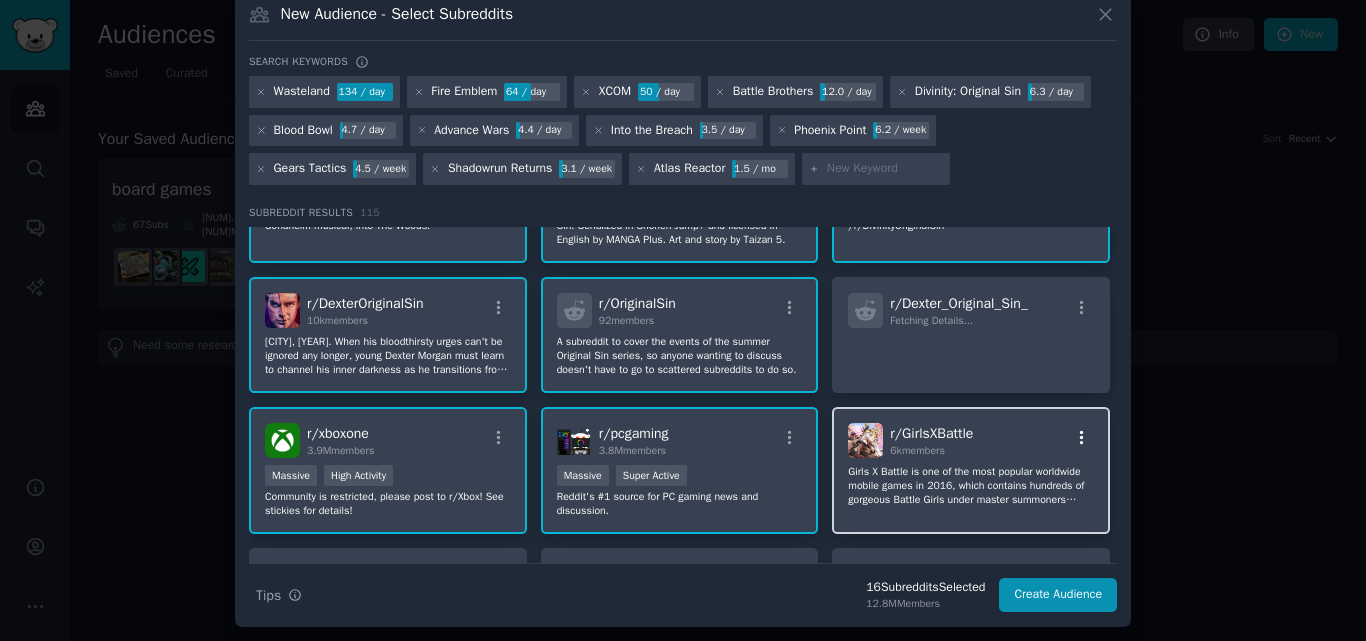 click 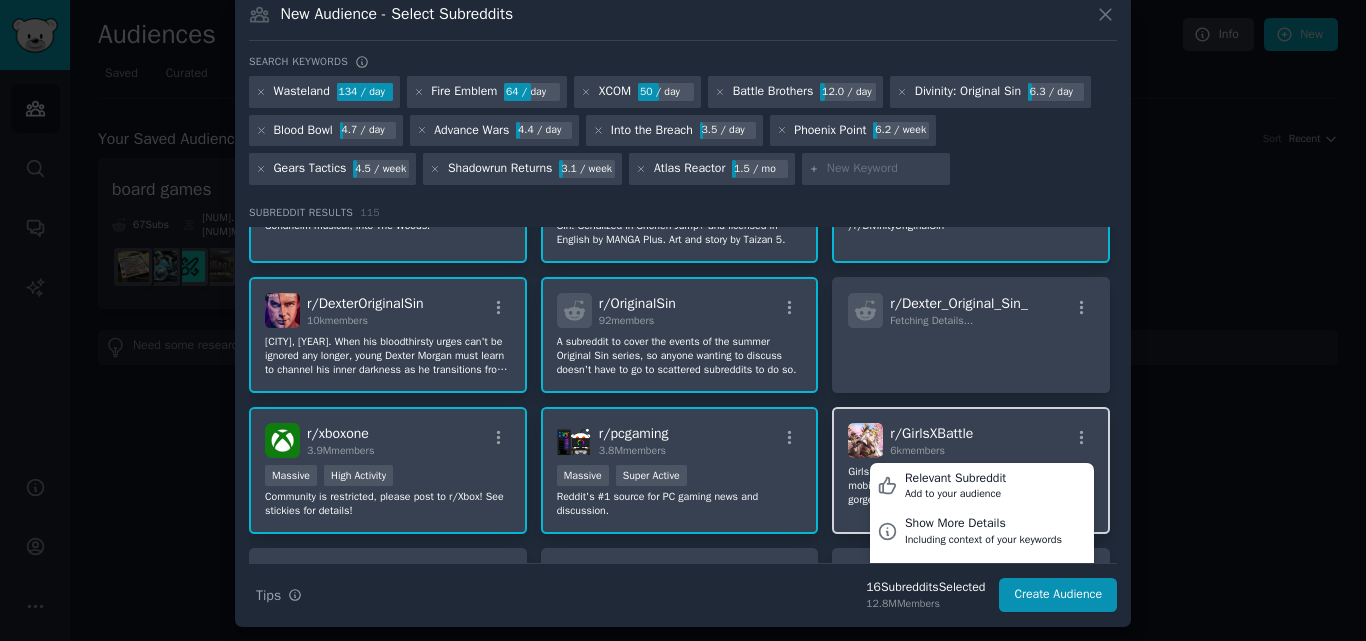 scroll, scrollTop: 3607, scrollLeft: 0, axis: vertical 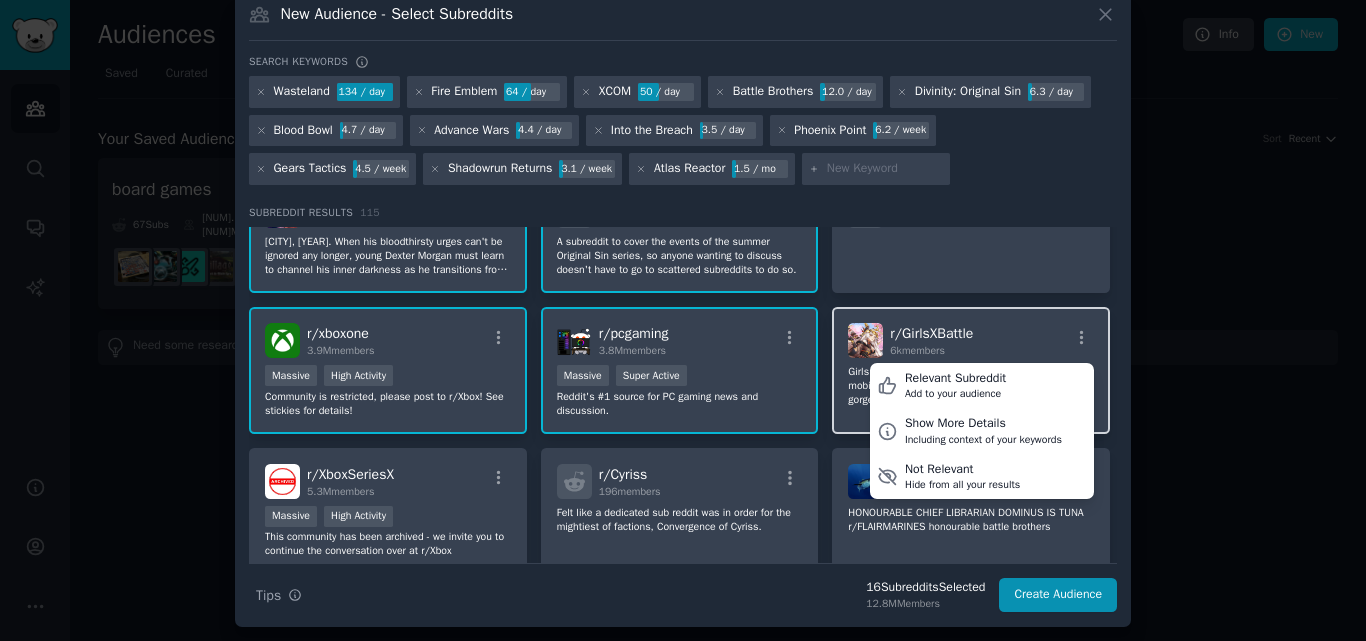 click on "r/ GirlsXBattle 6k  members Relevant Subreddit Add to your audience Show More Details Including context of your keywords Not Relevant Hide from all your results" at bounding box center (971, 340) 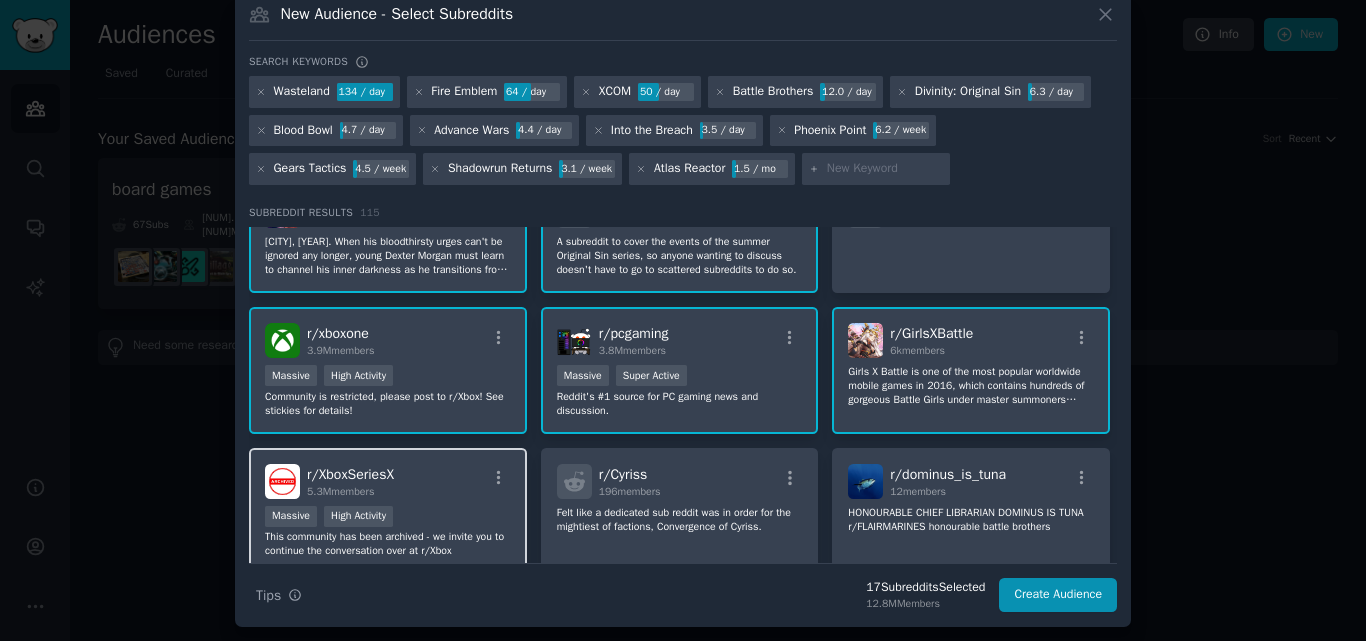 click on "r/ XboxSeriesX [NUM]  members" at bounding box center (388, 481) 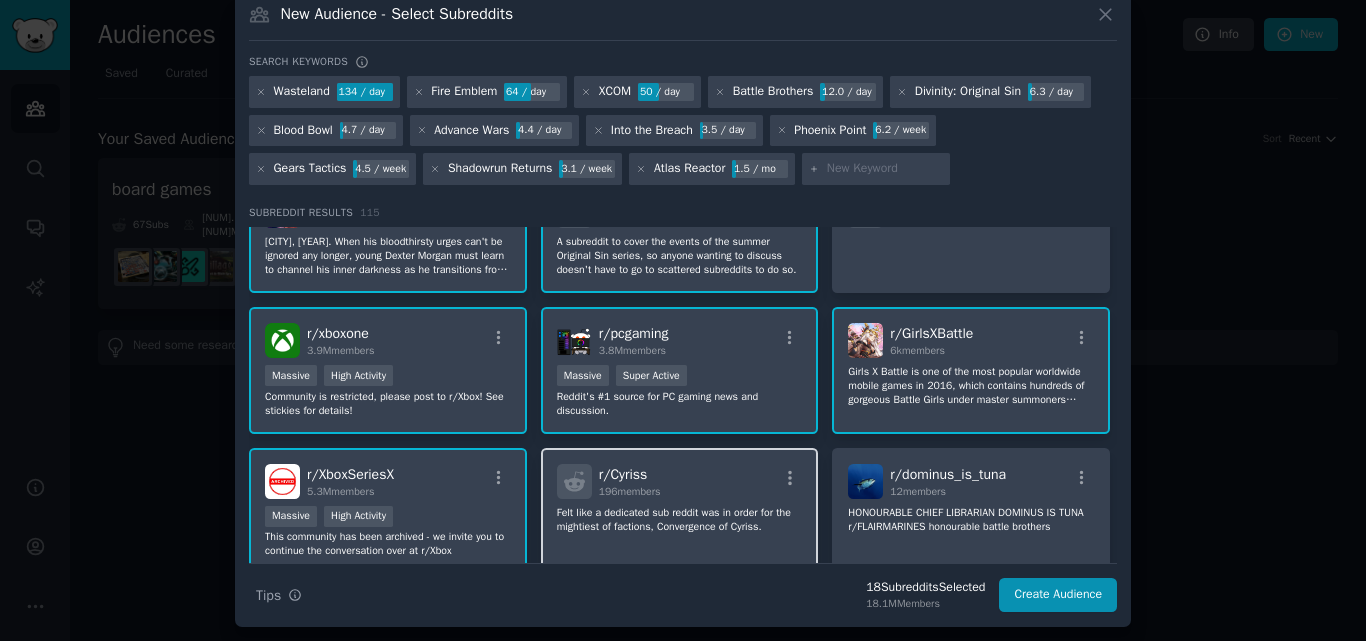 click on "r/ [GAME] [NUMBER]  members" at bounding box center [680, 481] 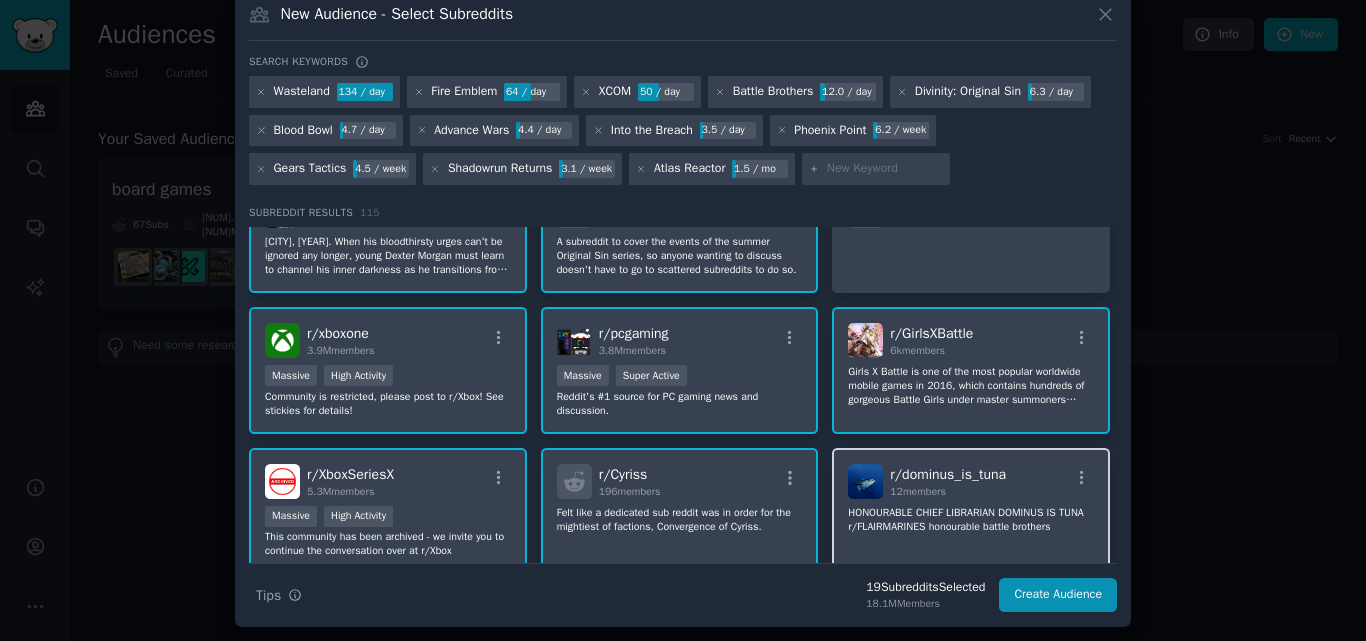 click on "r/ dominus_is_tuna 12 members" at bounding box center (971, 481) 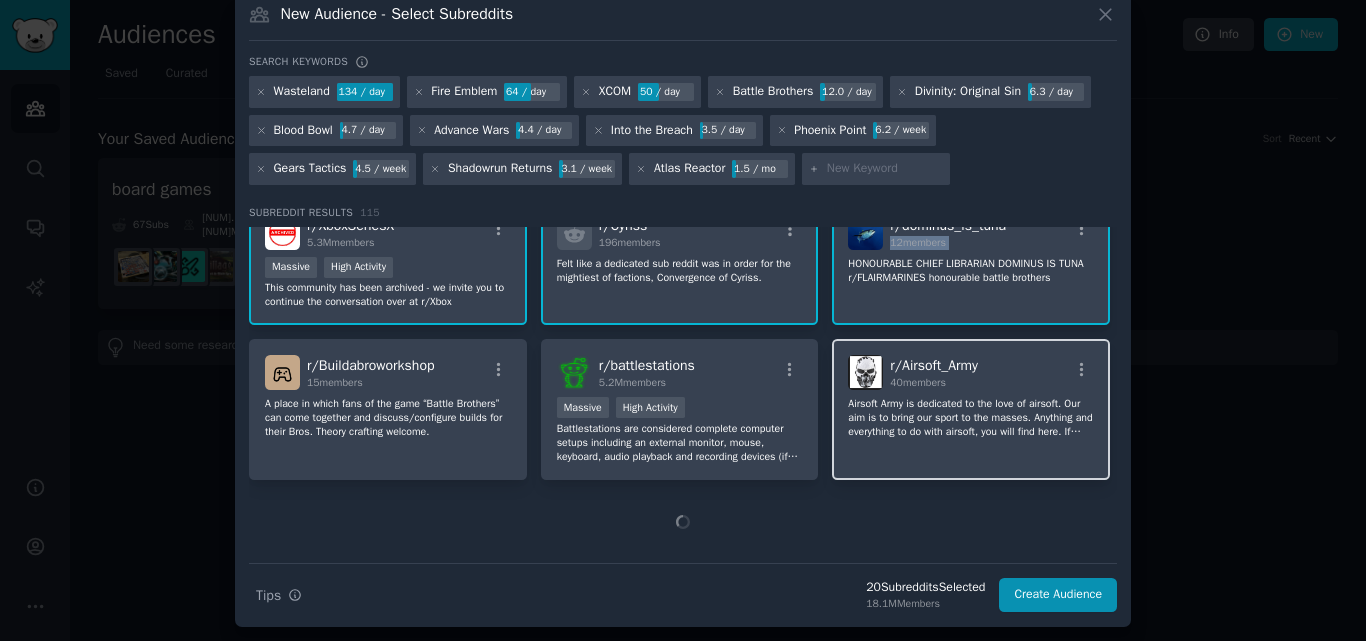scroll, scrollTop: 3857, scrollLeft: 0, axis: vertical 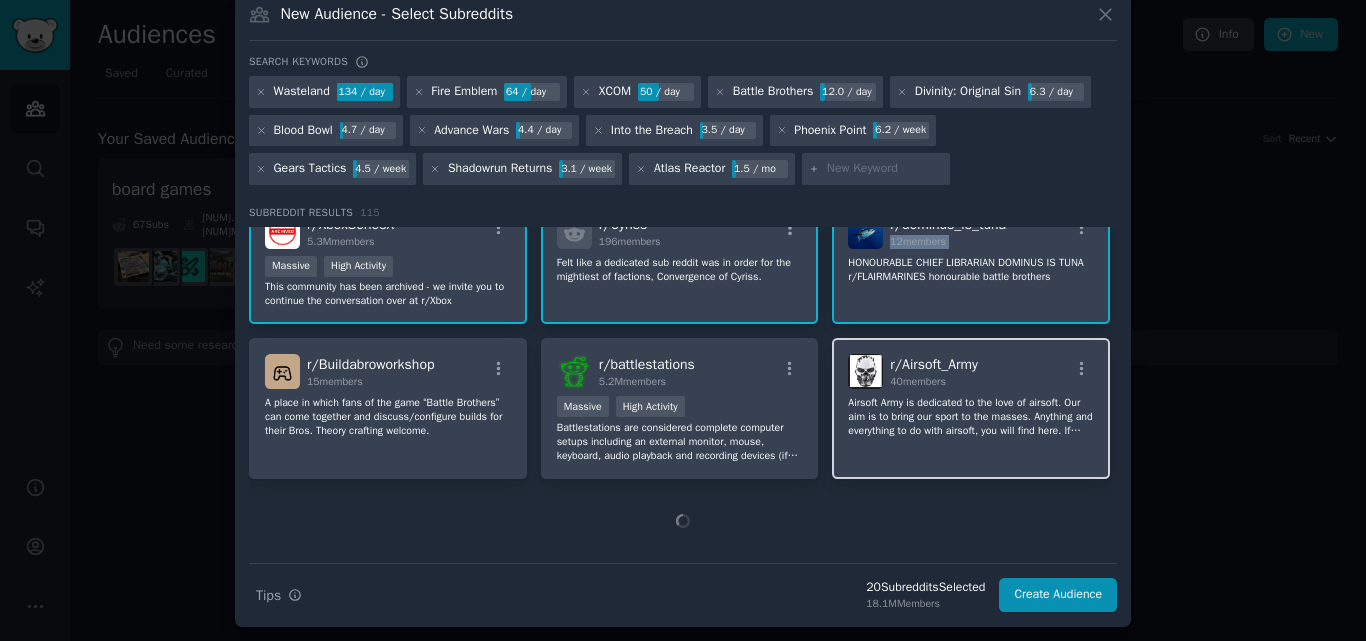 drag, startPoint x: 1019, startPoint y: 363, endPoint x: 831, endPoint y: 363, distance: 188 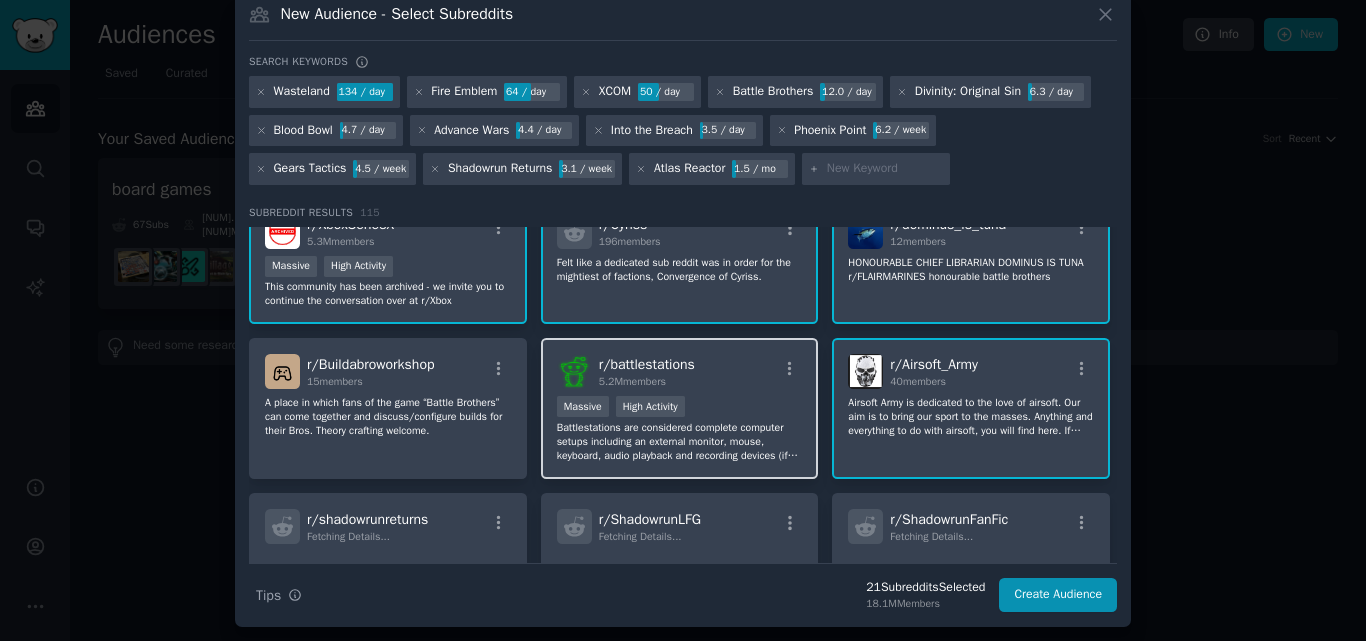click on "r/ battlestations [NUM]  members" at bounding box center (680, 371) 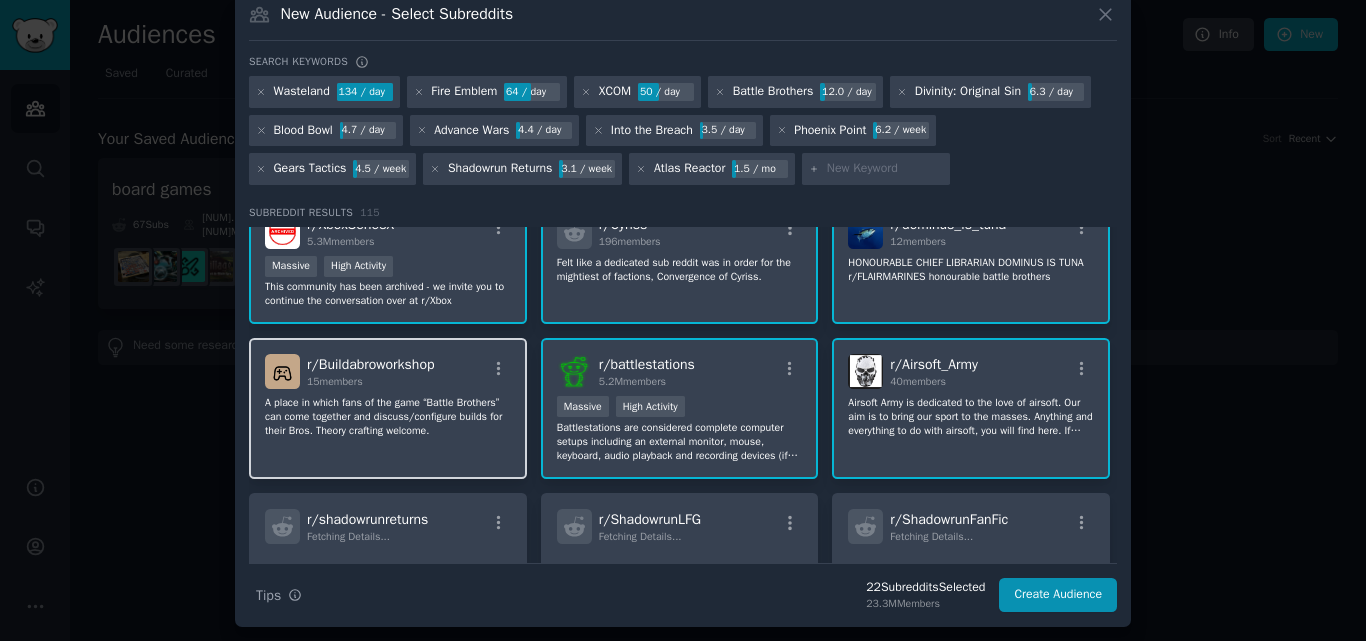 click on "r/ Buildabroworkshop 15  members" at bounding box center [388, 371] 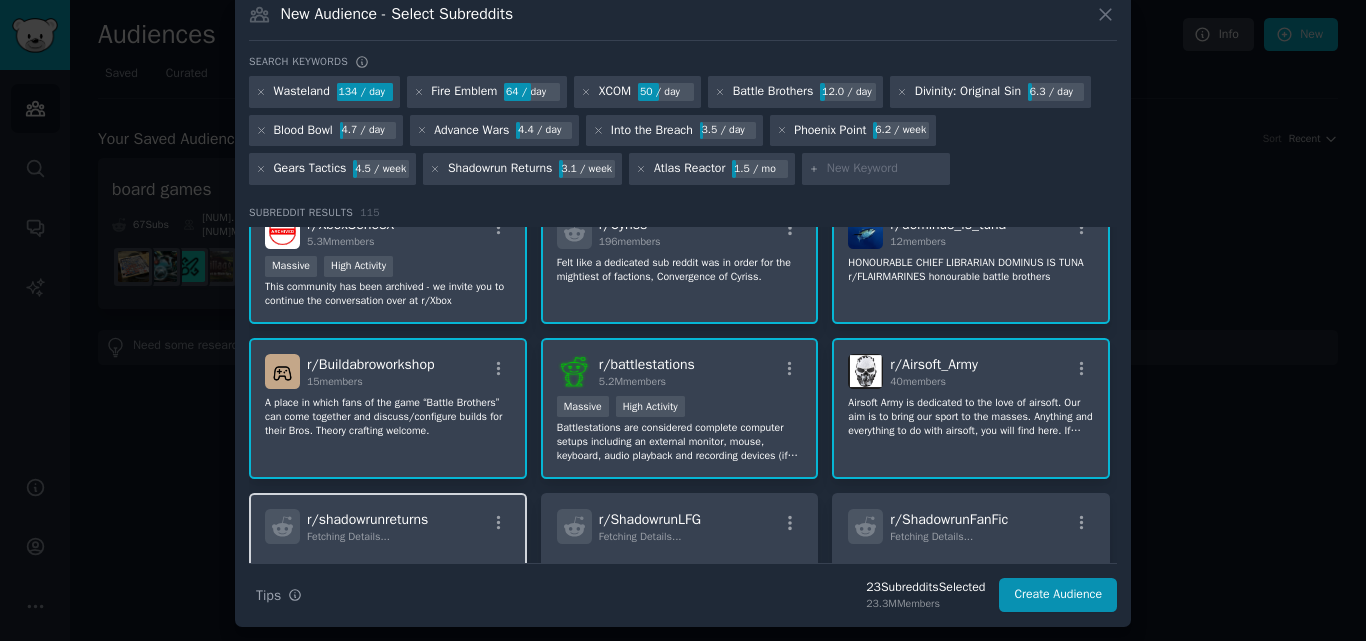 click on "r/ shadowrunreturns Fetching Details..." at bounding box center (388, 526) 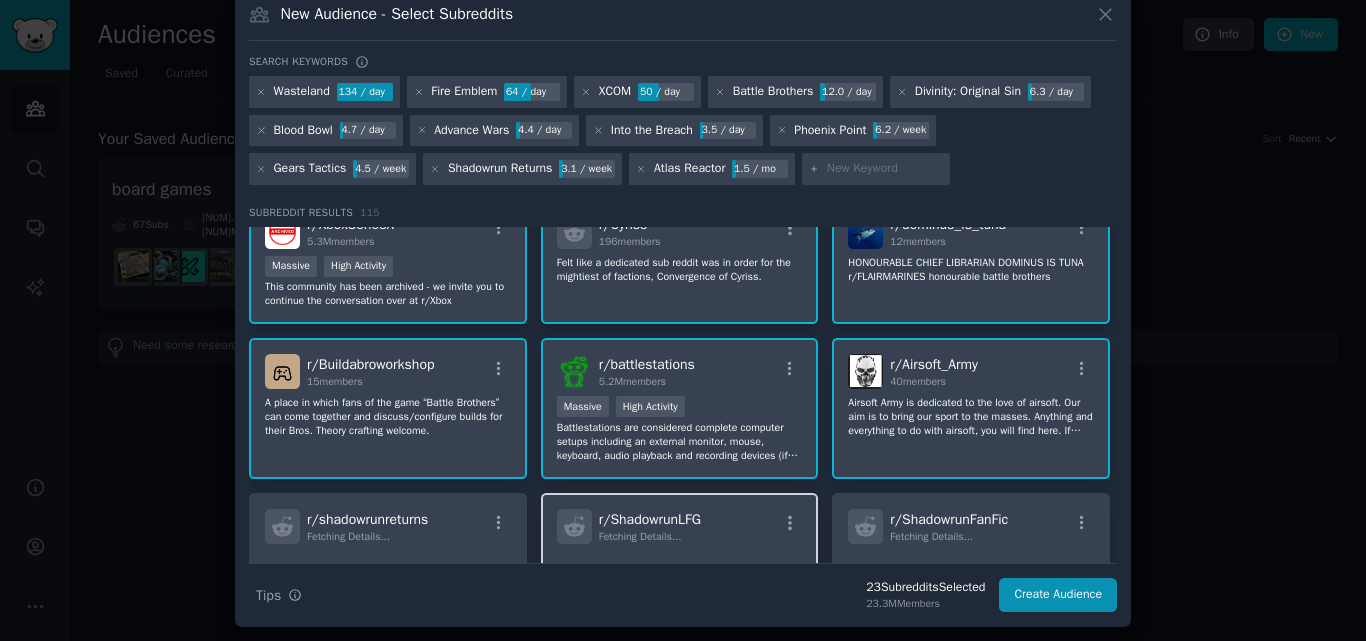 click on "r/ ShadowrunLFG Fetching Details..." at bounding box center [680, 526] 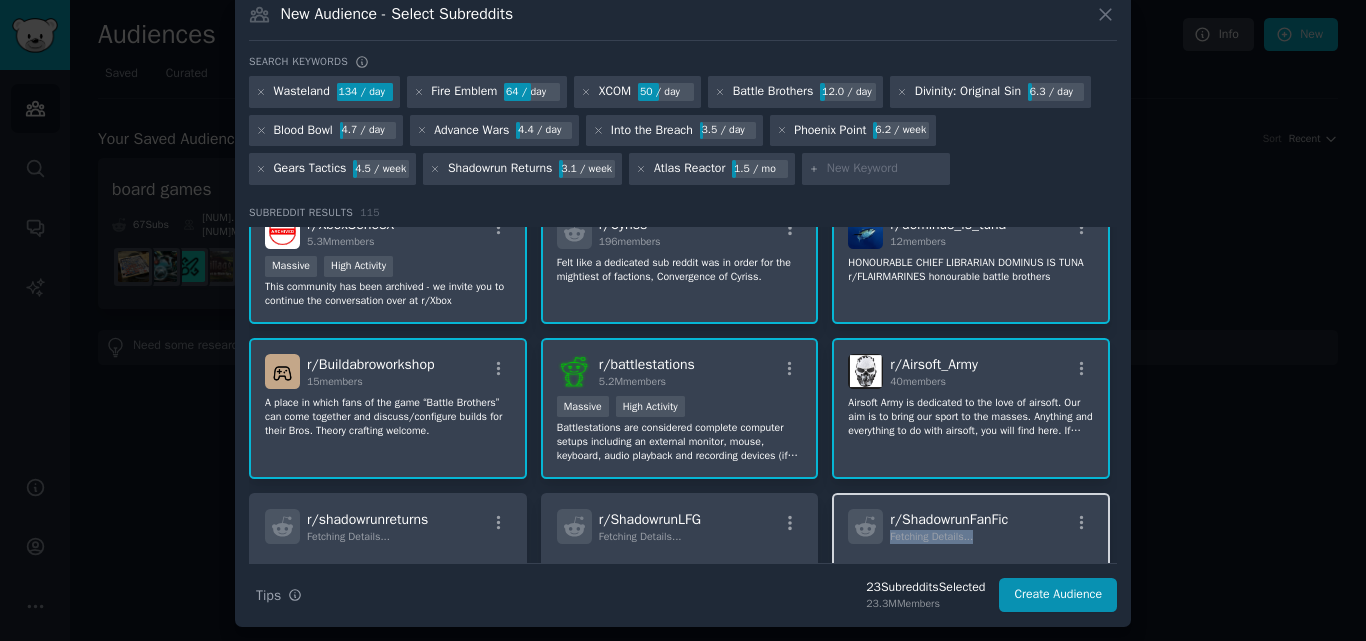 click on "r/ [GAME] Fetching Details..." at bounding box center (971, 526) 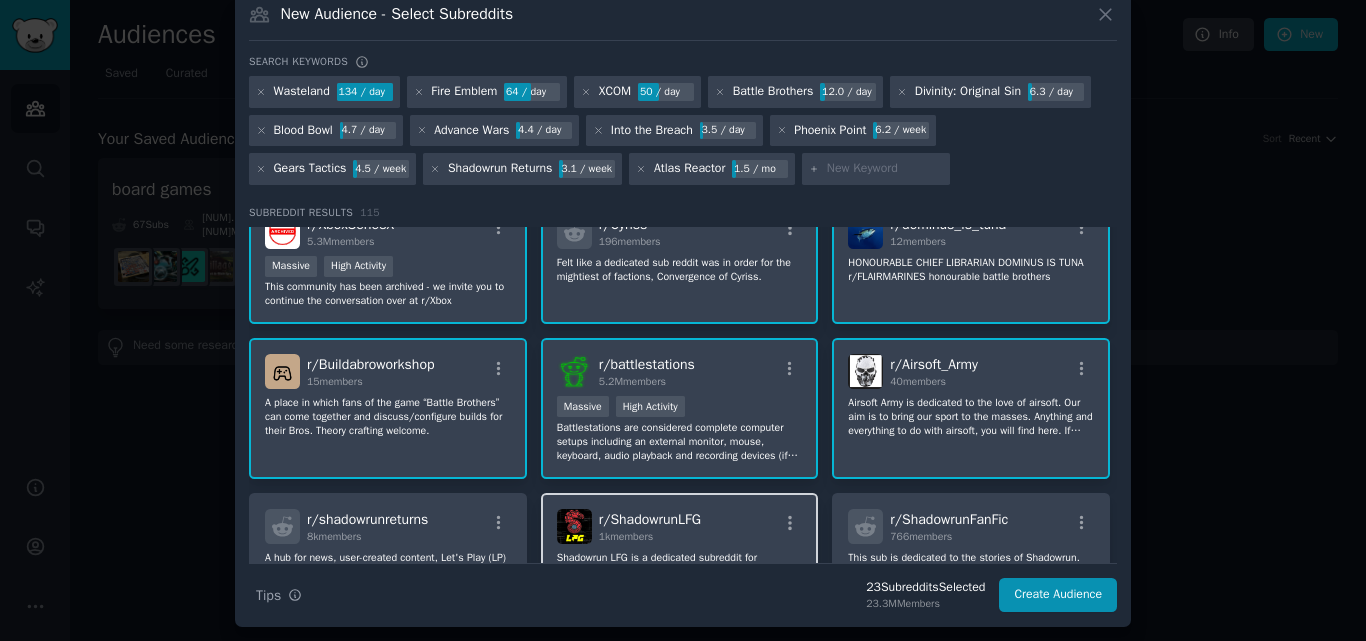 click on "r/ ShadowrunLFG [NUM]k  members" at bounding box center (680, 526) 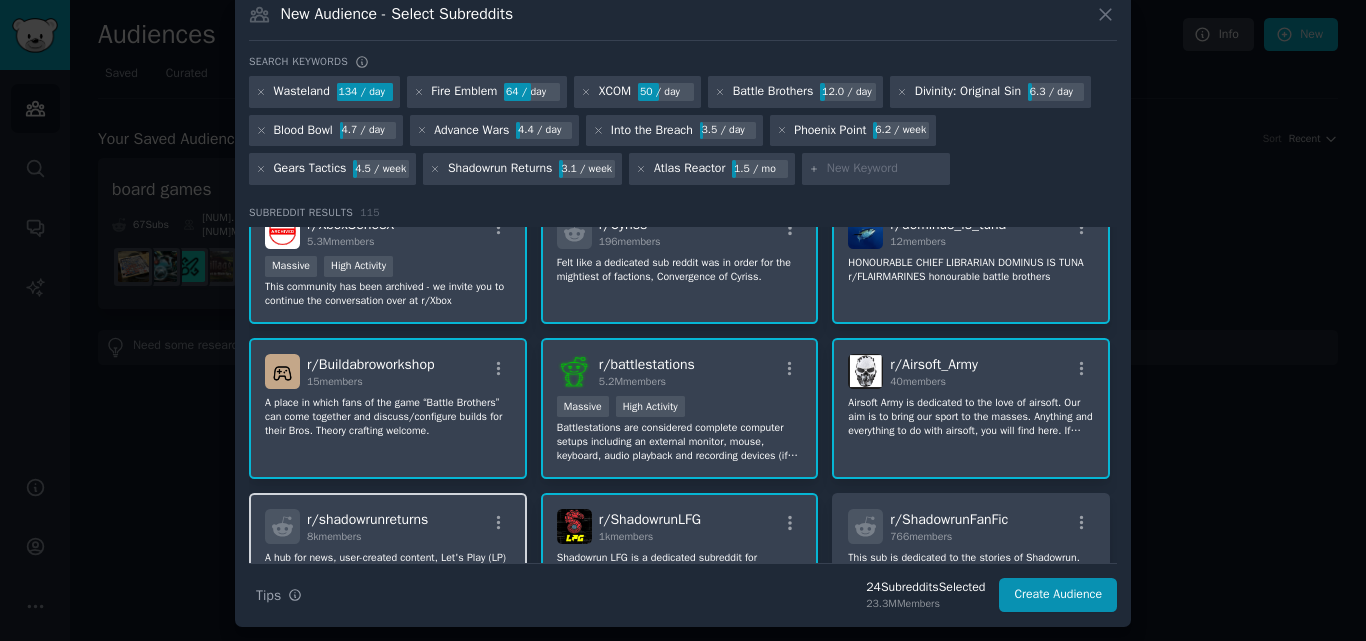 click on "r/ shadowrunreturns 8k members" at bounding box center (388, 526) 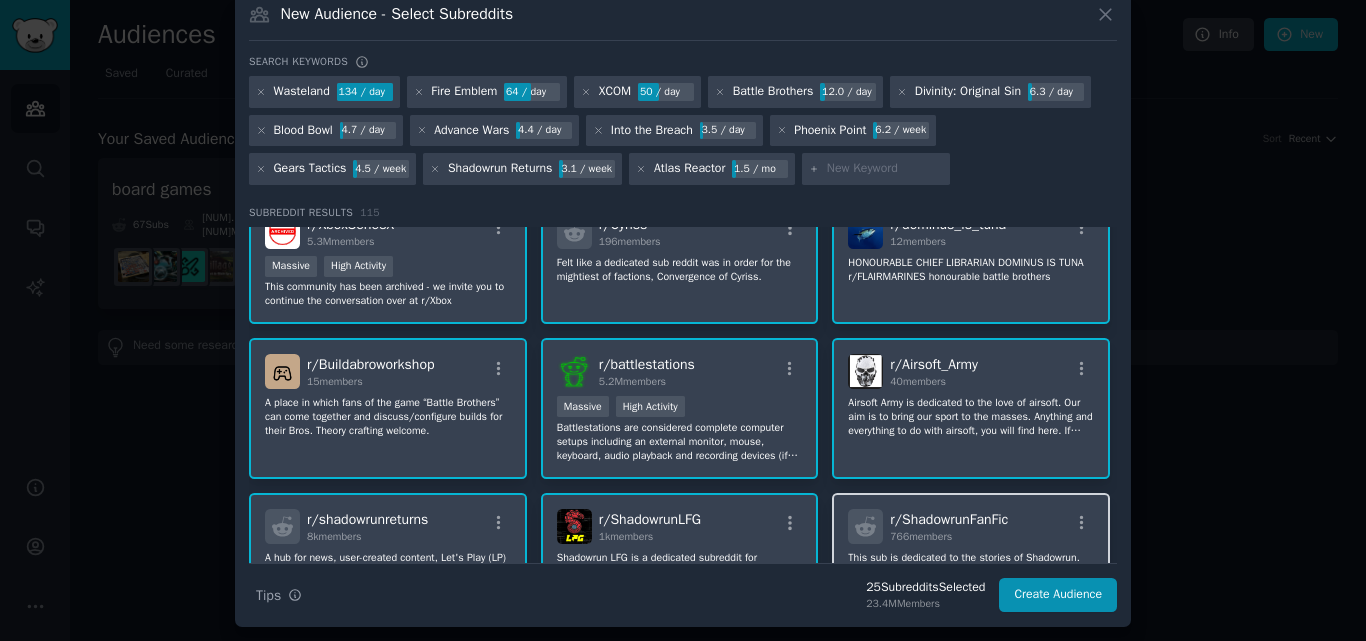 click on "r/ ShadowrunFanFic 766 members" at bounding box center (971, 526) 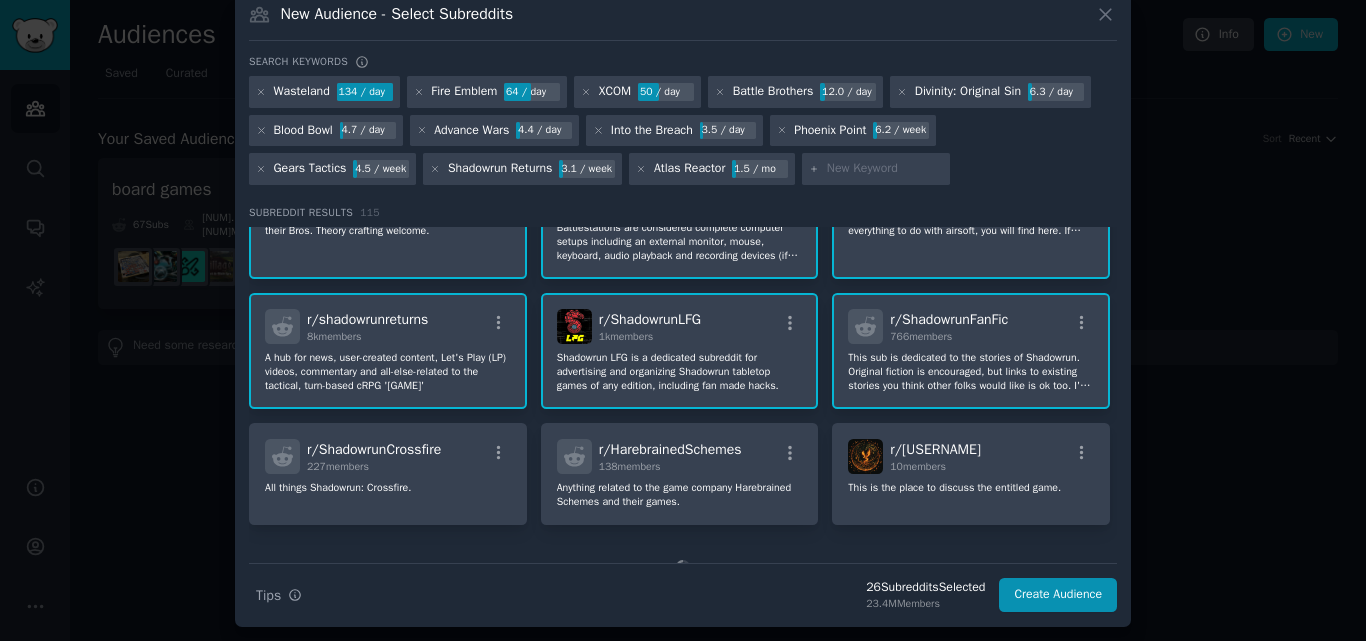 scroll, scrollTop: 4103, scrollLeft: 0, axis: vertical 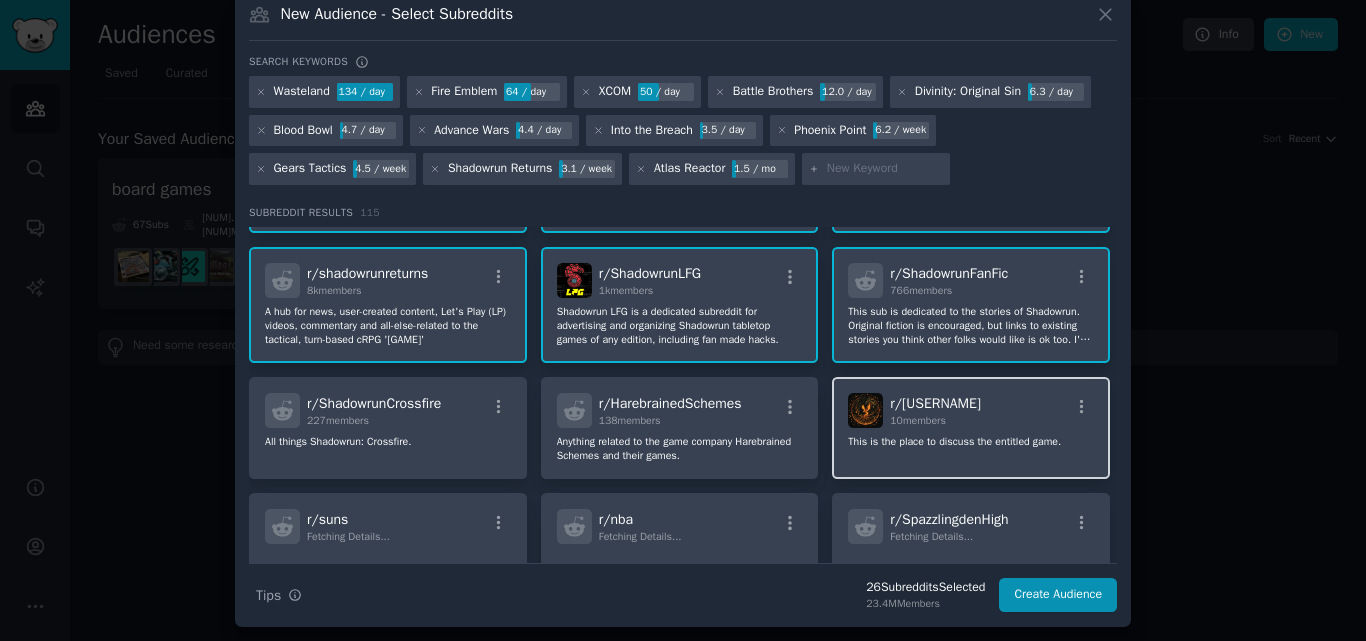 click on "r/ RaisingThePhoenix 10  members" at bounding box center [971, 410] 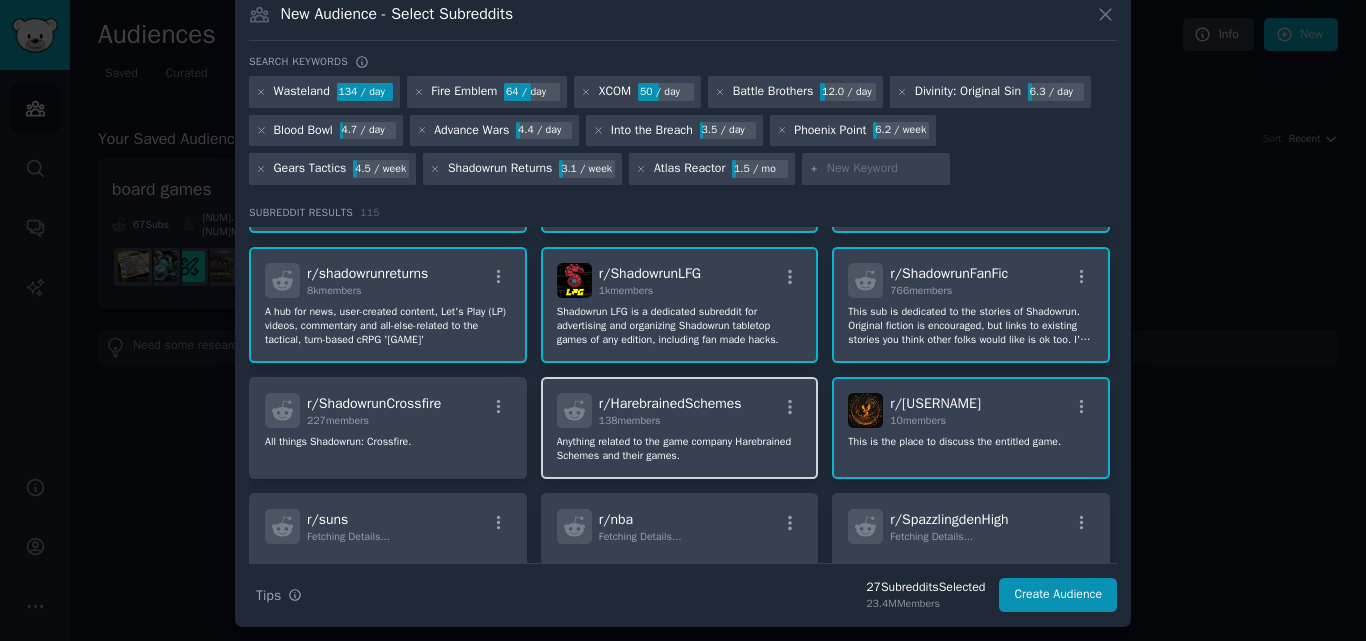 click on "r/ HarebrainedSchemes [NUM]  members" at bounding box center [680, 410] 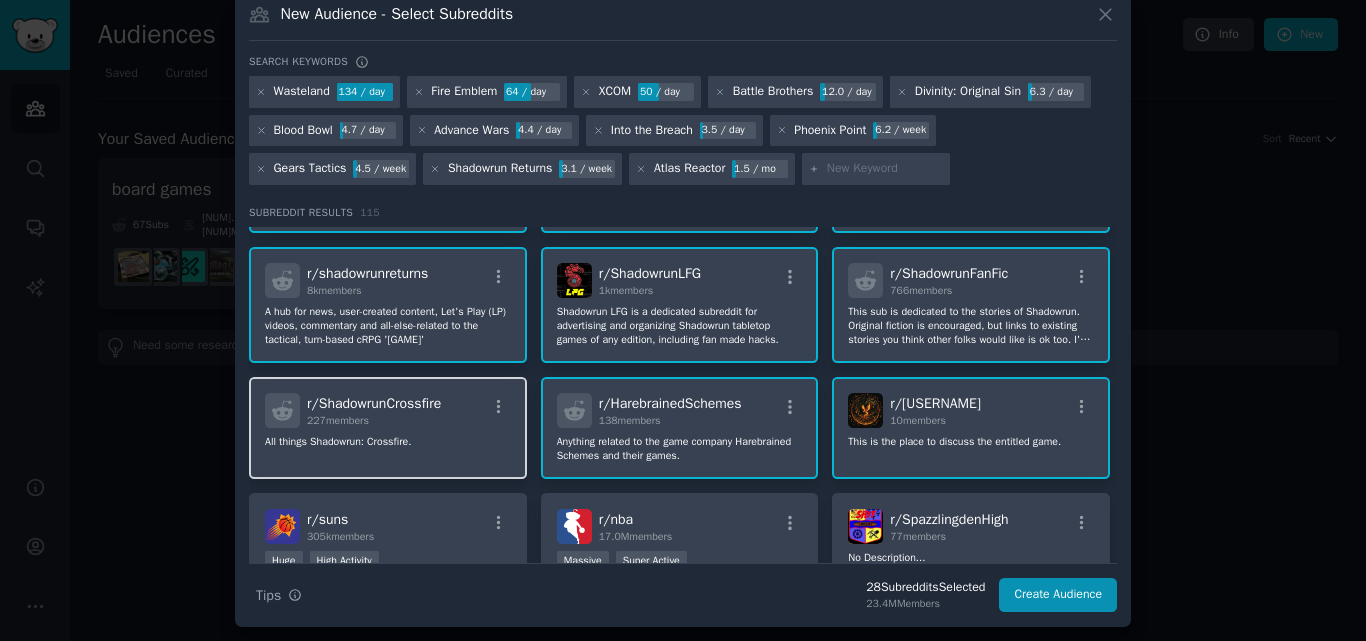 click on "r/ ShadowrunCrossfire 227 members" at bounding box center (388, 410) 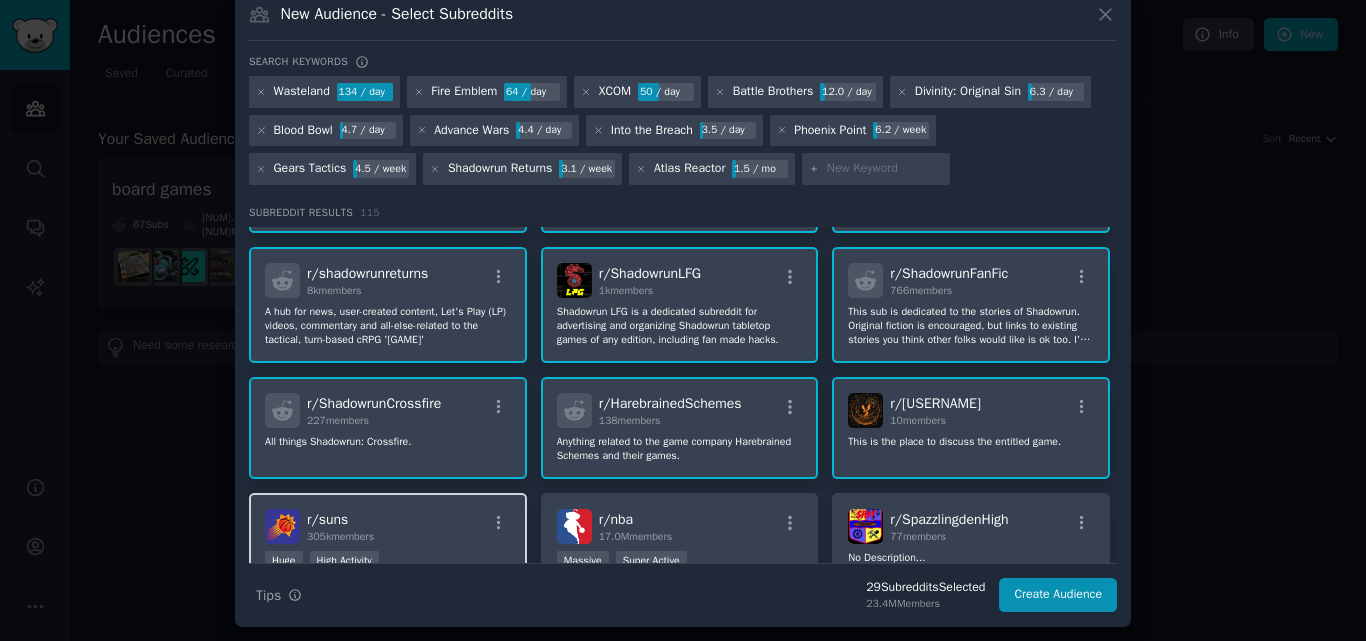 click on "r/ suns 305k  members" at bounding box center [388, 526] 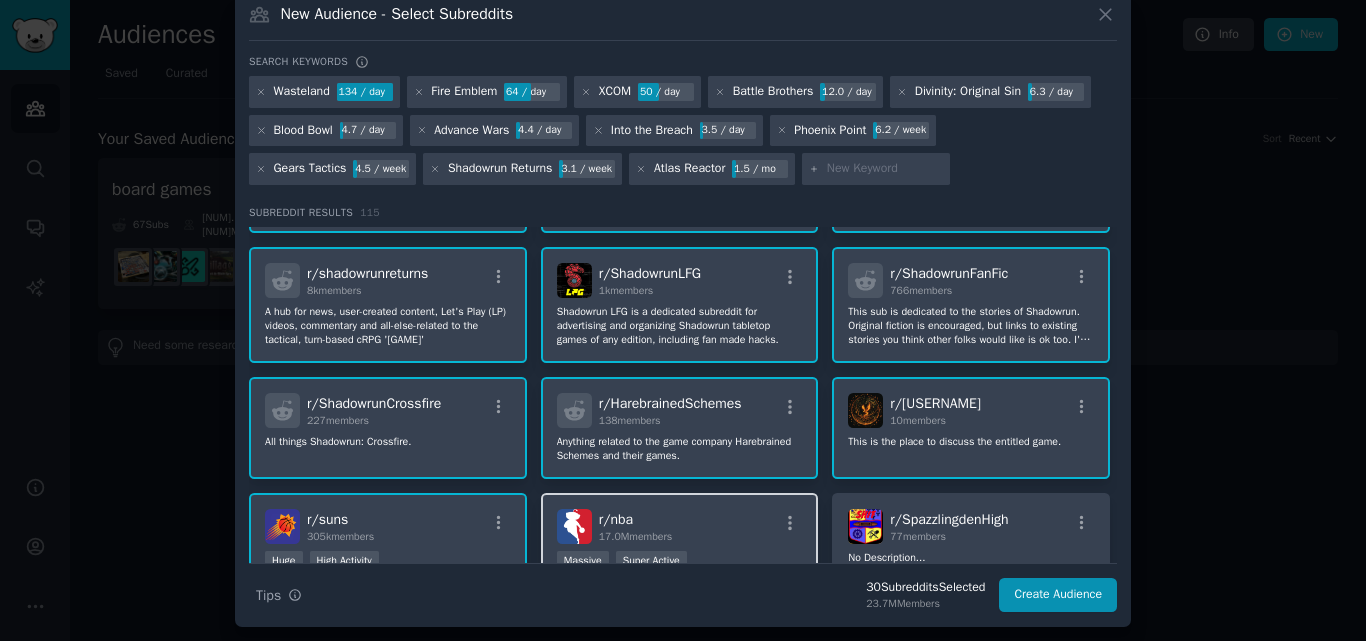click on "r/ nba 17.0M members" at bounding box center (680, 526) 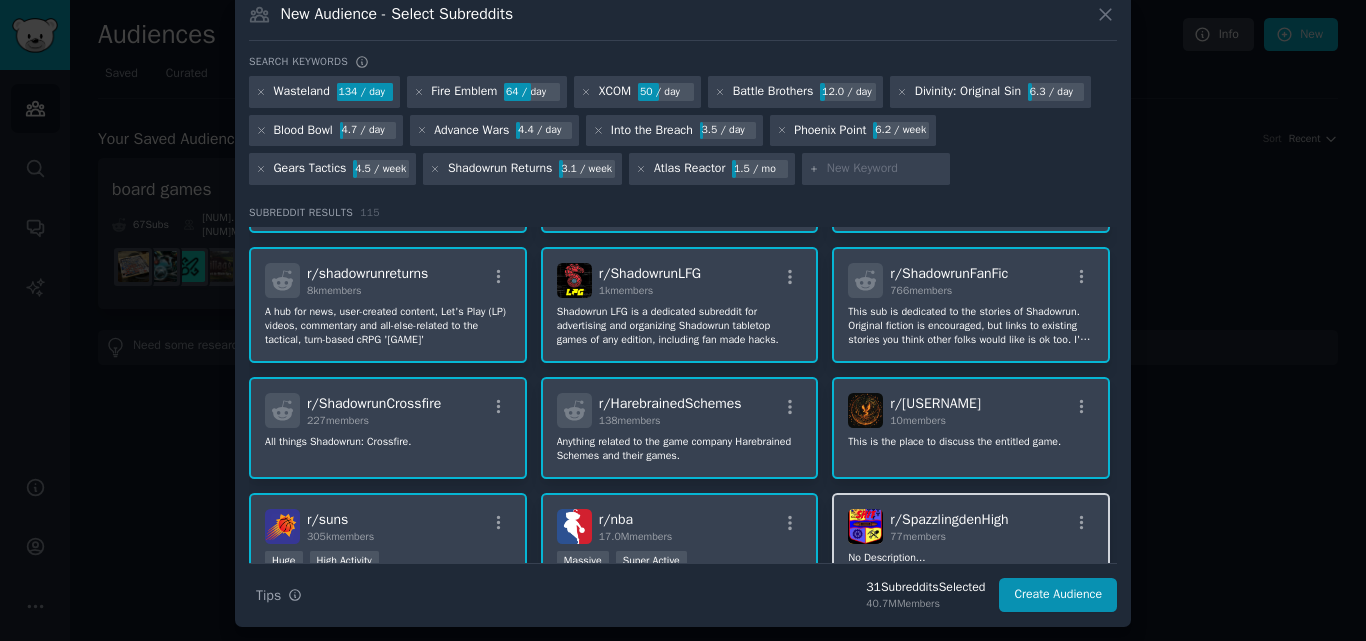 click on "r/ SpazzlingdenHigh [NUM]  members" at bounding box center [971, 526] 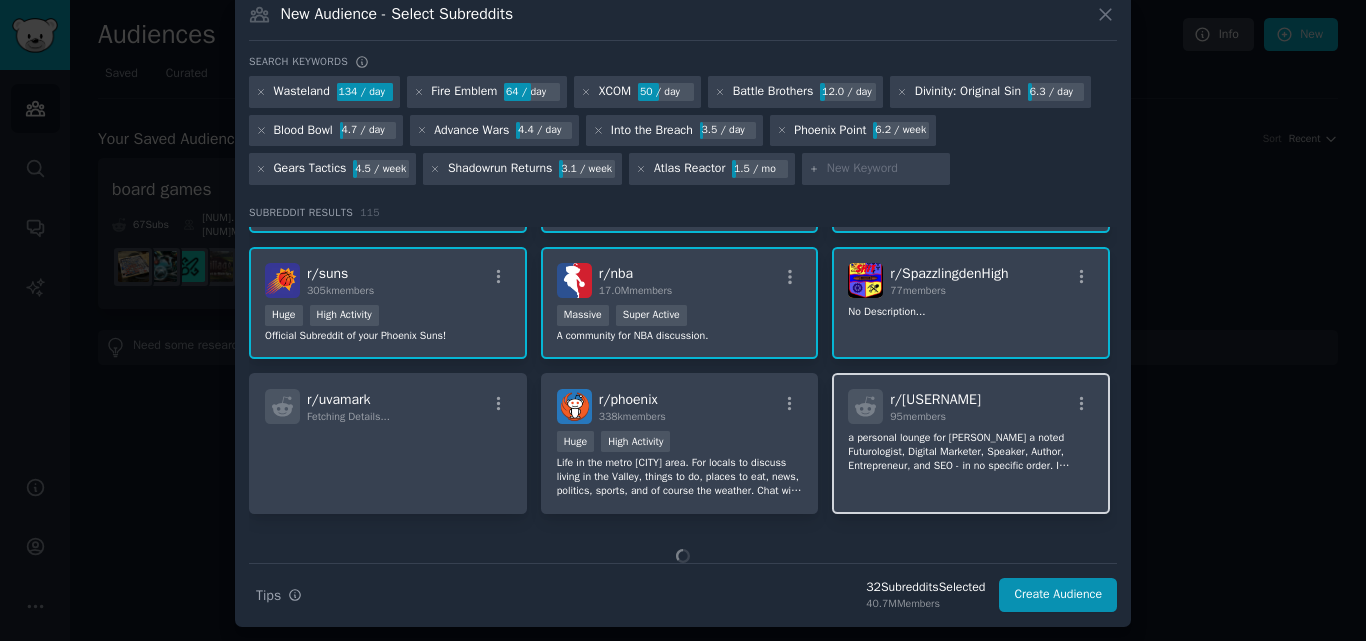 scroll, scrollTop: 4384, scrollLeft: 0, axis: vertical 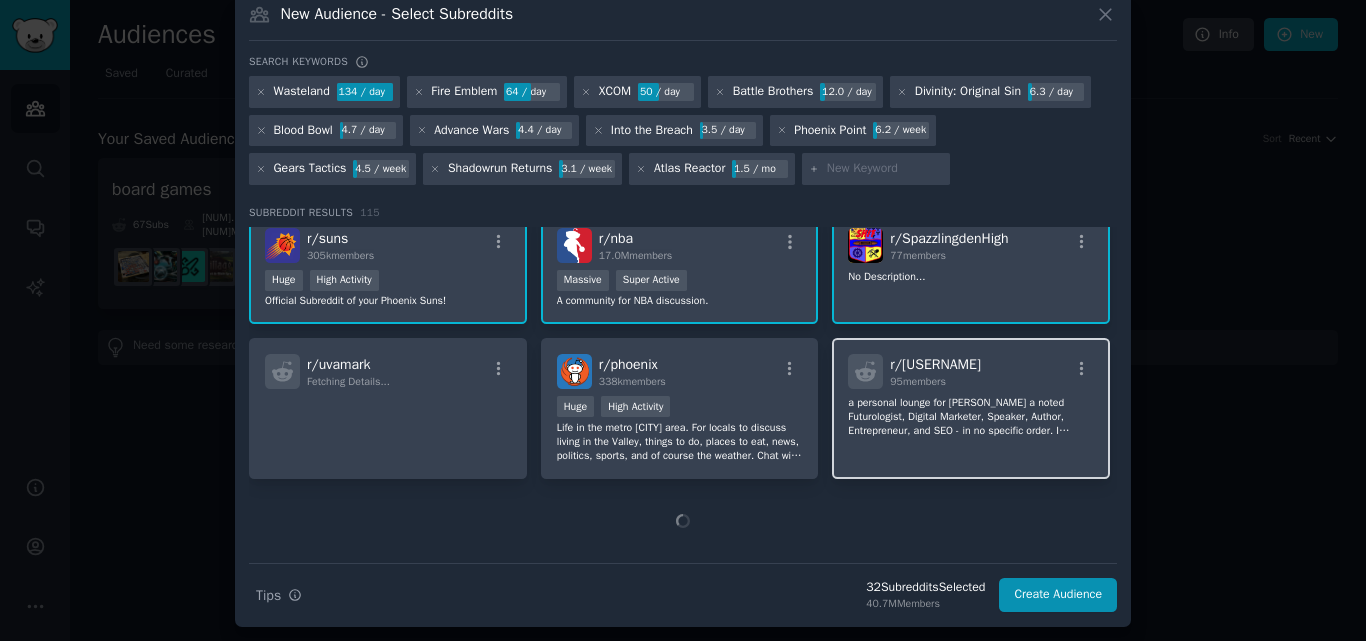 click on "r/ joeyoungblood 95  members" at bounding box center [971, 371] 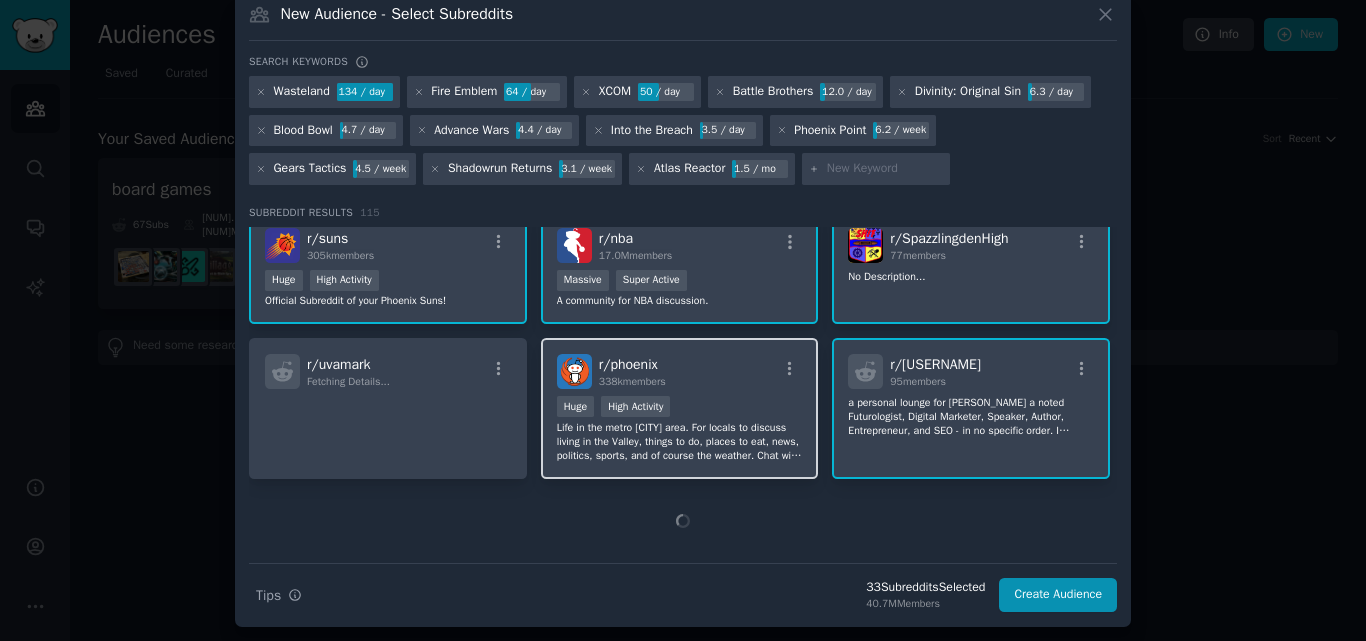 click on "338k  members" at bounding box center (632, 381) 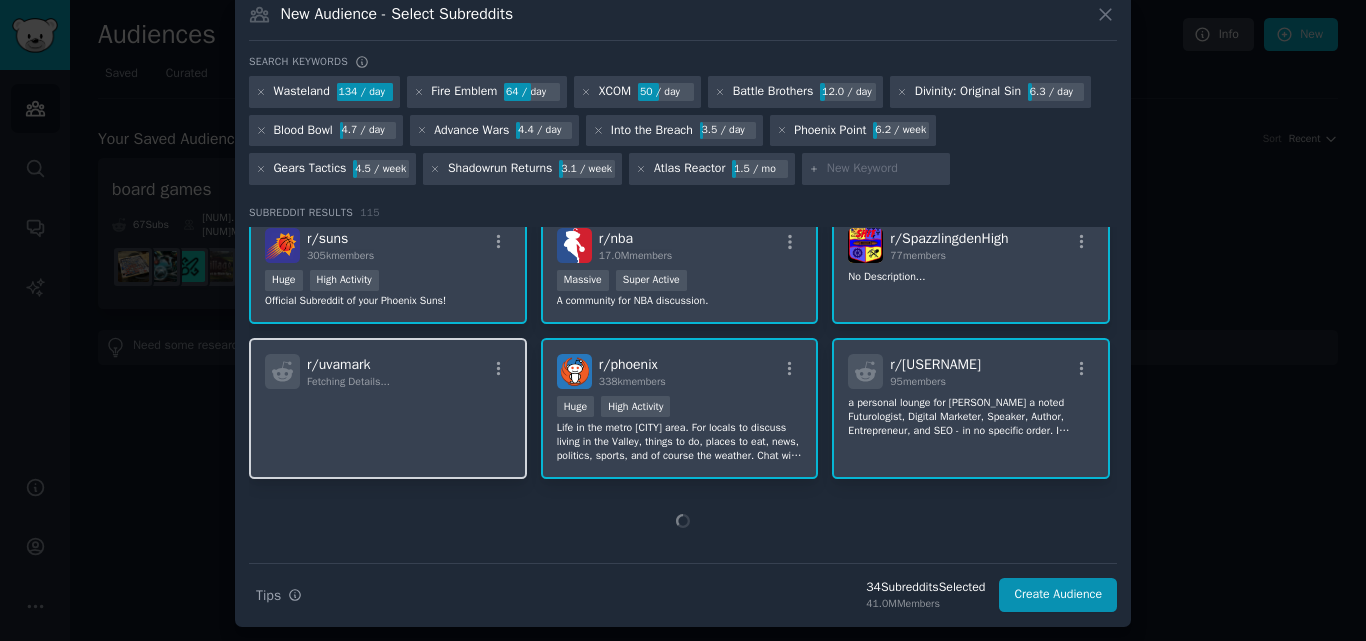 click on "r/ uvamark Fetching Details..." at bounding box center [388, 371] 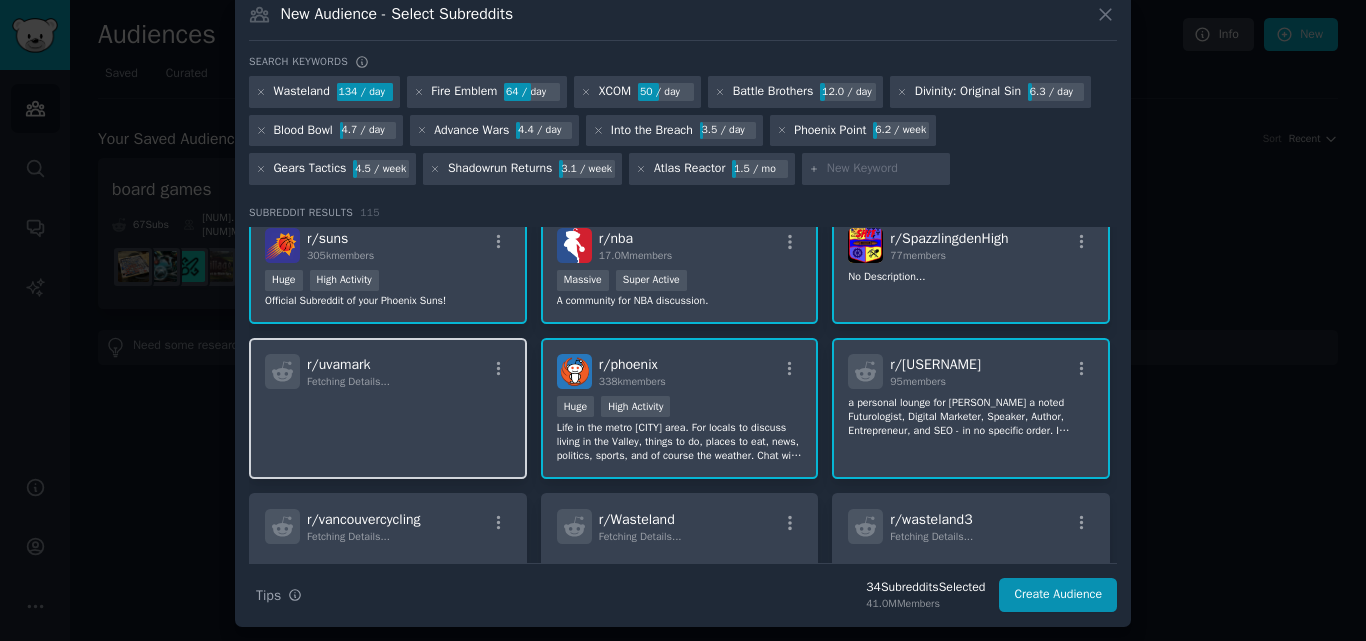 click on "r/ uvamark Fetching Details..." at bounding box center (388, 371) 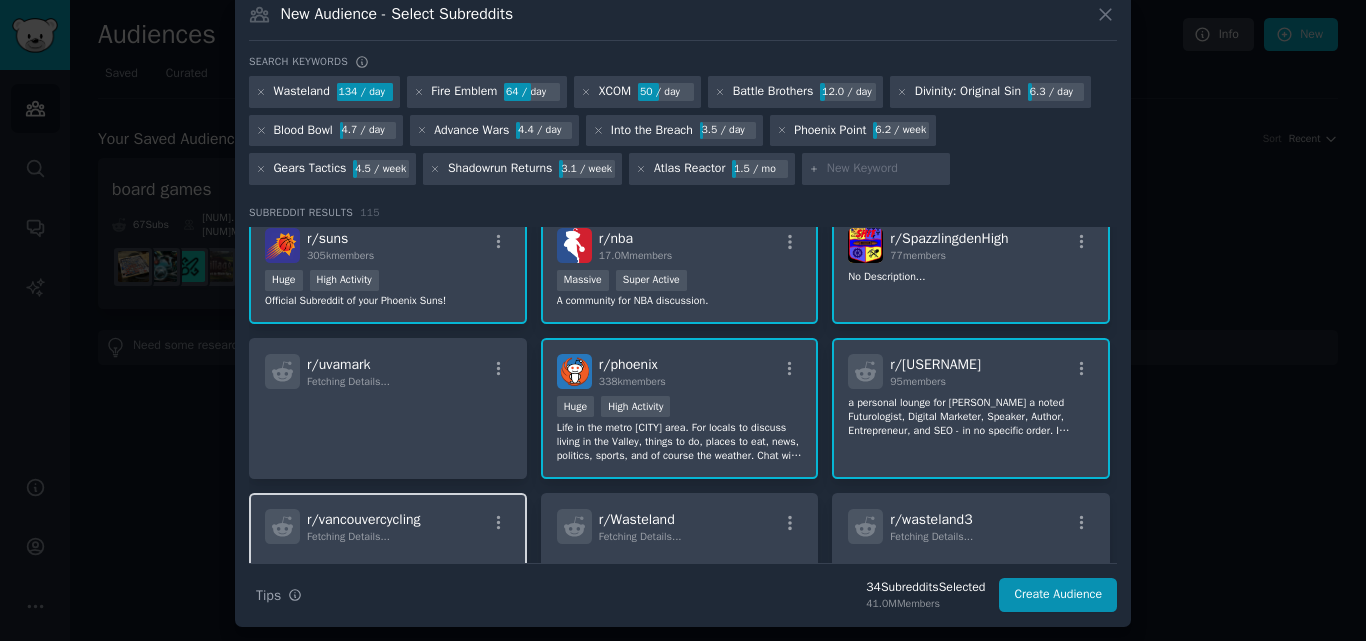 drag, startPoint x: 447, startPoint y: 521, endPoint x: 443, endPoint y: 505, distance: 16.492422 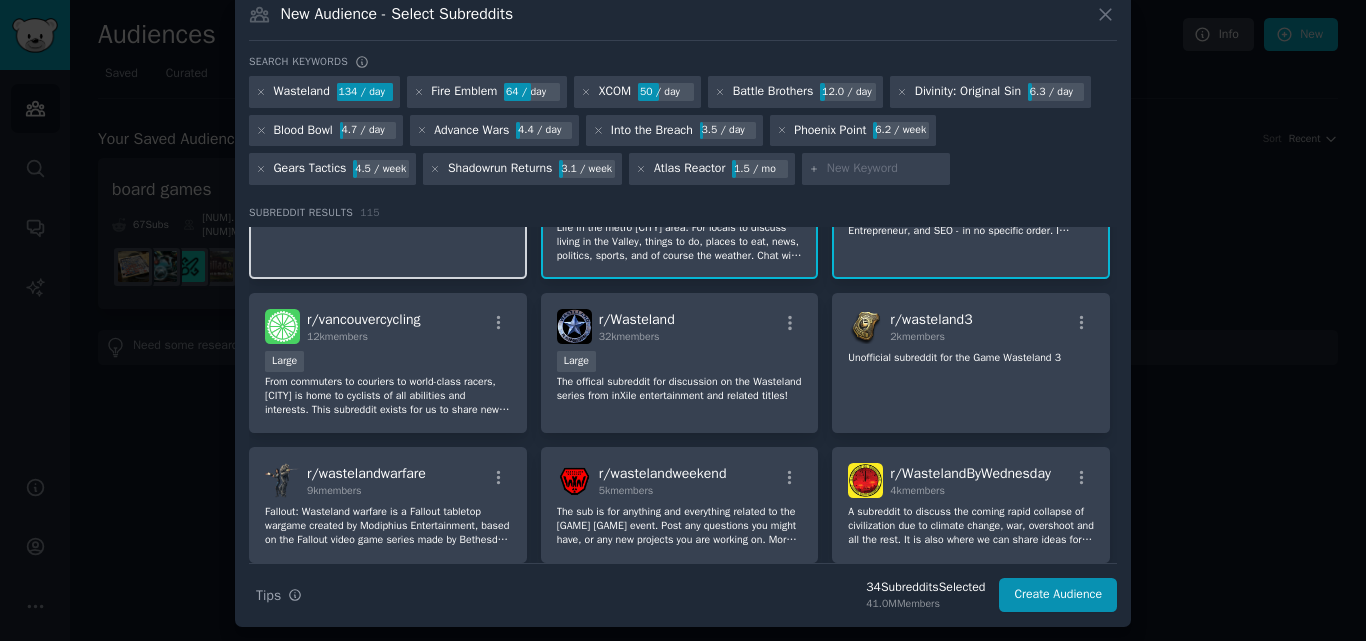 scroll, scrollTop: 4284, scrollLeft: 0, axis: vertical 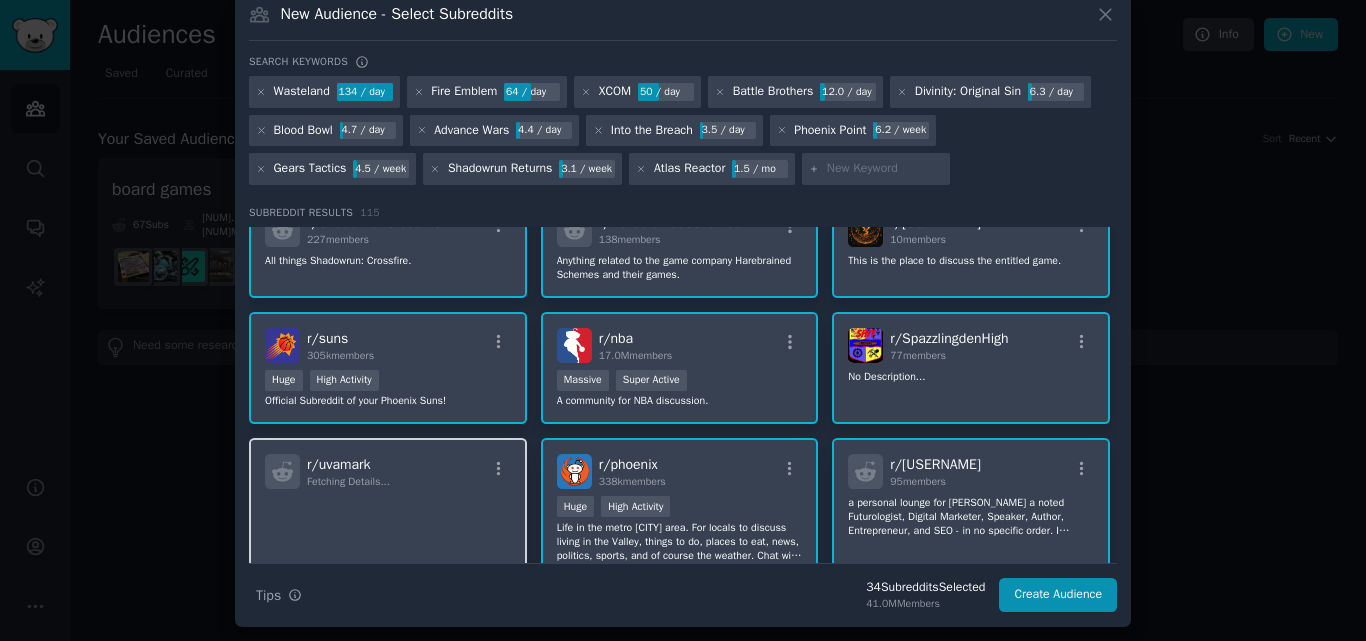 click on "r/ uvamark Fetching Details..." at bounding box center (388, 508) 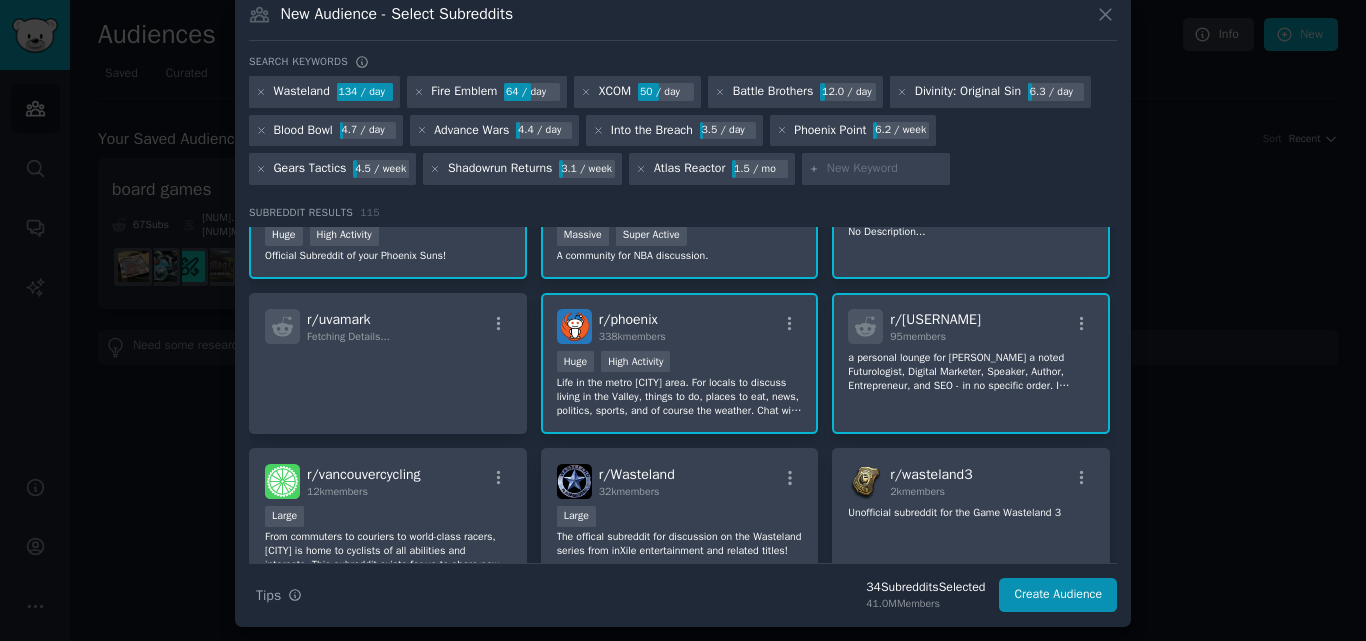 scroll, scrollTop: 4484, scrollLeft: 0, axis: vertical 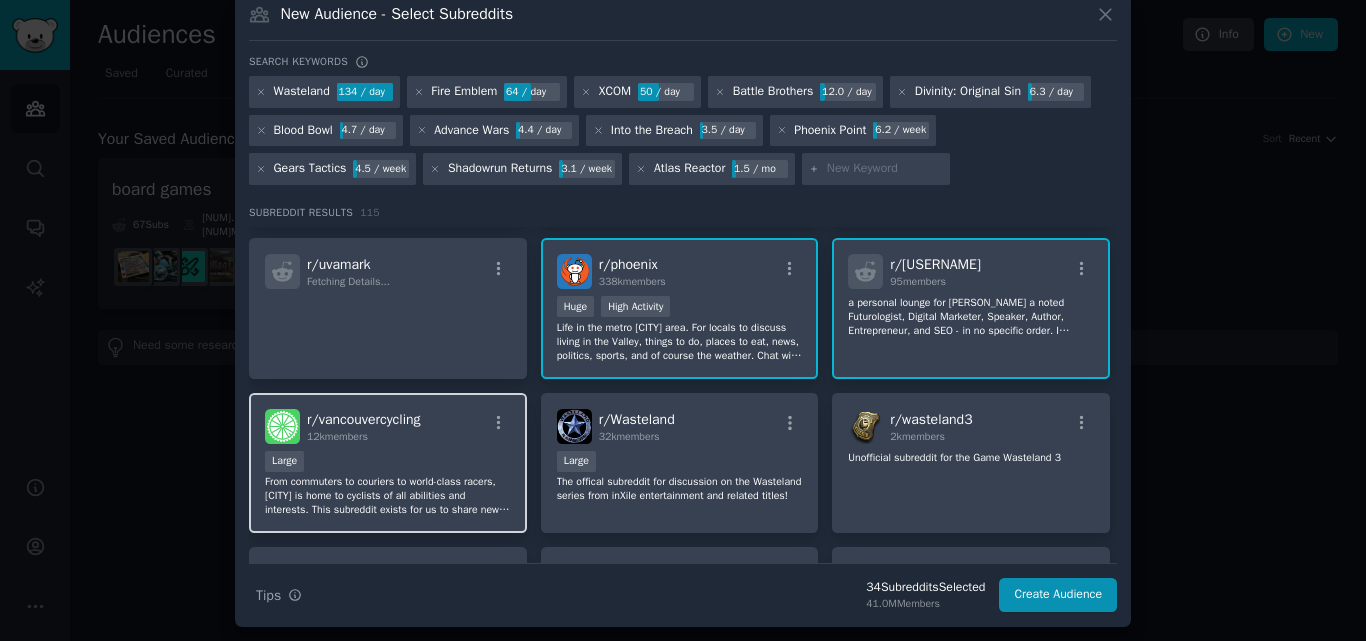 click on "r/ vancouvercycling 12k  members Large From commuters to couriers to world-class racers, [CITY] is home to cyclists of all abilities and interests. This subreddit exists for us to share news and events related to riding around this wonderful city." at bounding box center (388, 463) 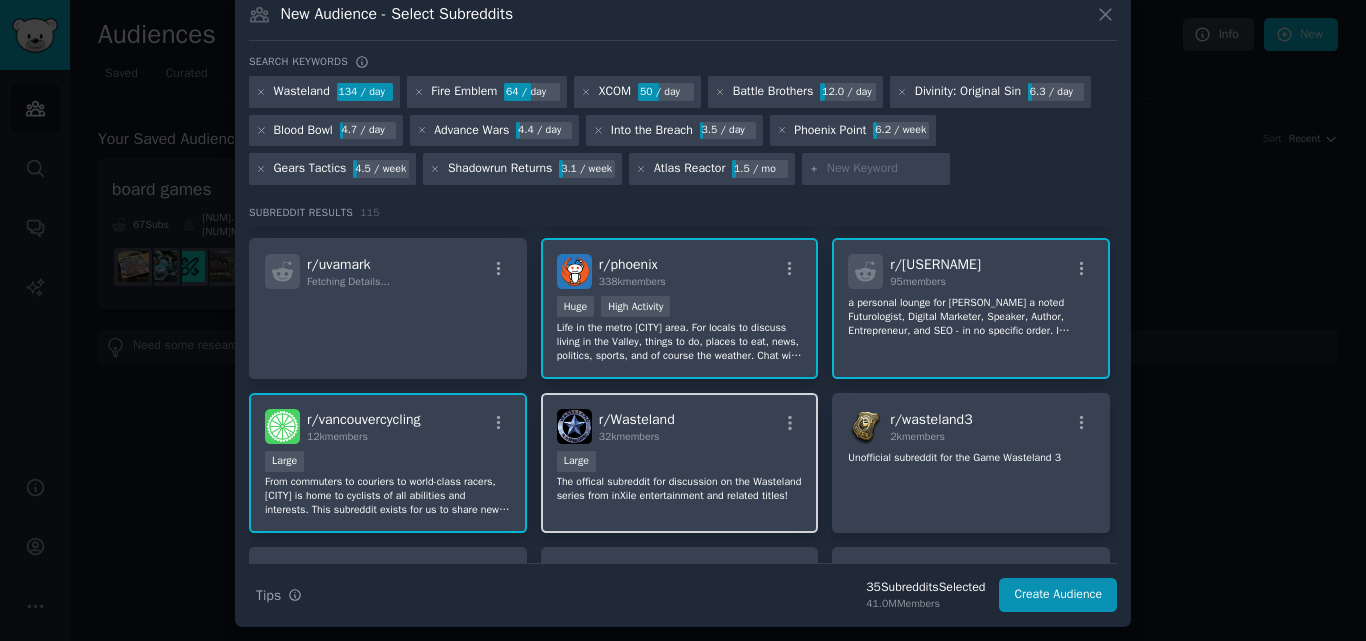 click on "r/ [GAME] [NUMBER]  members" at bounding box center (680, 426) 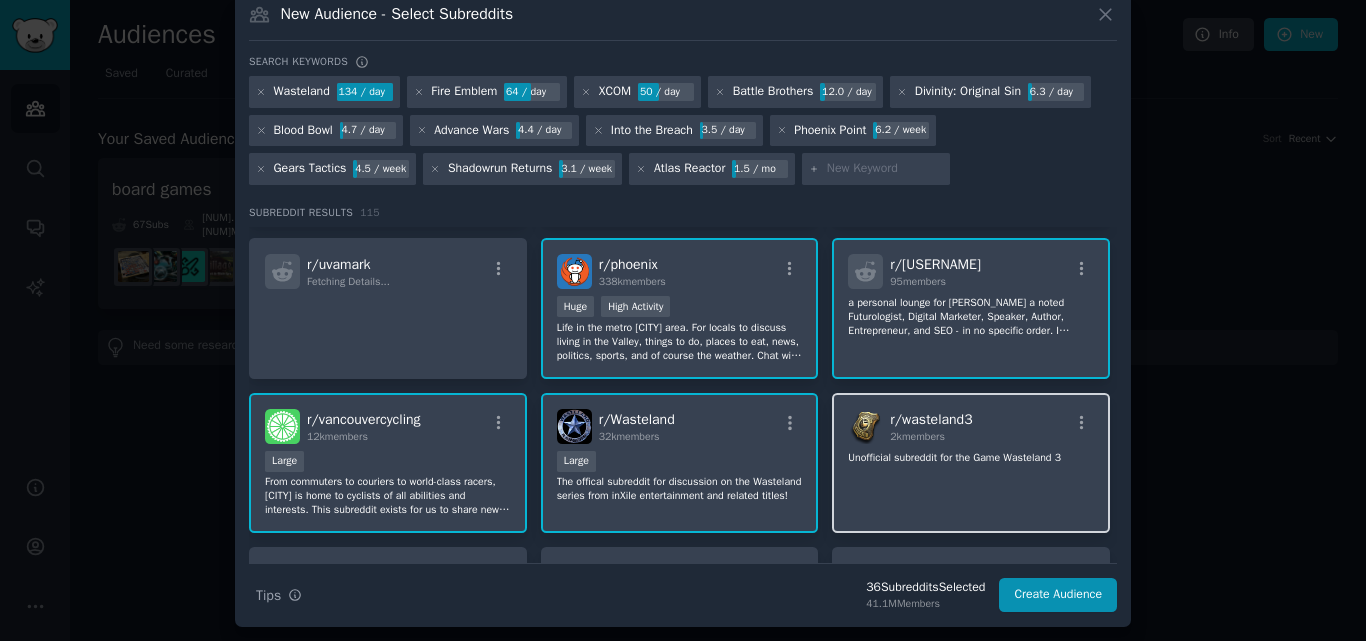 click on "r/ wasteland3 2k  members Unofficial subreddit for the Game Wasteland 3" at bounding box center (971, 463) 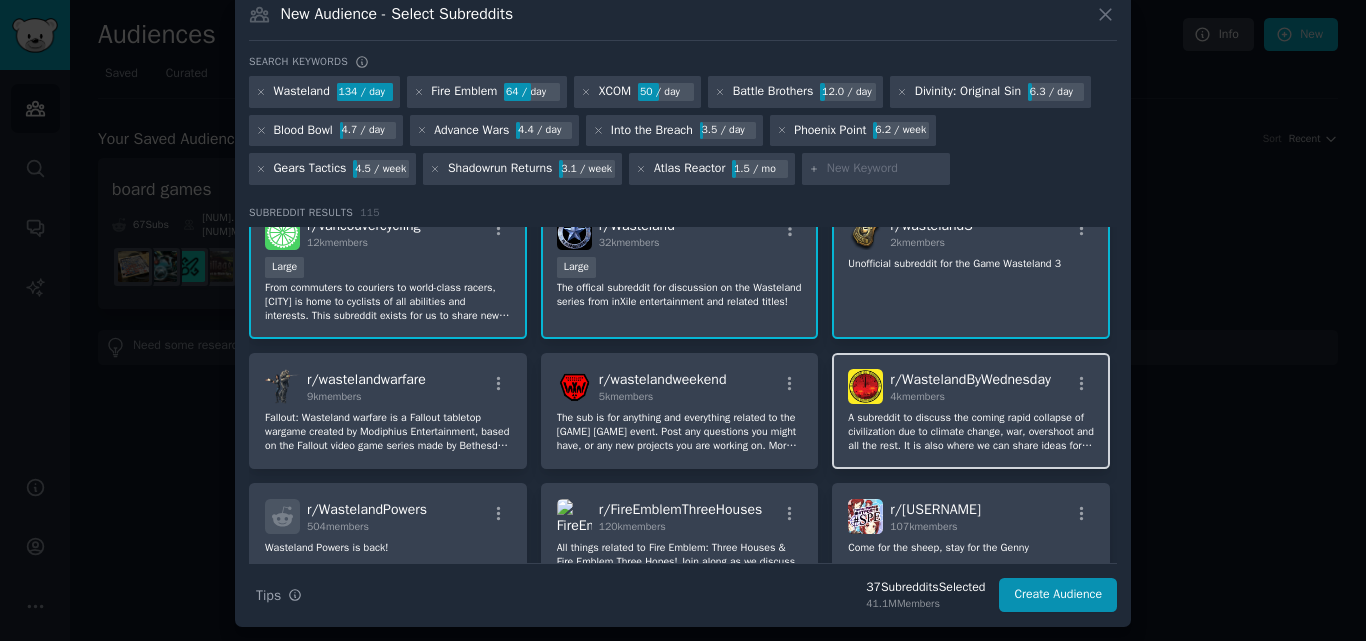 scroll, scrollTop: 4684, scrollLeft: 0, axis: vertical 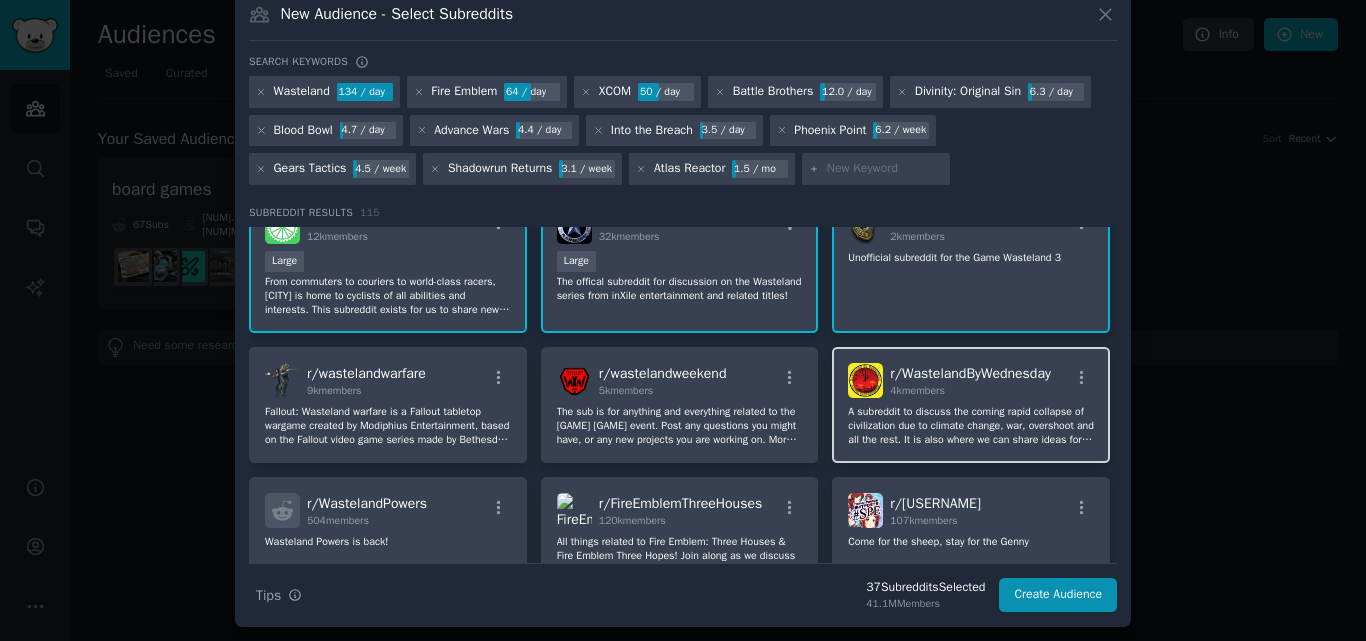 click on "4k  members" at bounding box center (970, 391) 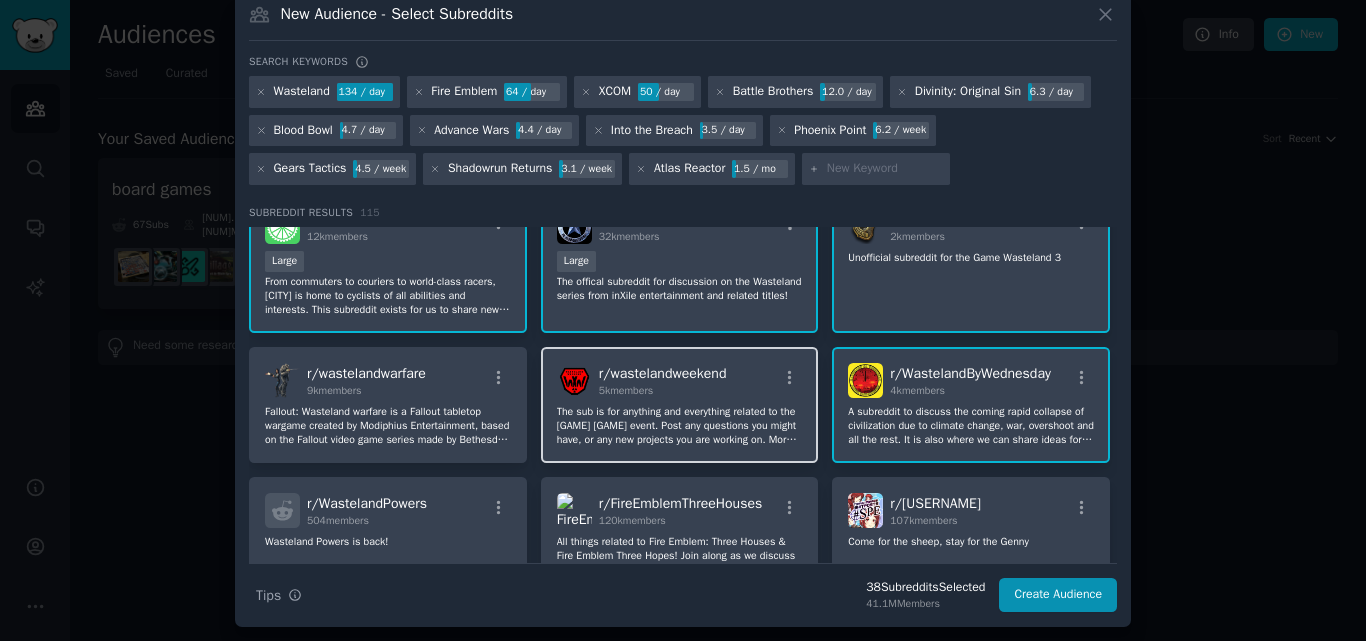 click on "r/ wastelandweekend 5k  members" at bounding box center [680, 380] 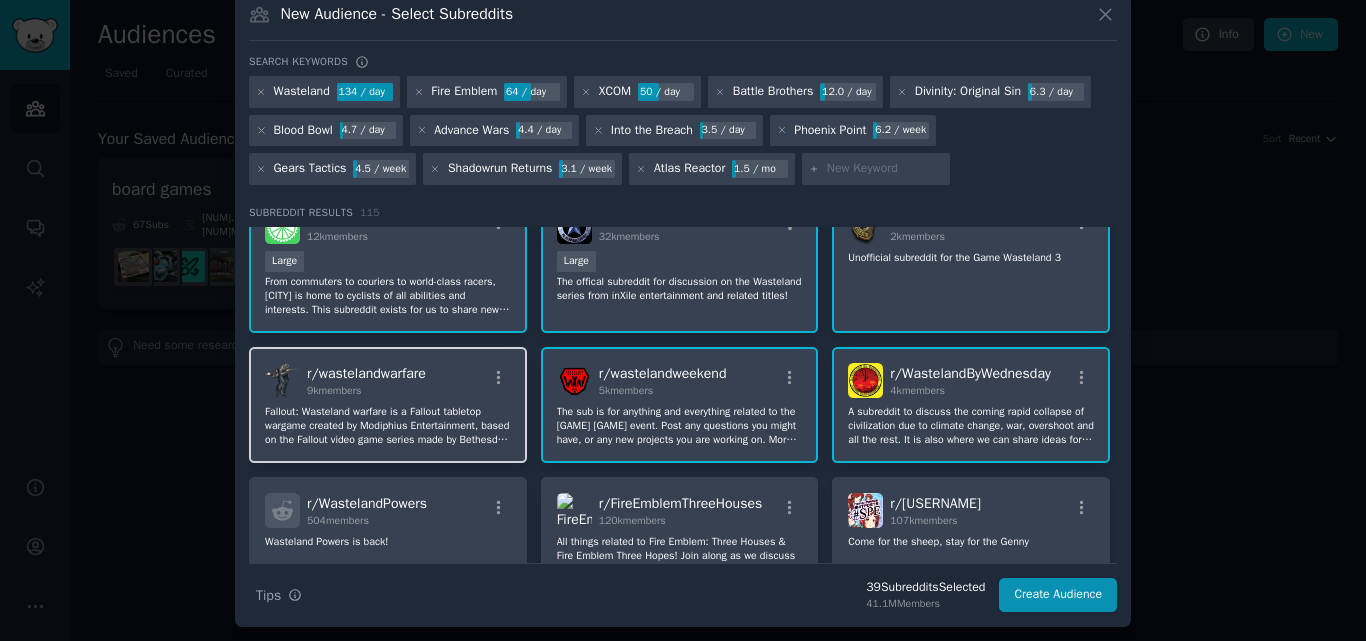 click on "r/ wastelandwarfare 9k  members" at bounding box center [388, 380] 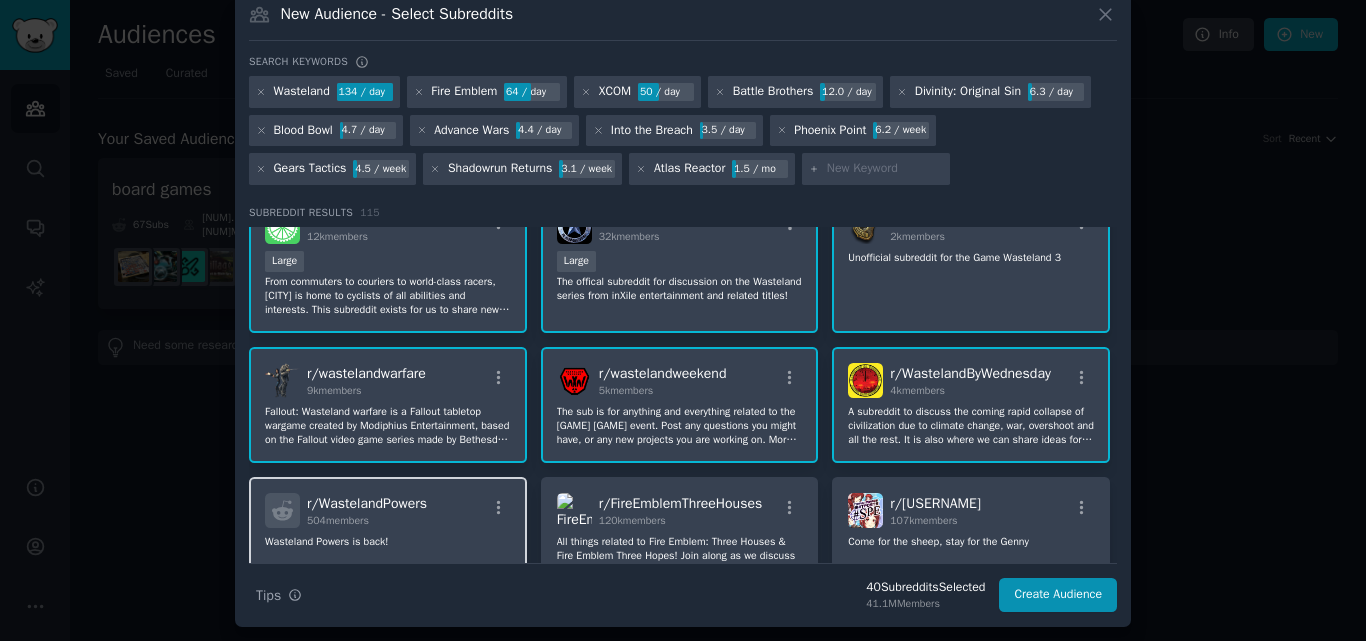 click on "r/ WastelandPowers 504 members" at bounding box center (388, 510) 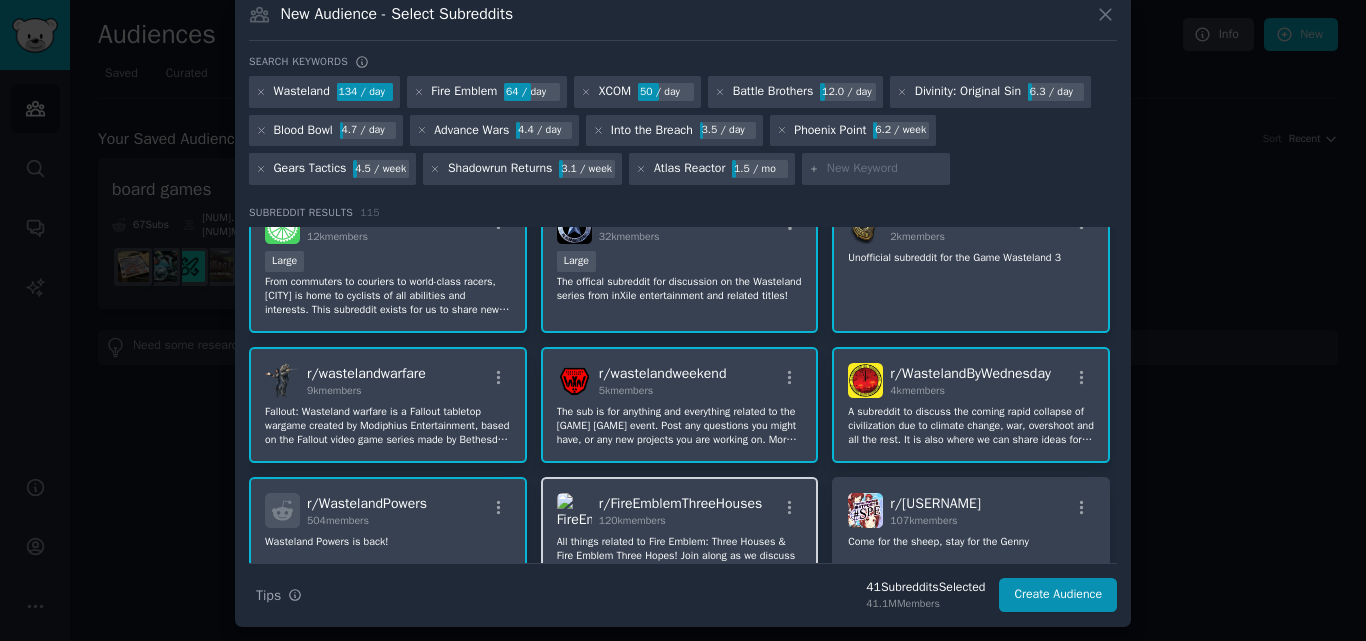 click on "r/ FireEmblemThreeHouses" at bounding box center (681, 503) 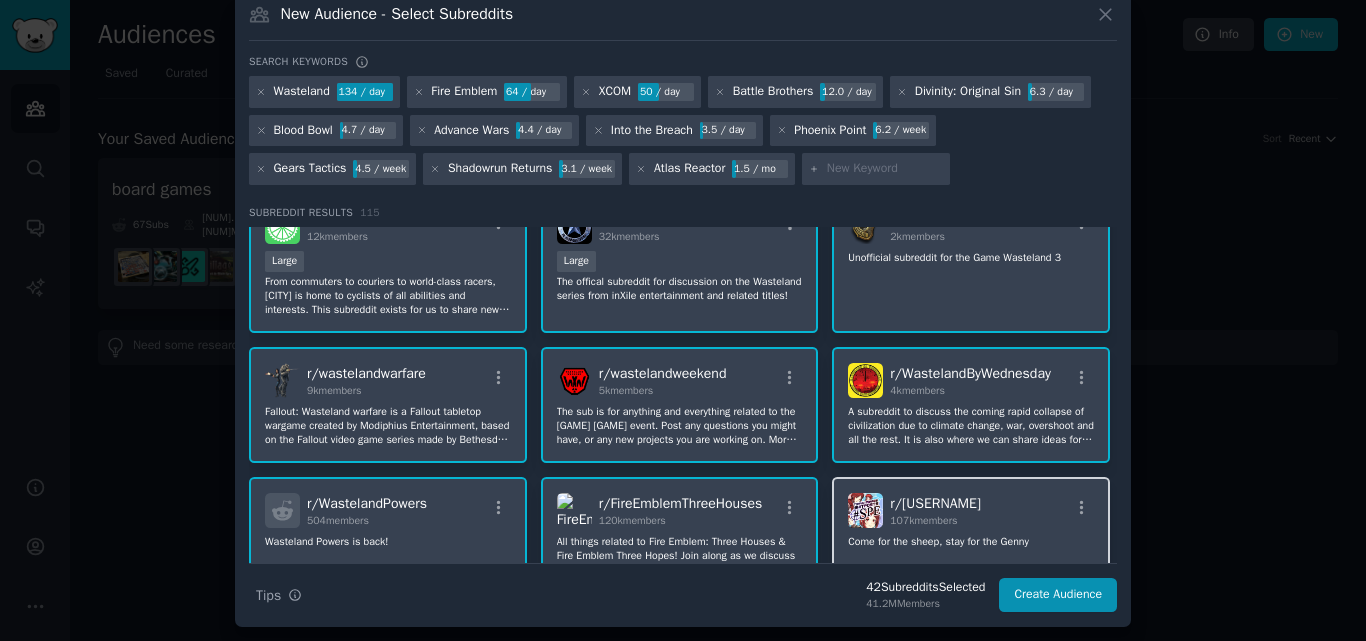 click on "r/ shitpostemblem 107k members" at bounding box center (971, 510) 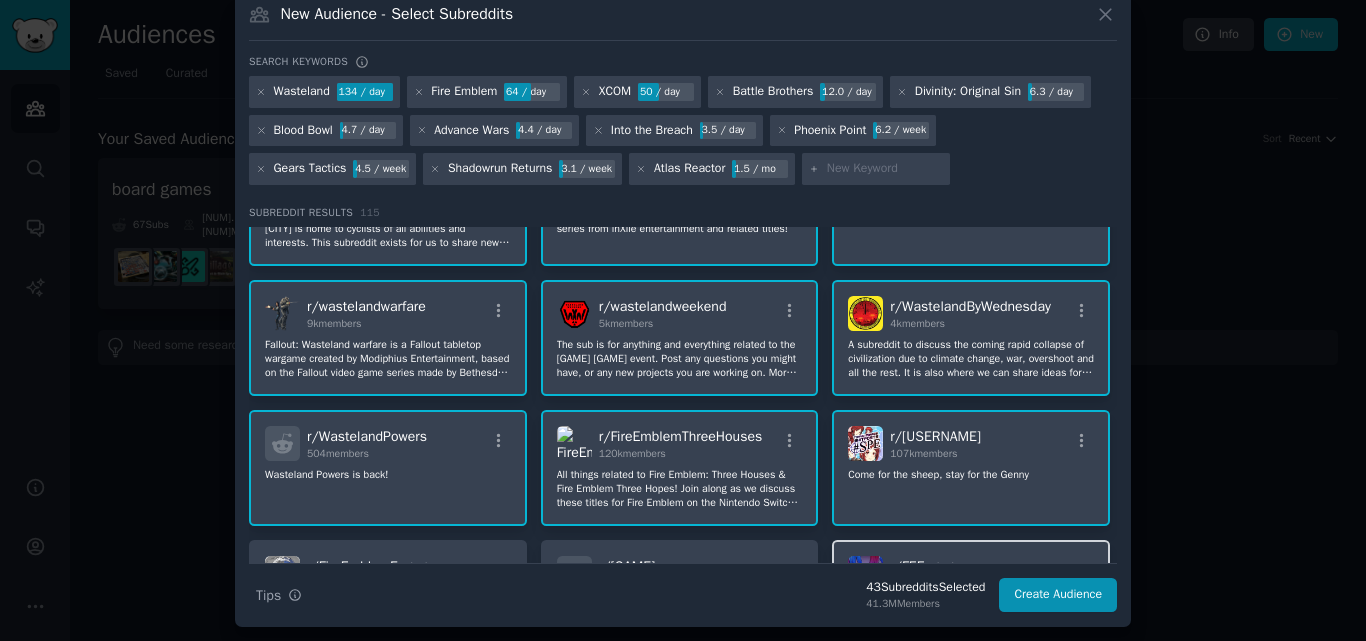 scroll, scrollTop: 4884, scrollLeft: 0, axis: vertical 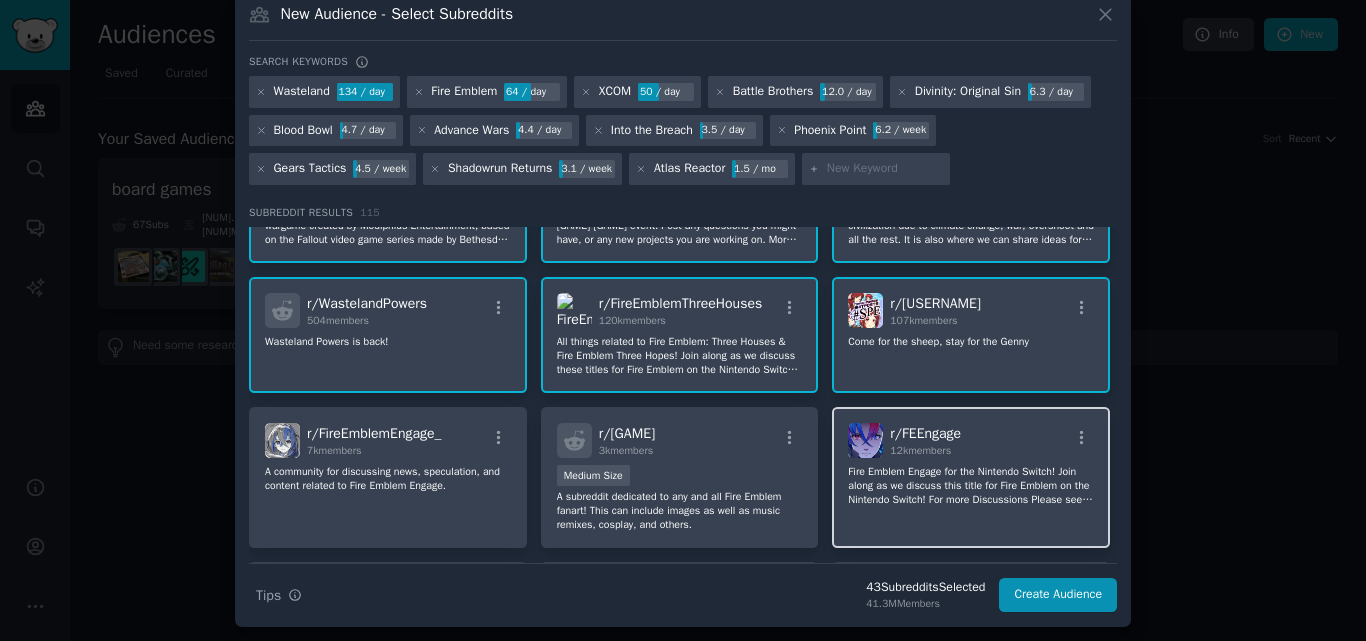 click on "r/ FEEngage 12k members" at bounding box center [971, 440] 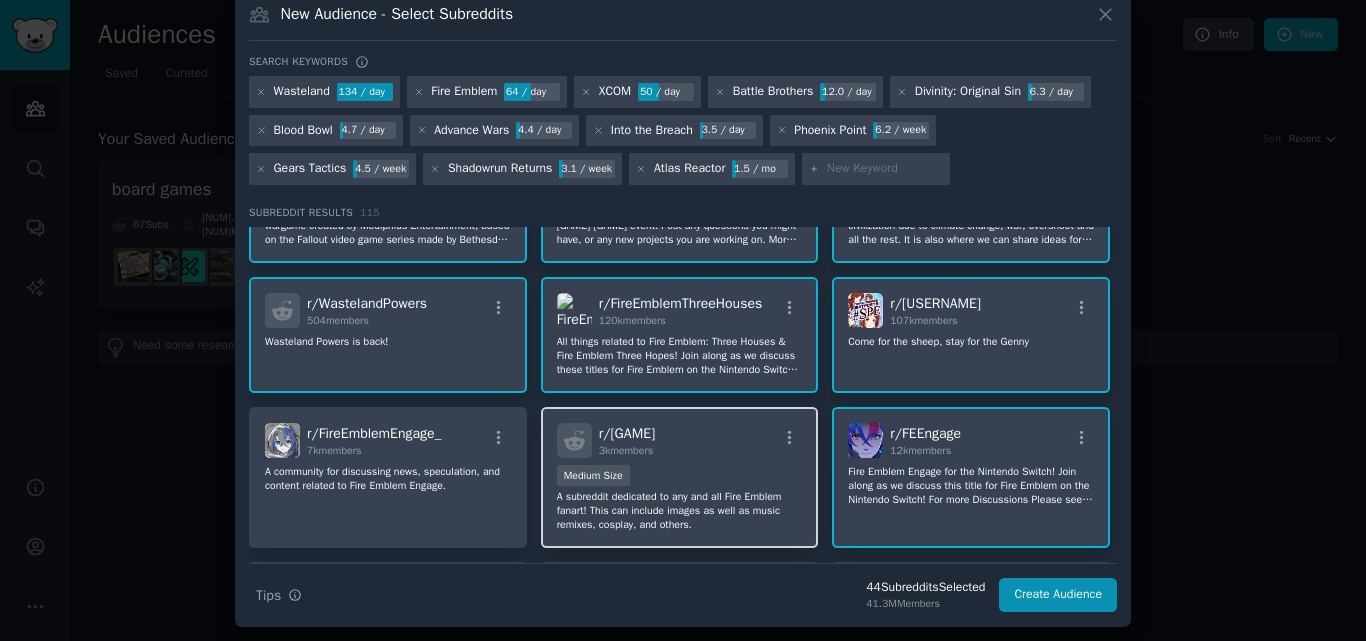 click on "Medium Size" at bounding box center [680, 477] 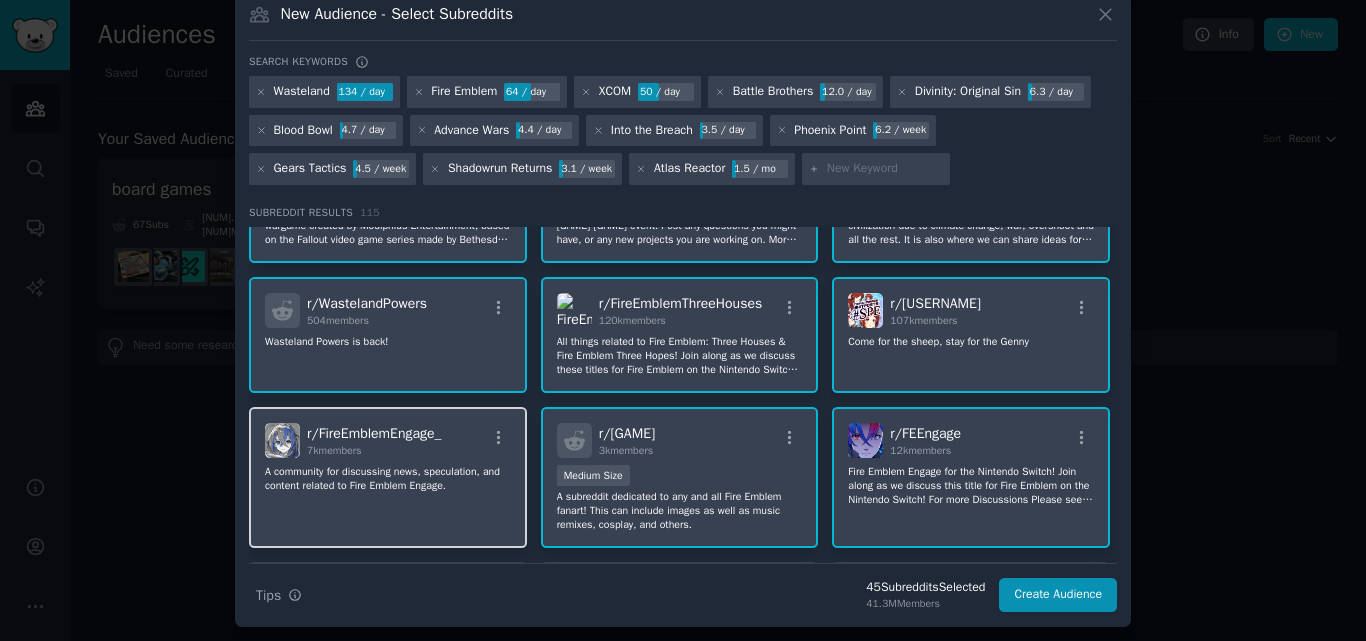 click on "r/ FireEmblemEngage_ 7k members" at bounding box center (388, 440) 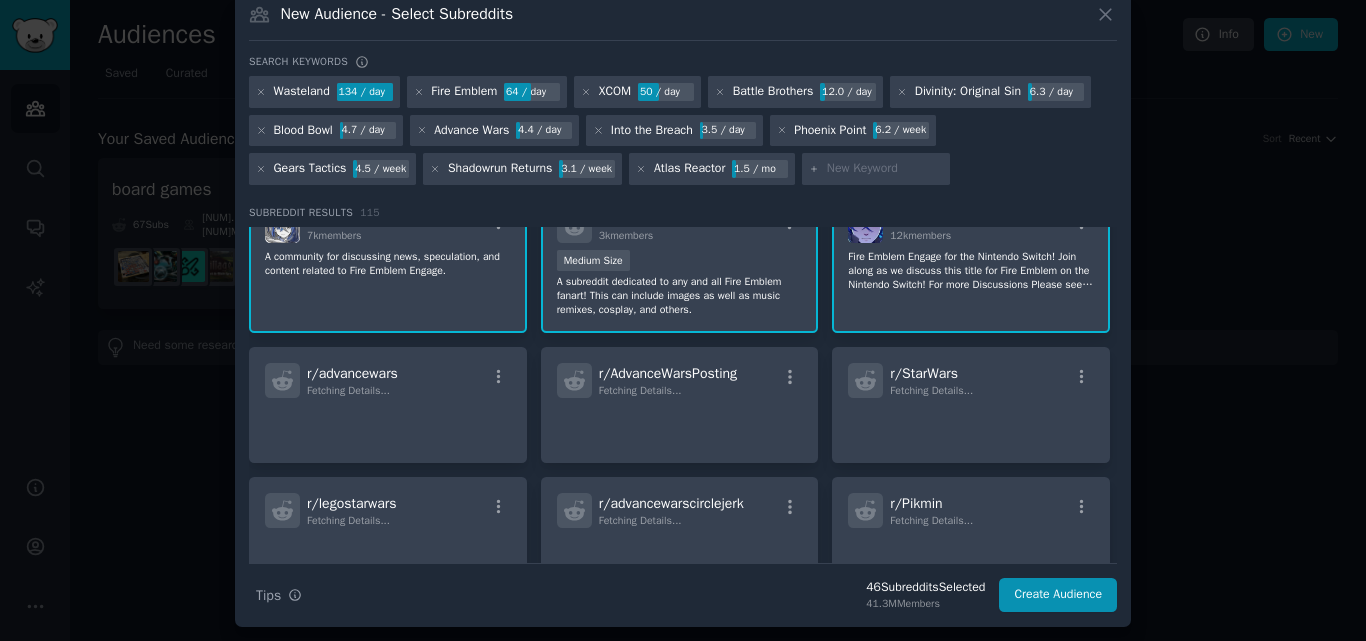 scroll, scrollTop: 5184, scrollLeft: 0, axis: vertical 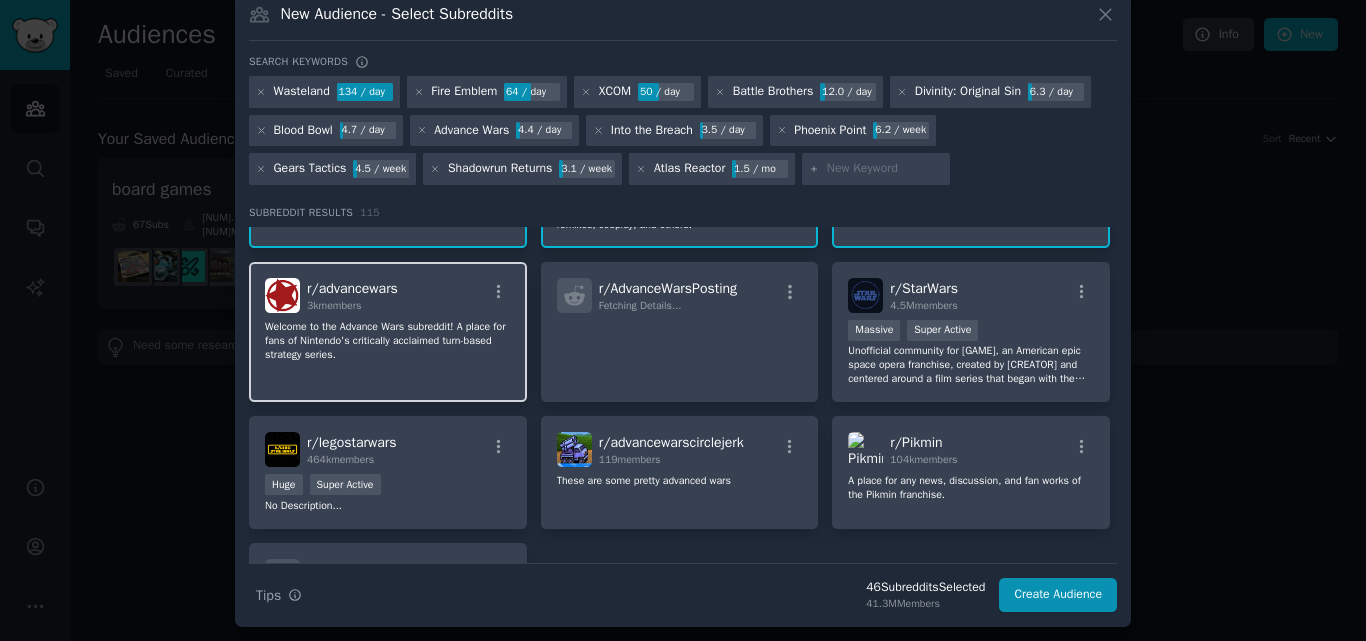 click on "r/ advancewars 3k members" at bounding box center (388, 295) 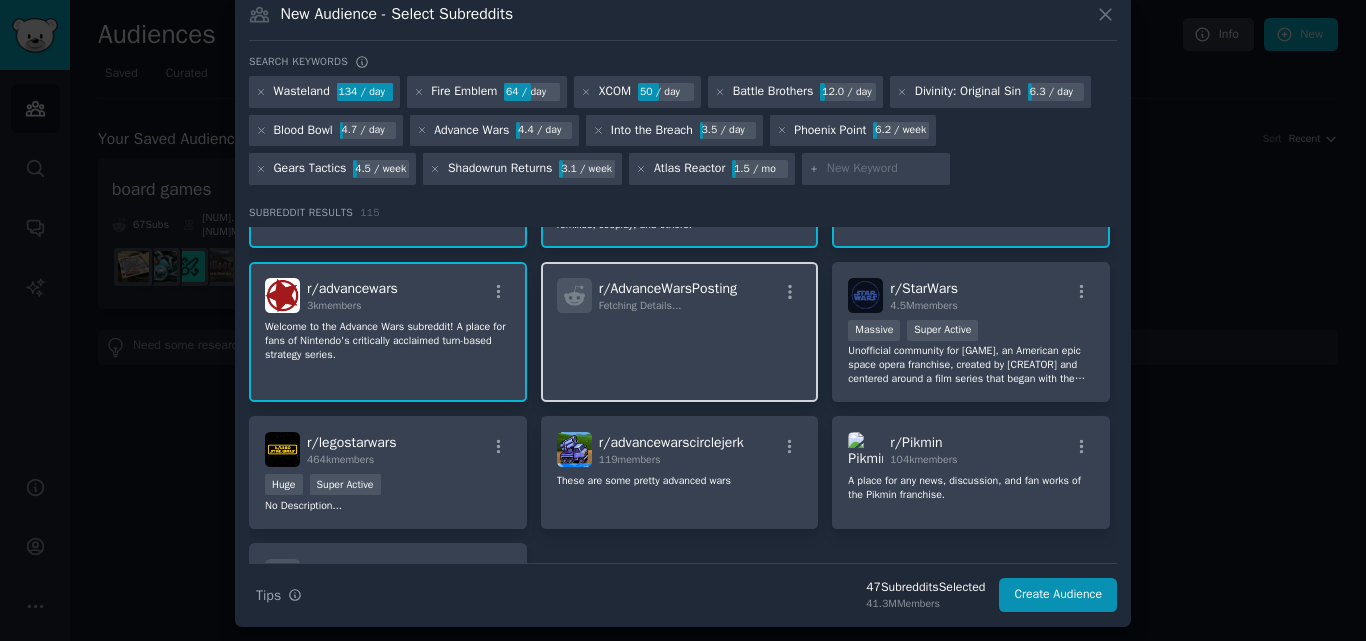 click 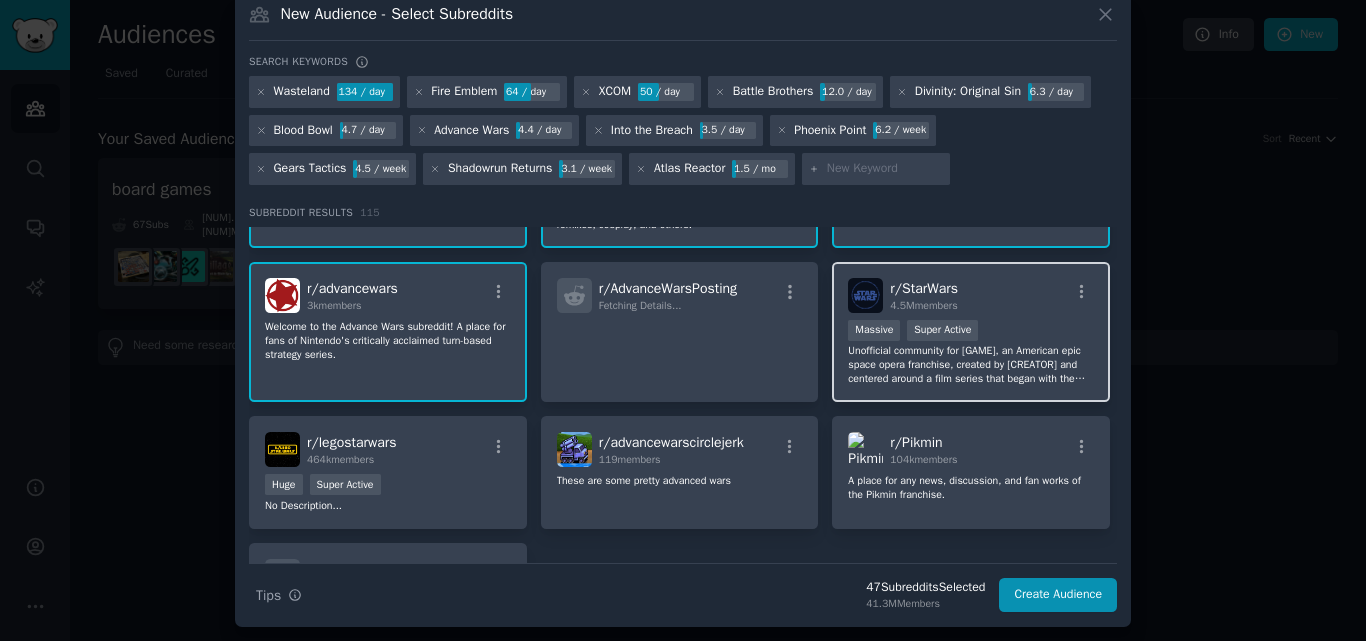 click on "r/ StarWars 4.5M  members" at bounding box center (971, 295) 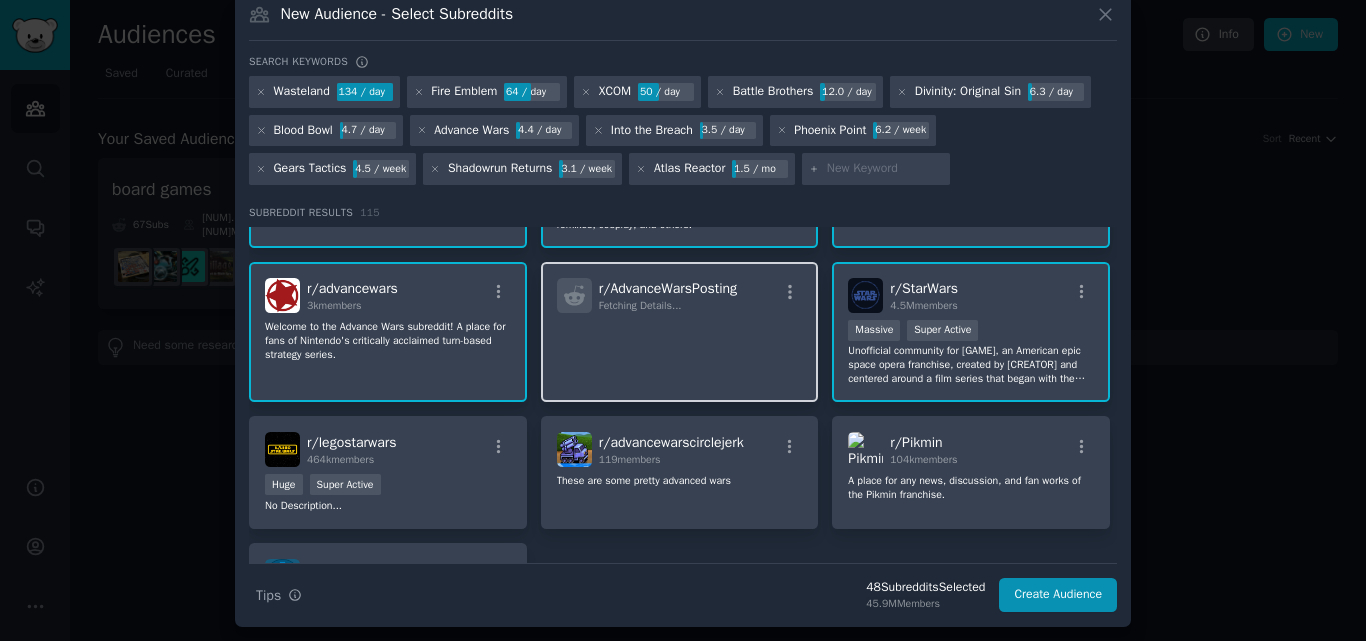 click on "r/ AdvanceWarsPosting Fetching Details..." at bounding box center [680, 332] 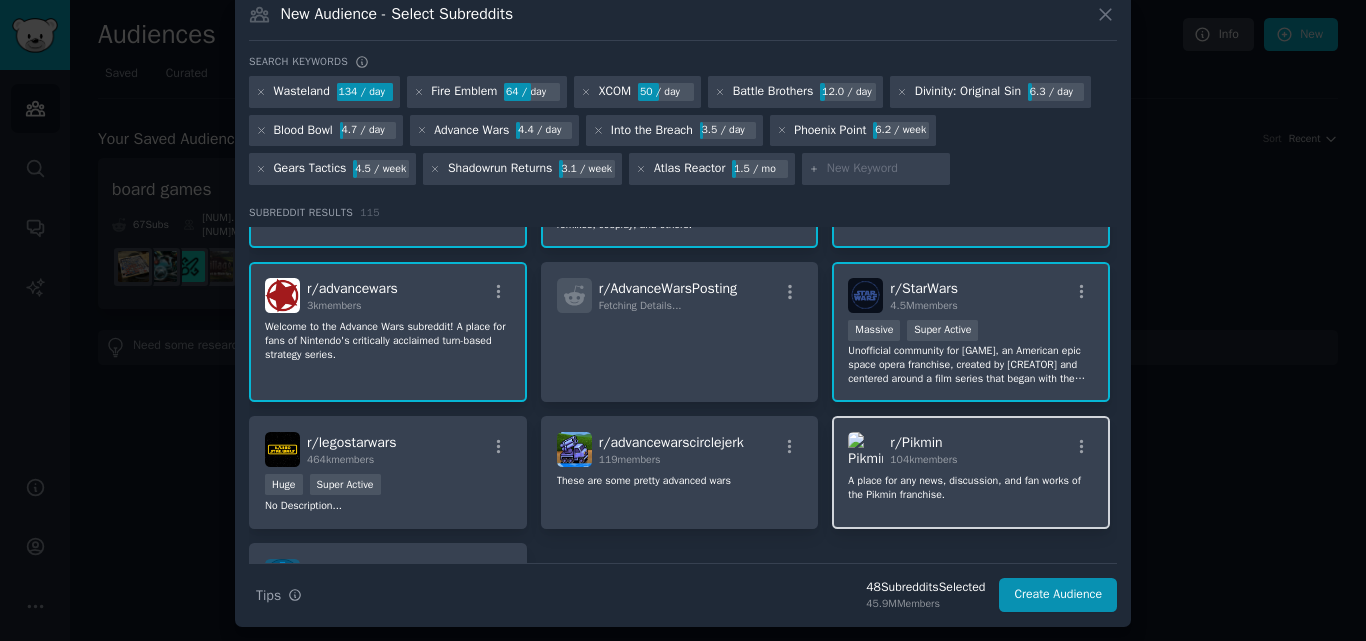 click on "r/ Pikmin 104k members" at bounding box center (971, 449) 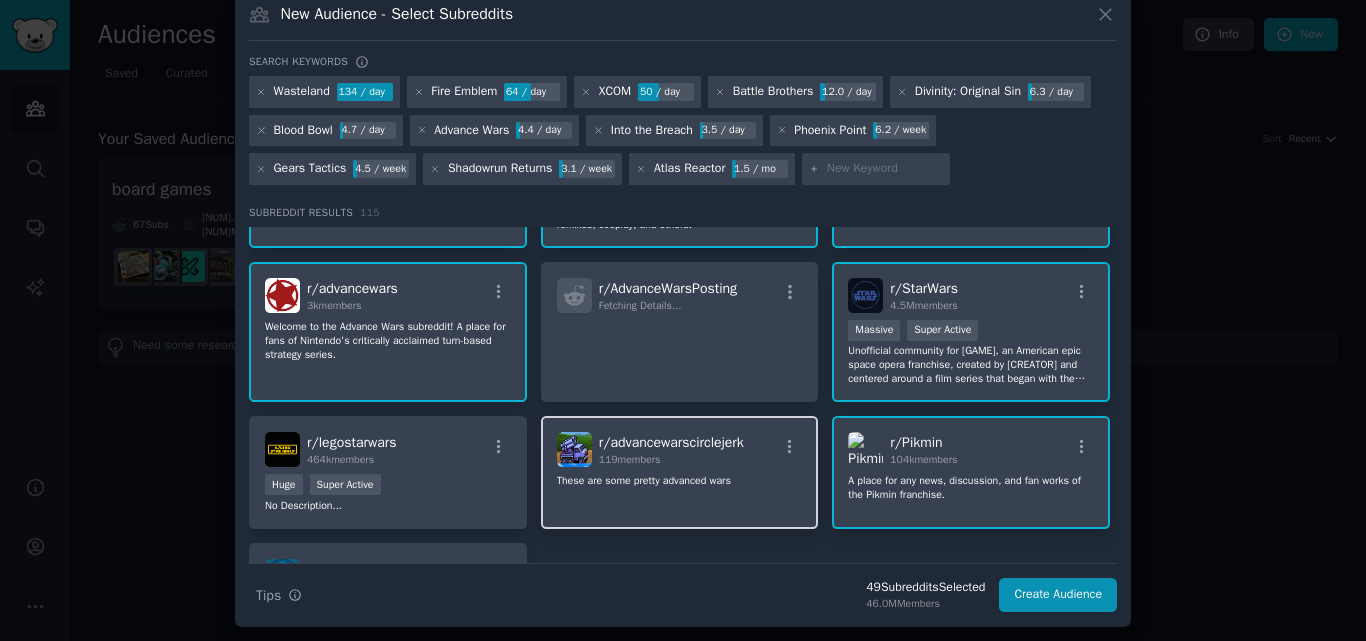 click on "These are some pretty advanced wars" 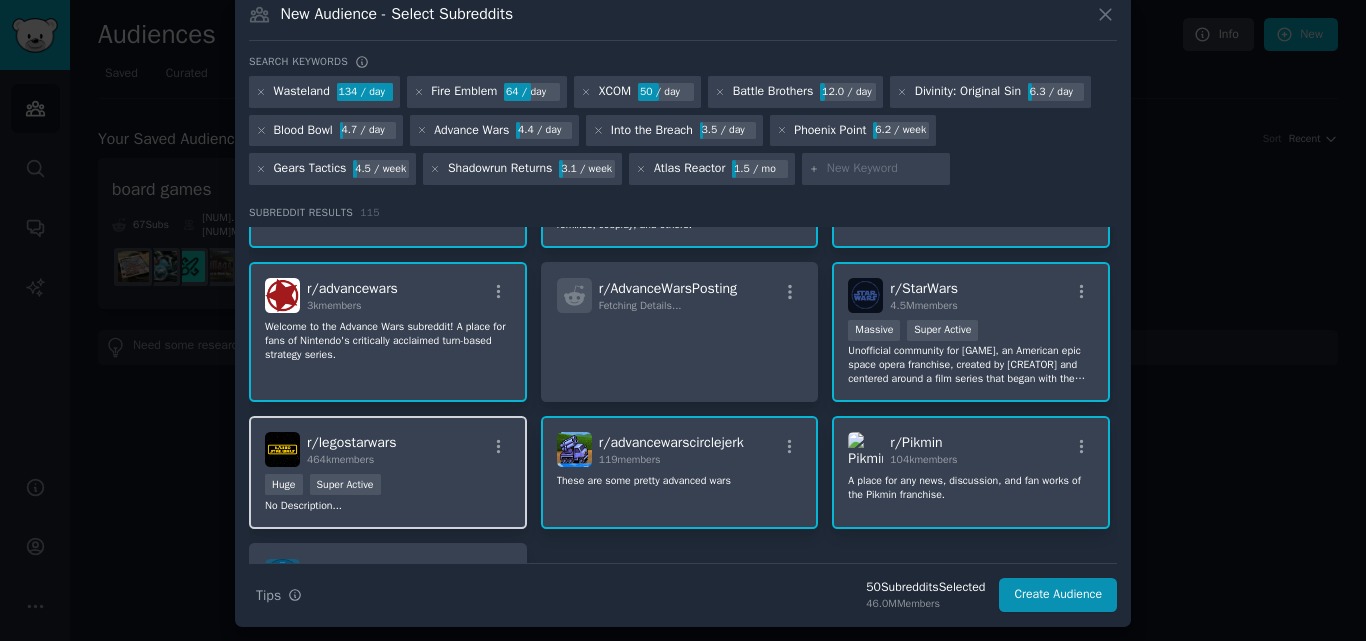 click on "Huge Super Active" at bounding box center [388, 486] 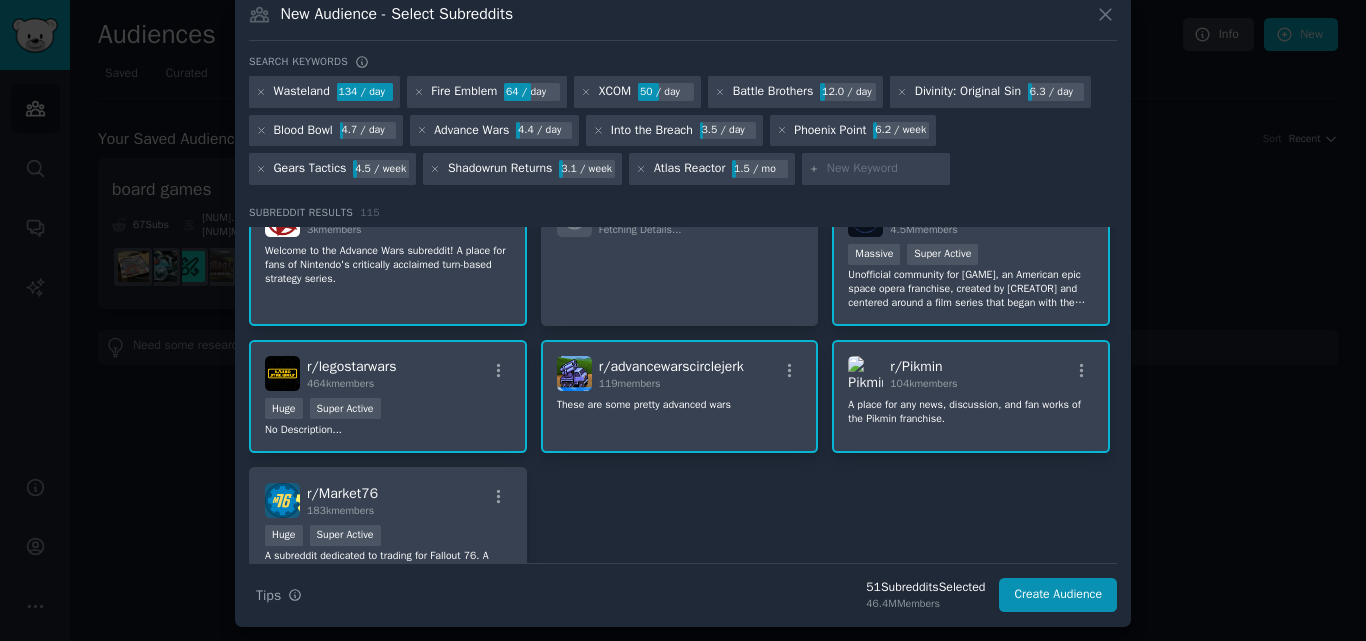 scroll, scrollTop: 5374, scrollLeft: 0, axis: vertical 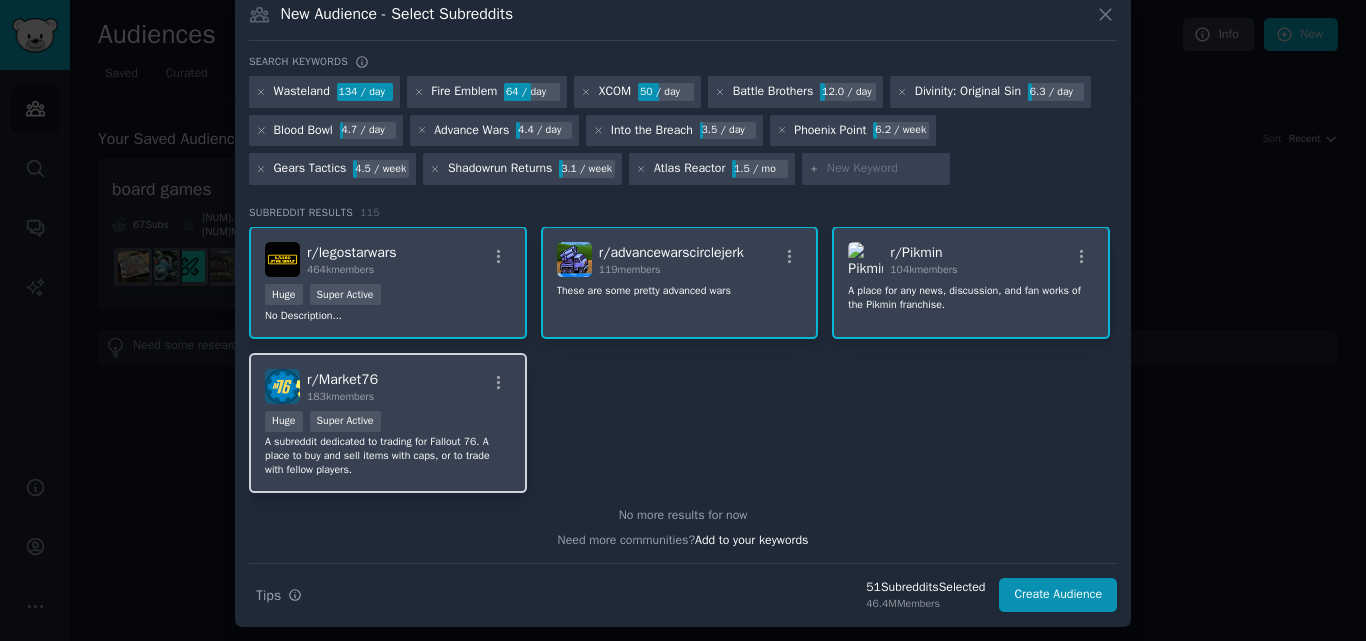 click on "r/ Market76 183k  members Huge Super Active A subreddit dedicated to trading for Fallout 76. A place to buy and sell items with caps, or to trade with fellow players." at bounding box center (388, 423) 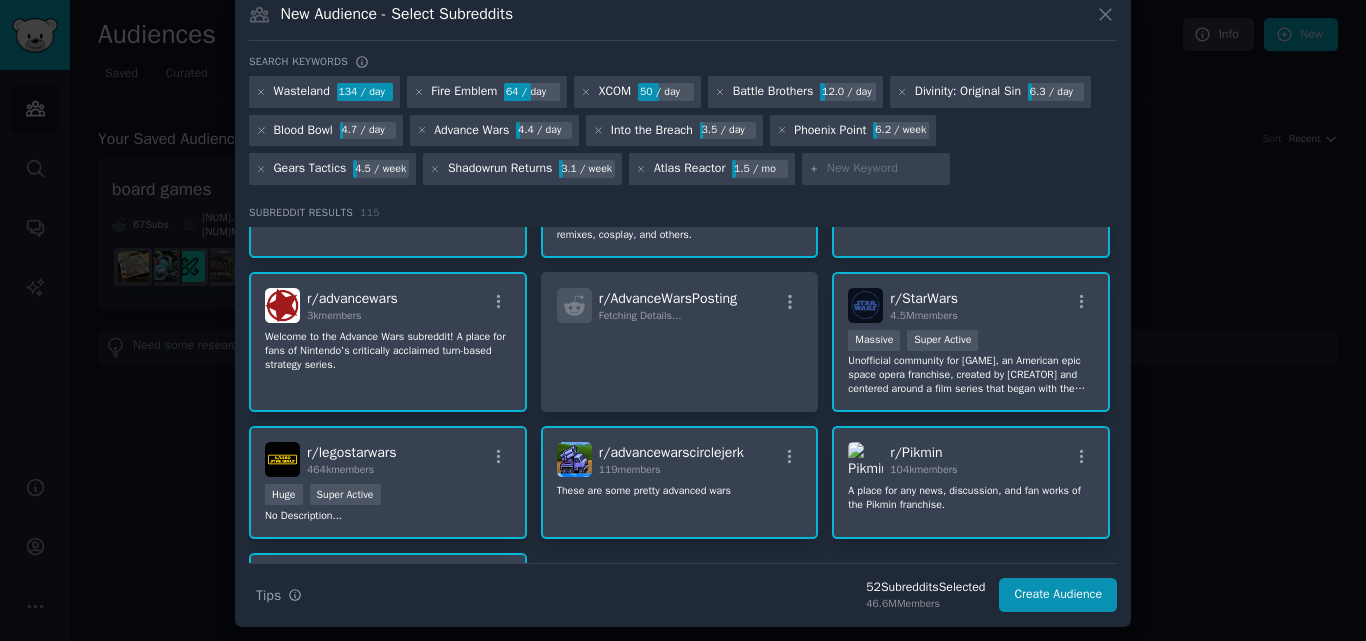 scroll, scrollTop: 5074, scrollLeft: 0, axis: vertical 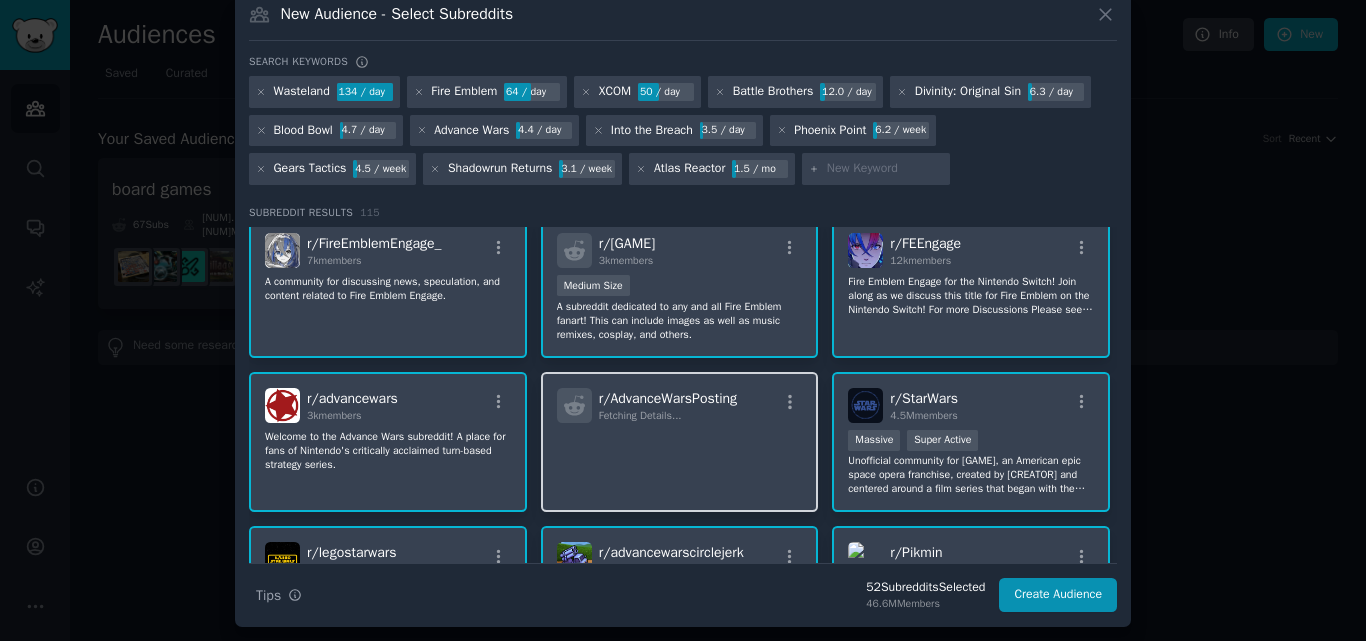 click 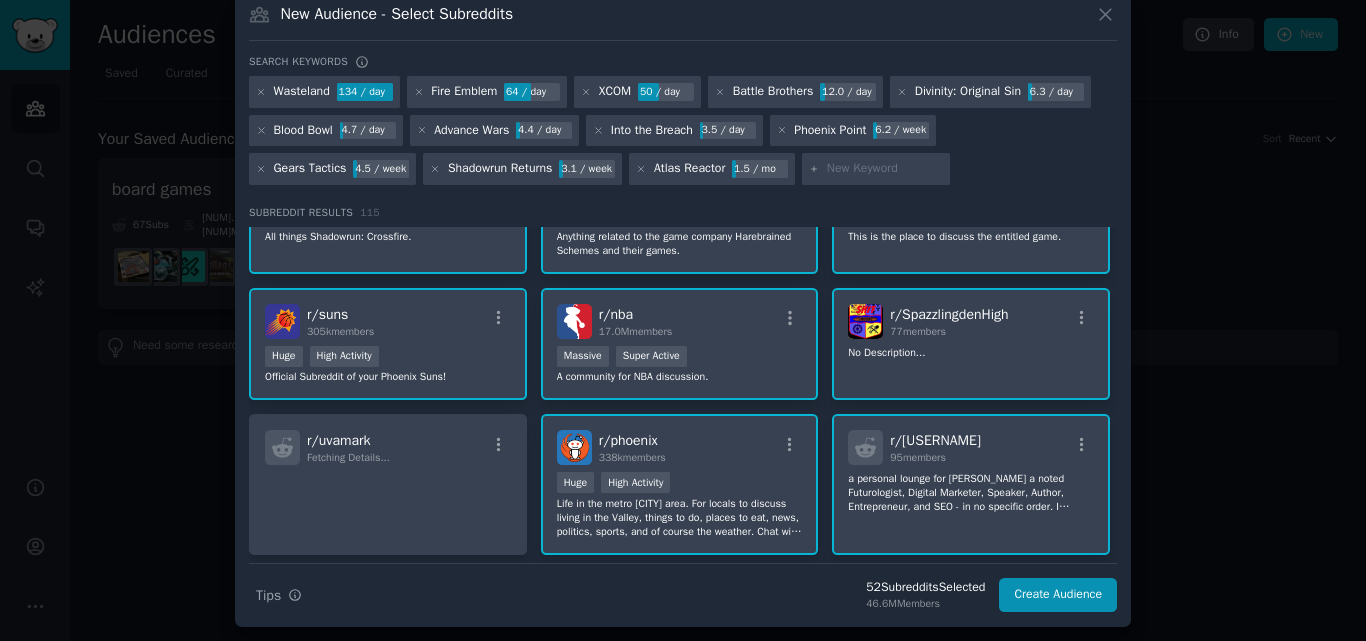 scroll, scrollTop: 4274, scrollLeft: 0, axis: vertical 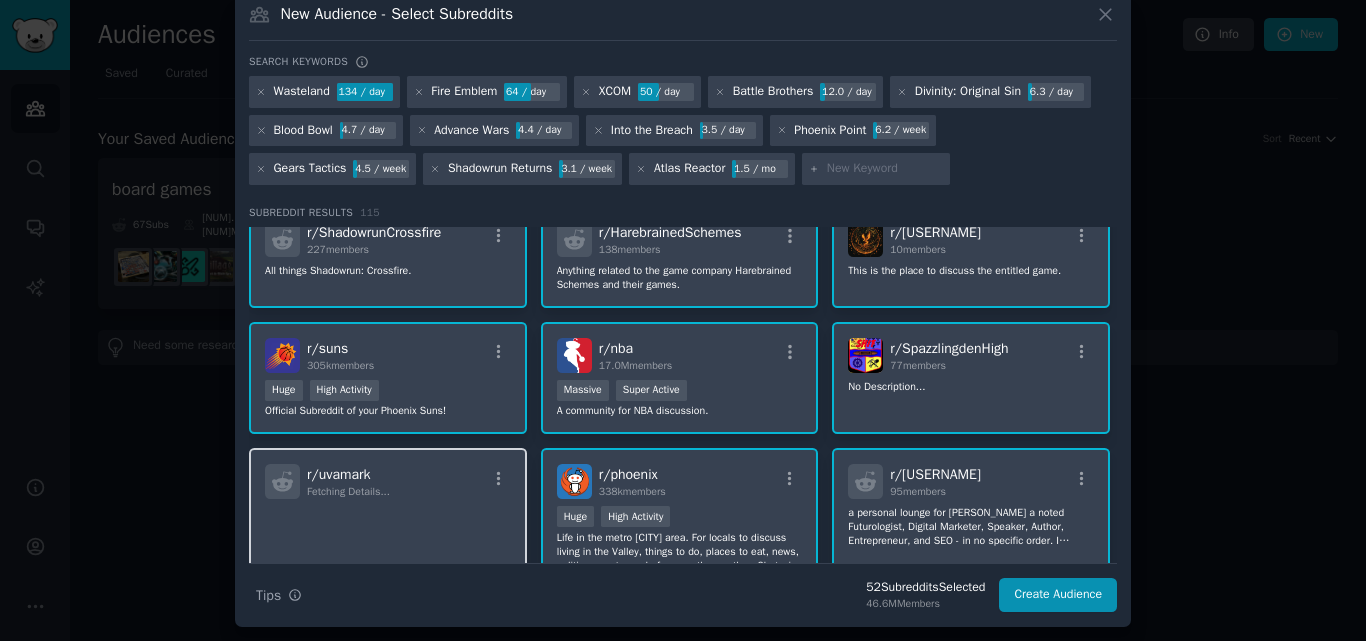 click 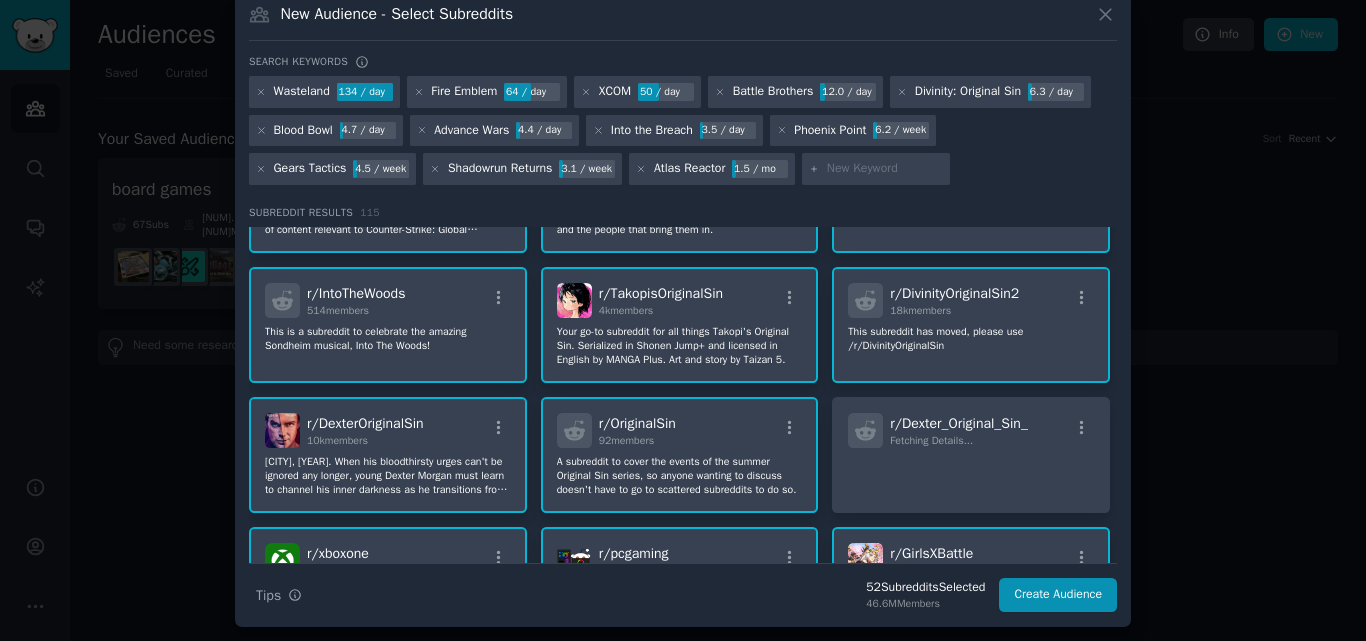 scroll, scrollTop: 3374, scrollLeft: 0, axis: vertical 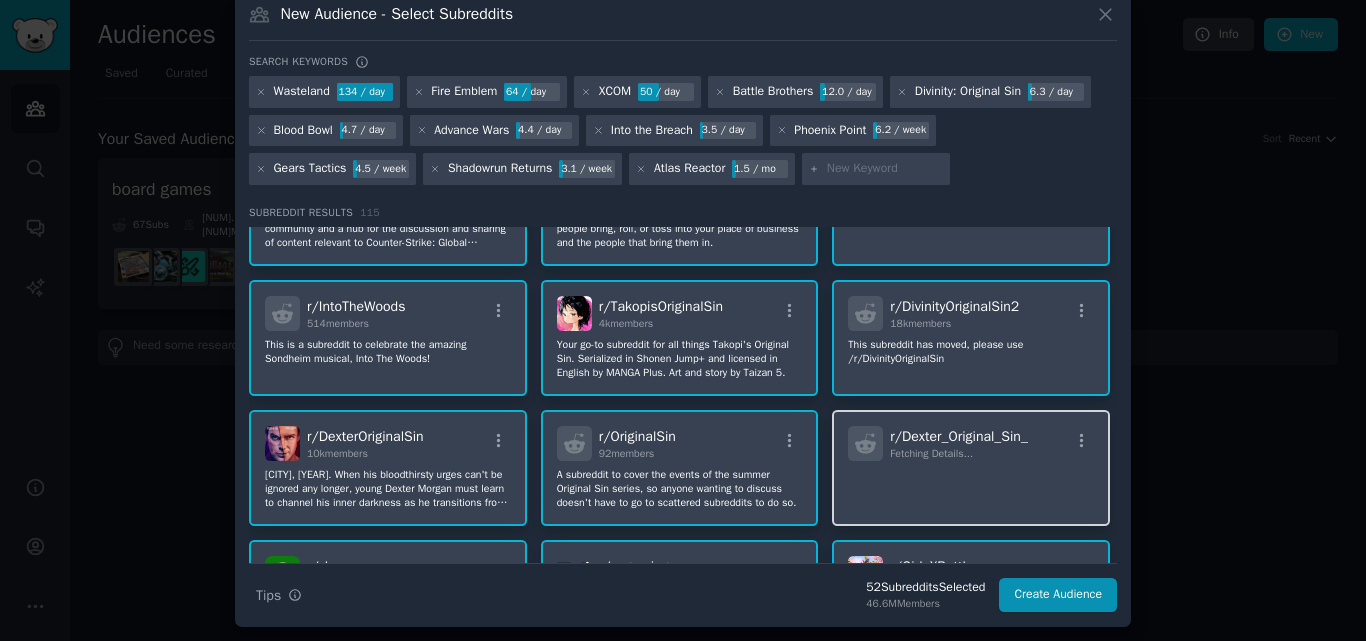 click 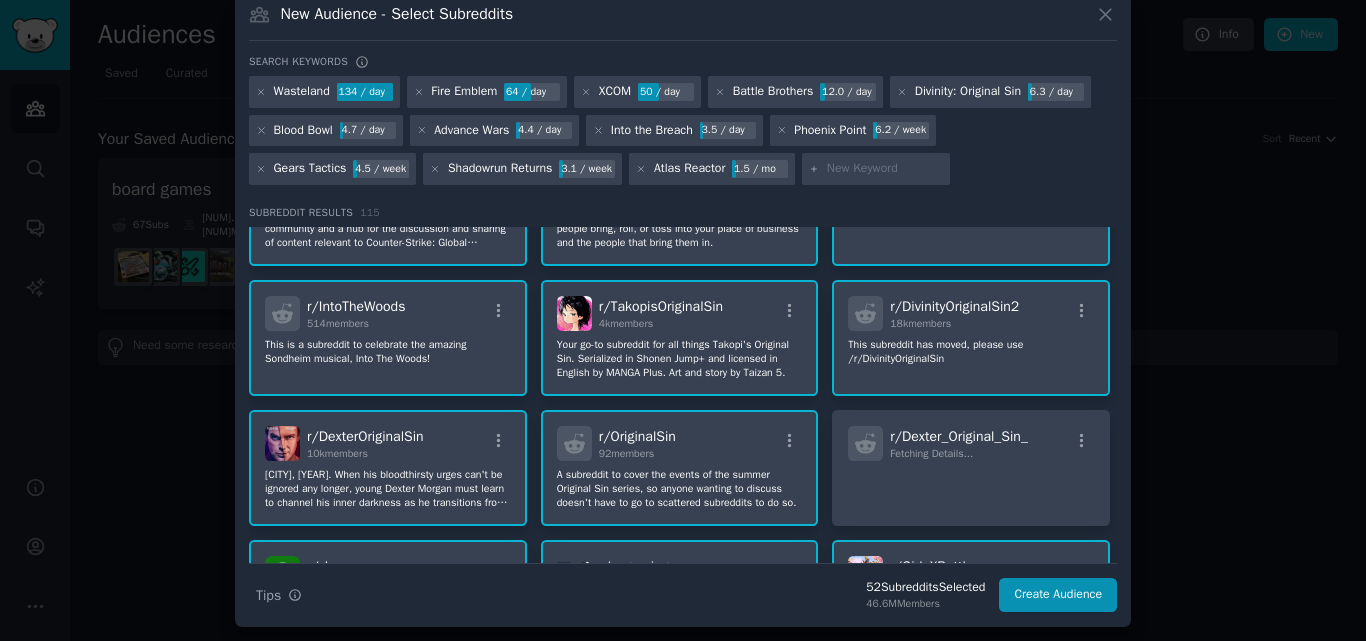 click on "r/ DivinityOriginalSin2 18k members This subreddit has moved, please use /r/DivinityOriginalSin" at bounding box center (971, 338) 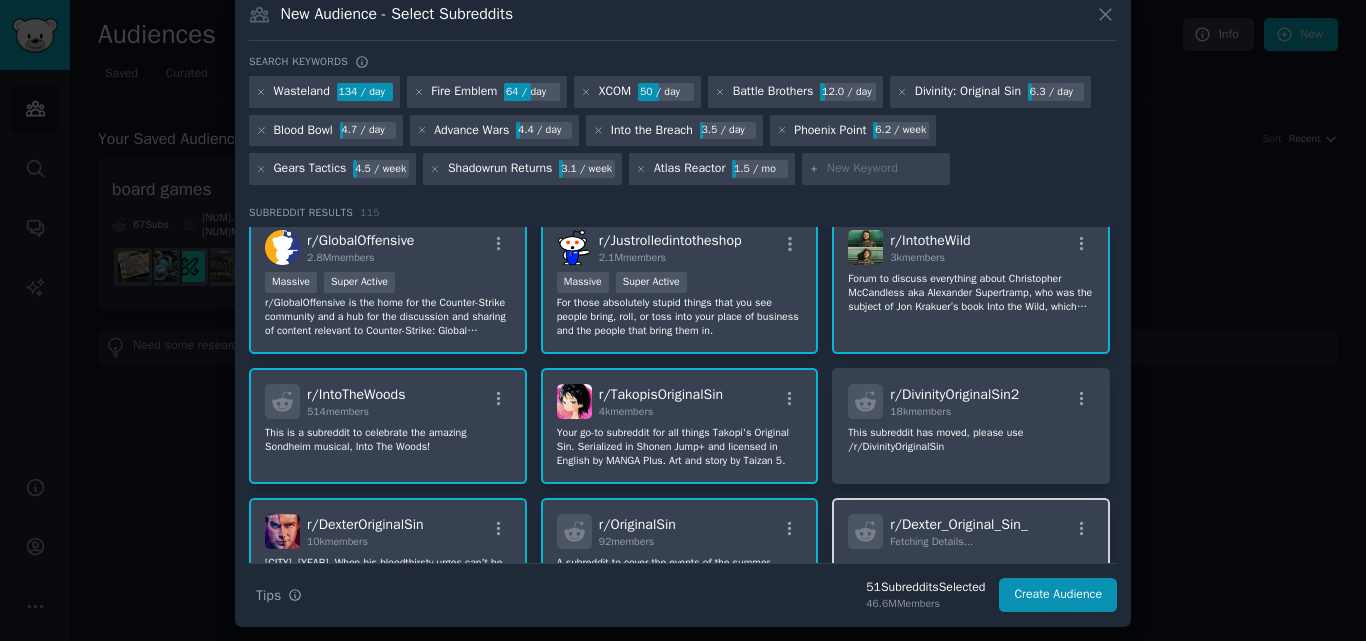 scroll, scrollTop: 3274, scrollLeft: 0, axis: vertical 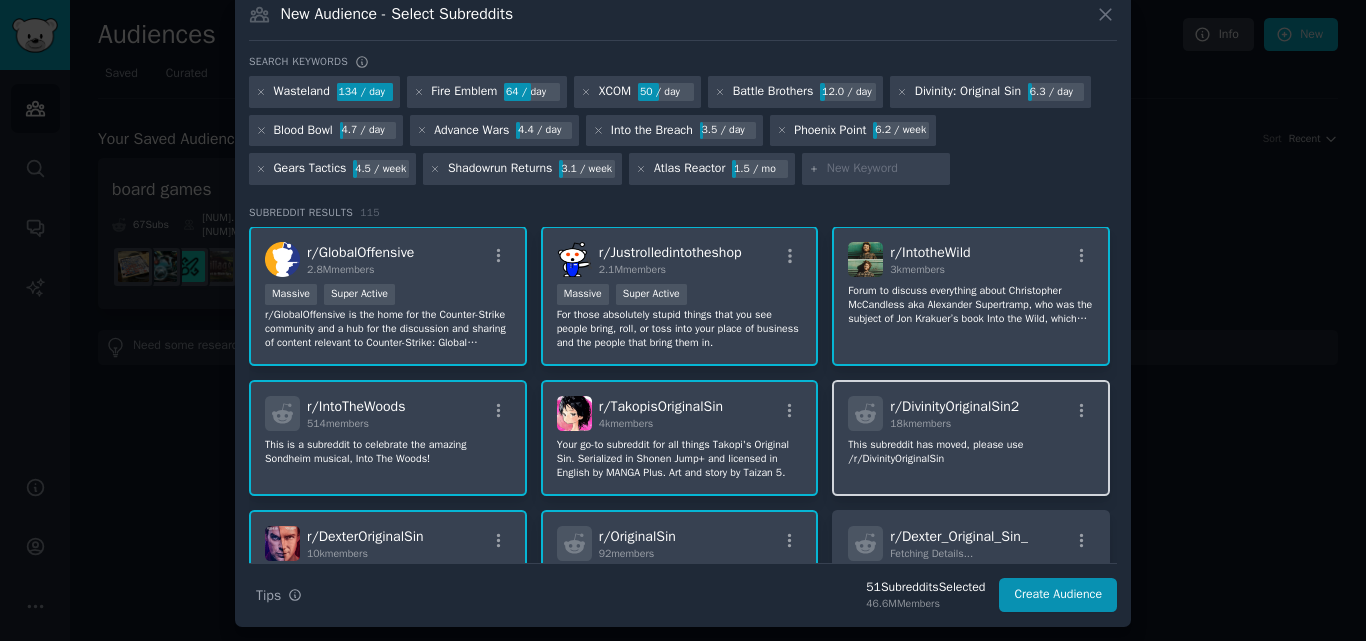 click on "This subreddit has moved, please use /r/DivinityOriginalSin" 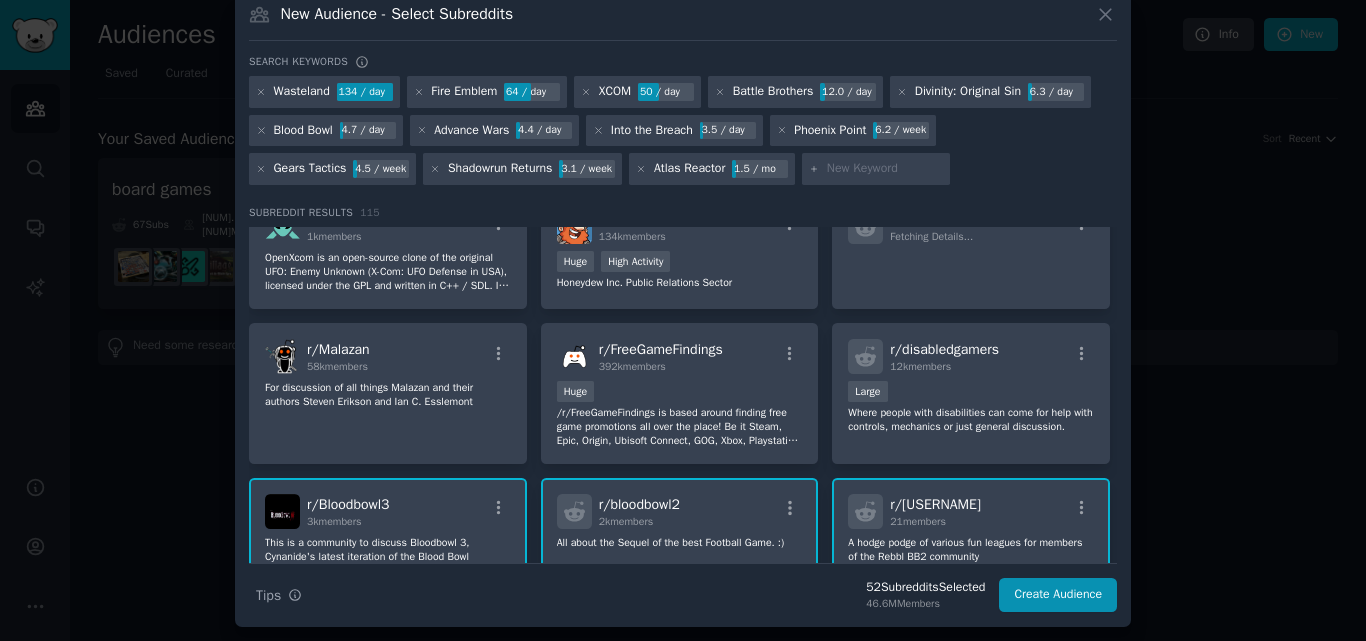 scroll, scrollTop: 2774, scrollLeft: 0, axis: vertical 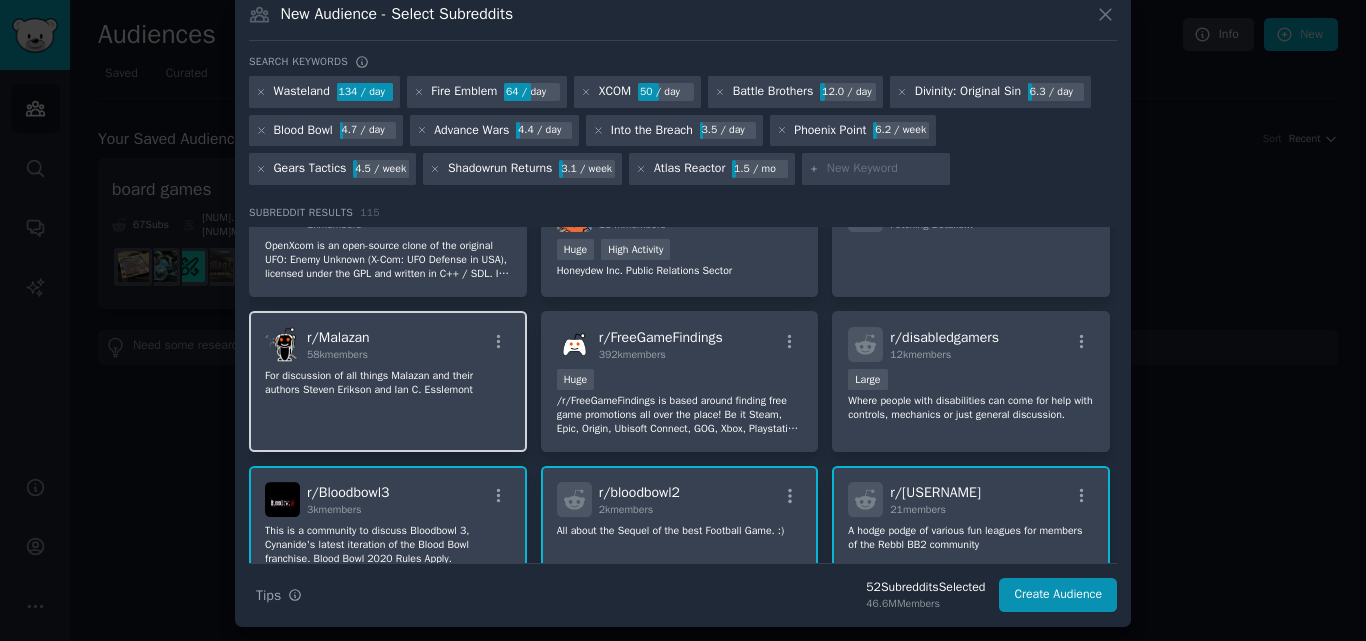 click on "r/ Malazan 58k members For discussion of all things Malazan and their authors Steven Erikson and Ian C. Esslemont" at bounding box center (388, 381) 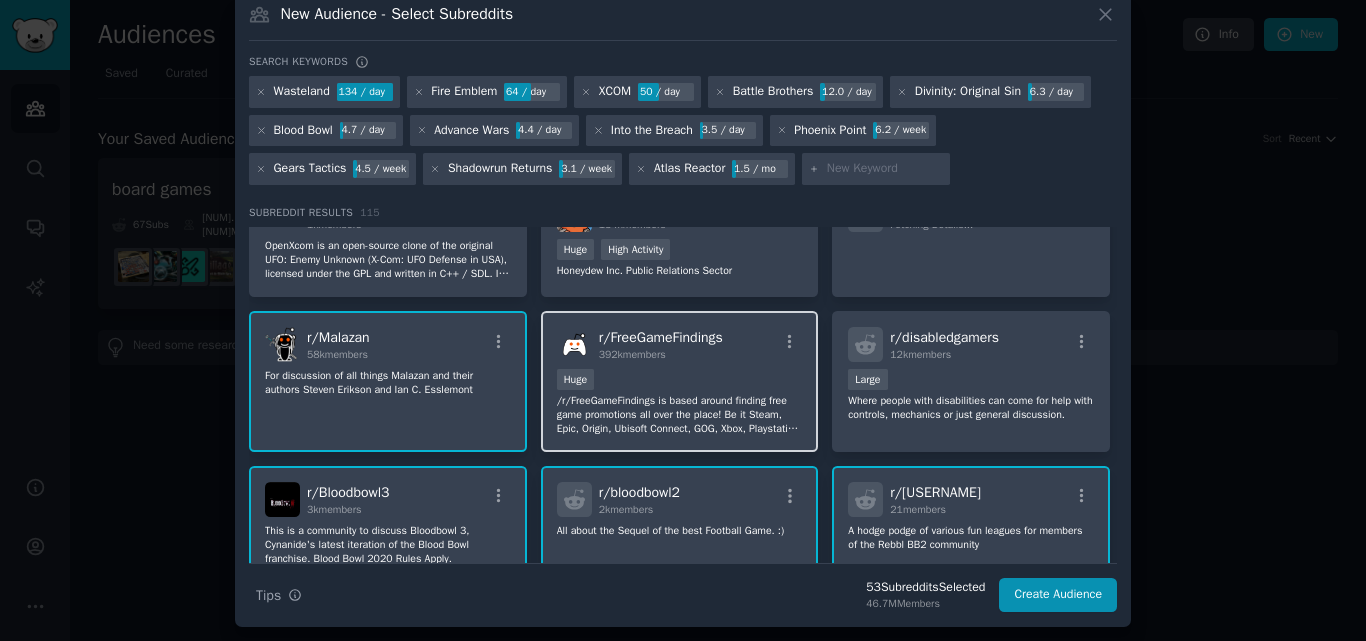 click on "Huge" at bounding box center (680, 381) 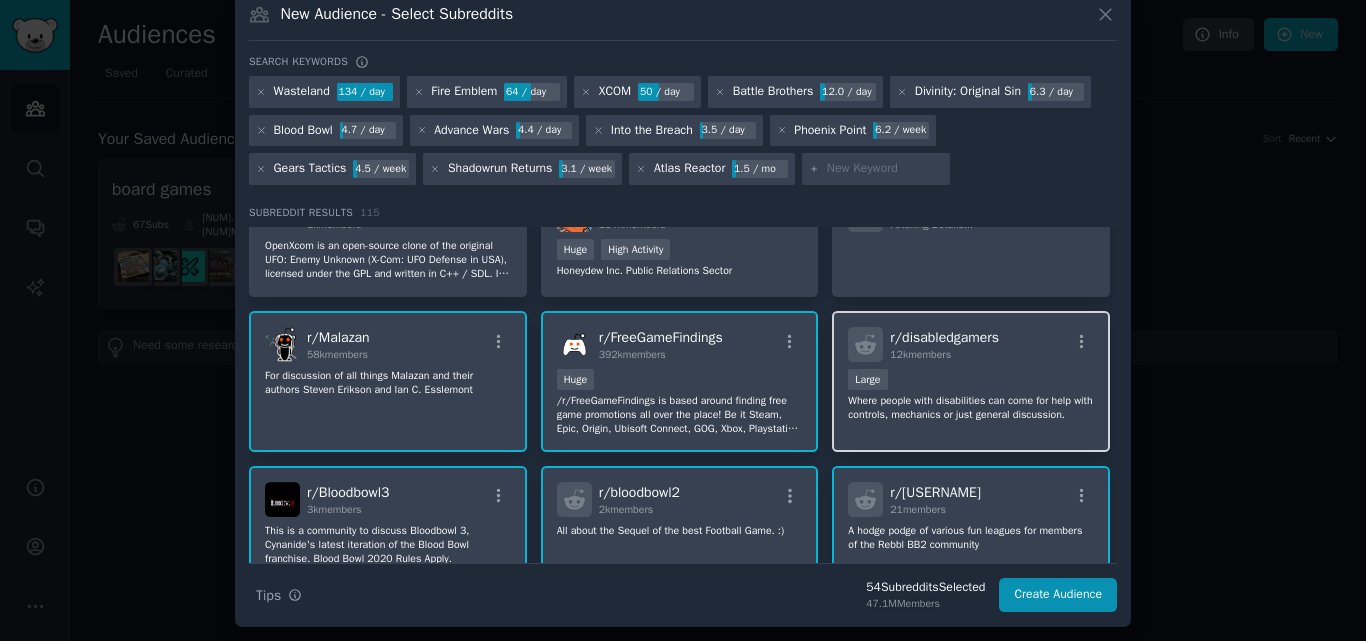 click on "Large" at bounding box center (971, 381) 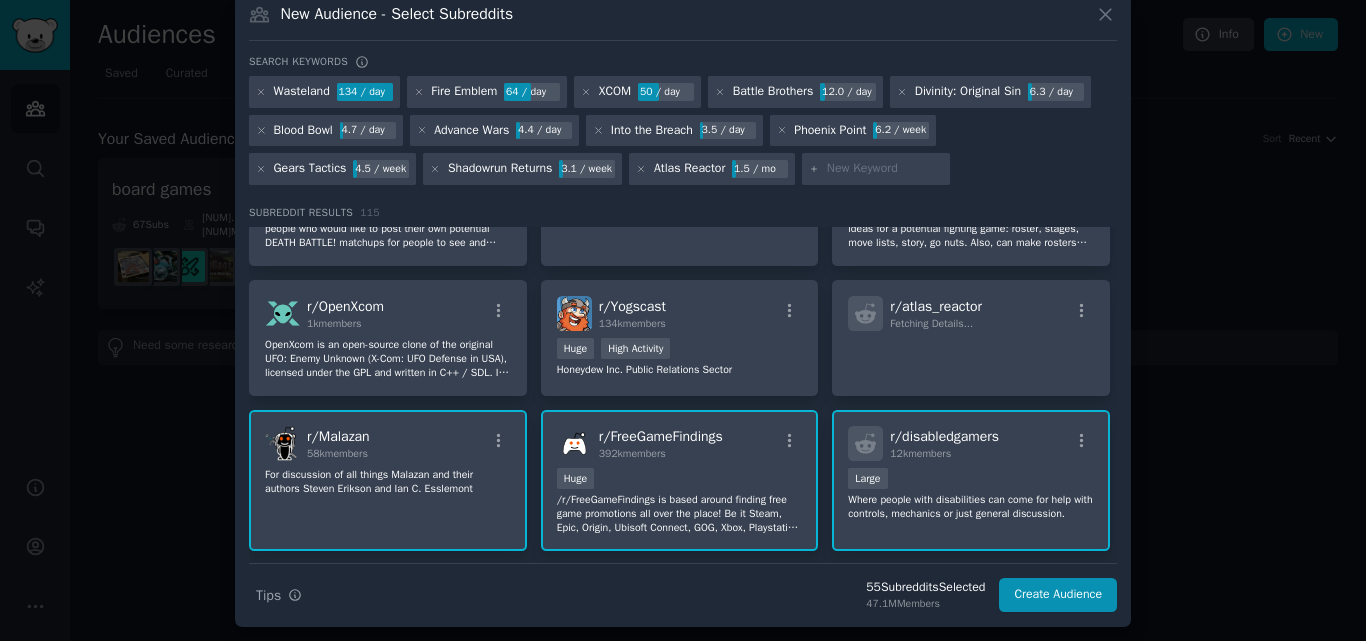 scroll, scrollTop: 2674, scrollLeft: 0, axis: vertical 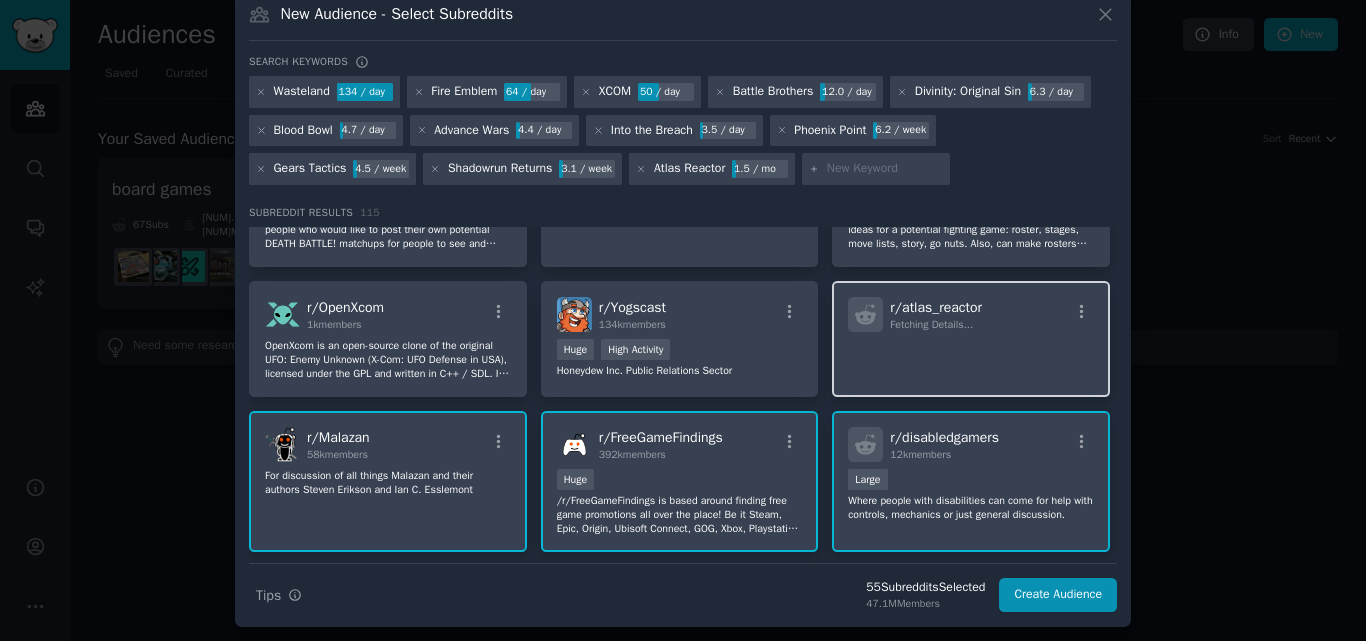 click 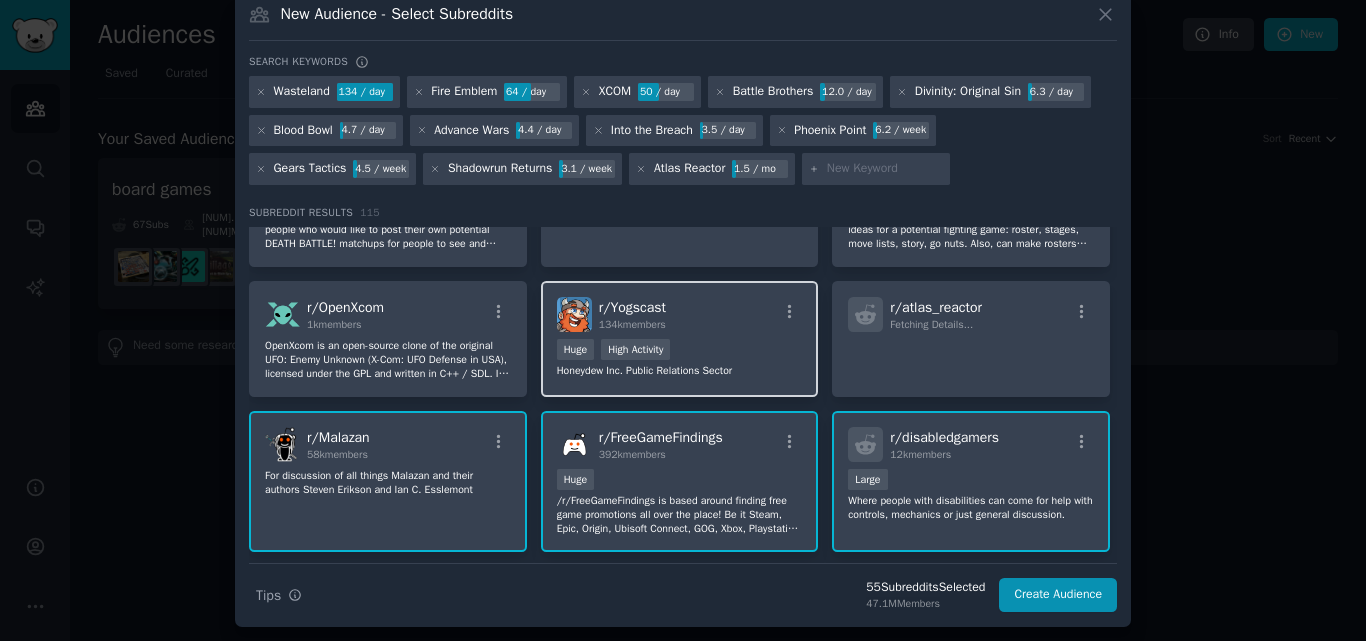 click on "r/ [GAME] [NUMBER]  members Huge High Activity [COMPANY] Public Relations Sector" at bounding box center [680, 339] 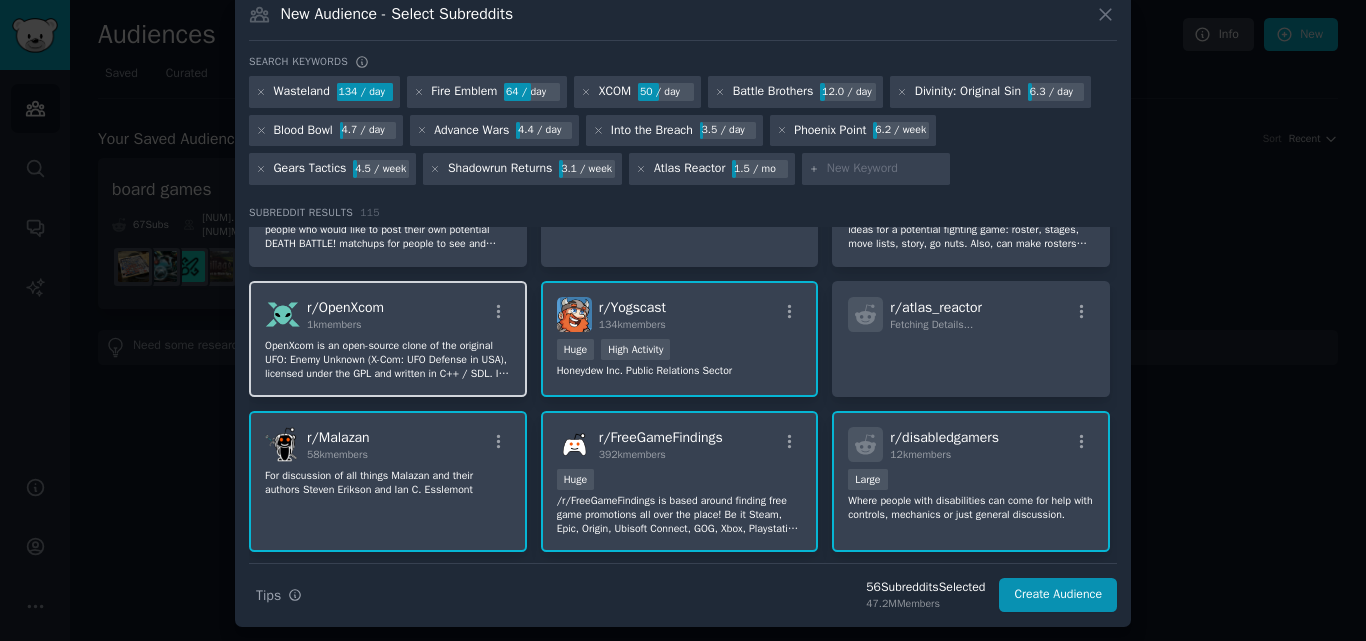 click on "r/ OpenXcom 1k members" at bounding box center [388, 314] 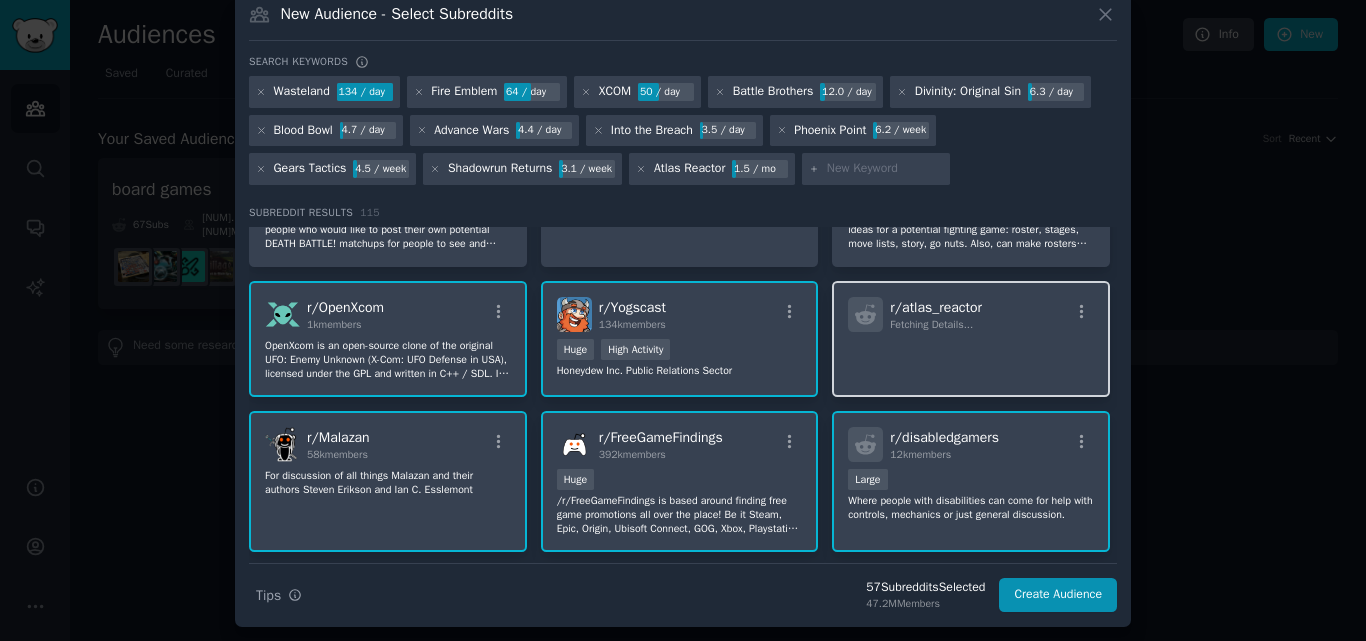 click 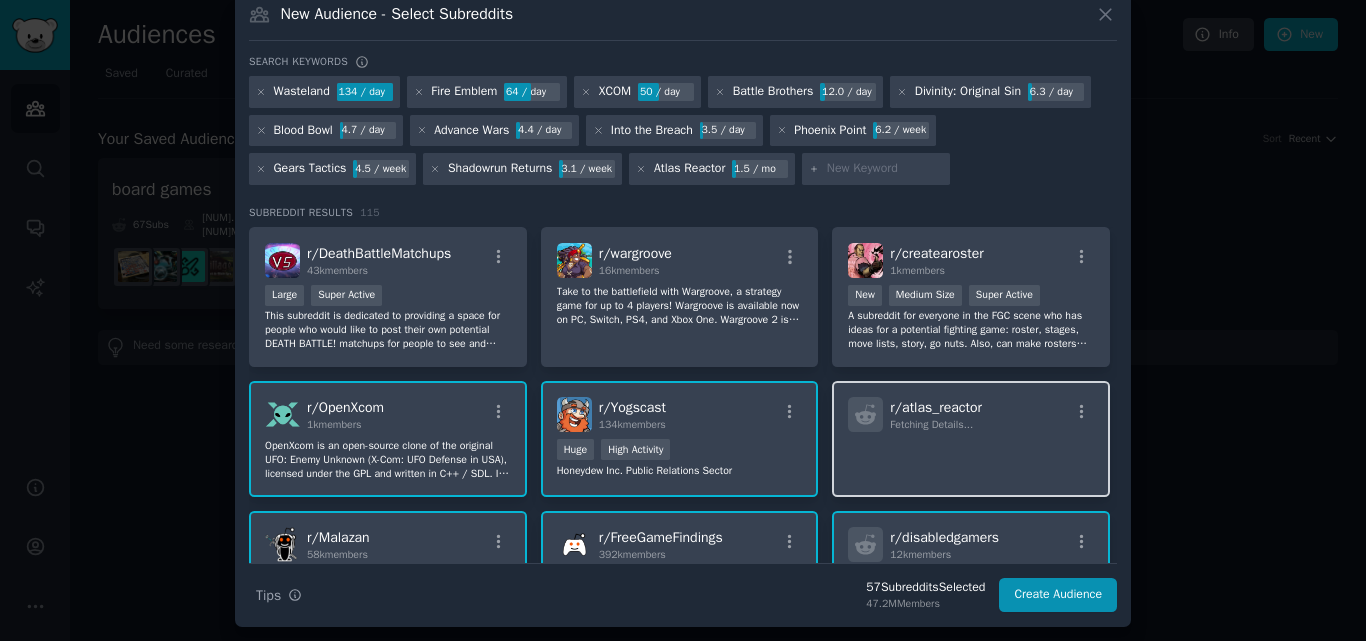 scroll, scrollTop: 2474, scrollLeft: 0, axis: vertical 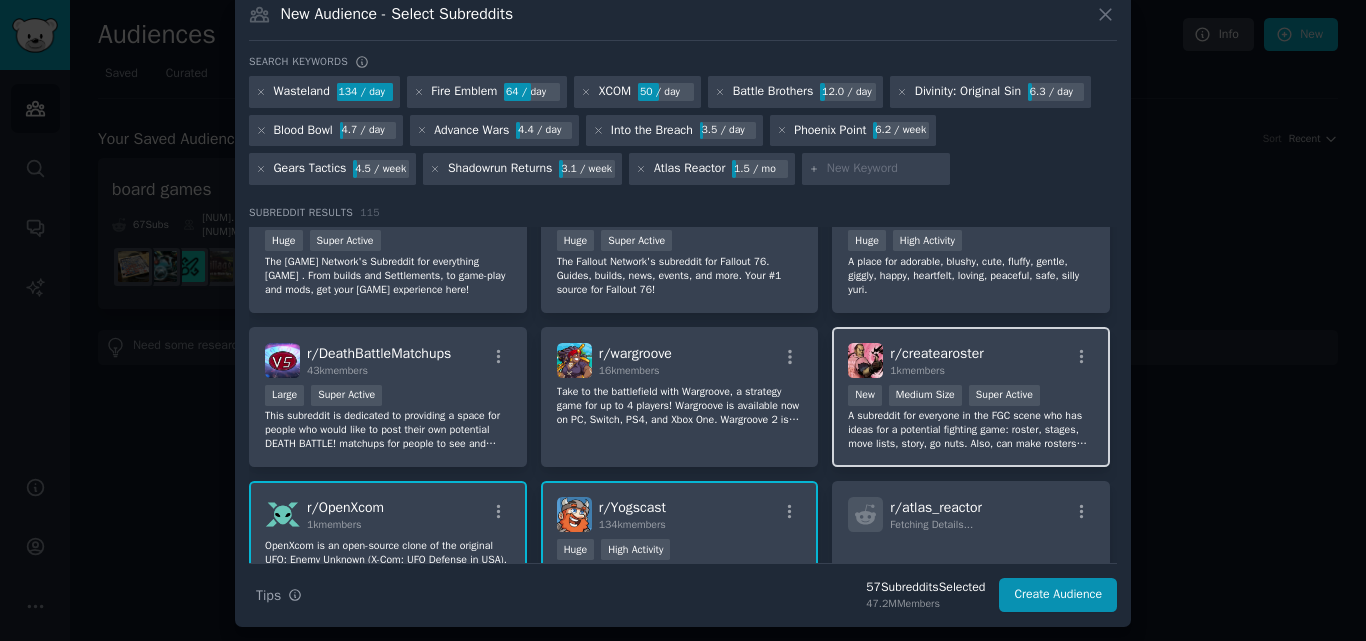 click on "r/ createaroster 1k  members" at bounding box center [971, 360] 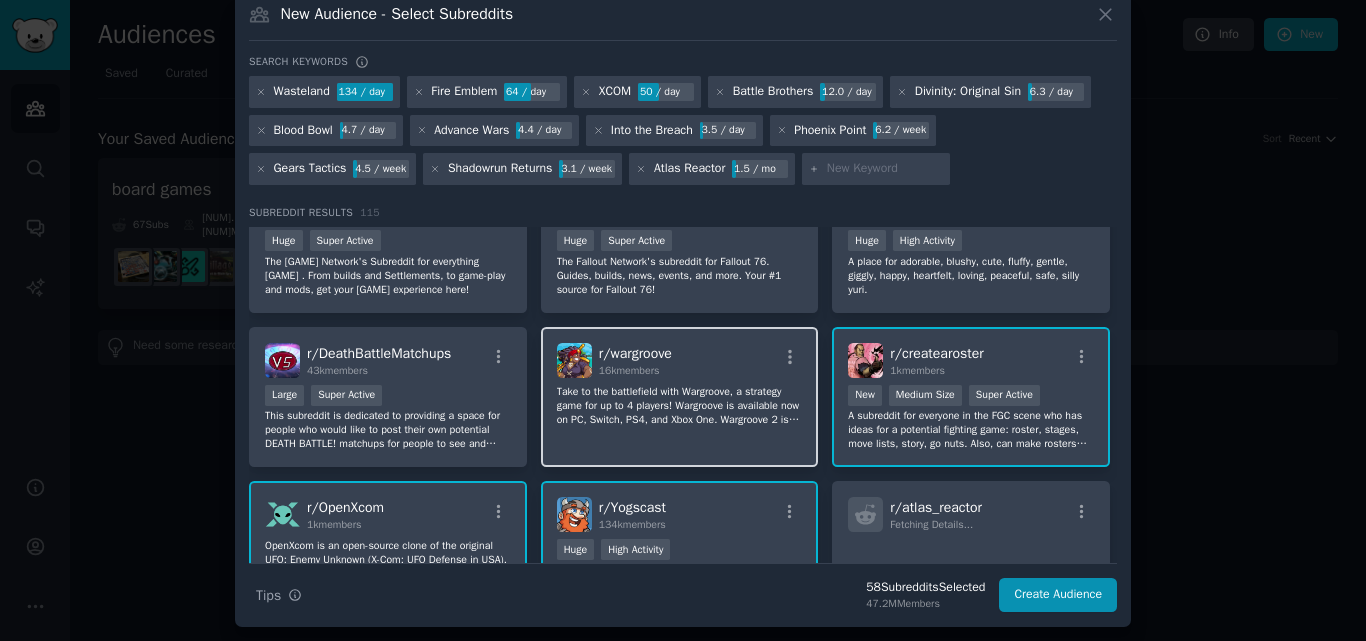 click on "r/ [GAME] [NUMBER]  members" at bounding box center (680, 360) 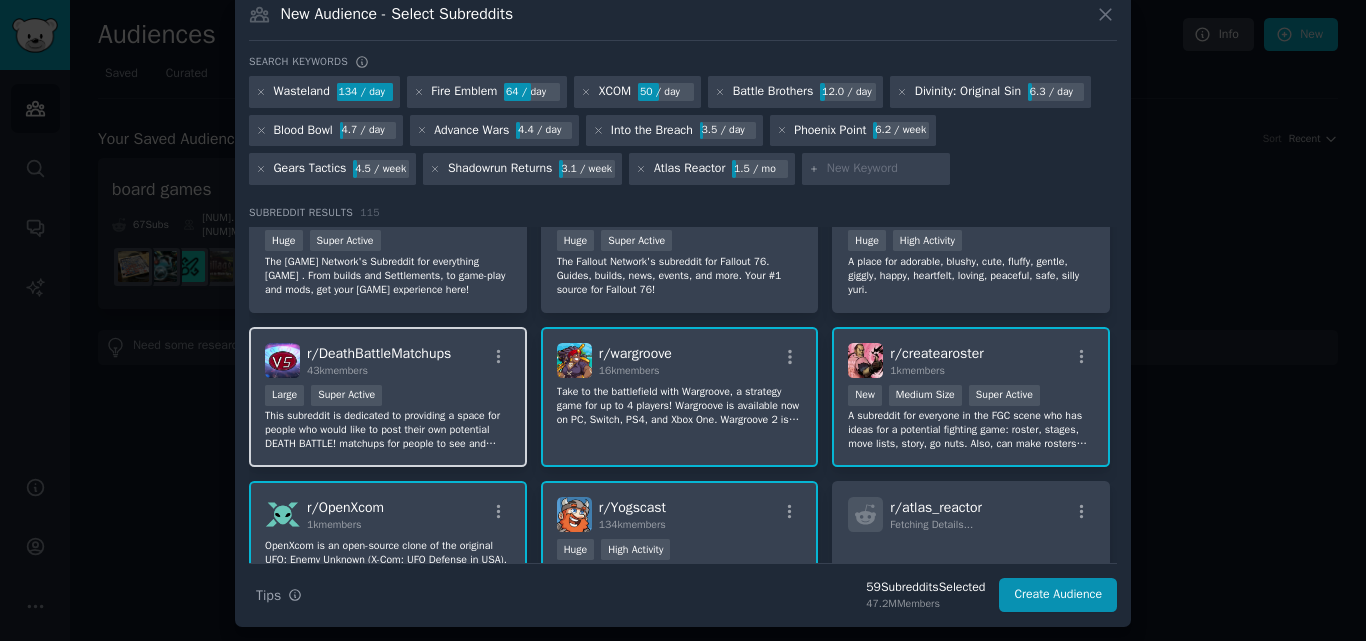 click on "Large Super Active" at bounding box center [388, 397] 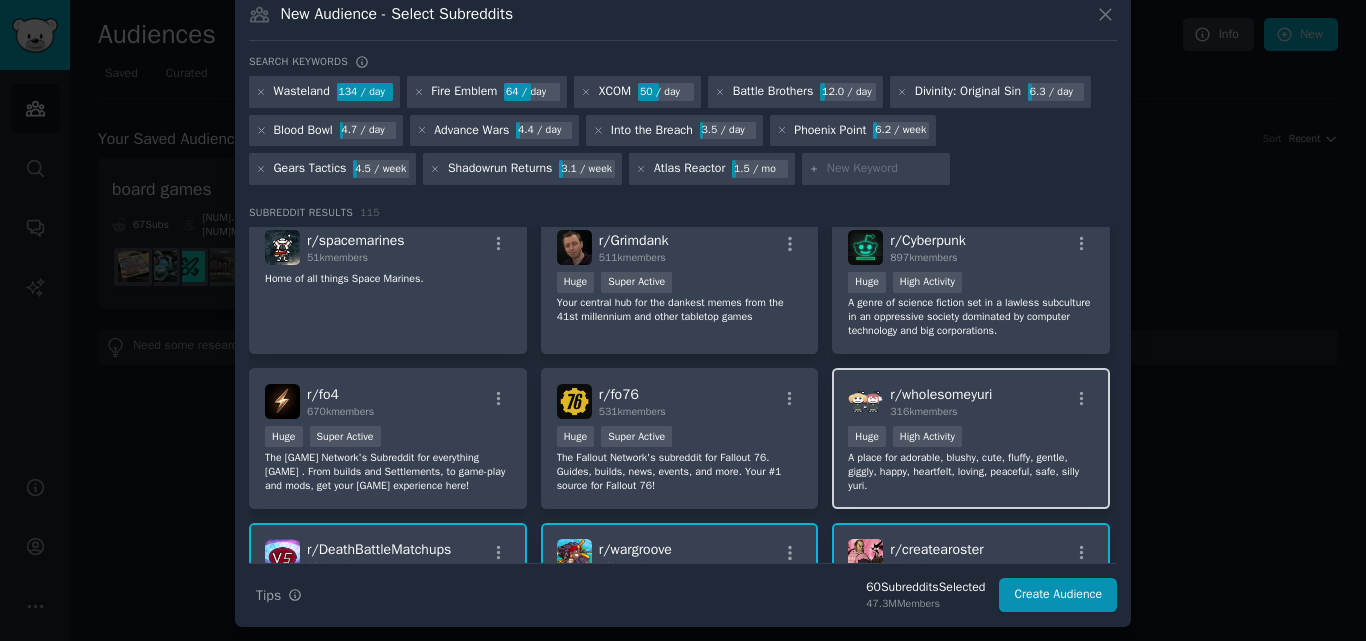 scroll, scrollTop: 2274, scrollLeft: 0, axis: vertical 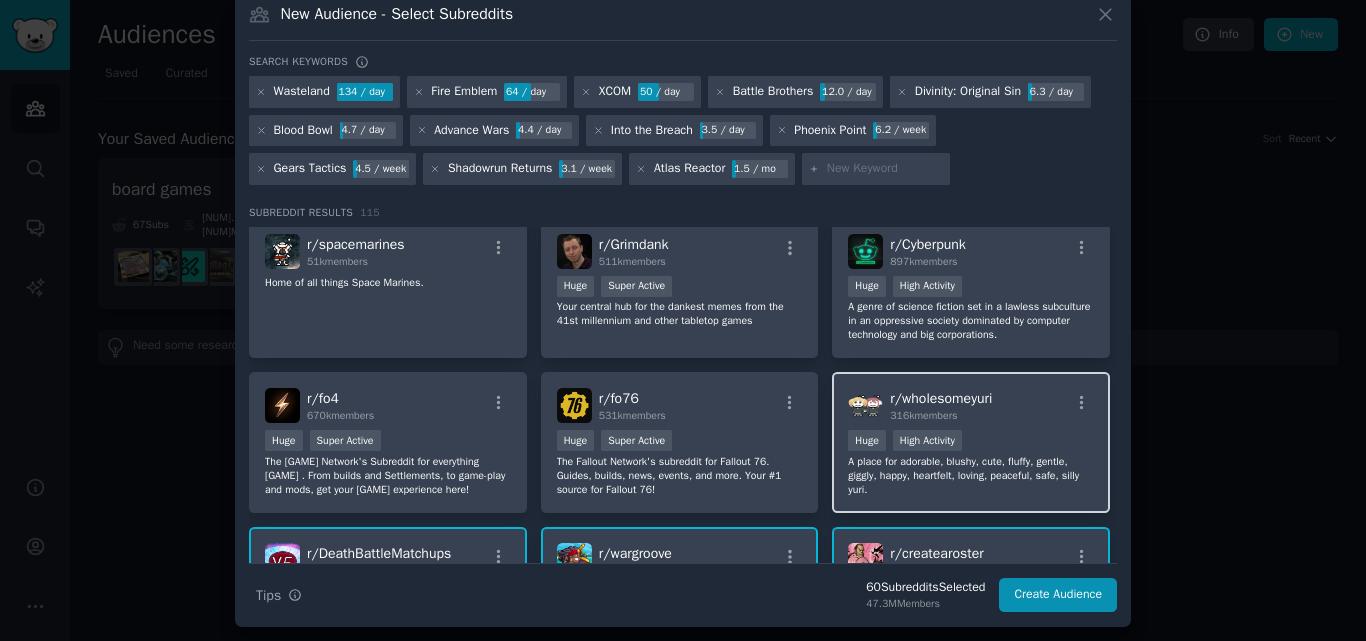 click on "r/ wholesomeyuri 316k members" at bounding box center (971, 405) 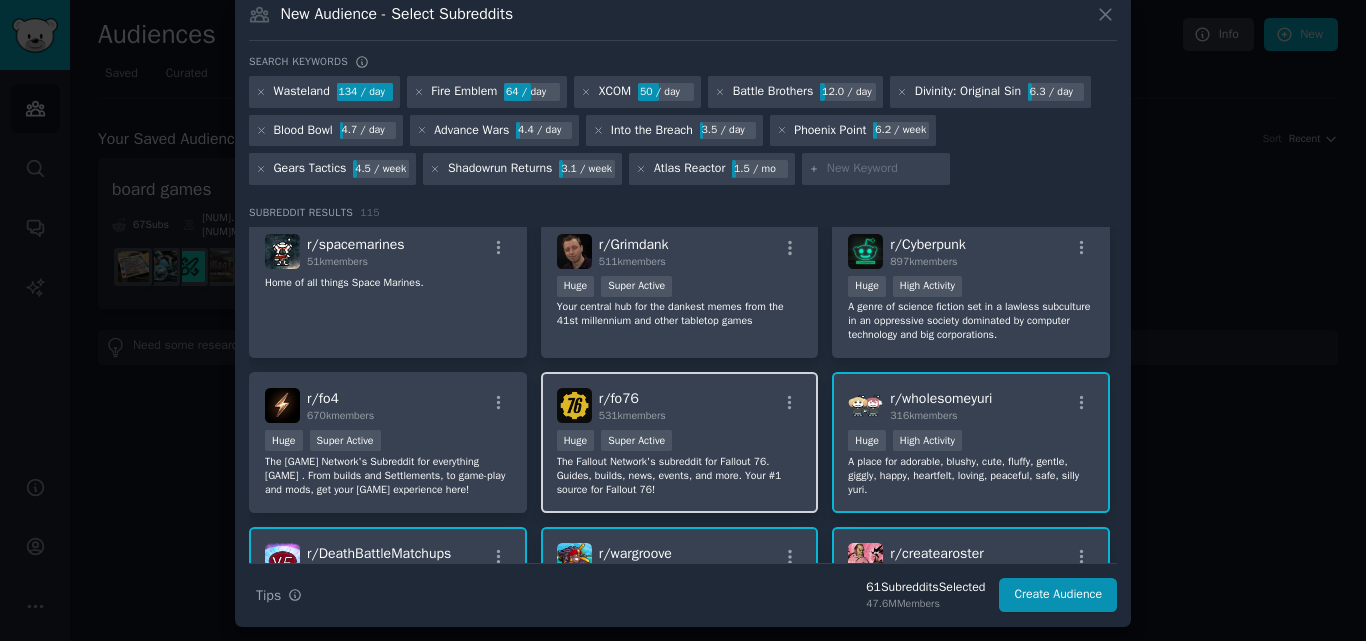 click on "r/ fo76 531k members" at bounding box center [680, 405] 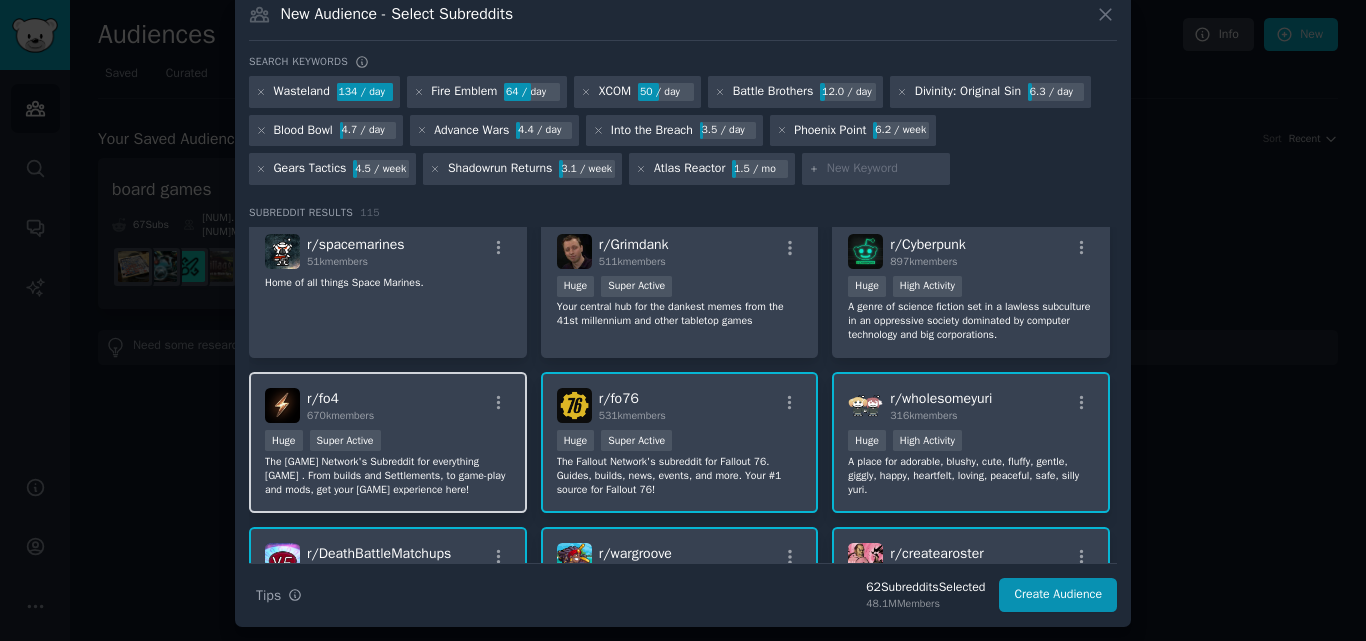 click on "r/ fo4 670k members" at bounding box center [388, 405] 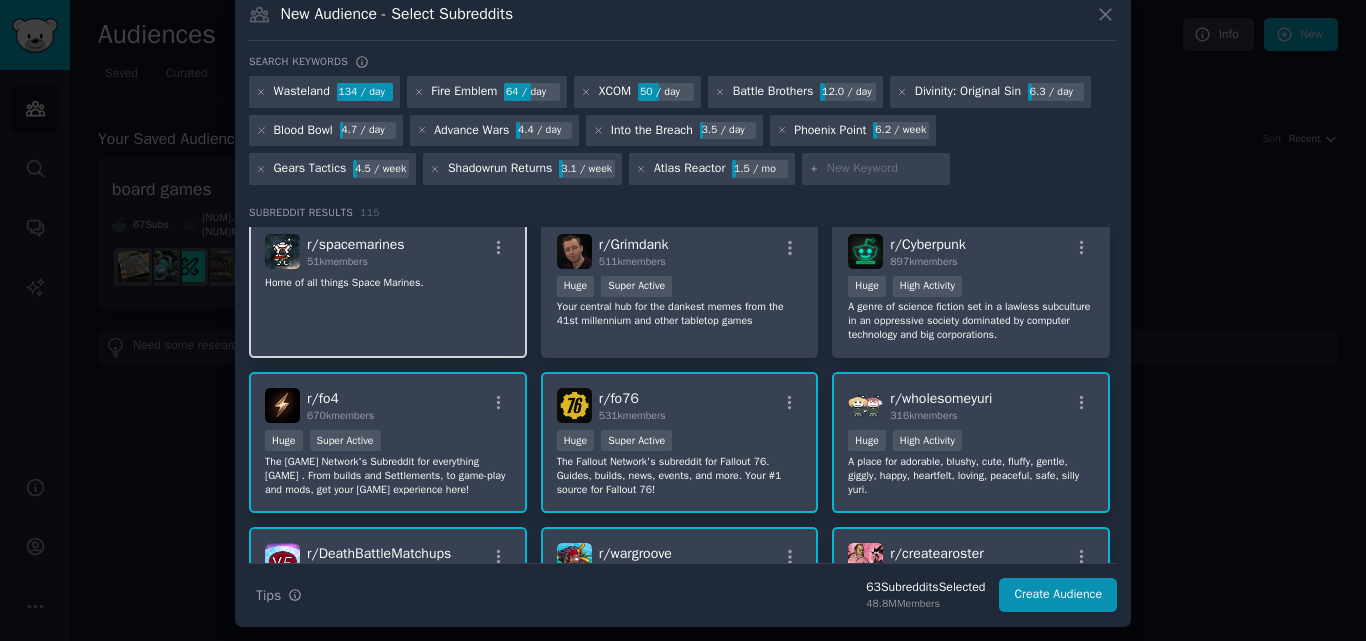 click on "r/ spacemarines 51k  members Home of all things Space Marines." at bounding box center (388, 288) 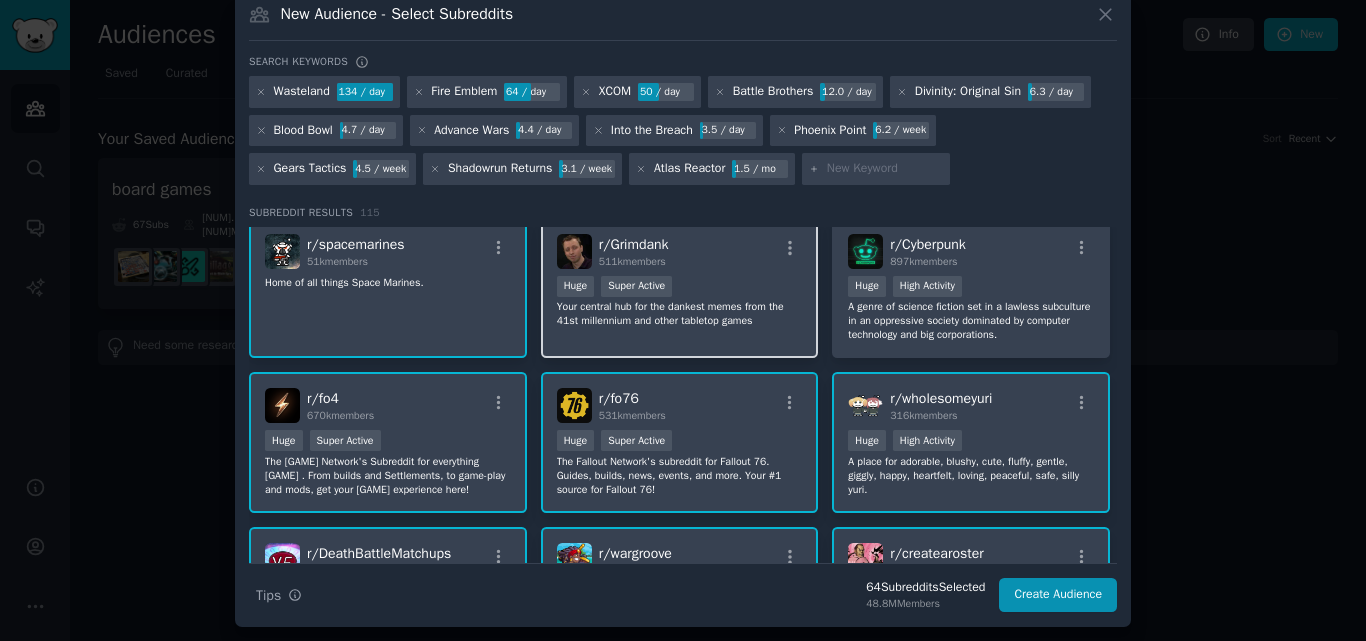 click on "r/ Grimdank 511k members" at bounding box center (680, 251) 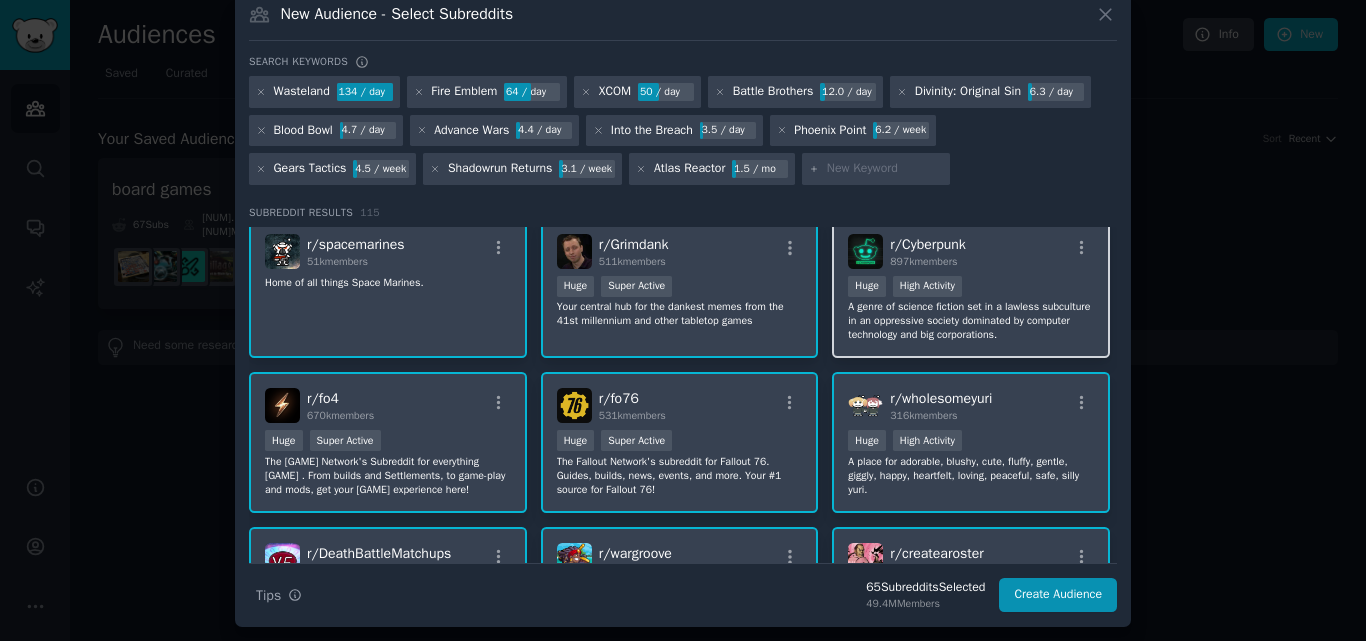 click on "Huge High Activity" at bounding box center (971, 288) 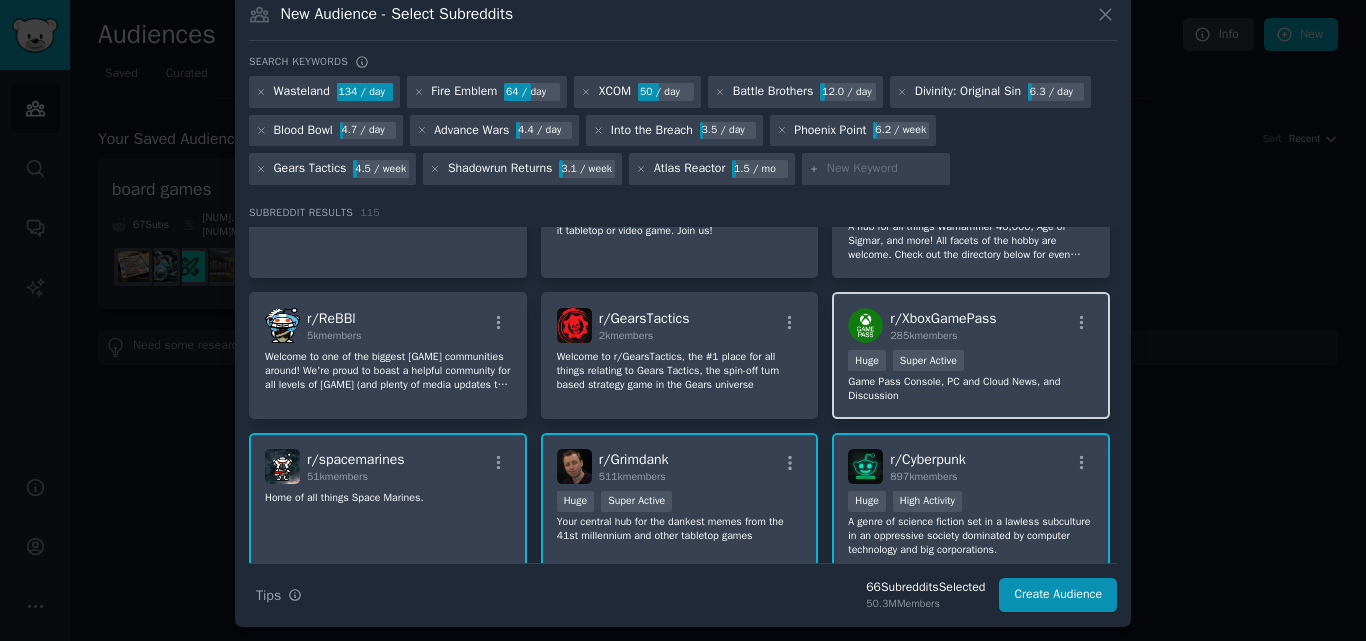 scroll, scrollTop: 1974, scrollLeft: 0, axis: vertical 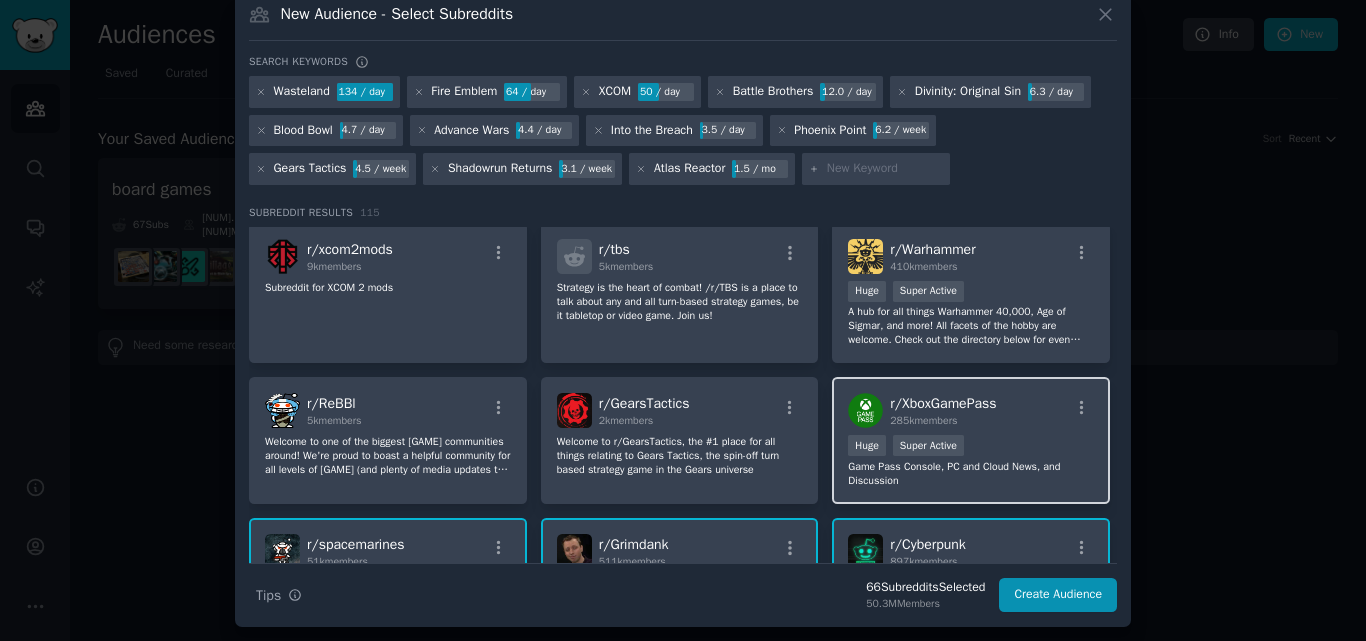 click on "r/ XboxGamePass 285k  members" at bounding box center (971, 410) 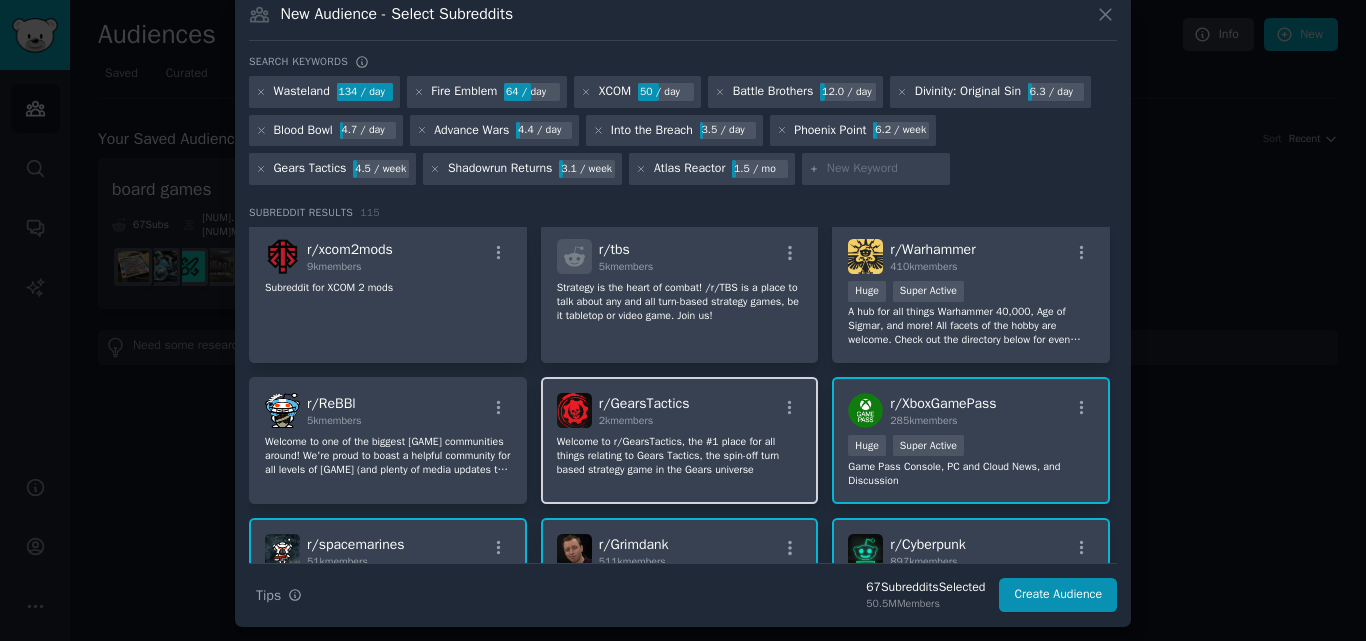 click on "r/ [GAME] [NUMBER]  members" at bounding box center [680, 410] 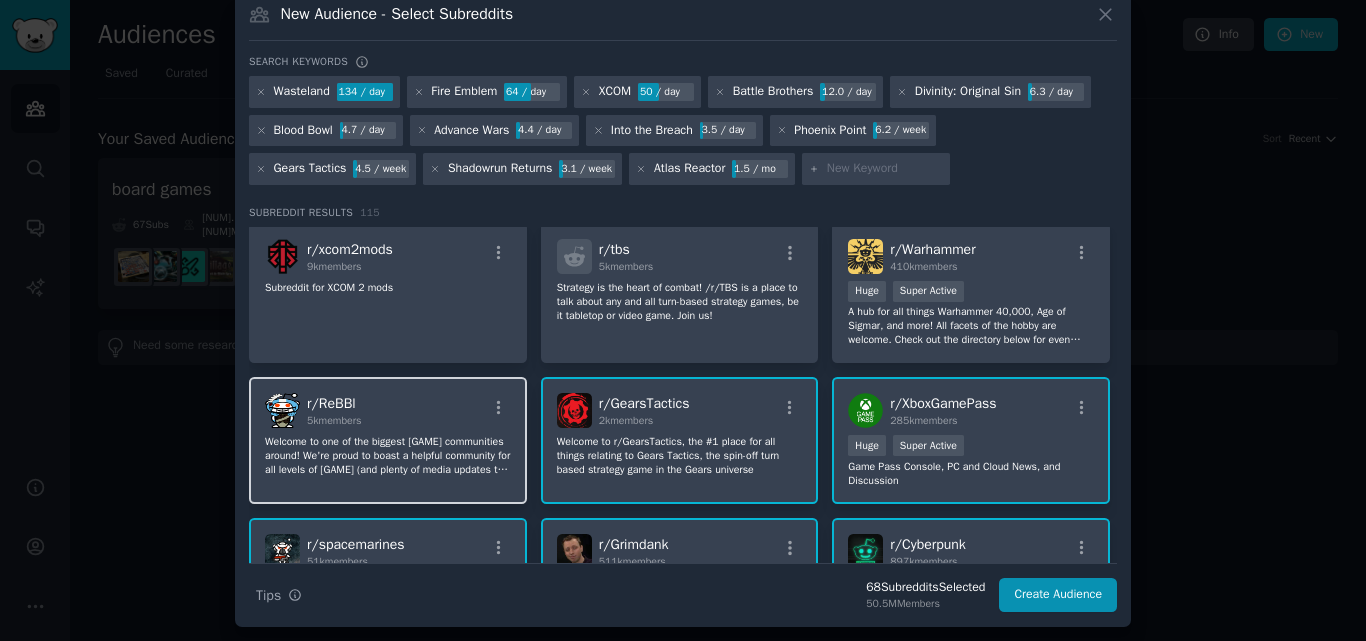 click on "r/ ReBBl 5k  members" at bounding box center (388, 410) 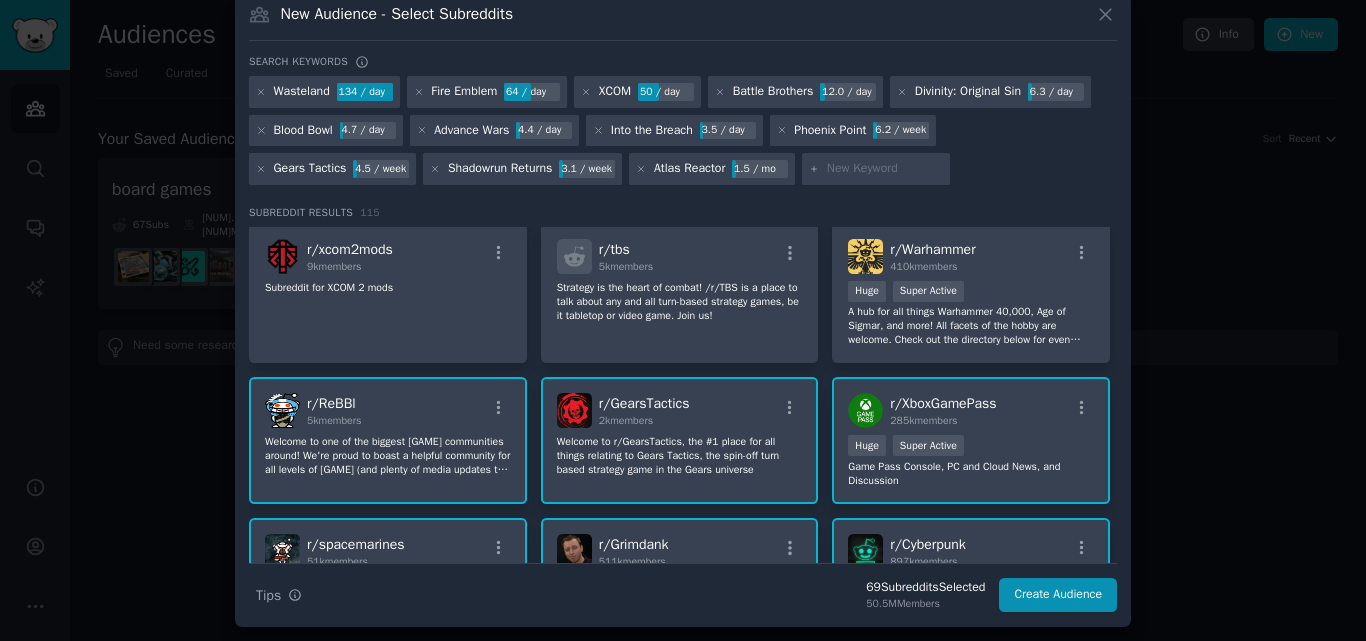 drag, startPoint x: 429, startPoint y: 303, endPoint x: 534, endPoint y: 279, distance: 107.70794 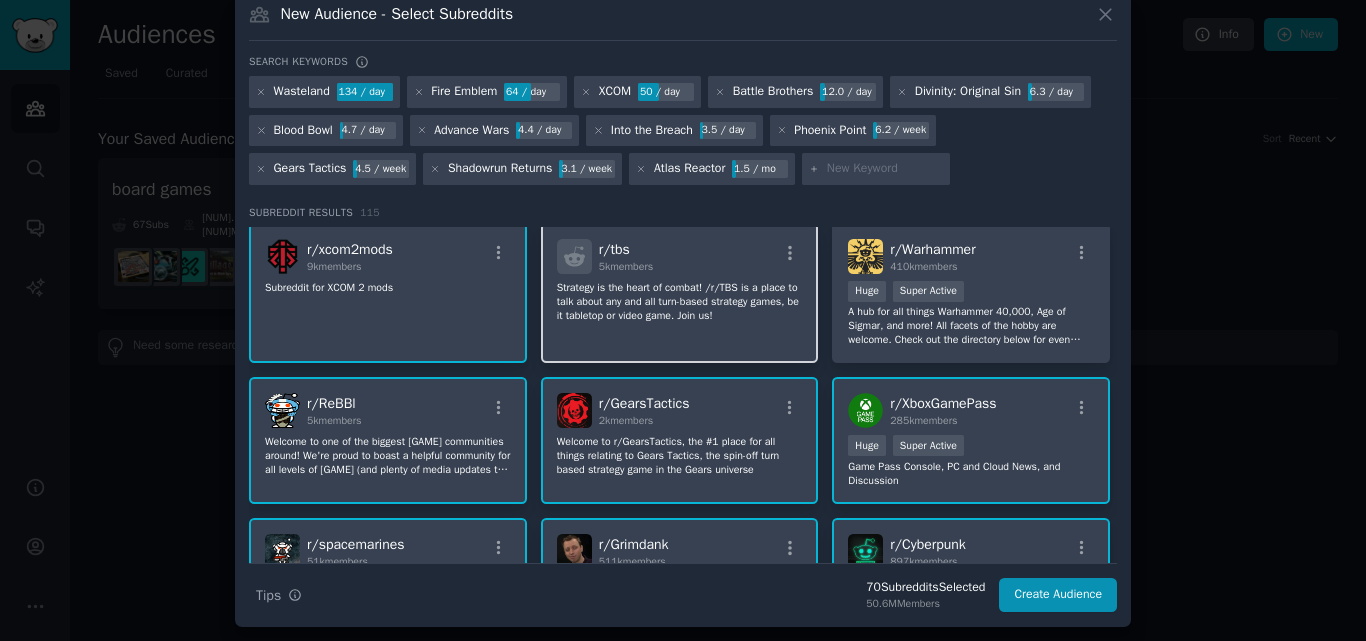click on "r/ [GAME] [NUMBER]  members" at bounding box center (680, 256) 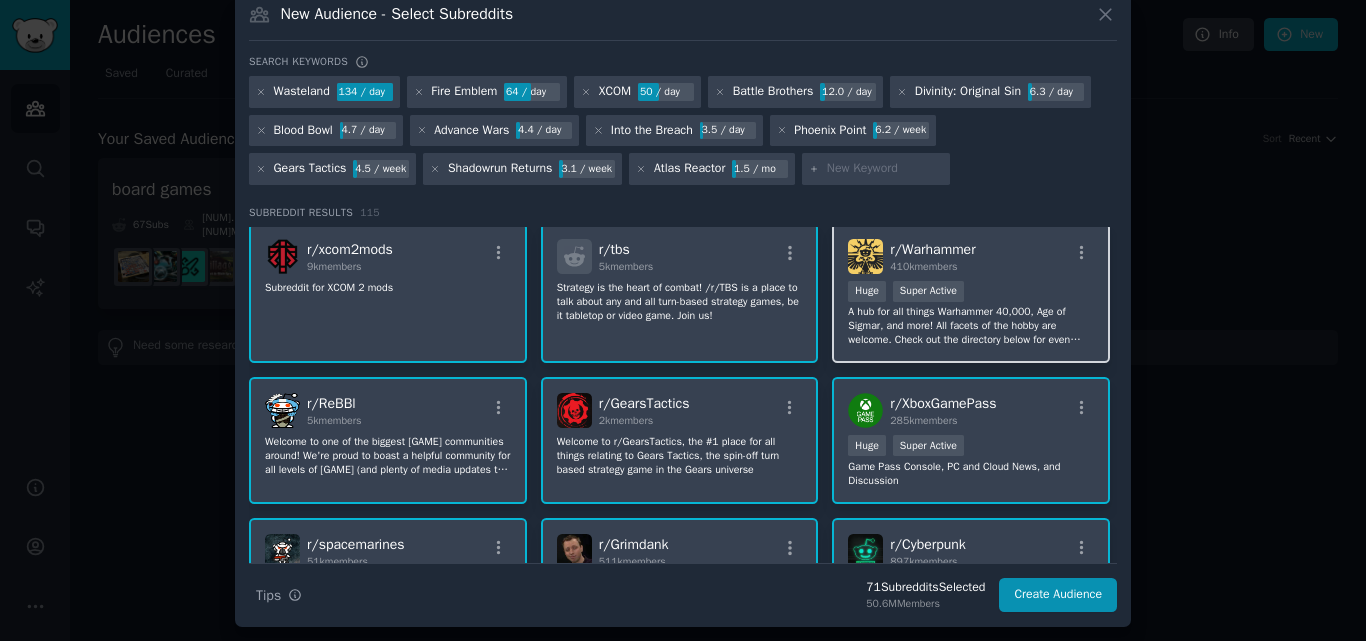click on "r/ Warhammer 410k  members" at bounding box center (971, 256) 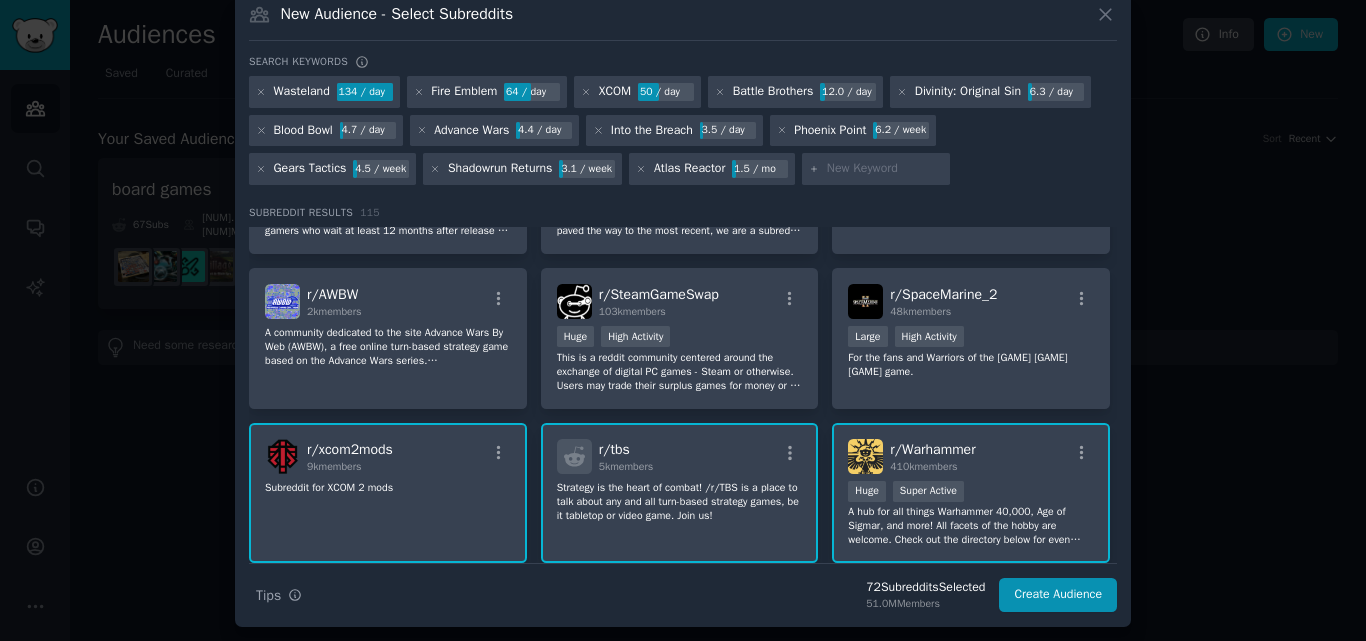 scroll, scrollTop: 1674, scrollLeft: 0, axis: vertical 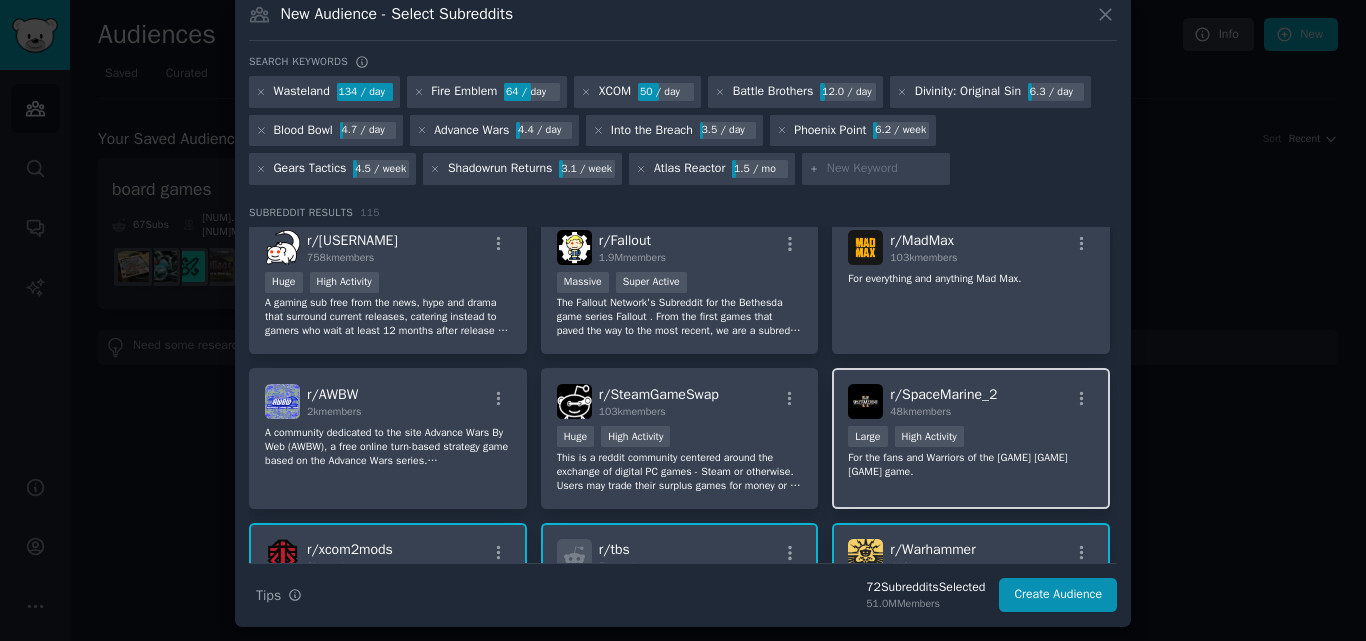 click on "r/ SpaceMarine_2 48k  members" at bounding box center [971, 401] 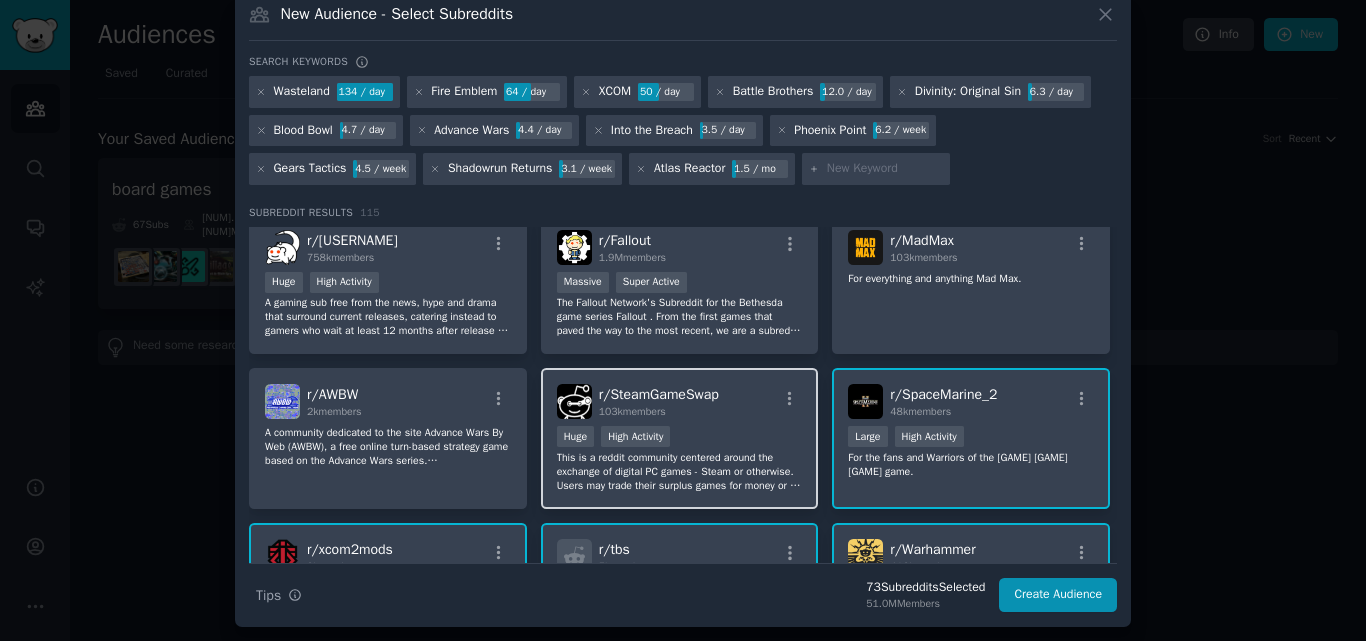 click on "Huge High Activity" at bounding box center [680, 438] 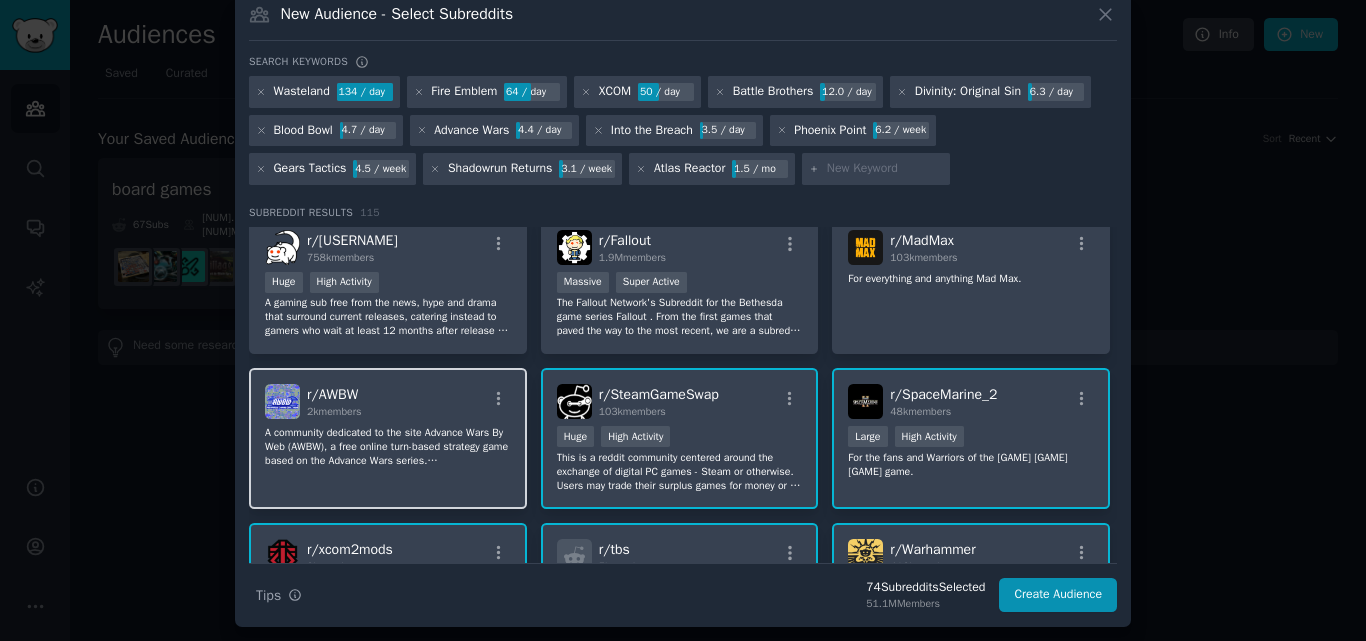 click on "r/ [GAME] [NUMBER]  members" at bounding box center [388, 401] 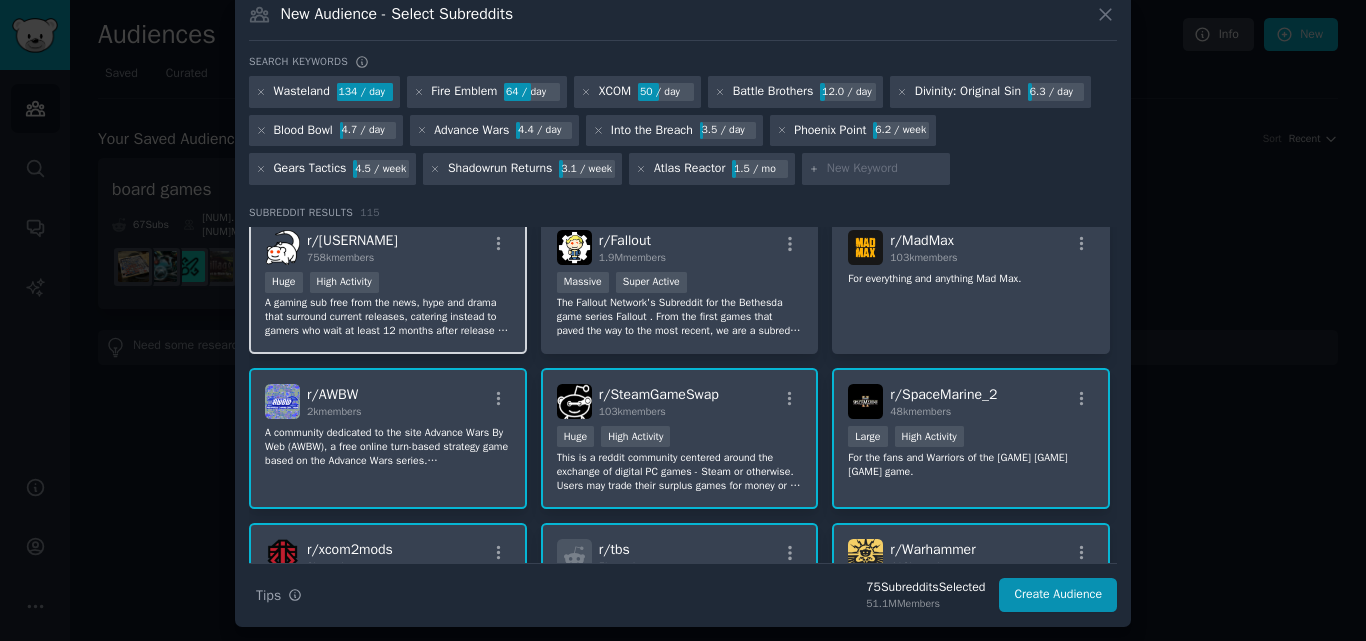 click on "r/ [GAME] [NUMBER]  members" at bounding box center [388, 247] 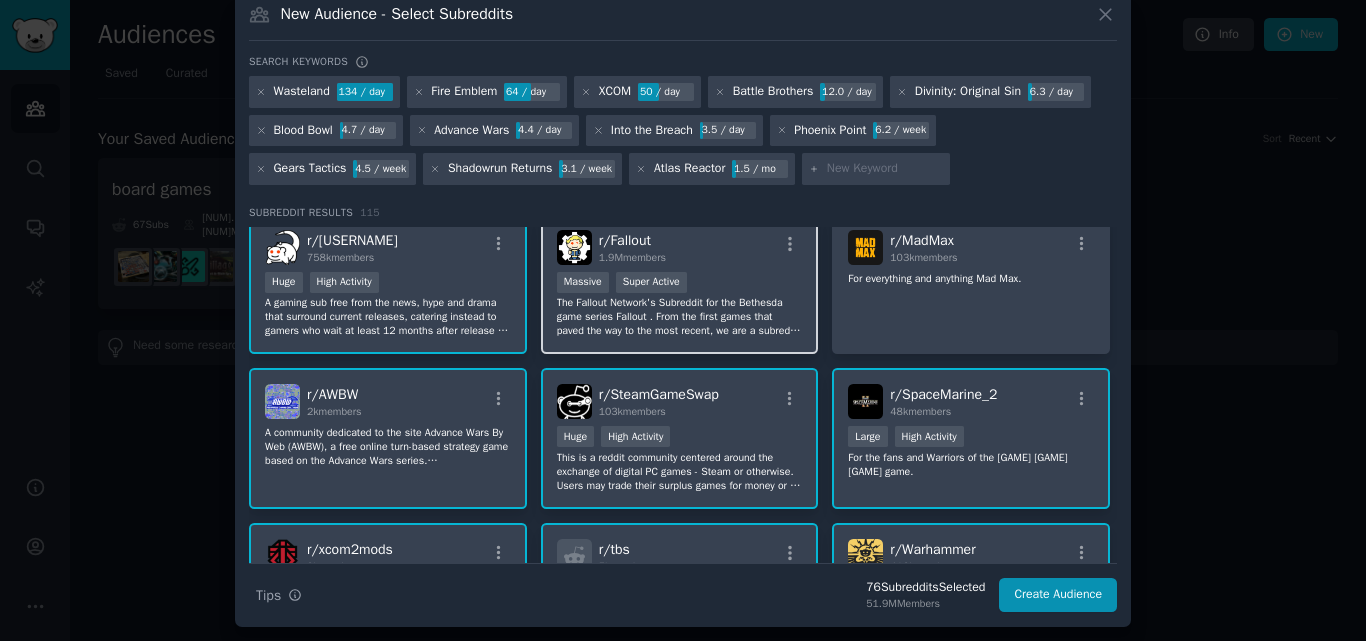 click on "r/ Fallout 1.9M members" at bounding box center [680, 247] 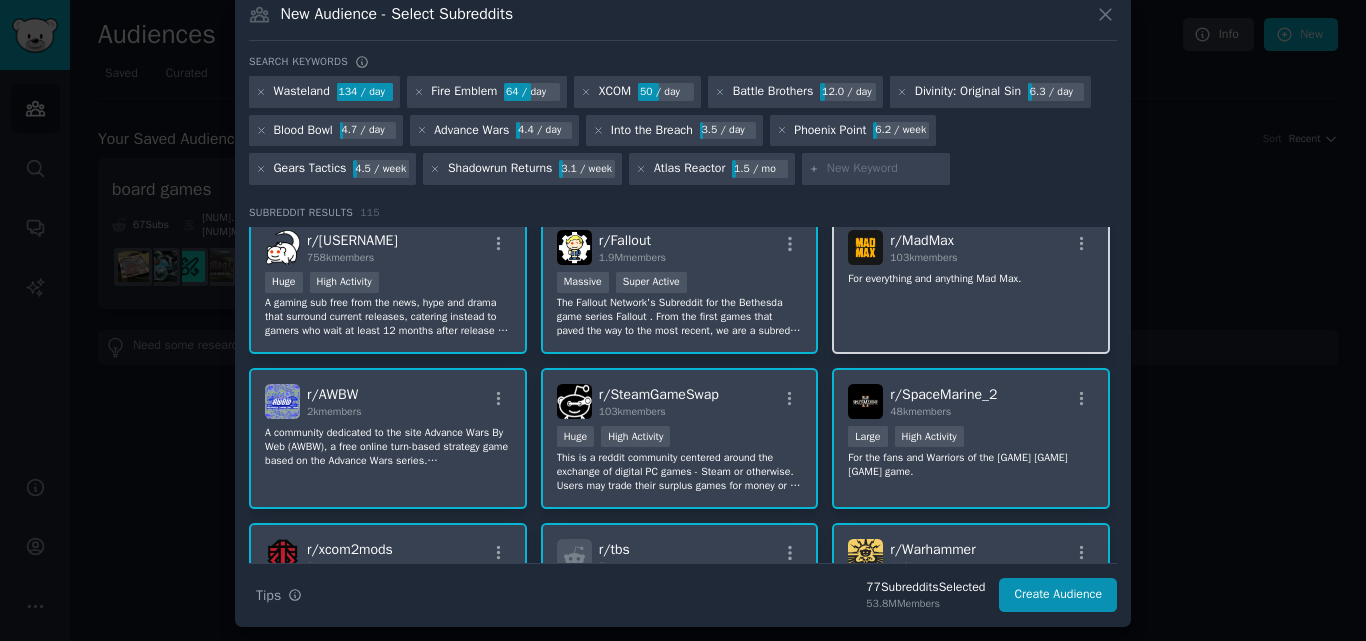 click on "r/ MadMax 103k members For everything and anything Mad Max." at bounding box center [971, 284] 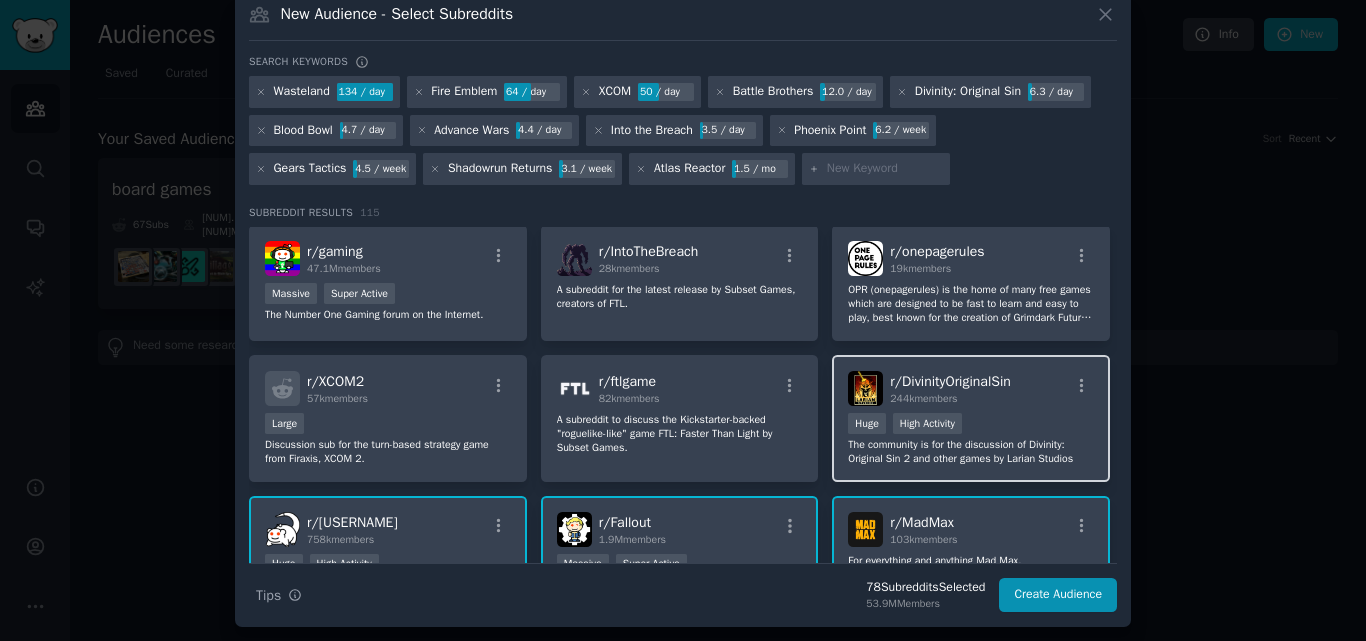 scroll, scrollTop: 1374, scrollLeft: 0, axis: vertical 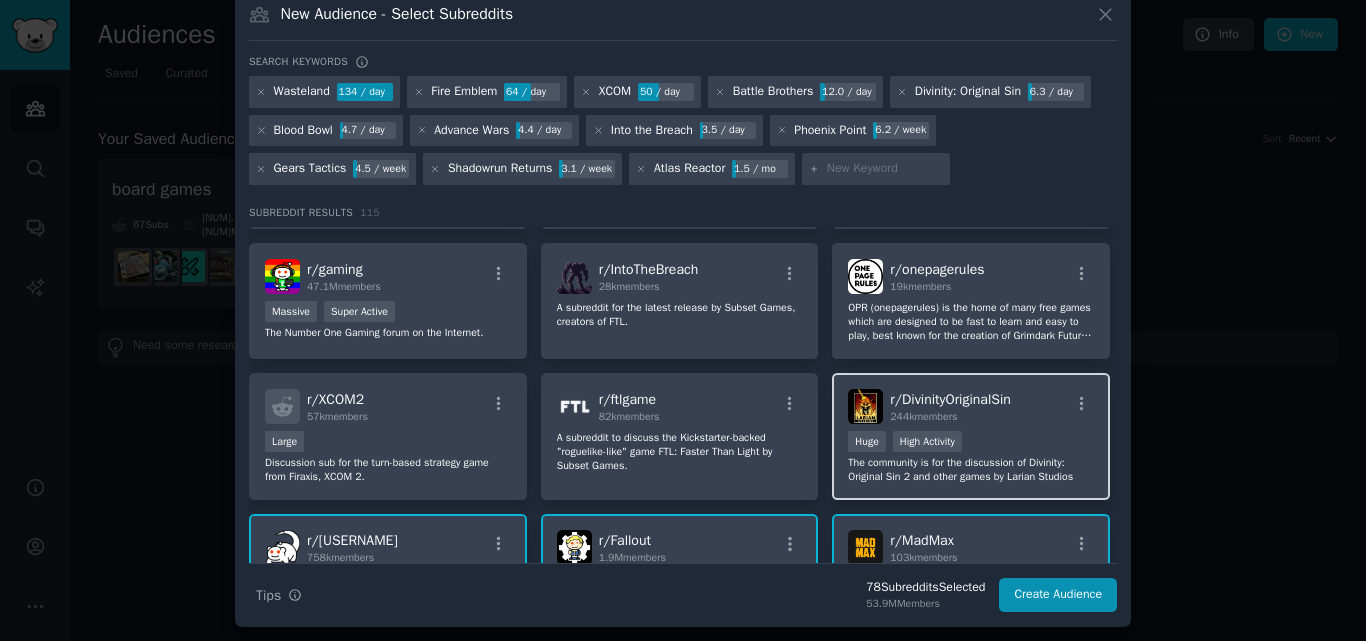 click on "r/ DivinityOriginalSin 244k members" at bounding box center (971, 406) 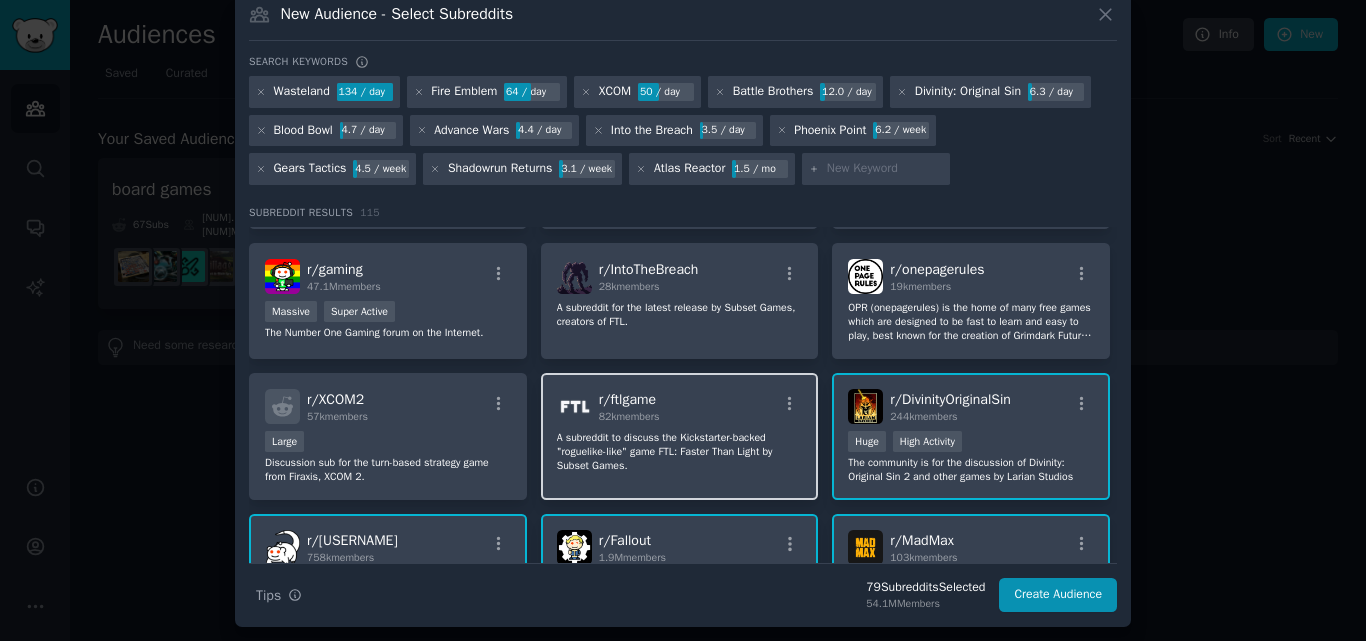 click on "r/ ftlgame 82k  members" at bounding box center [680, 406] 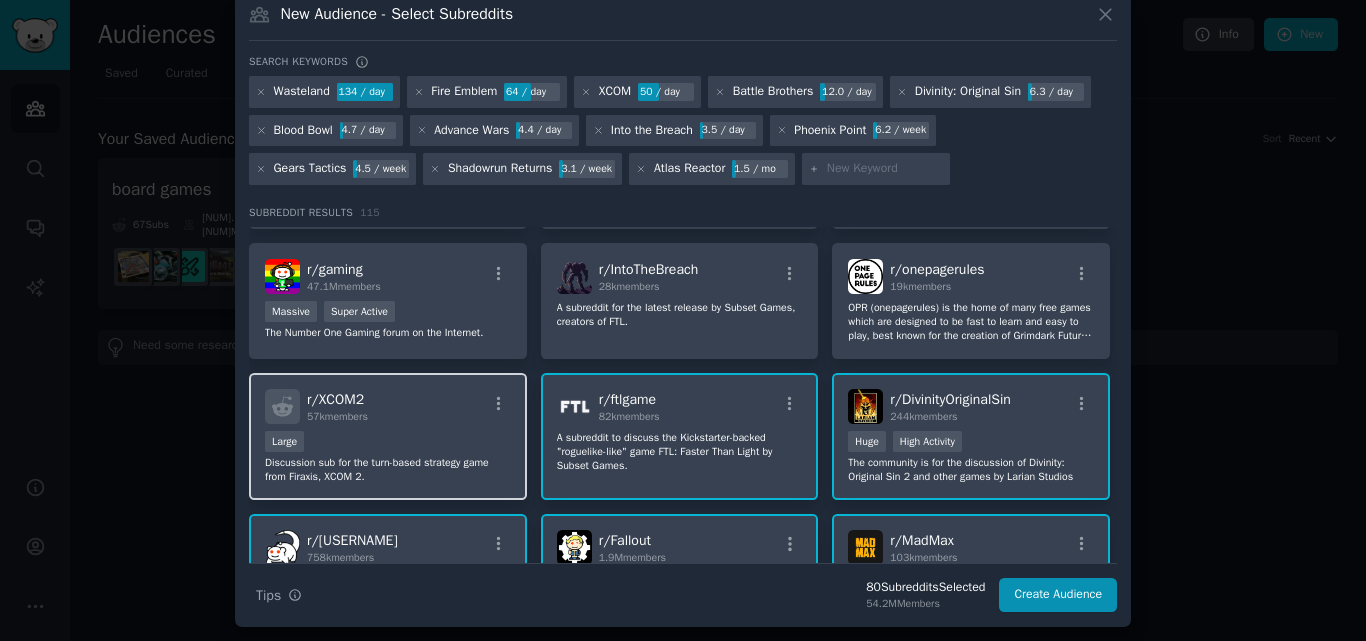 drag, startPoint x: 457, startPoint y: 420, endPoint x: 465, endPoint y: 395, distance: 26.24881 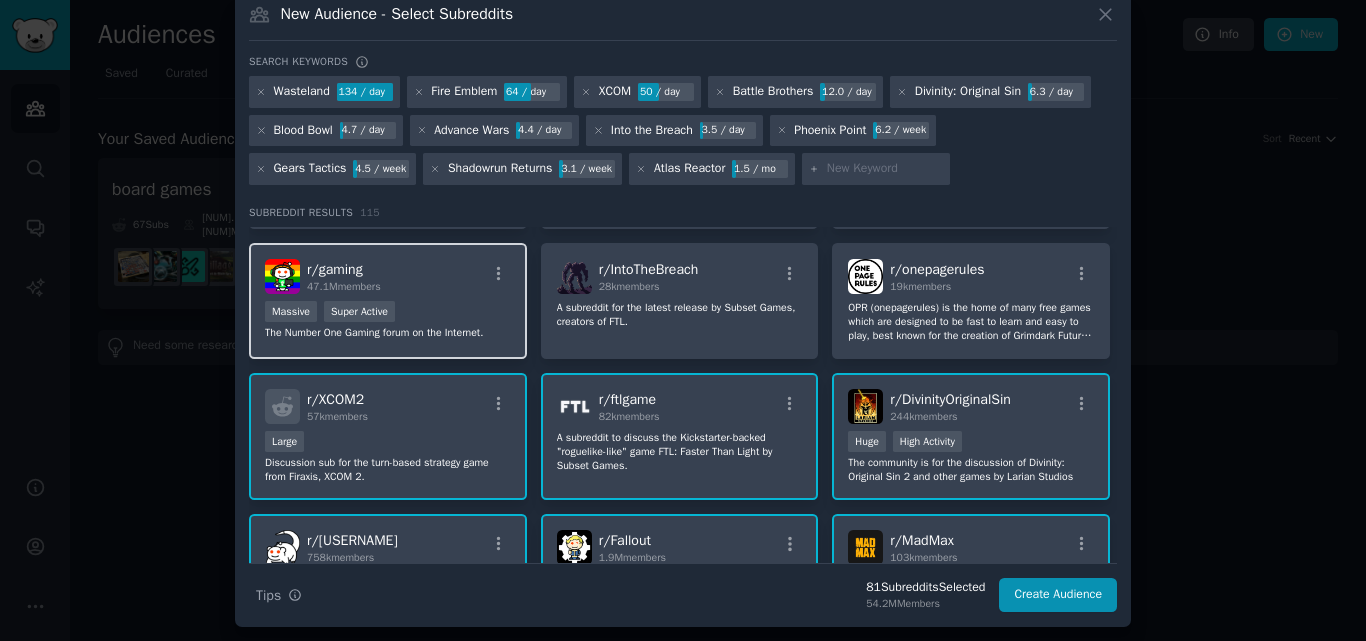 click on "r/ gaming 47.1M  members" at bounding box center (388, 276) 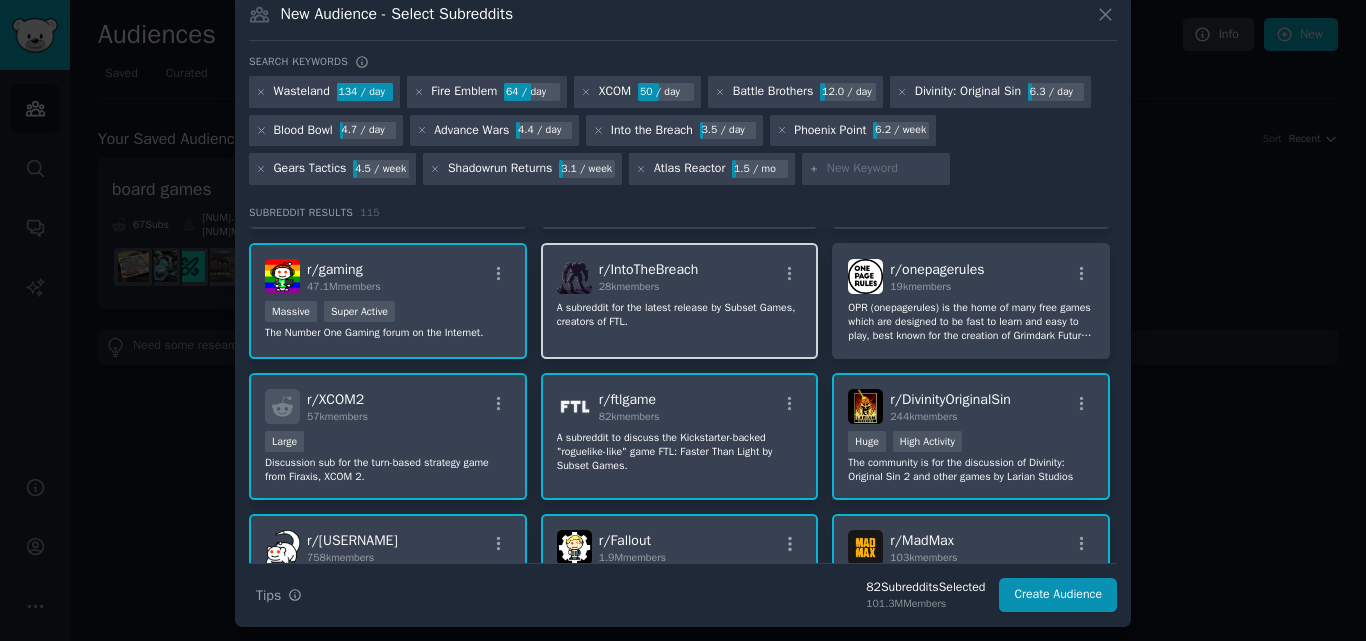 click on "A subreddit for the latest release by Subset Games, creators of FTL." 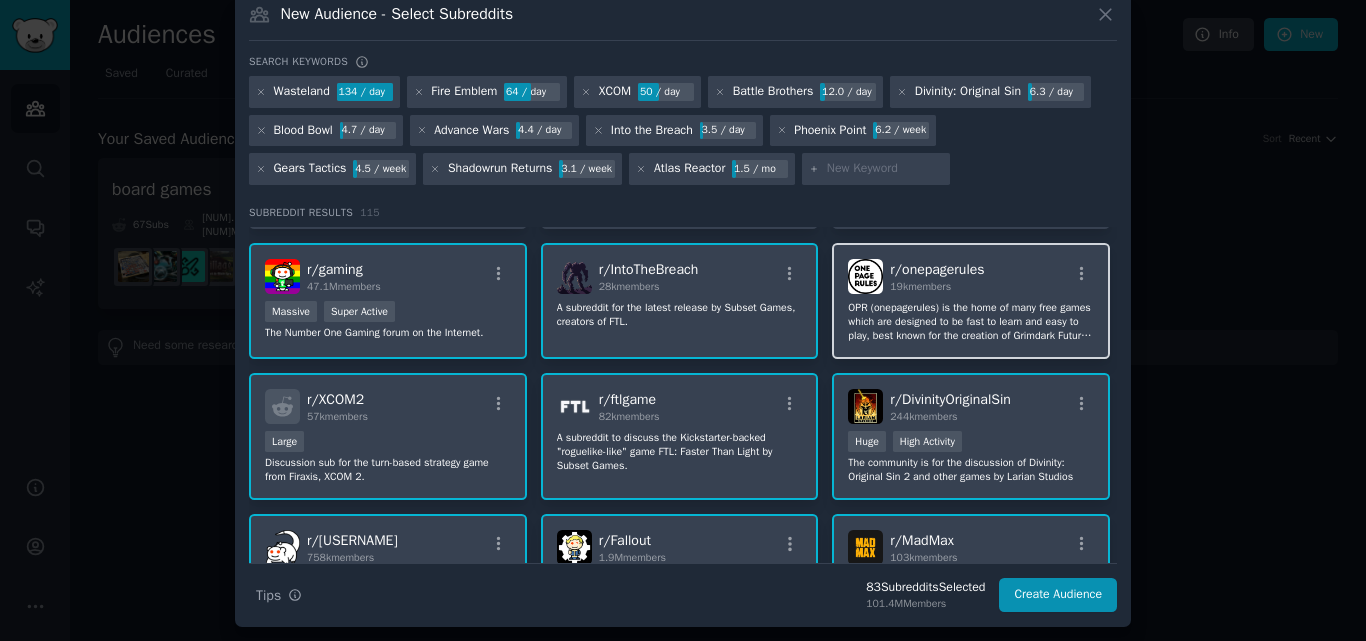 click on "r/ onepagerules [NUM]k  members" at bounding box center [971, 276] 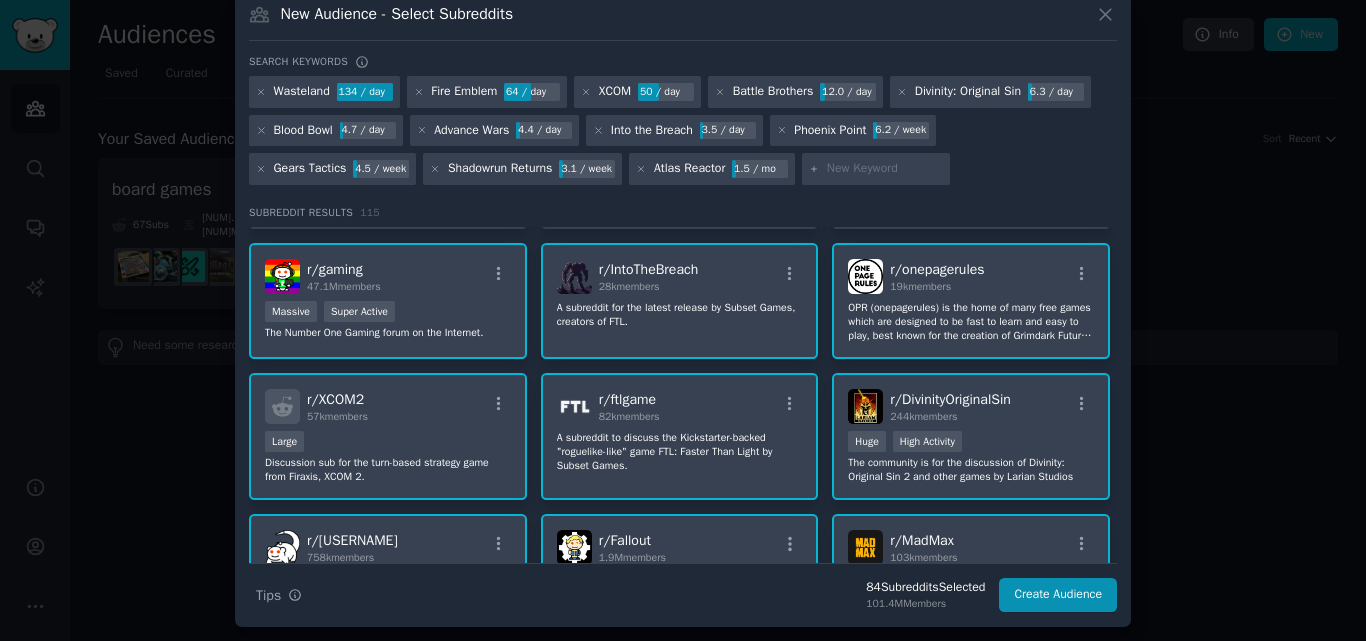 scroll, scrollTop: 1174, scrollLeft: 0, axis: vertical 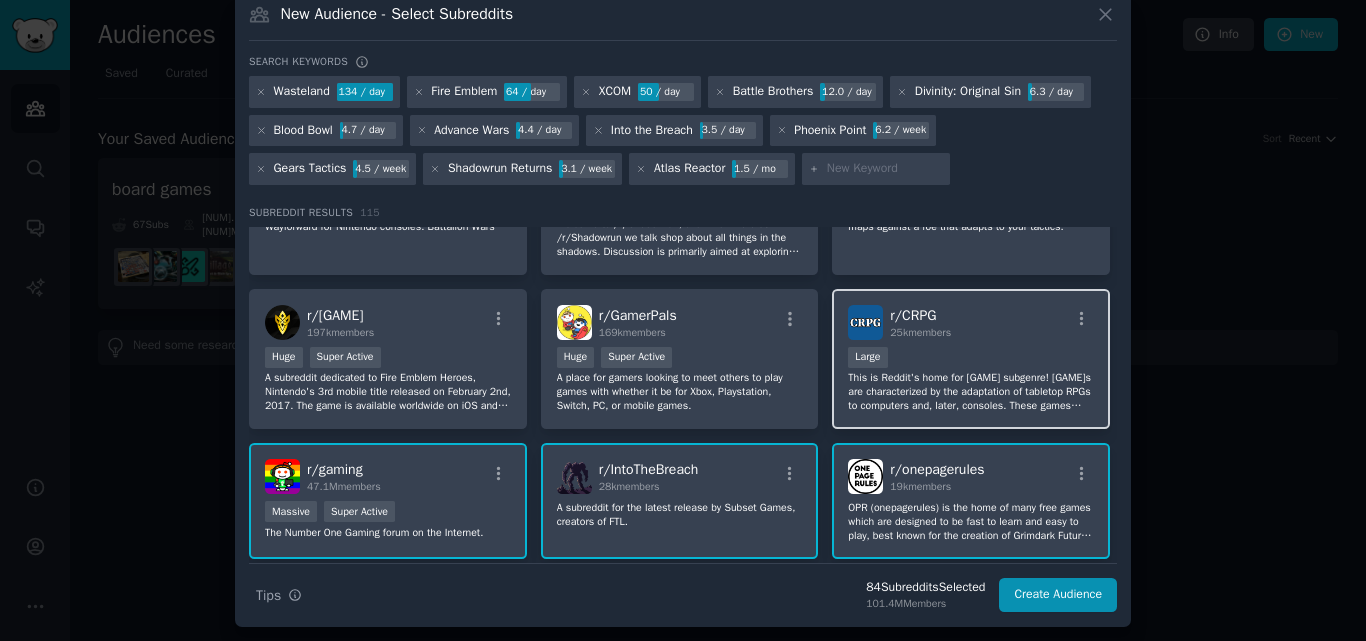 click on "r/ [GAME] [NUMBER]  members" at bounding box center (971, 322) 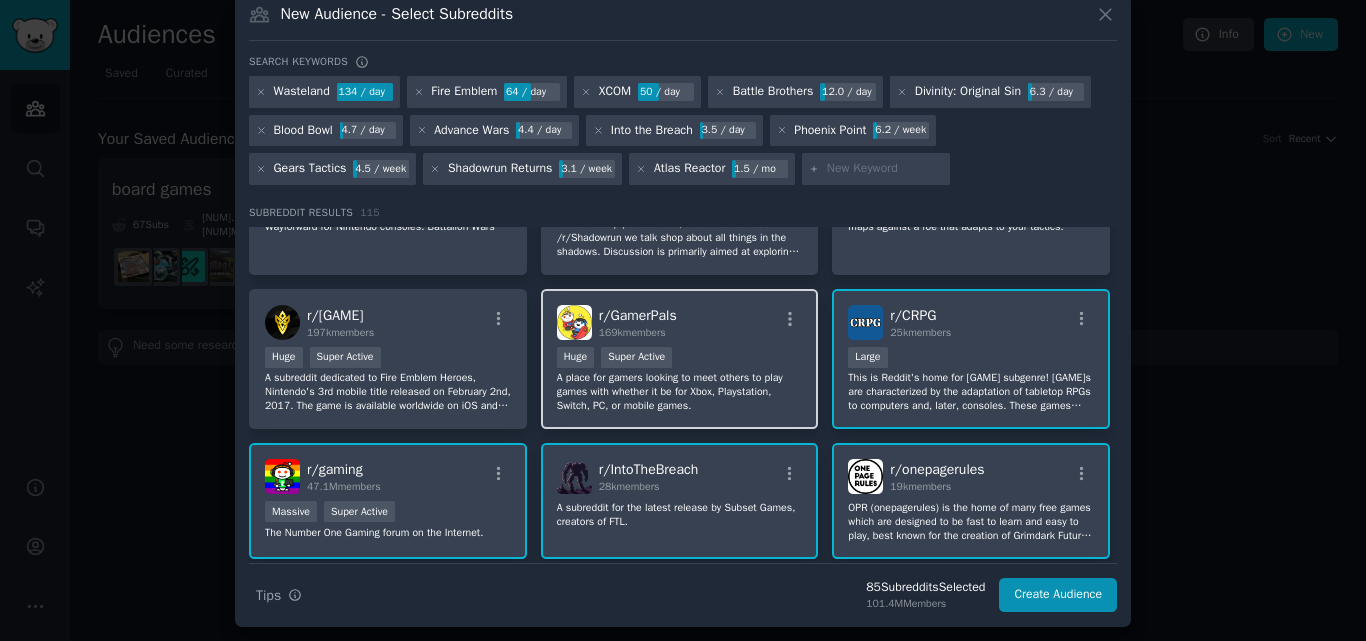 click on "r/ [GAME] [NUMBER]  members" at bounding box center [680, 322] 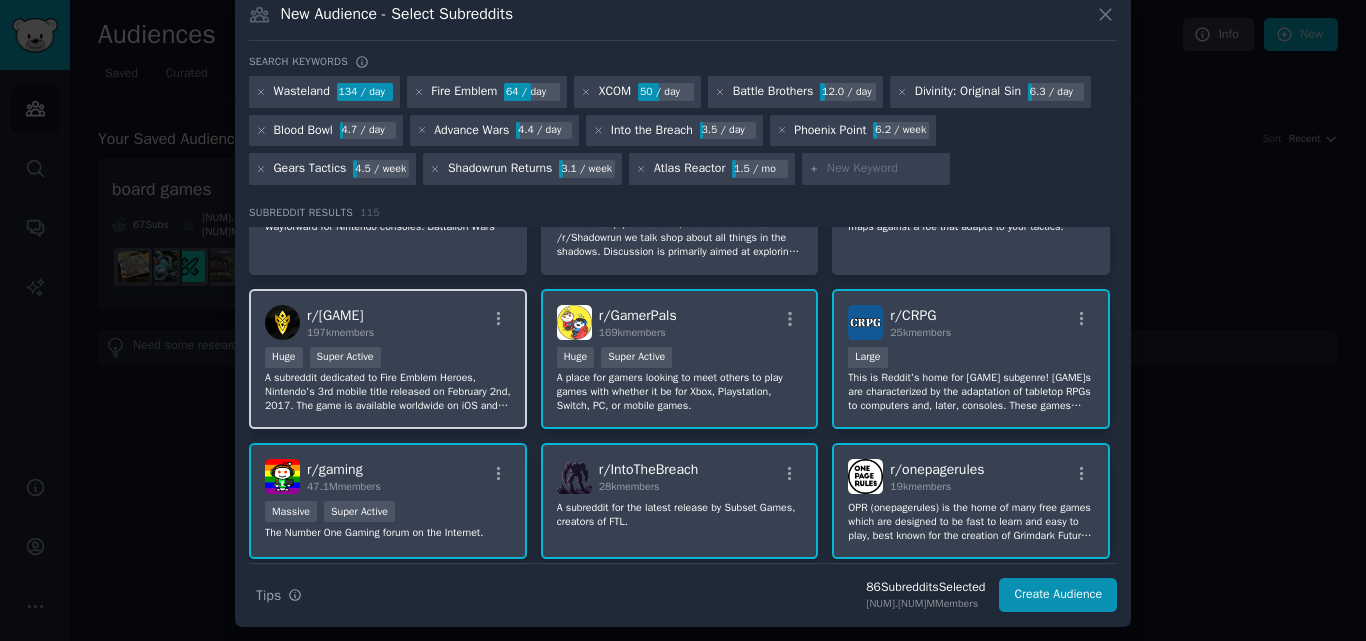 click on "r/ FireEmblemHeroes 197k  members" at bounding box center [388, 322] 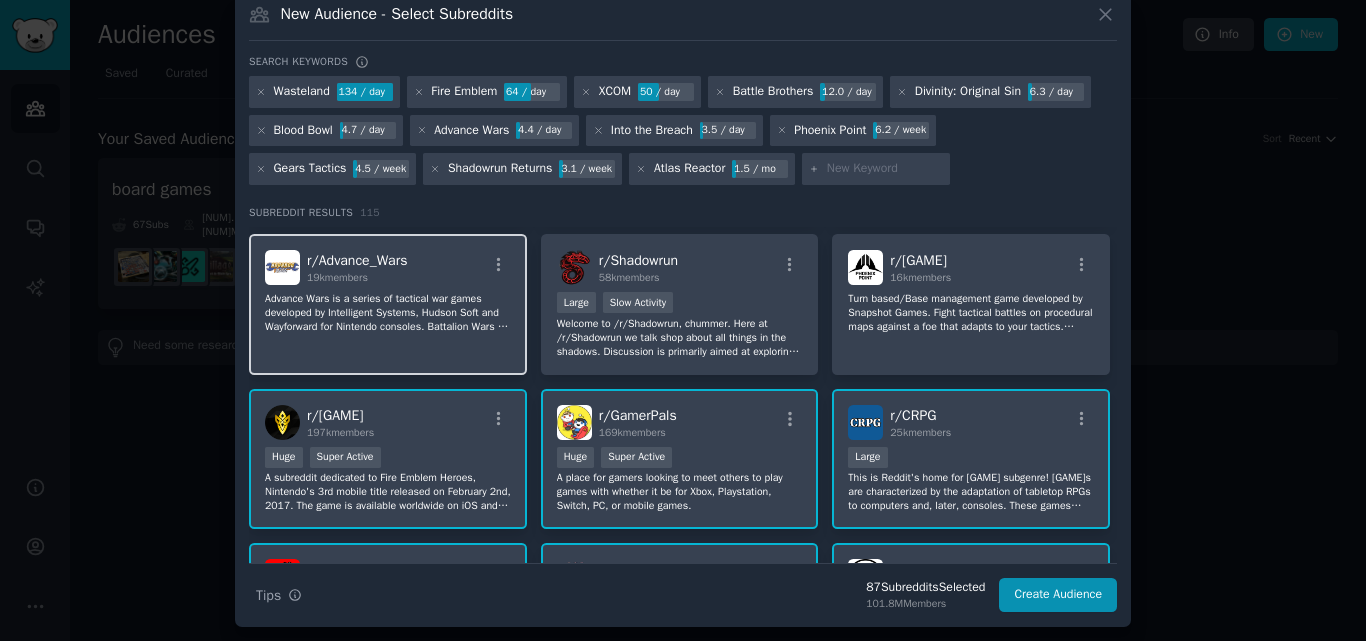 scroll, scrollTop: 974, scrollLeft: 0, axis: vertical 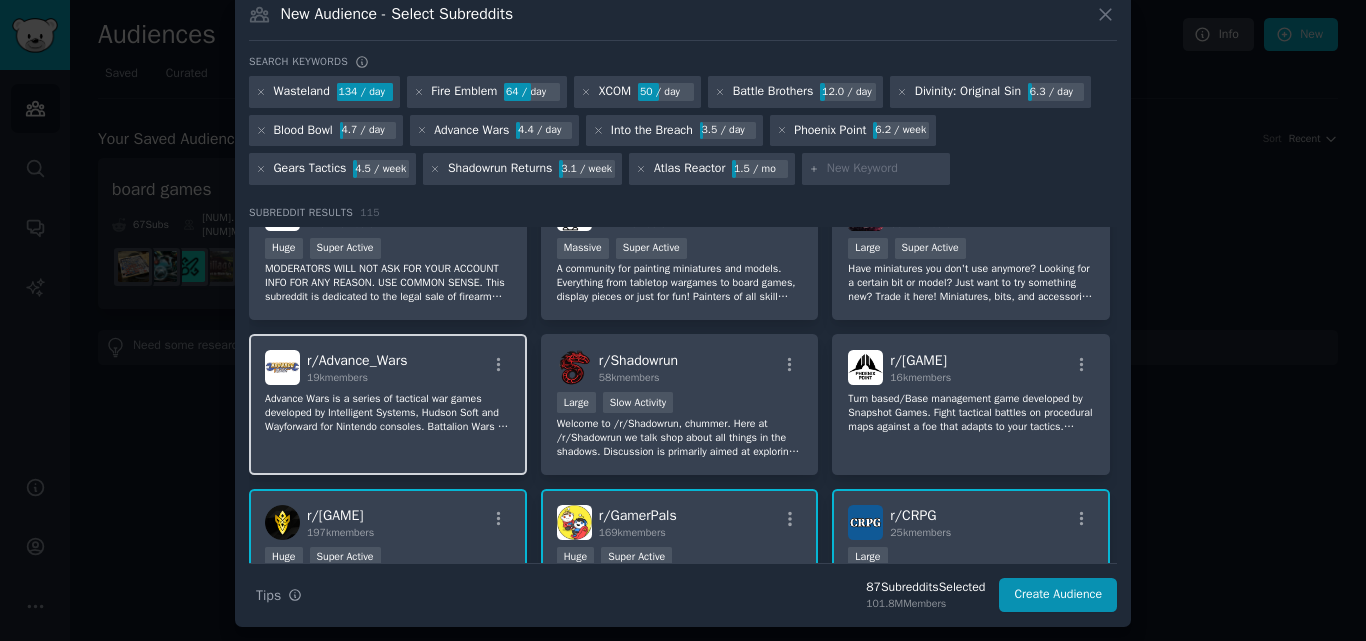 click on "r/ Advance_Wars 19k  members" at bounding box center (388, 367) 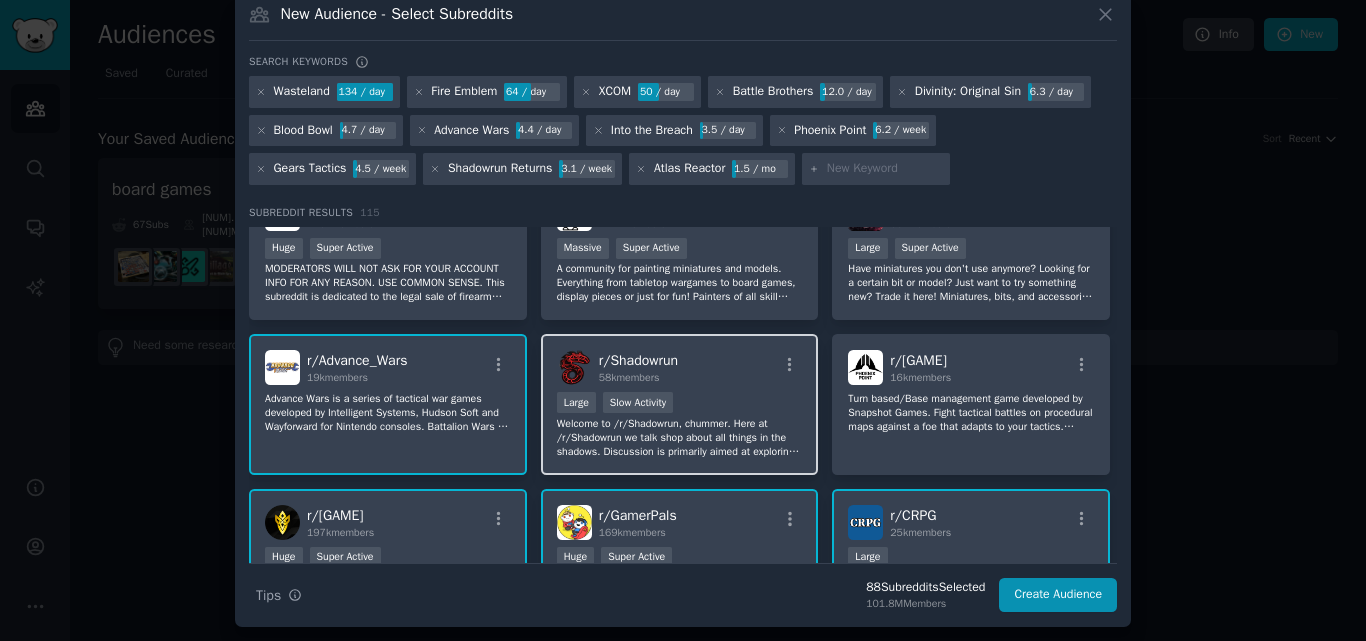 click on "r/ Shadowrun 58k  members" at bounding box center (680, 367) 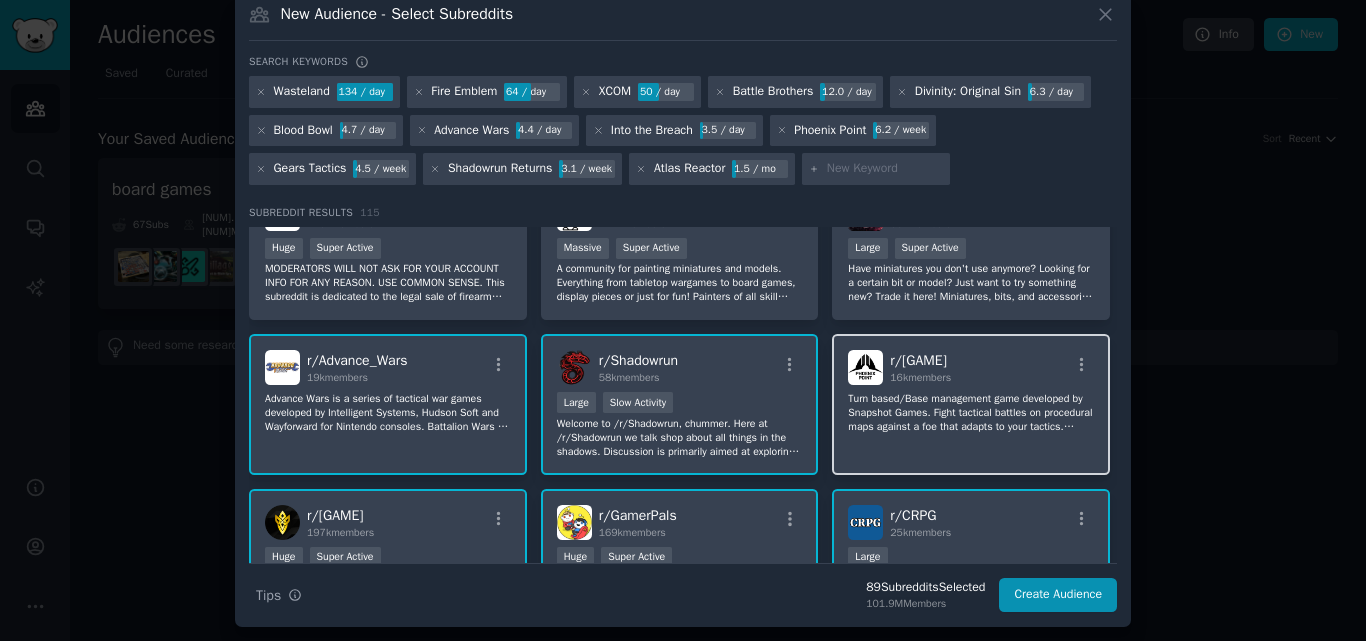 click on "r/ PhoenixPoint [NUM]k  members" at bounding box center [971, 367] 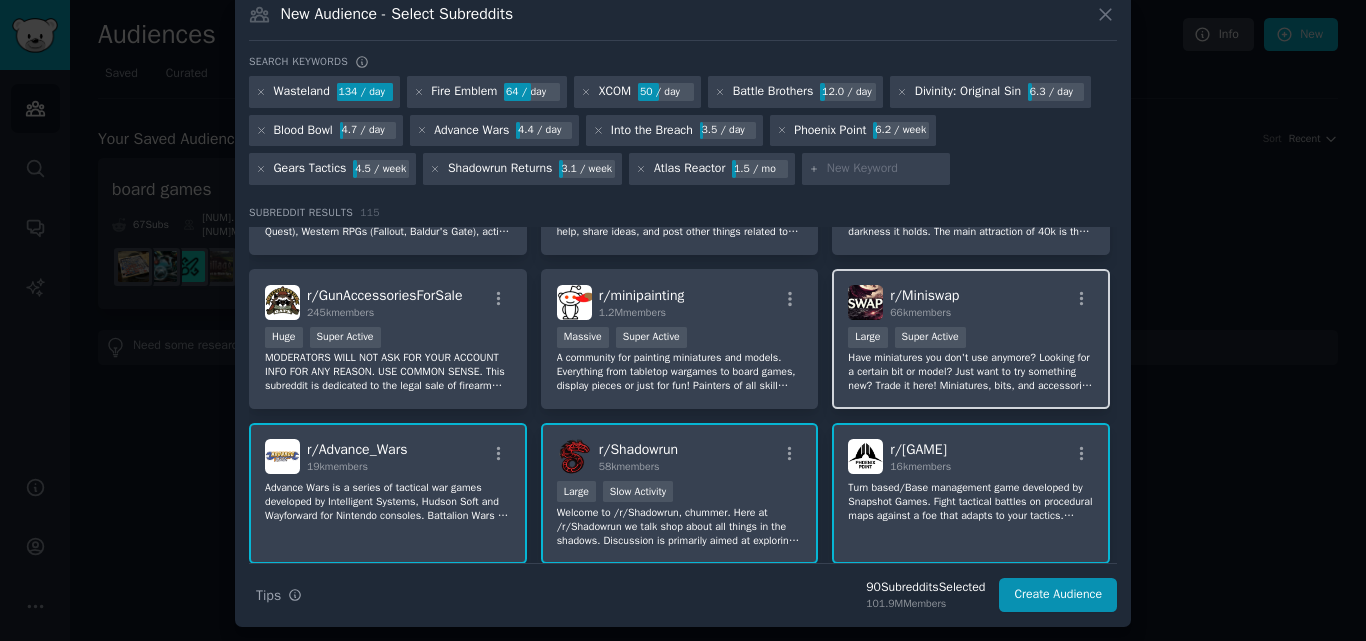 scroll, scrollTop: 874, scrollLeft: 0, axis: vertical 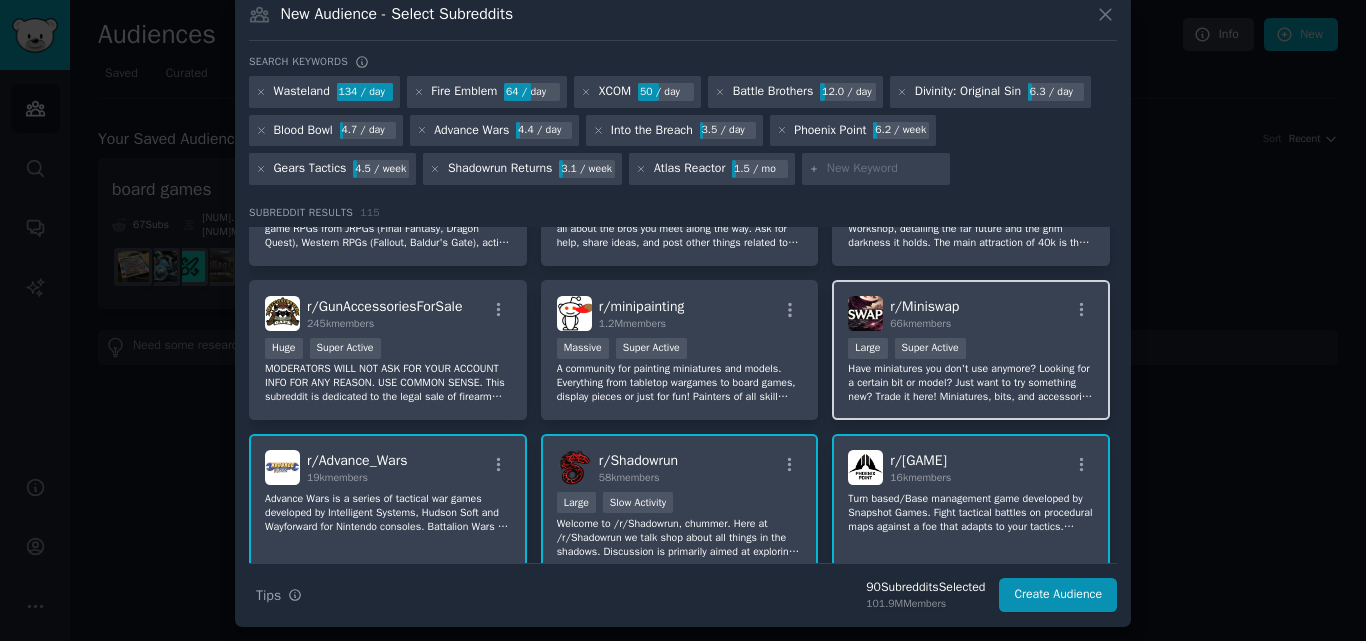 click on "r/ [GAME] [NUMBER]  members" at bounding box center [971, 313] 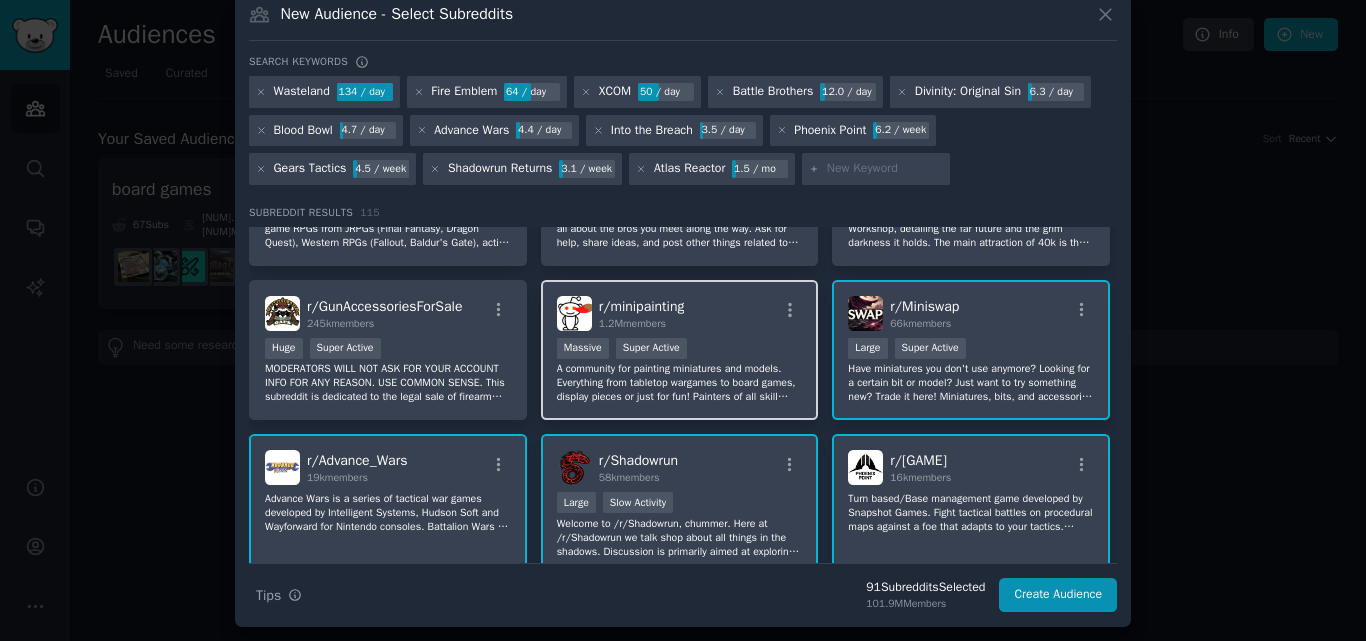 click on "r/ minipainting 1.2M members" at bounding box center [680, 313] 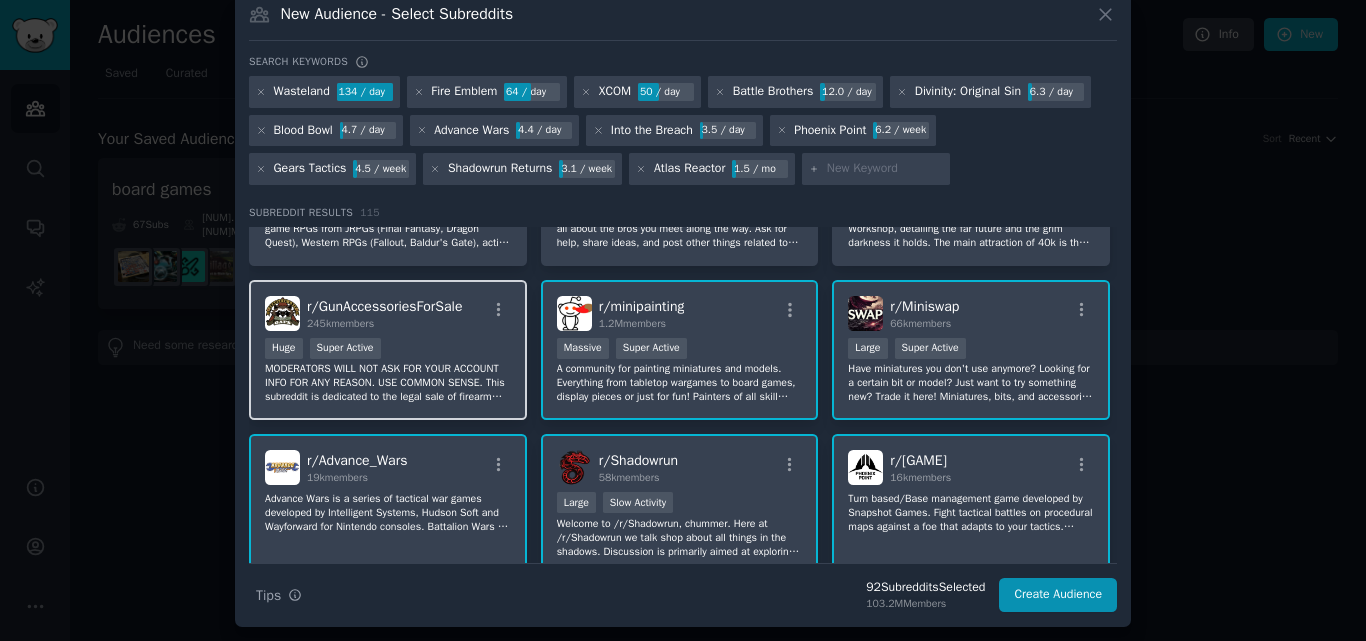 click on "r/ [GAME] [NUMBER]  members" at bounding box center [388, 313] 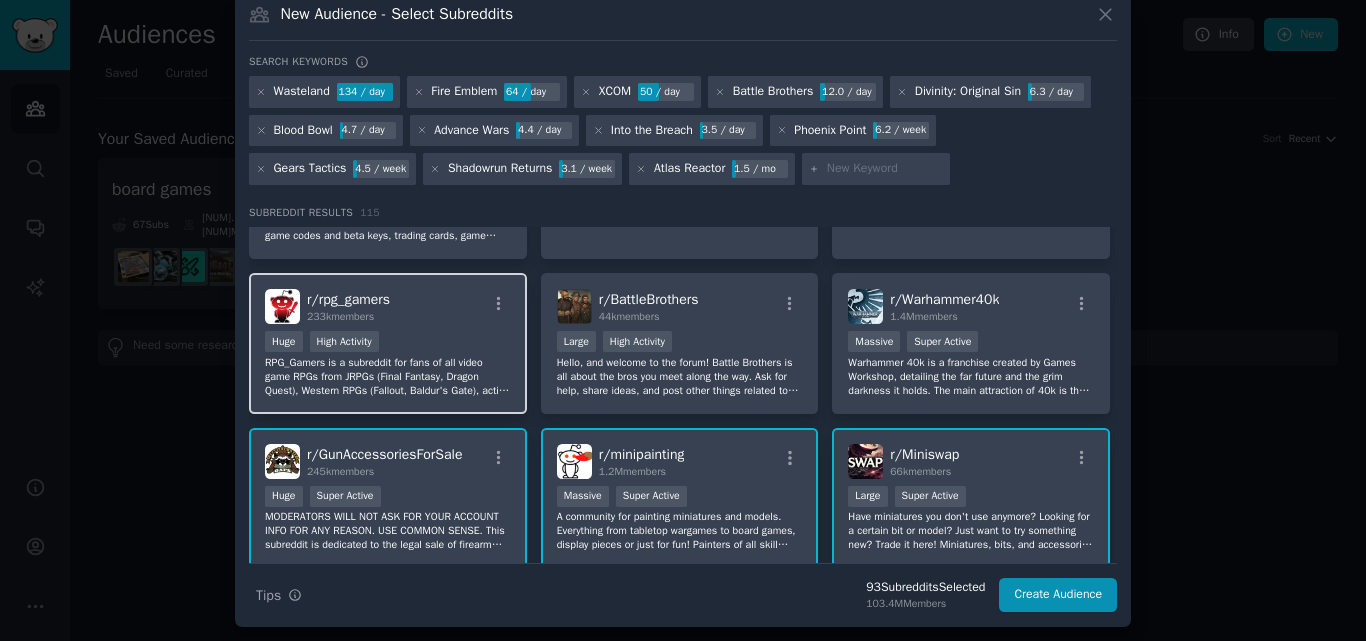 scroll, scrollTop: 674, scrollLeft: 0, axis: vertical 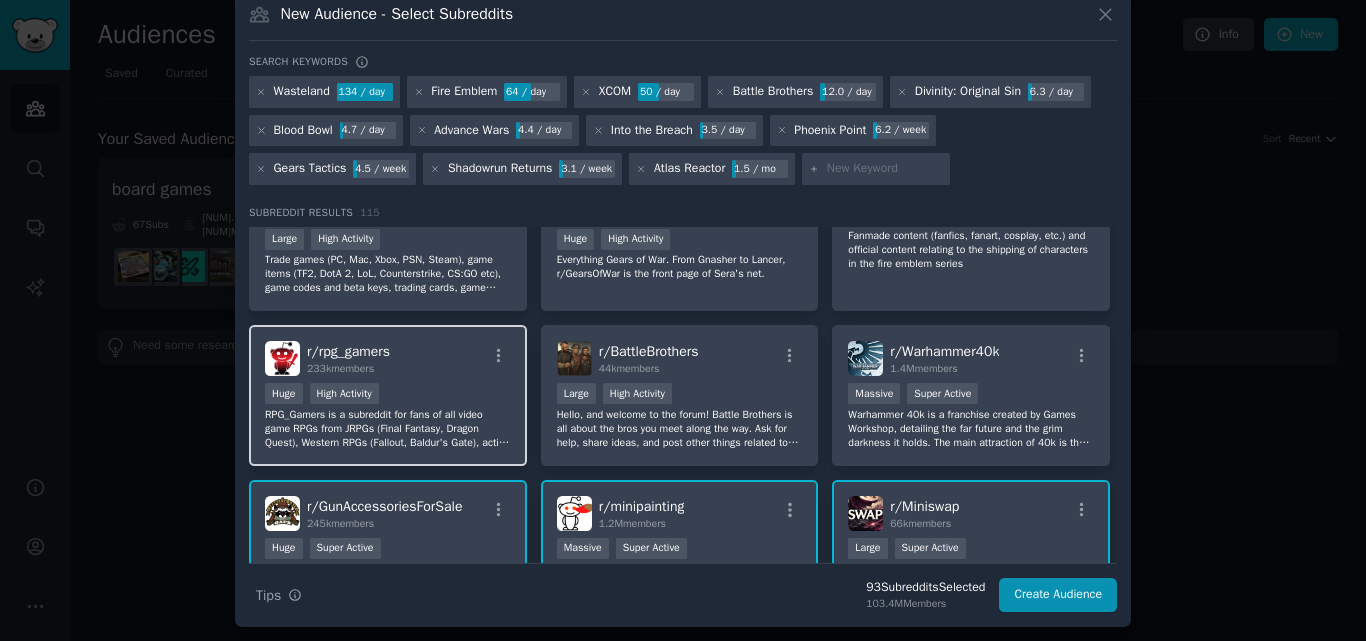 click on "r/ rpg_gamers 233k members" at bounding box center [388, 358] 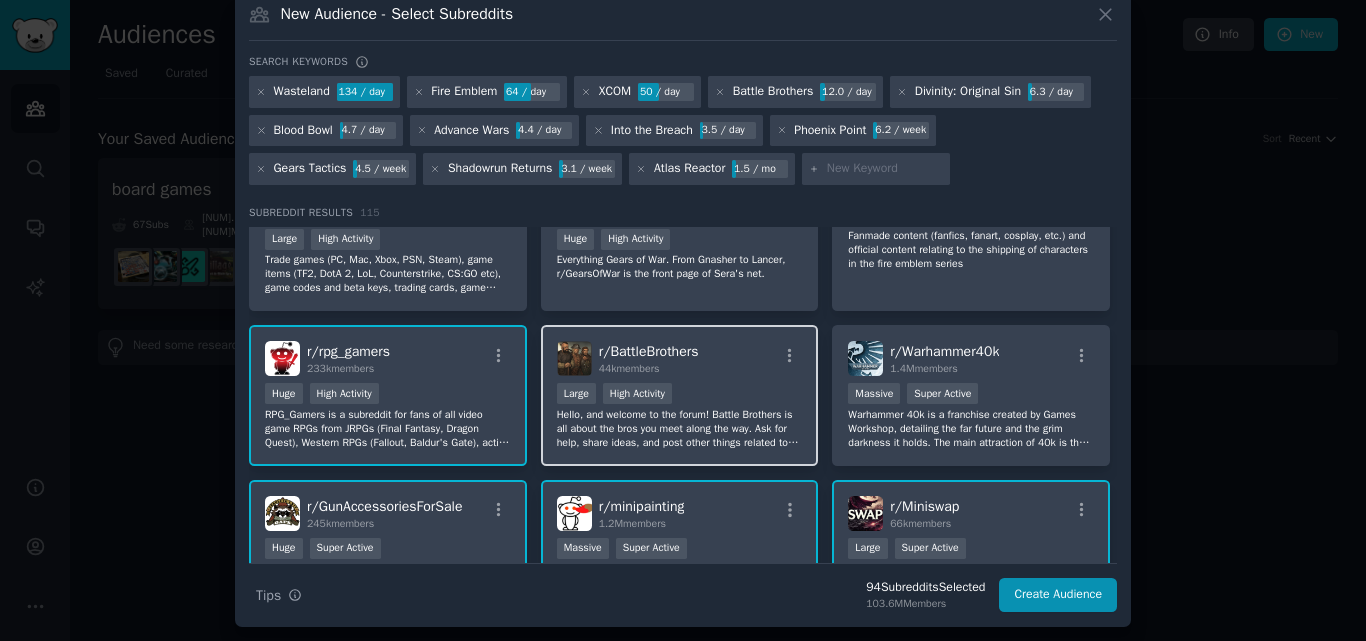 click on "r/ BattleBrothers 44k members" at bounding box center [680, 358] 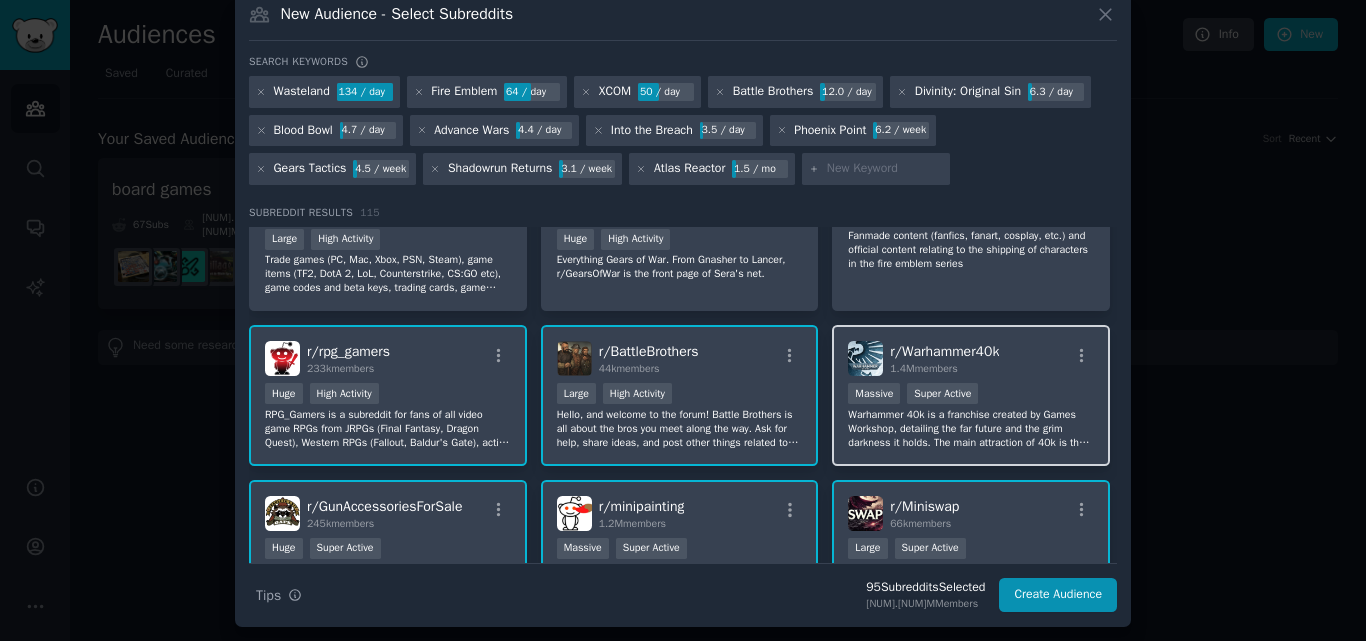 click on "r/ Warhammer40k 1.4M members" at bounding box center [971, 358] 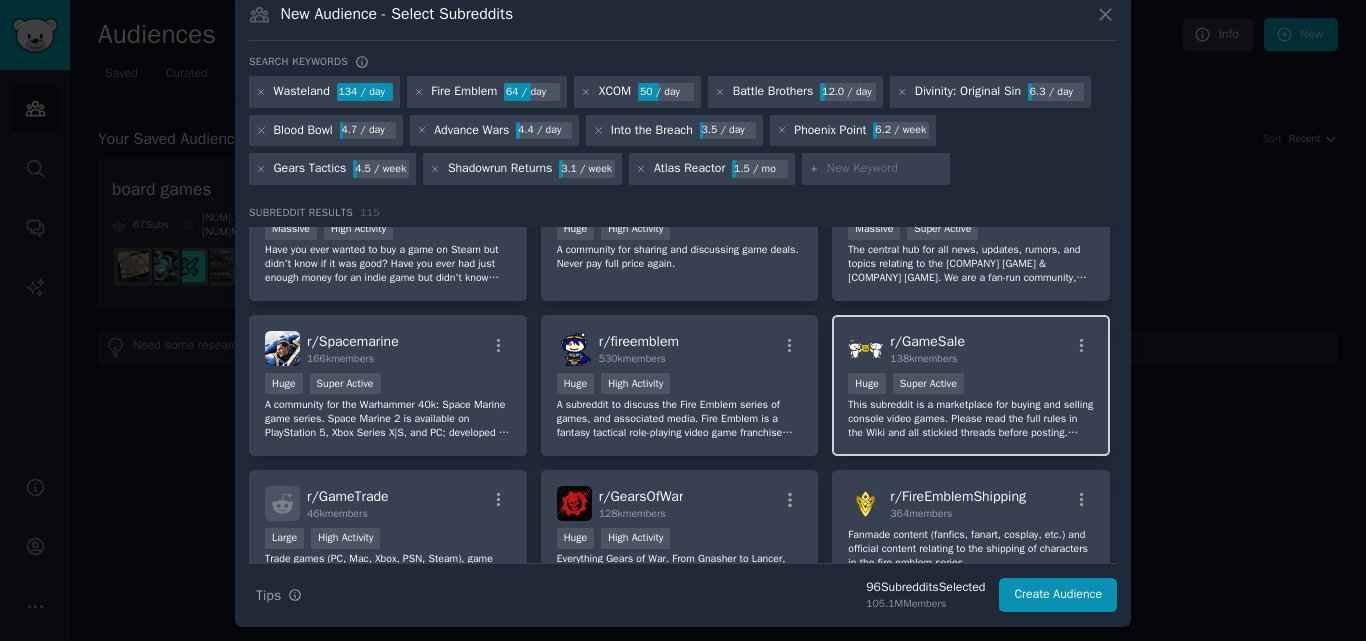 scroll, scrollTop: 374, scrollLeft: 0, axis: vertical 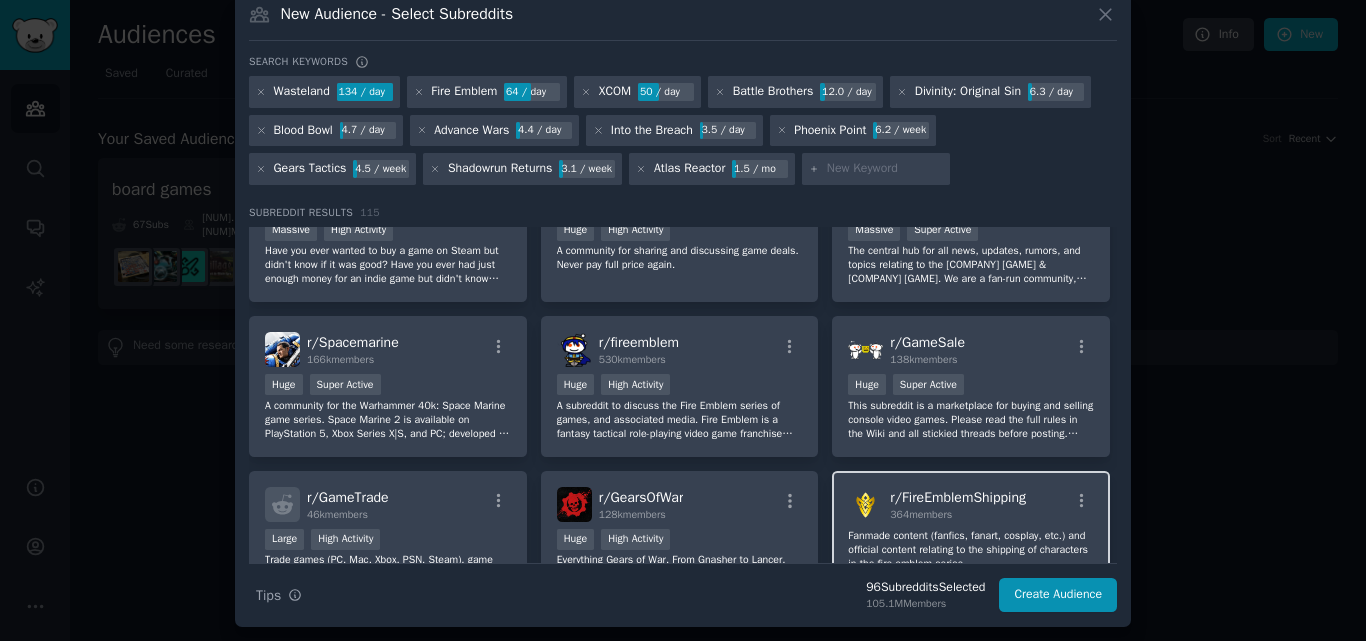 click on "r/ FireEmblemShipping 364  members" at bounding box center (971, 504) 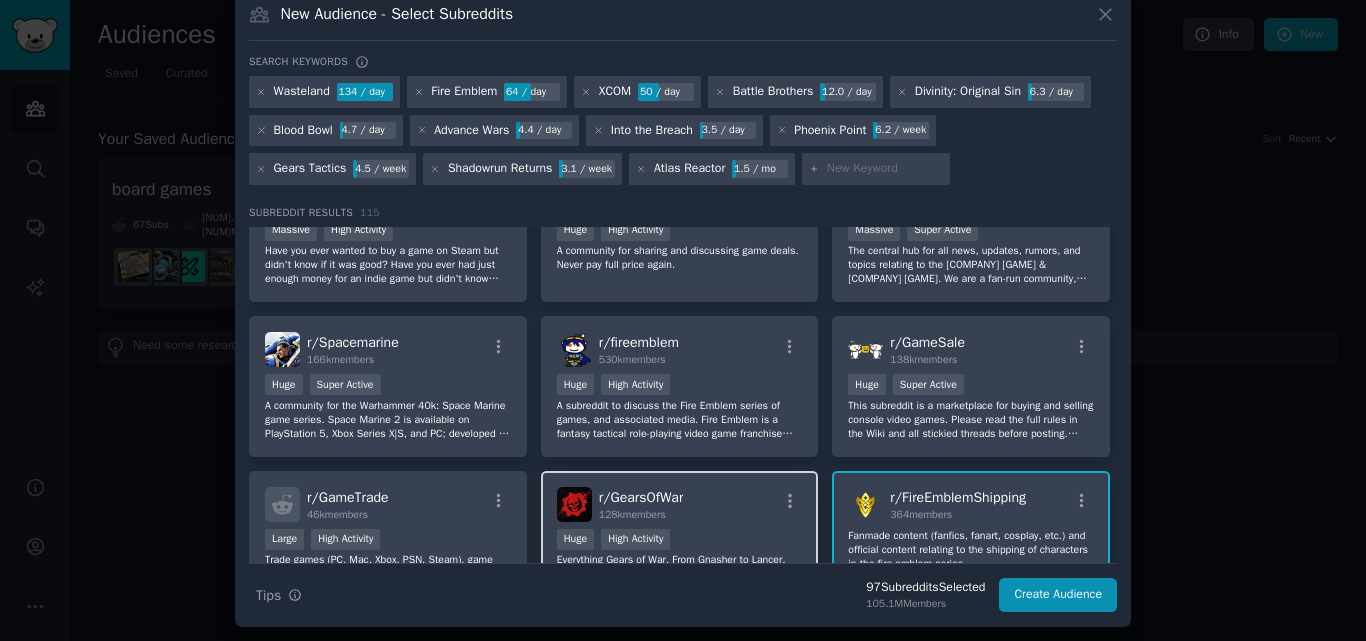 click on "r/ GearsOfWar 128k  members" at bounding box center (680, 504) 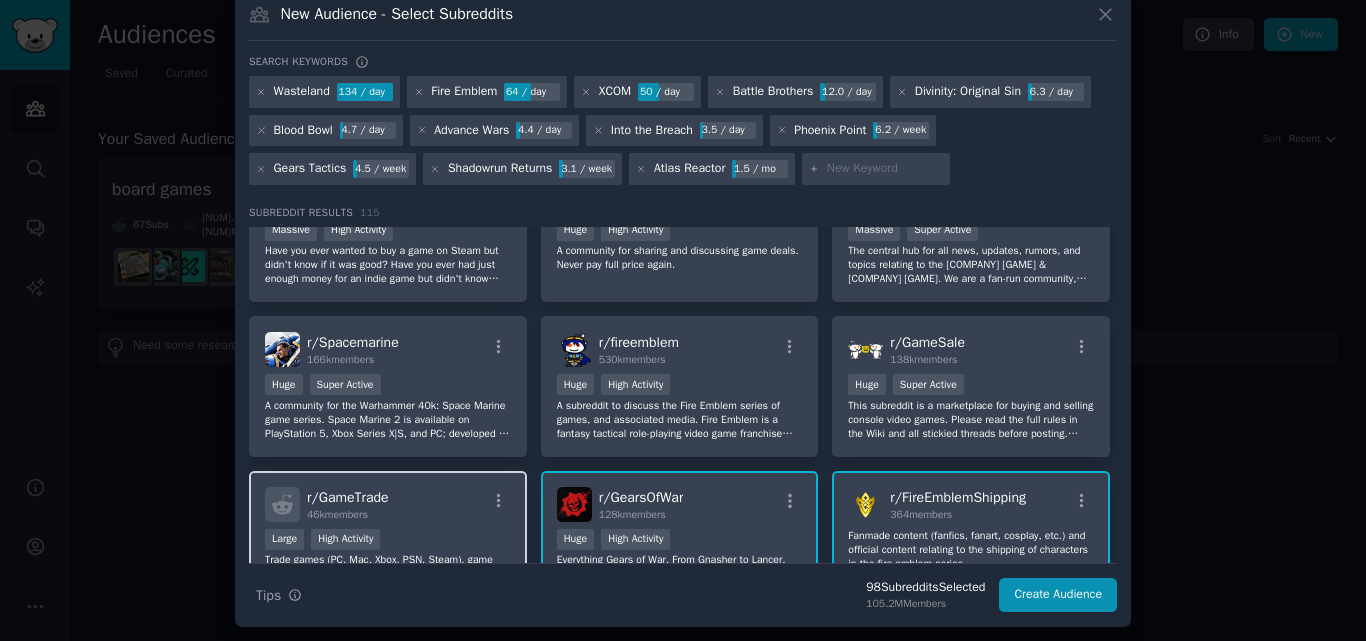click on "r/ GameTrade 46k members" at bounding box center (388, 504) 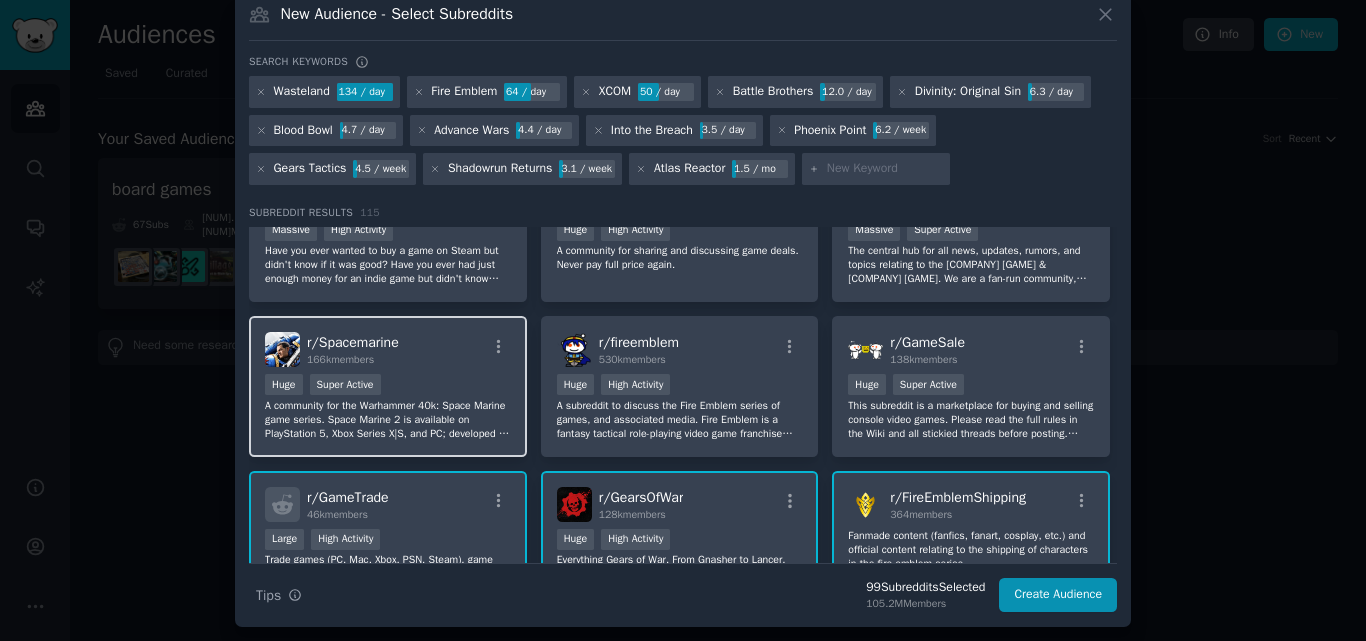 click on "r/ [GAME] [NUMBER]  members" at bounding box center [388, 349] 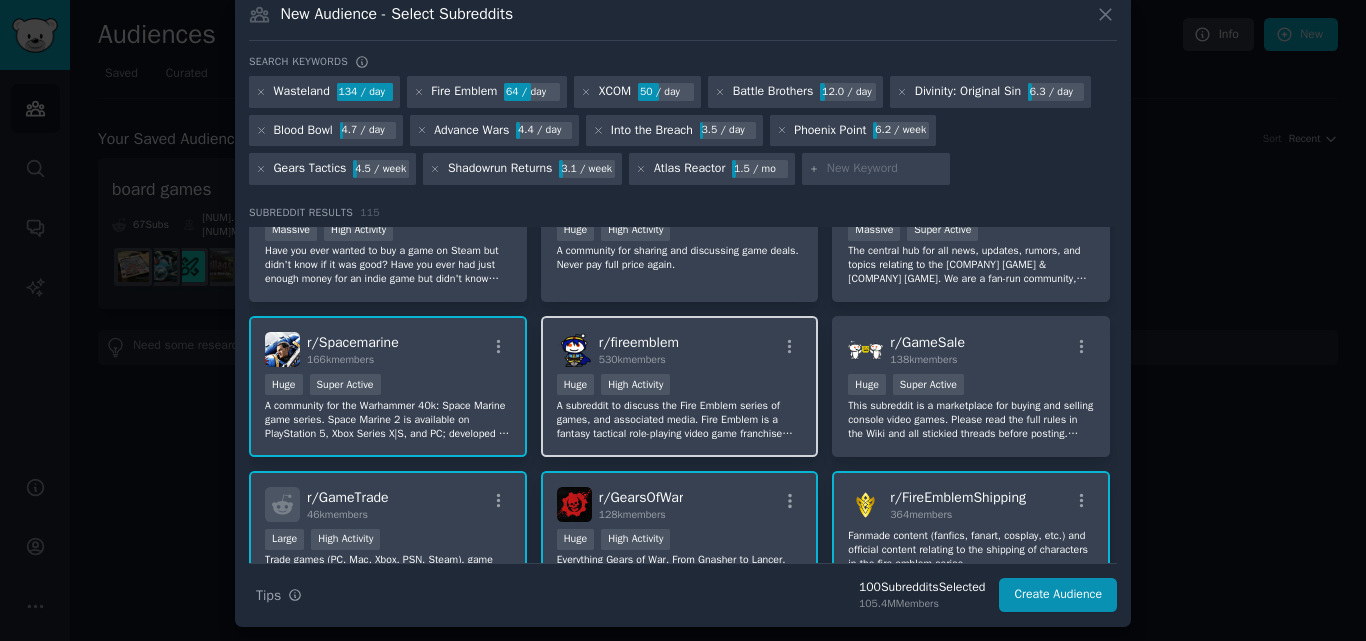 click on "r/ fireemblem 530k members" at bounding box center [680, 349] 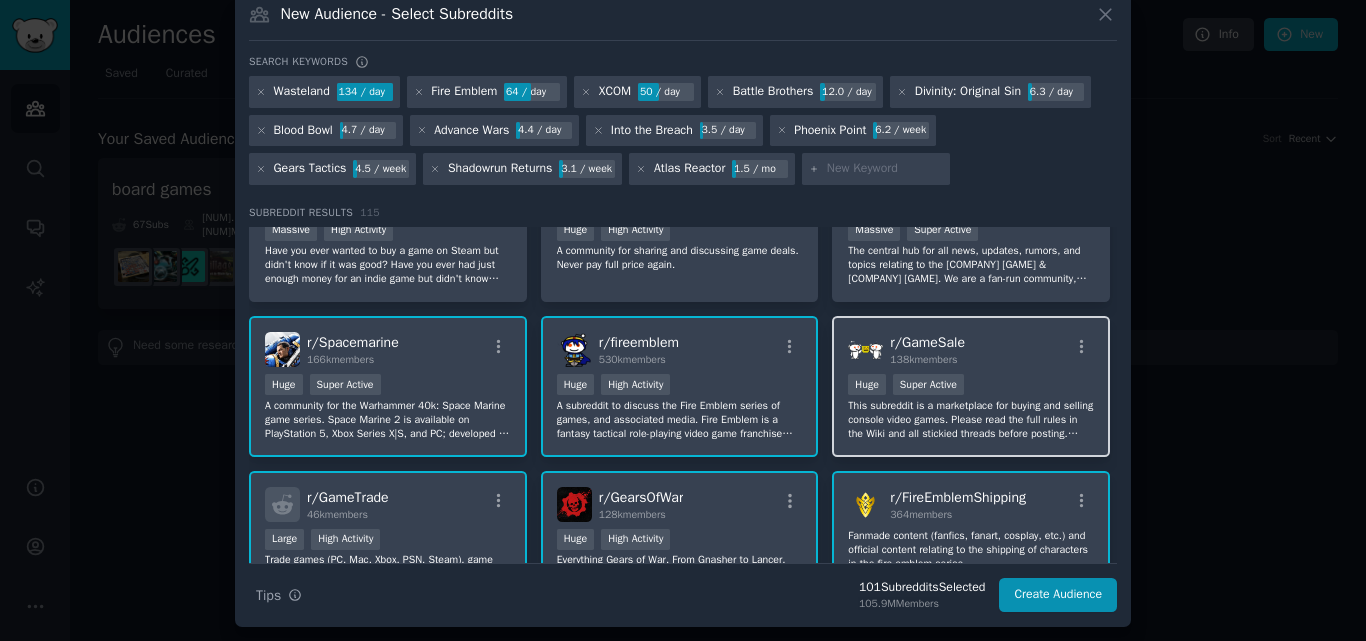 click on "r/ GameSale 138k  members" at bounding box center [971, 349] 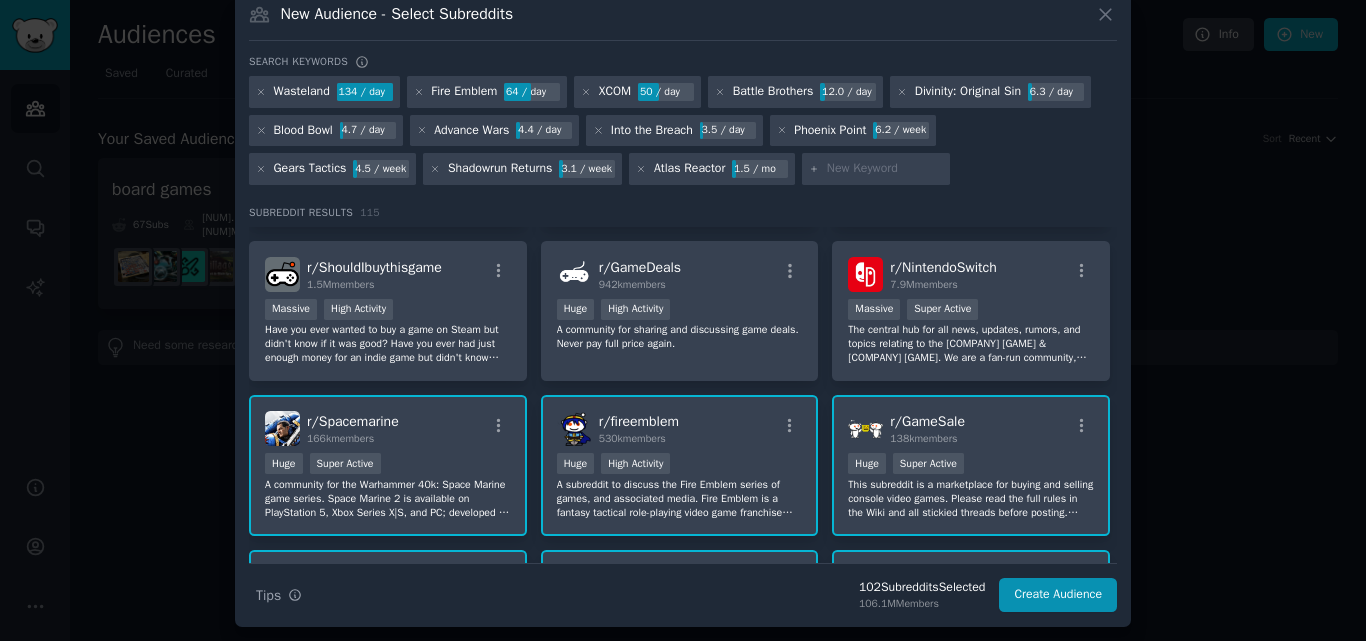 scroll, scrollTop: 174, scrollLeft: 0, axis: vertical 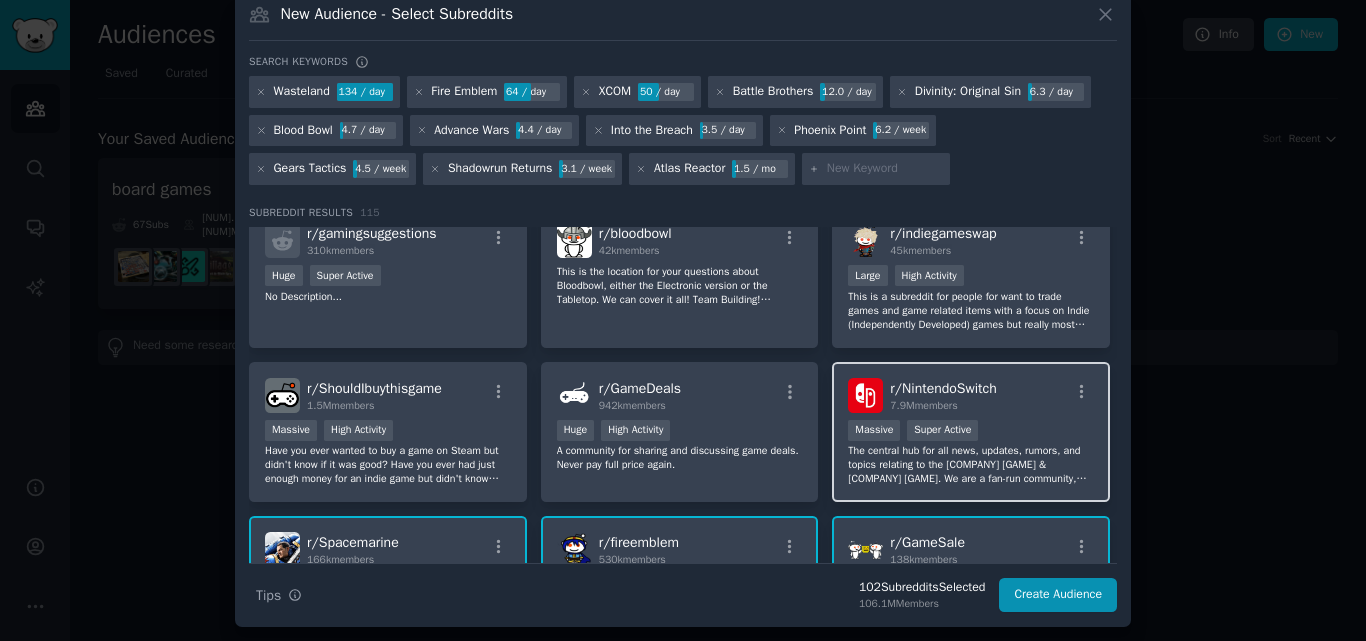 click on "r/ [GAME] [NUMBER]  members" at bounding box center (971, 395) 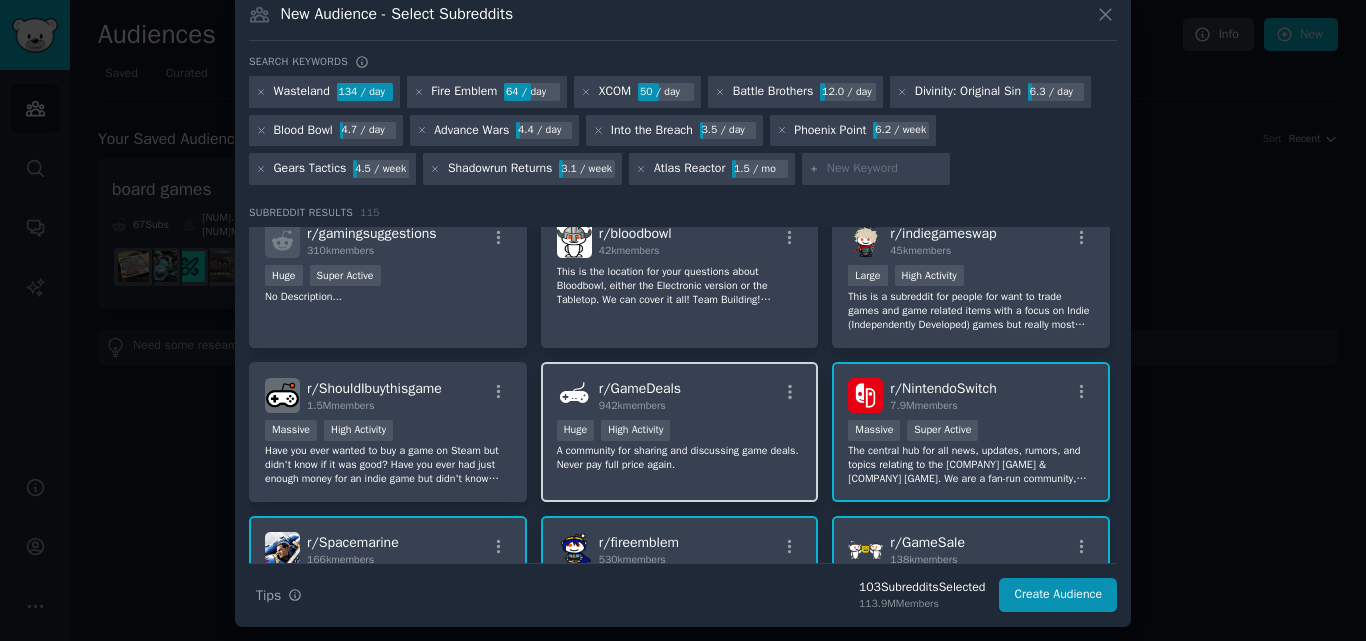click on "r/ GameDeals 942k  members" at bounding box center [680, 395] 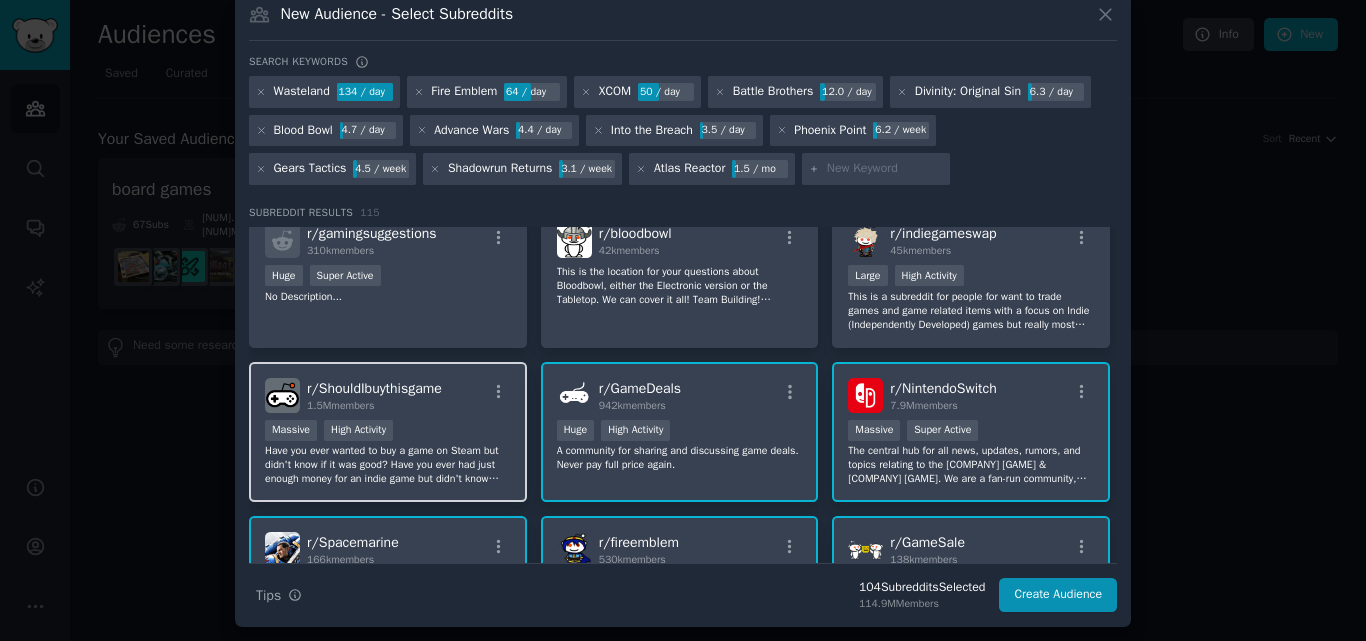 click on "r/ ShouldIbuythisgame 1.5M members Massive High Activity Have you ever wanted to buy a game on Steam but didn't know if it was good? Have you ever had just enough money for an indie game but didn't know whether it was worth buying? Have you ever asked yourself, "Should I buy this game?"" at bounding box center (388, 432) 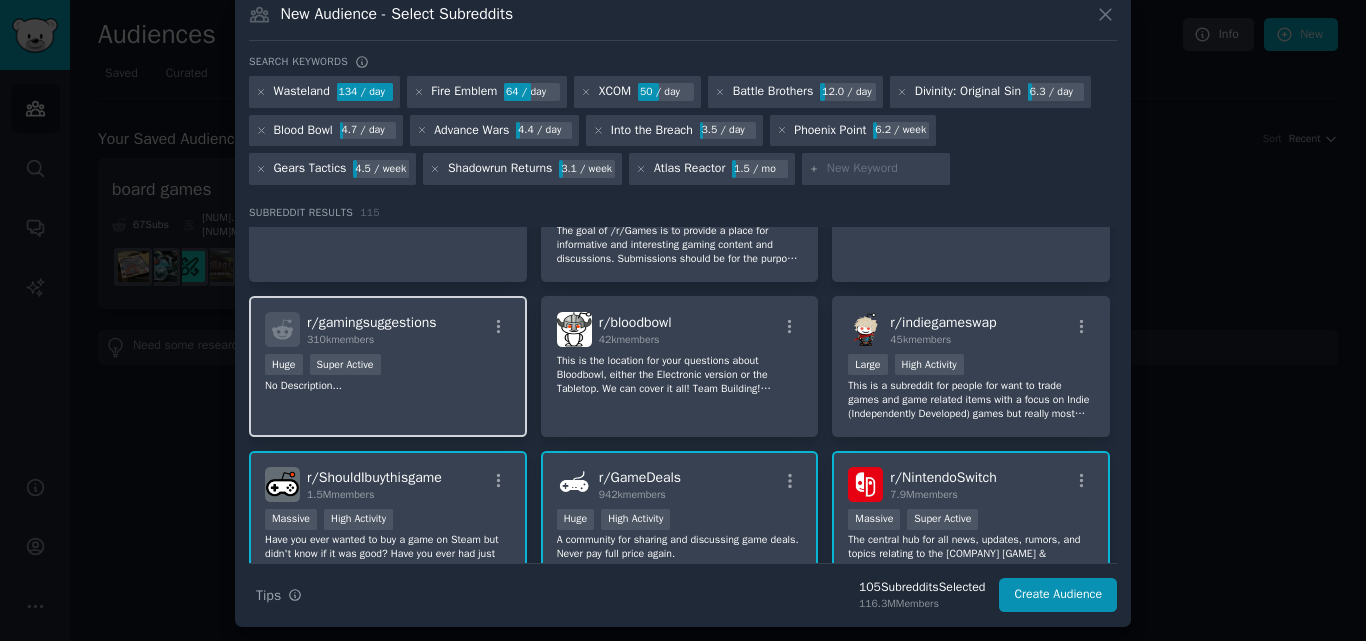 scroll, scrollTop: 74, scrollLeft: 0, axis: vertical 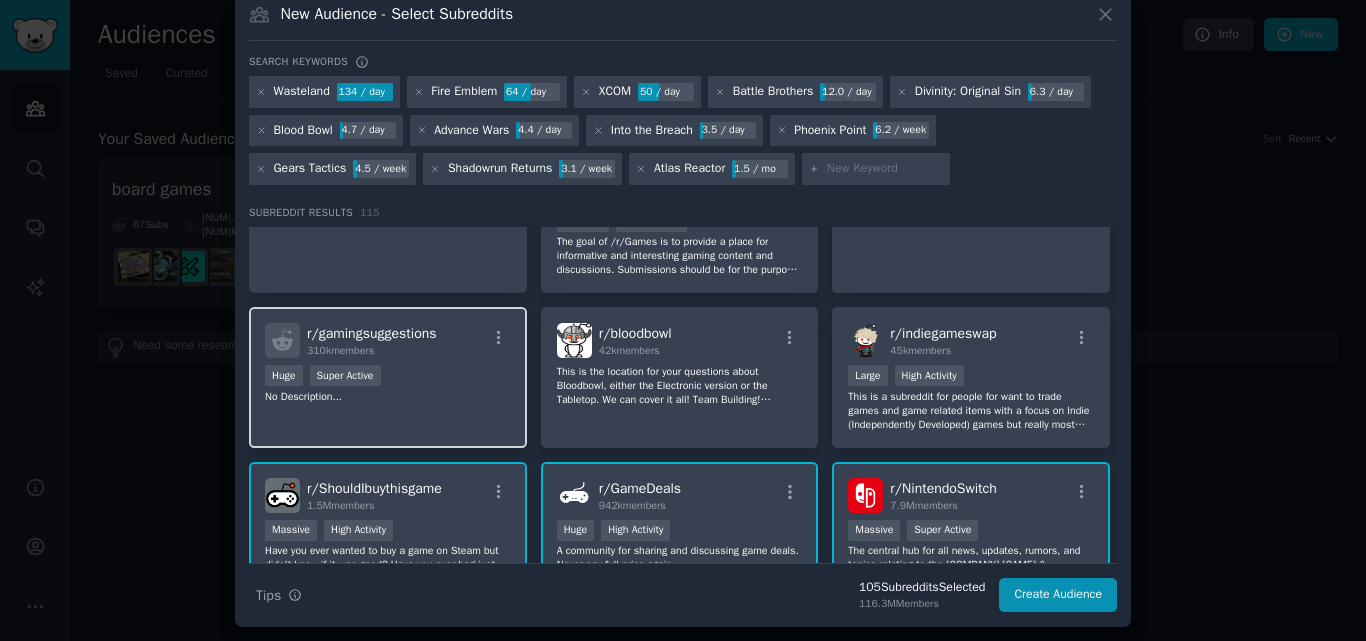 click on "Huge Super Active" at bounding box center [388, 377] 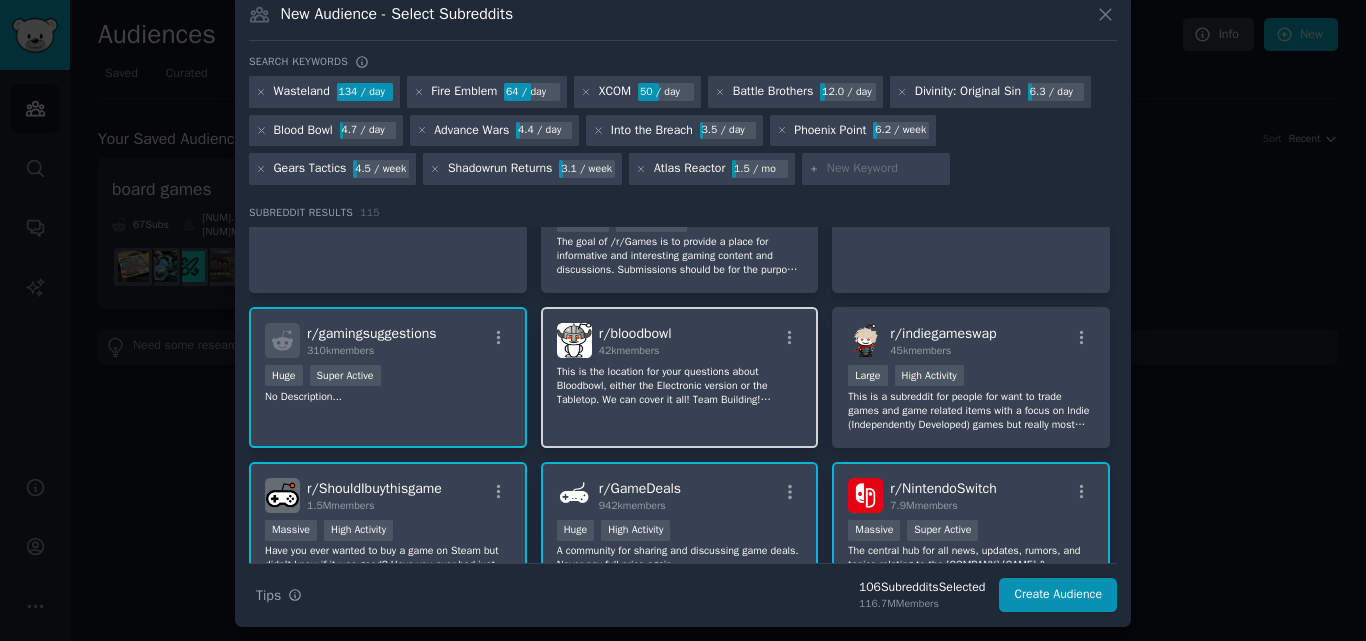 click on "r/ bloodbowl [NUM]k  members" at bounding box center (680, 340) 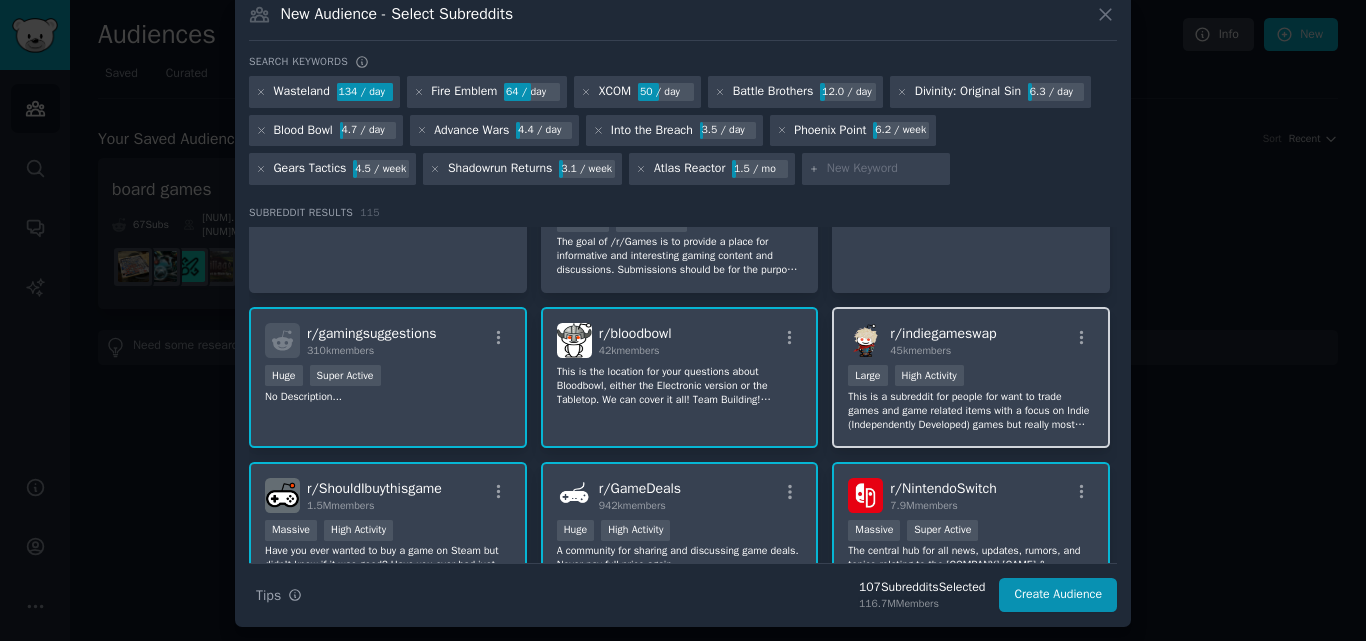 click on "r/ indiegameswap 45k  members" at bounding box center (971, 340) 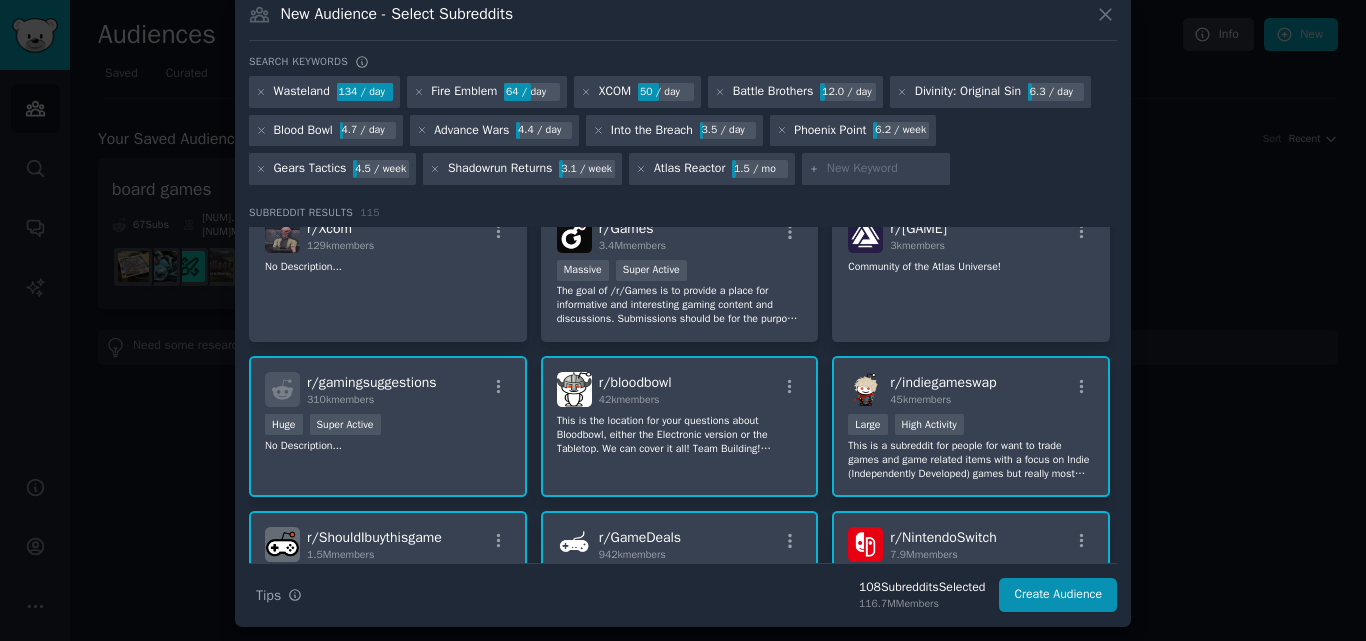 scroll, scrollTop: 0, scrollLeft: 0, axis: both 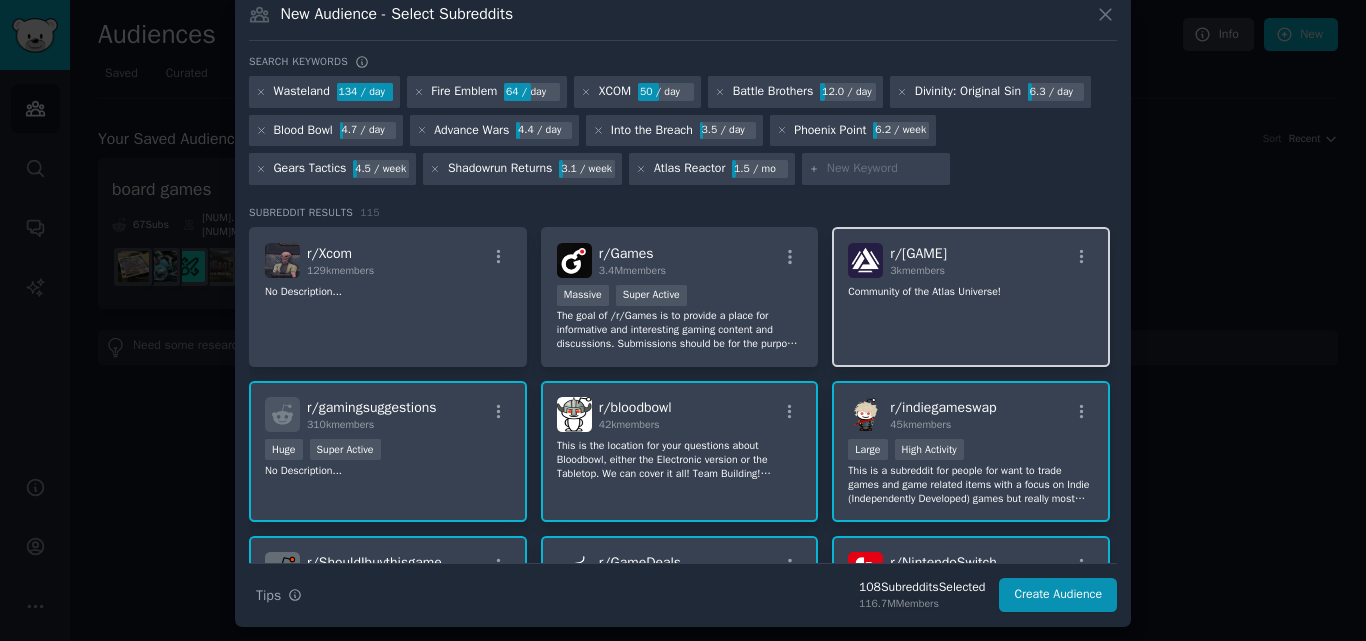 click on "r/ [GAME] [NUMBER]  members Community of the [GAME] Universe!" at bounding box center (971, 297) 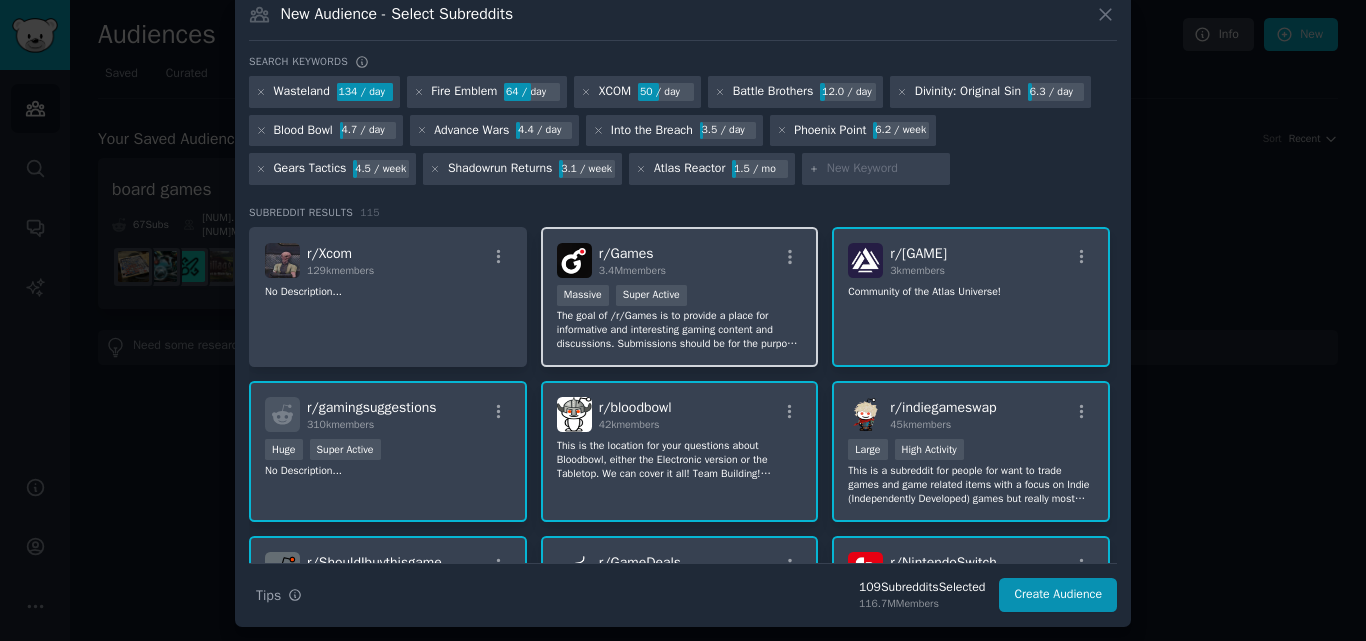 click on "r/ Games [NUM]  members" at bounding box center (680, 260) 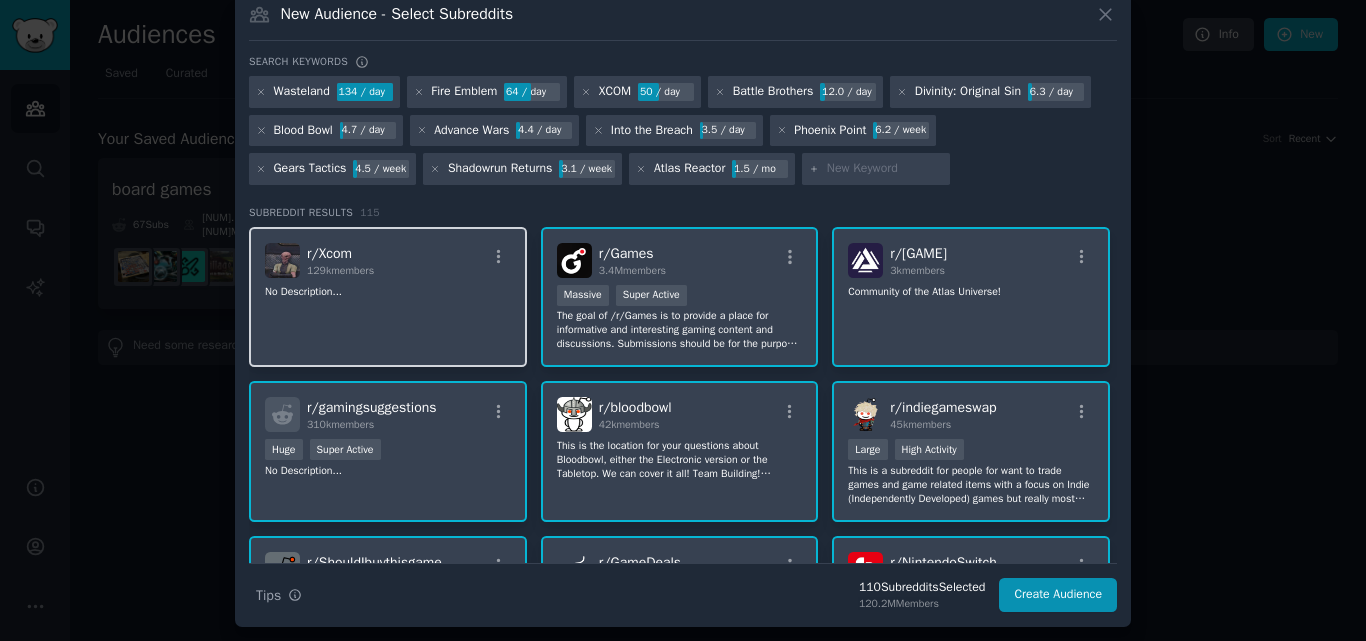 click on "r/ Xcom 129k members No Description..." at bounding box center (388, 297) 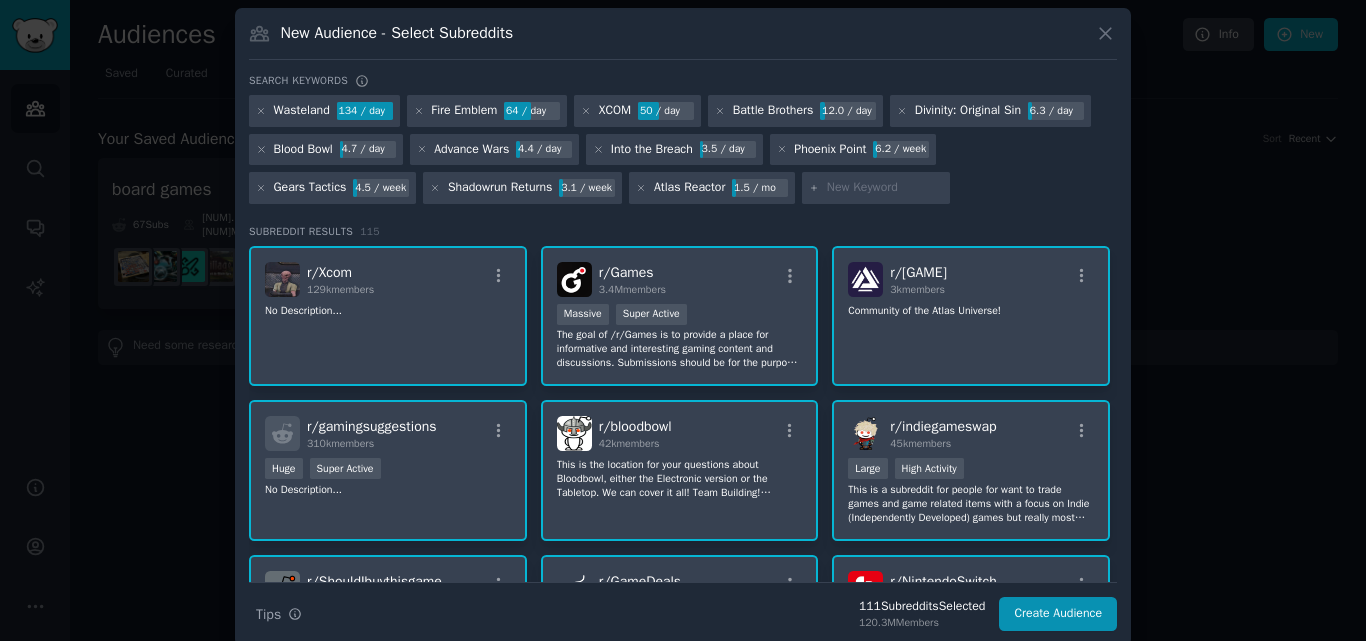 scroll, scrollTop: 0, scrollLeft: 0, axis: both 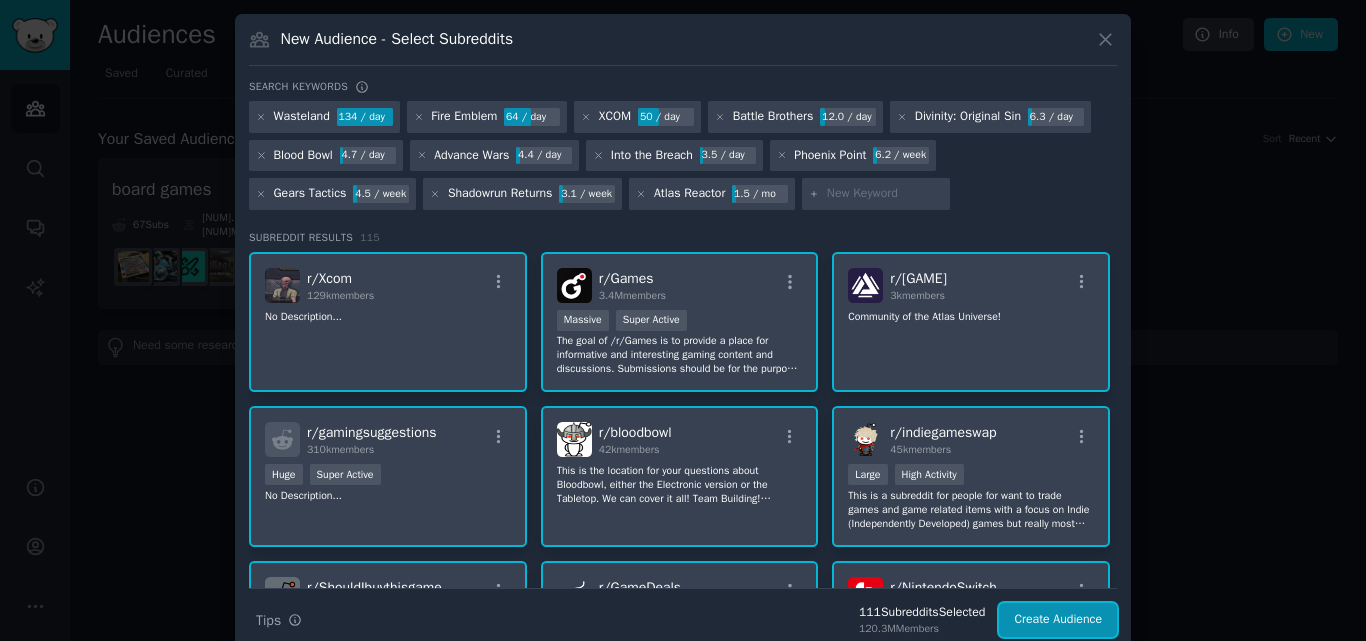 click on "Create Audience" at bounding box center [1058, 620] 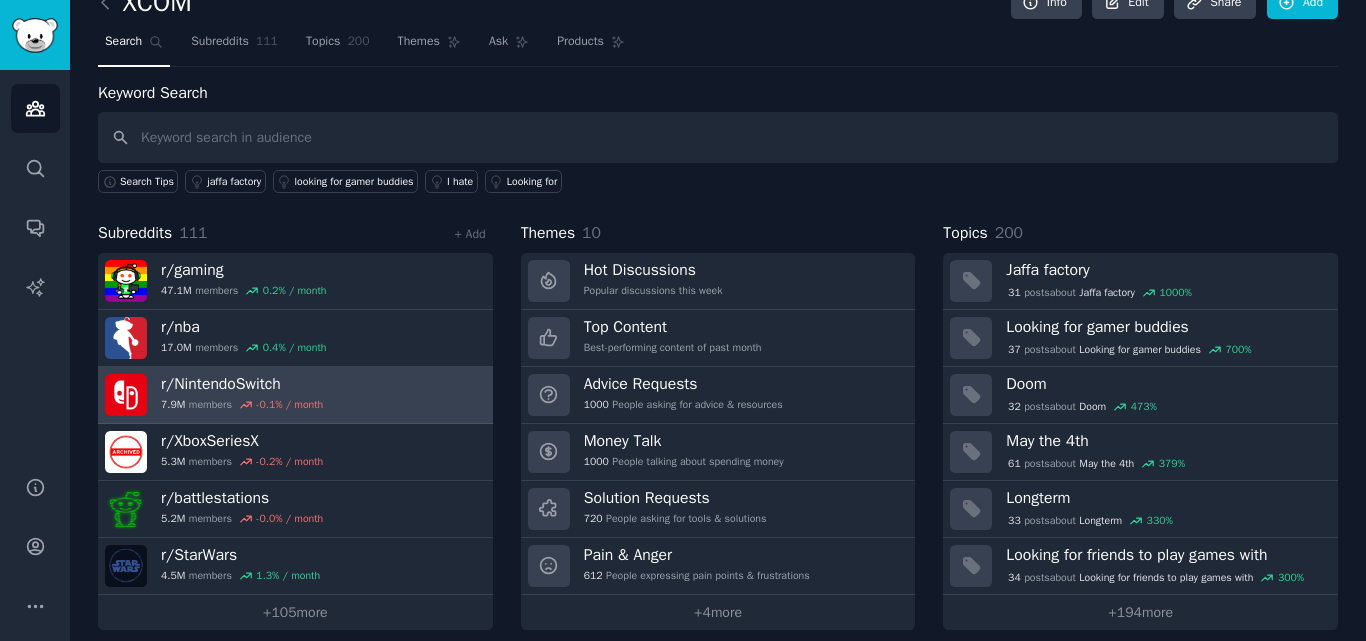 scroll, scrollTop: 49, scrollLeft: 0, axis: vertical 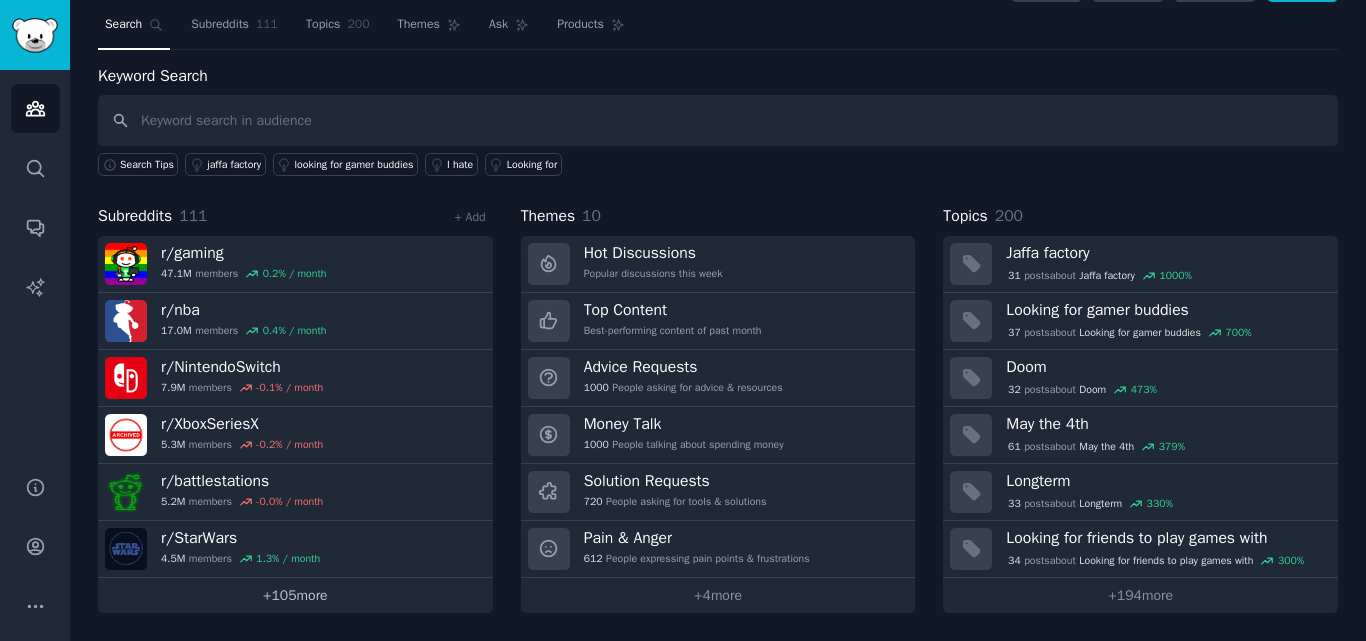 click on "+ 105 more" at bounding box center (295, 595) 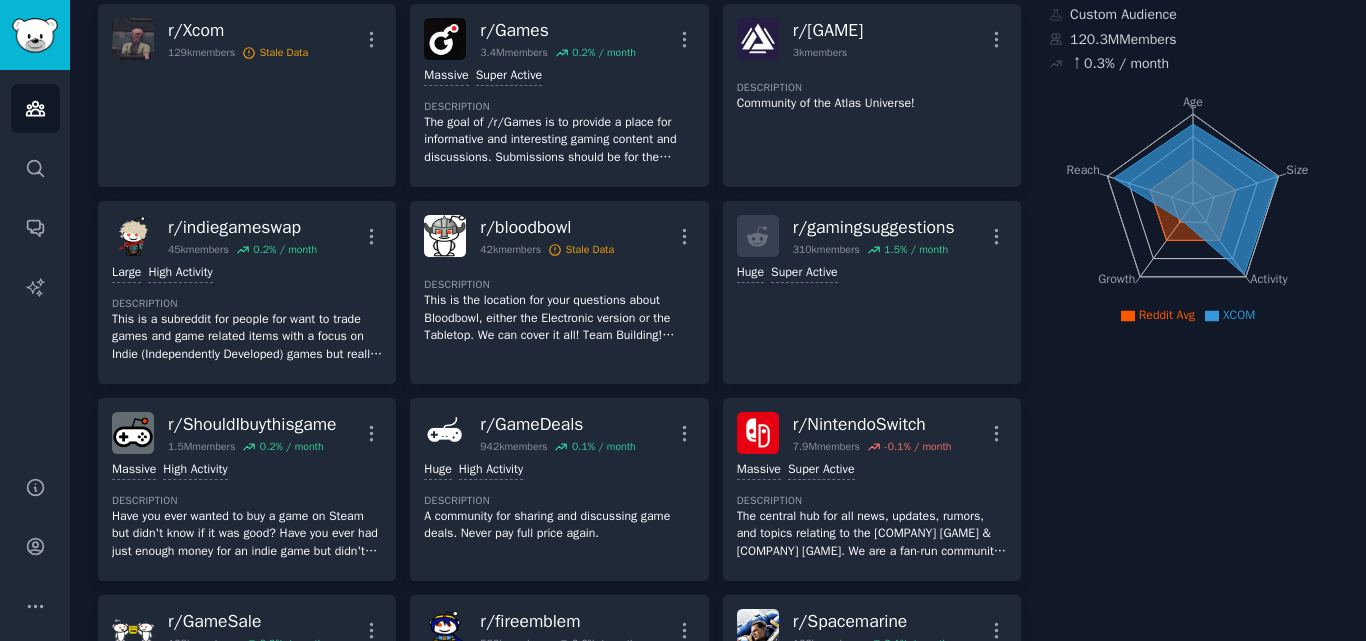 scroll, scrollTop: 0, scrollLeft: 0, axis: both 